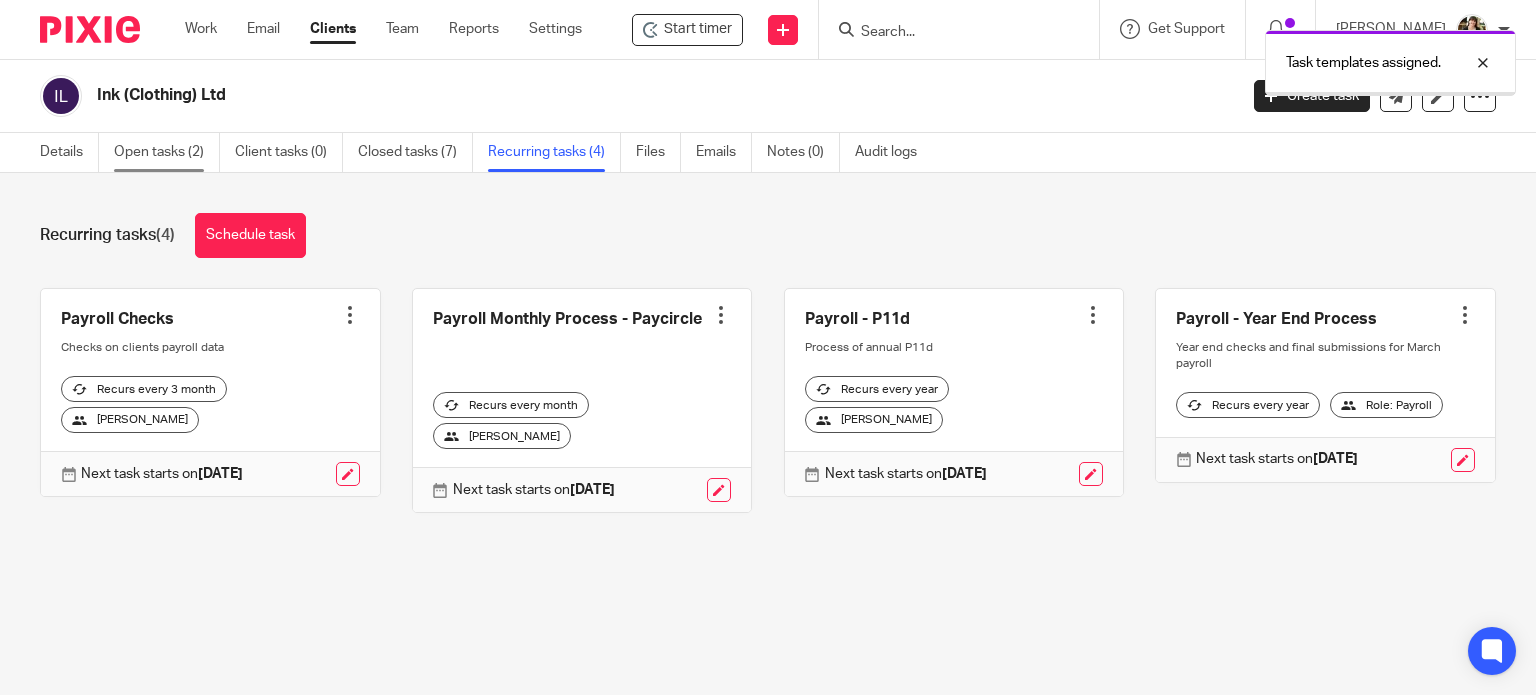 scroll, scrollTop: 0, scrollLeft: 0, axis: both 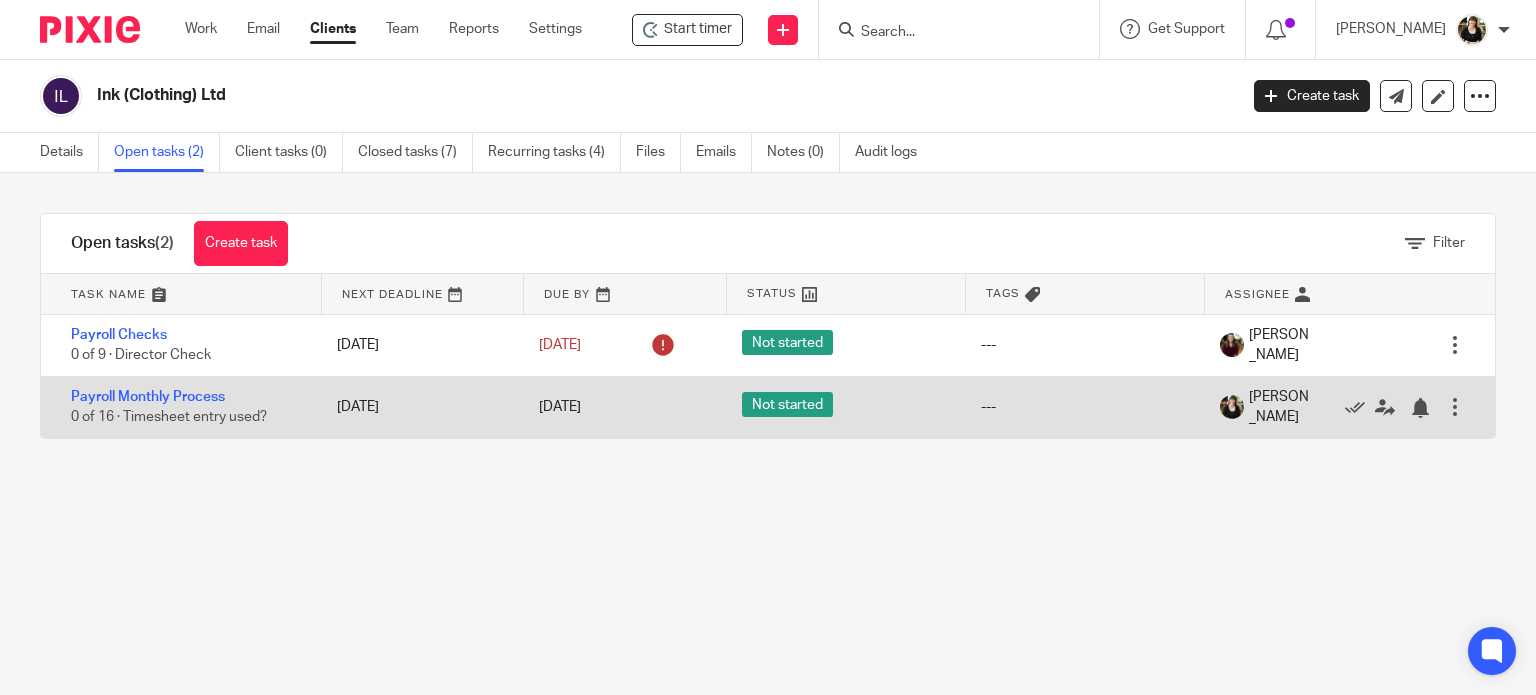 click at bounding box center [1455, 407] 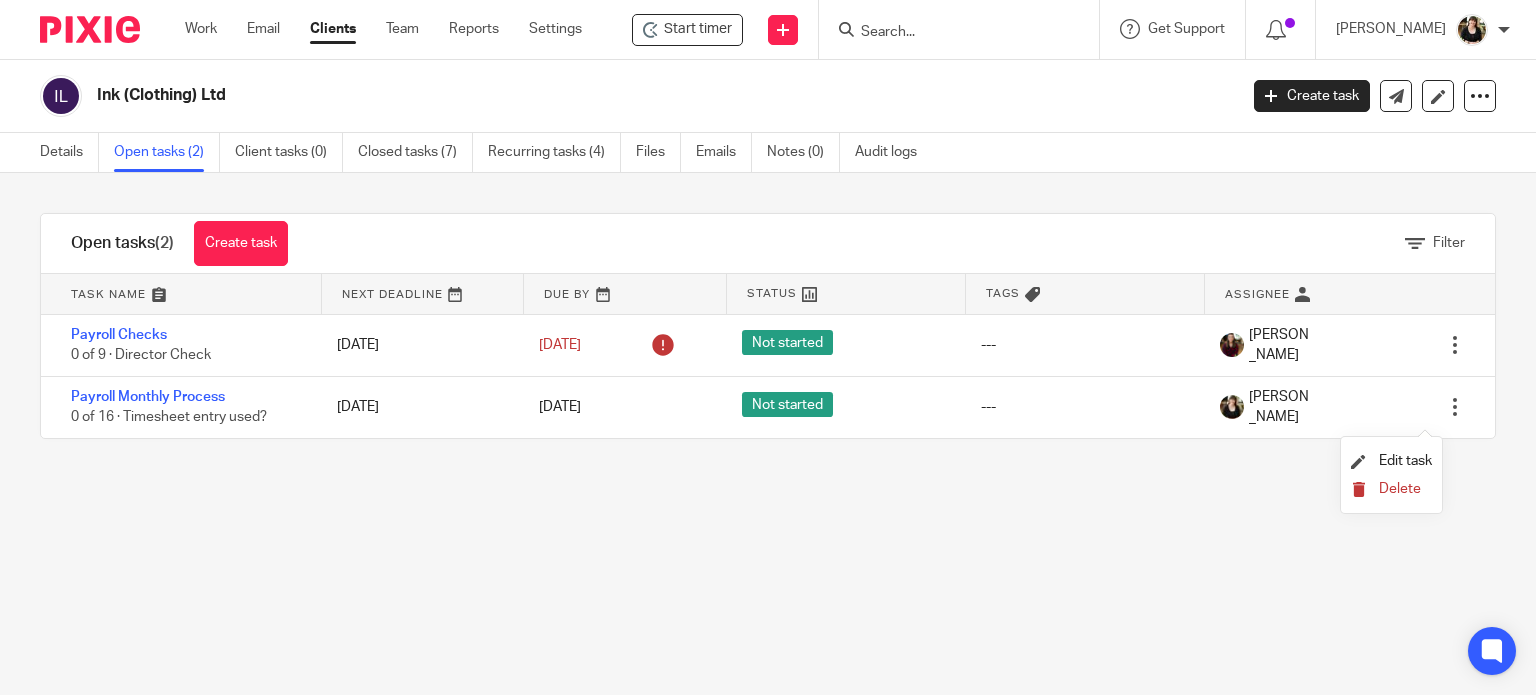 click on "Delete" at bounding box center [1400, 489] 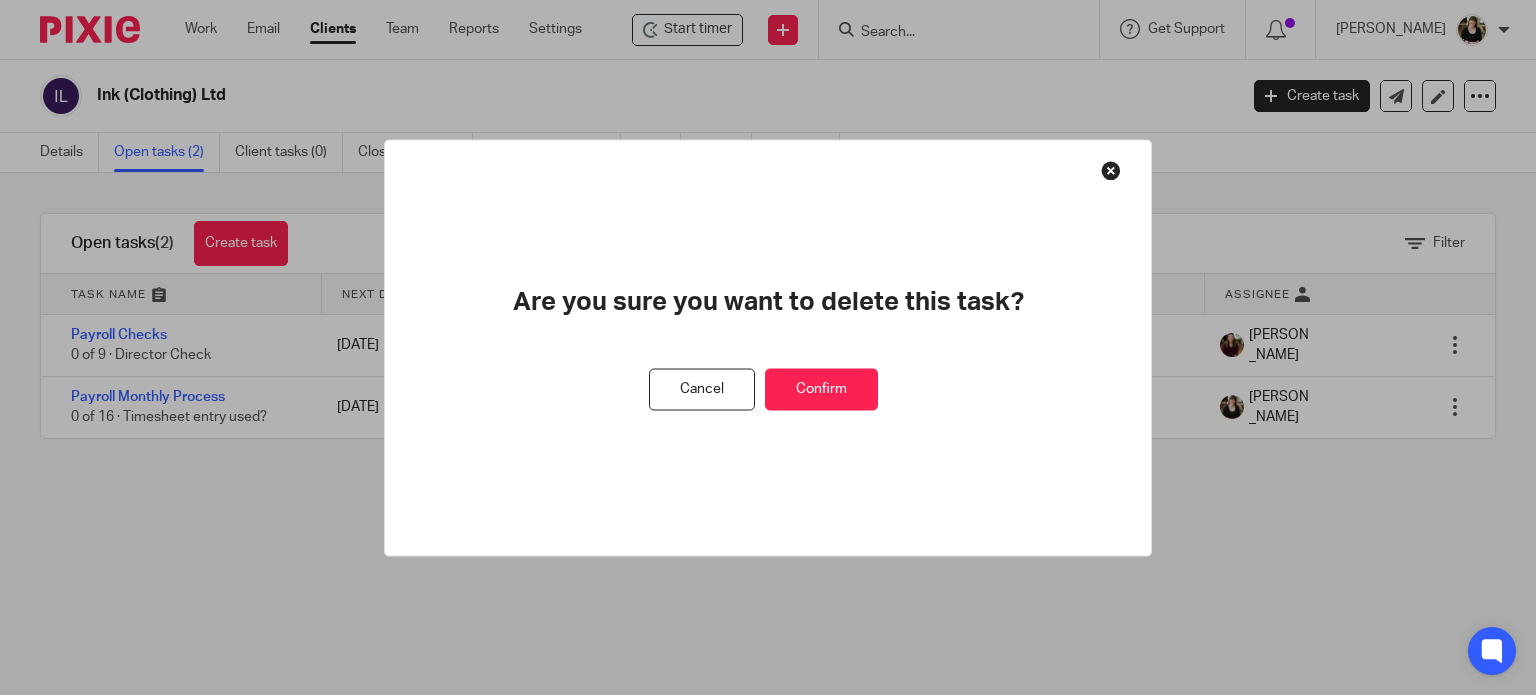 click on "Confirm" at bounding box center (821, 389) 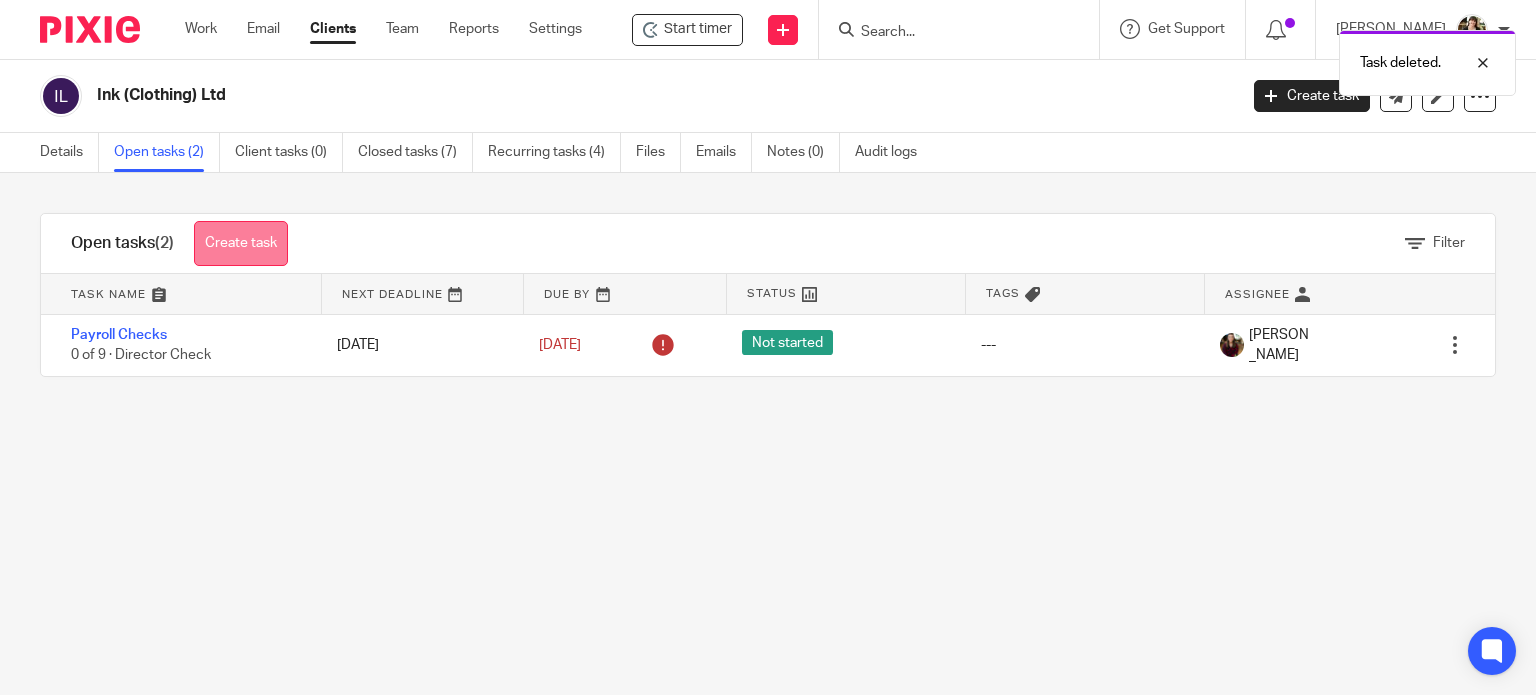 click on "Create task" at bounding box center (241, 243) 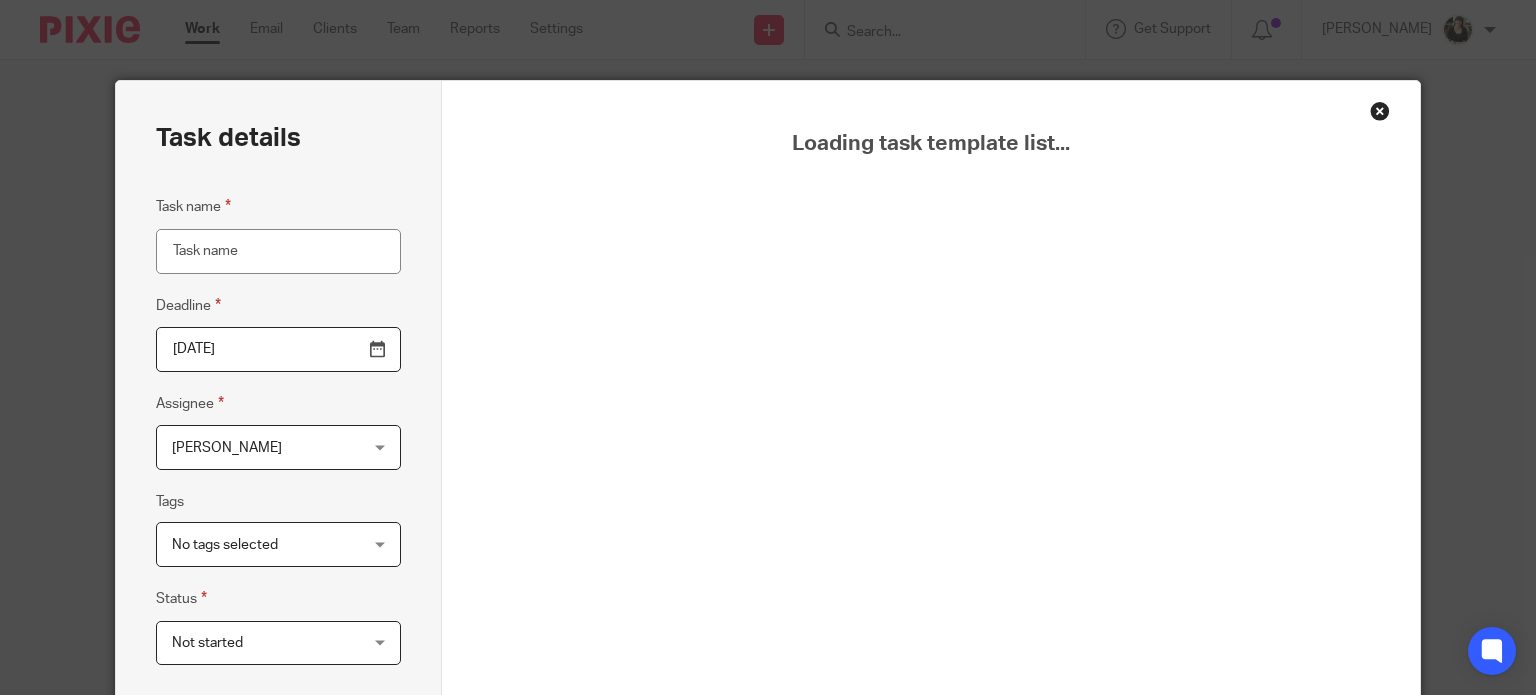 scroll, scrollTop: 0, scrollLeft: 0, axis: both 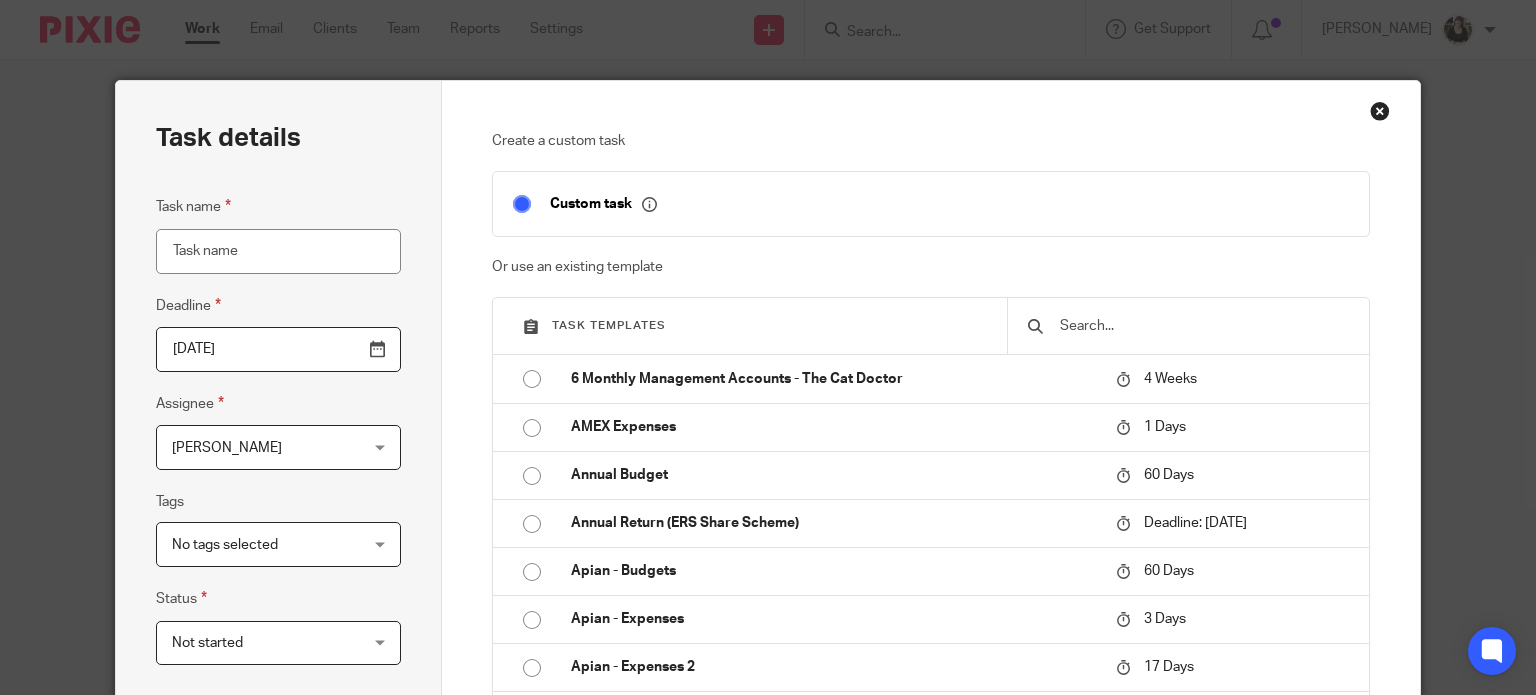 click at bounding box center [1203, 326] 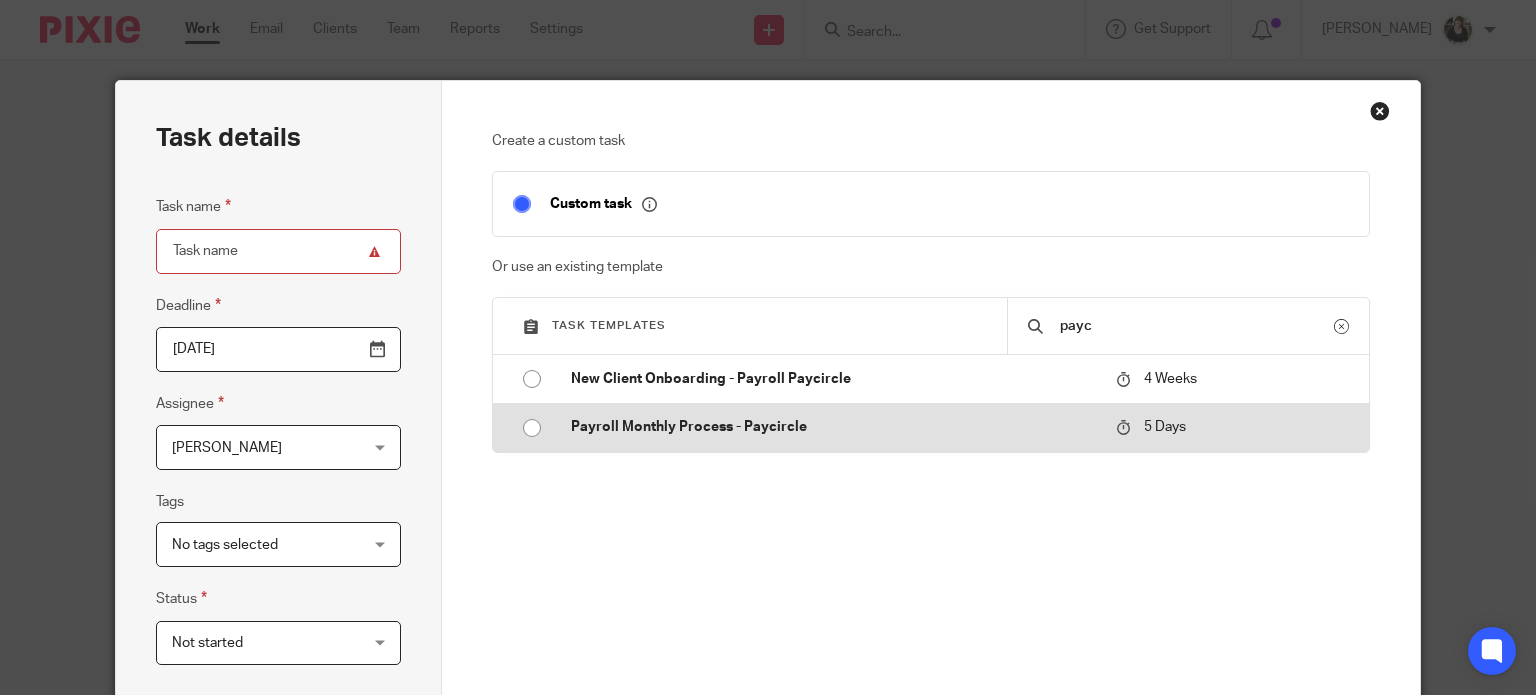 type on "payc" 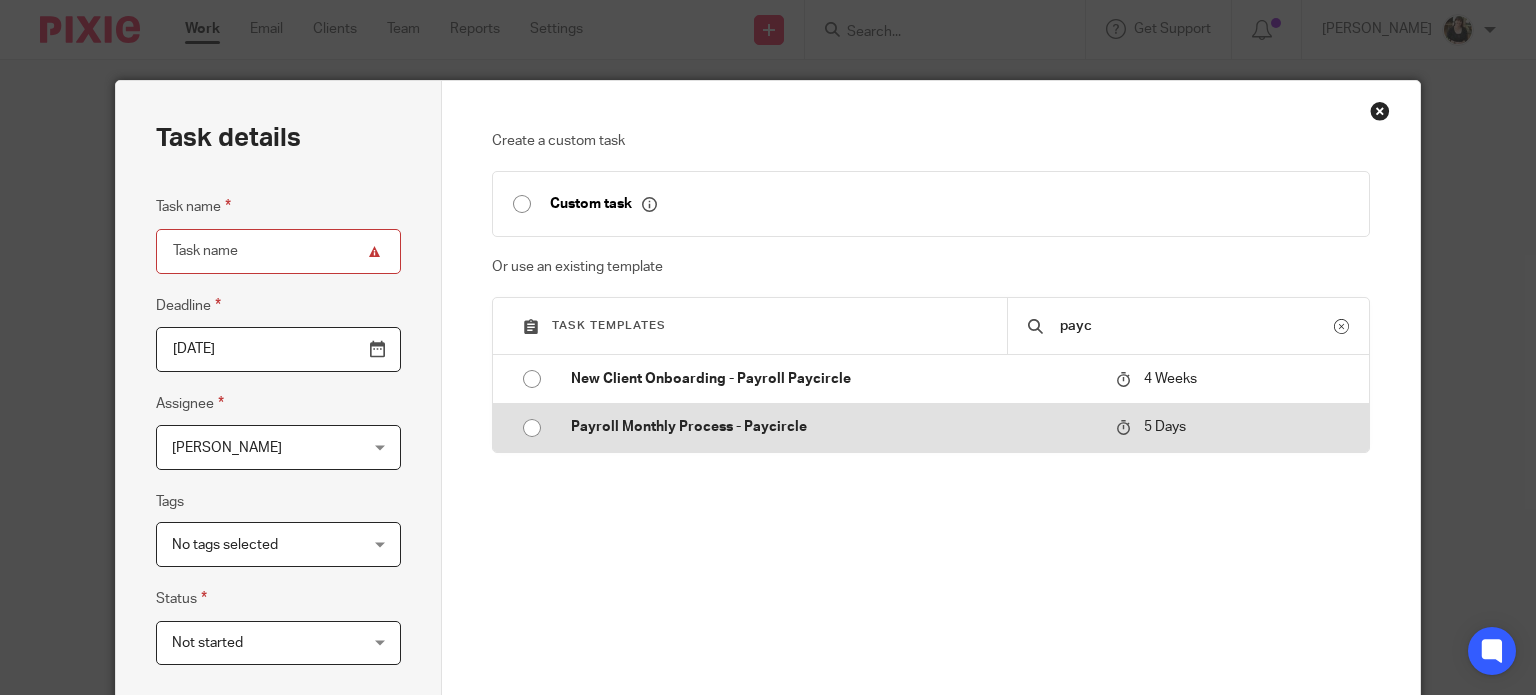 type on "2025-07-16" 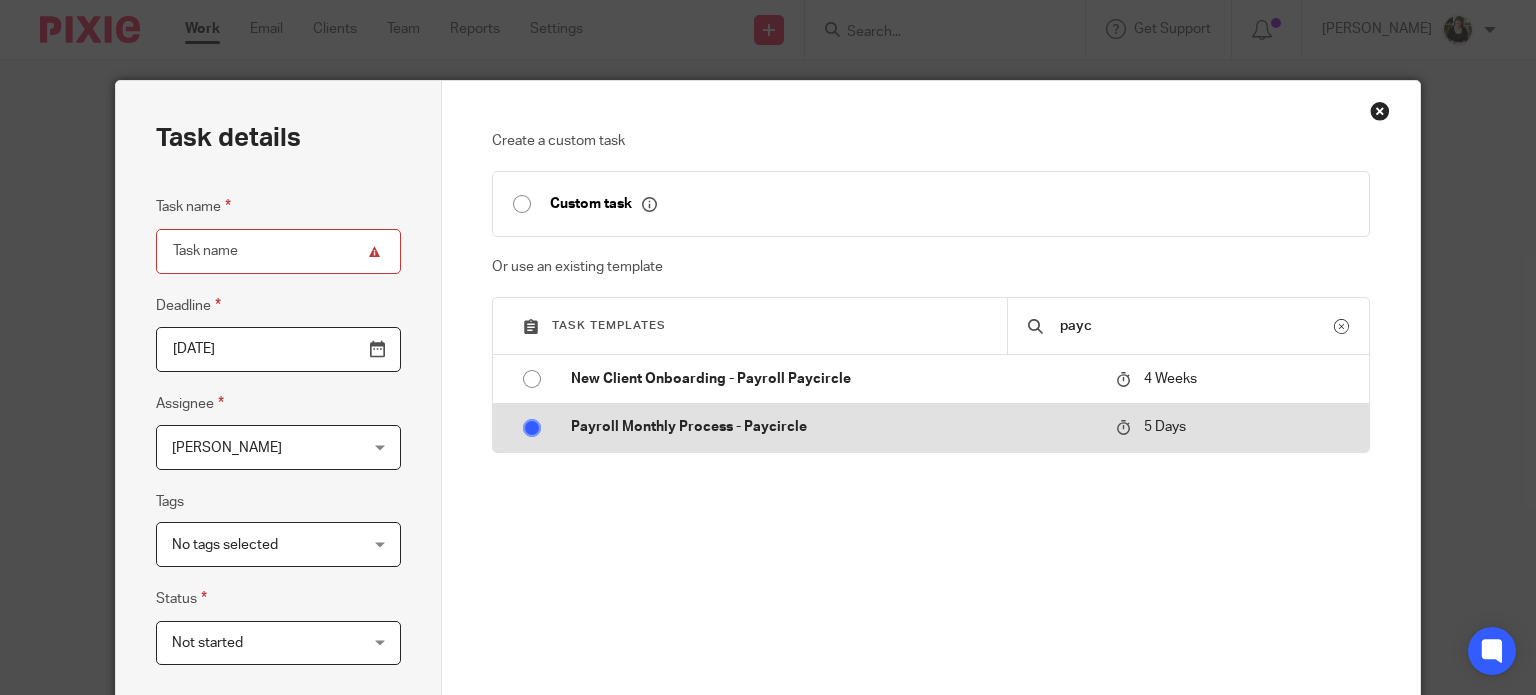 type on "Payroll Monthly Process - Paycircle" 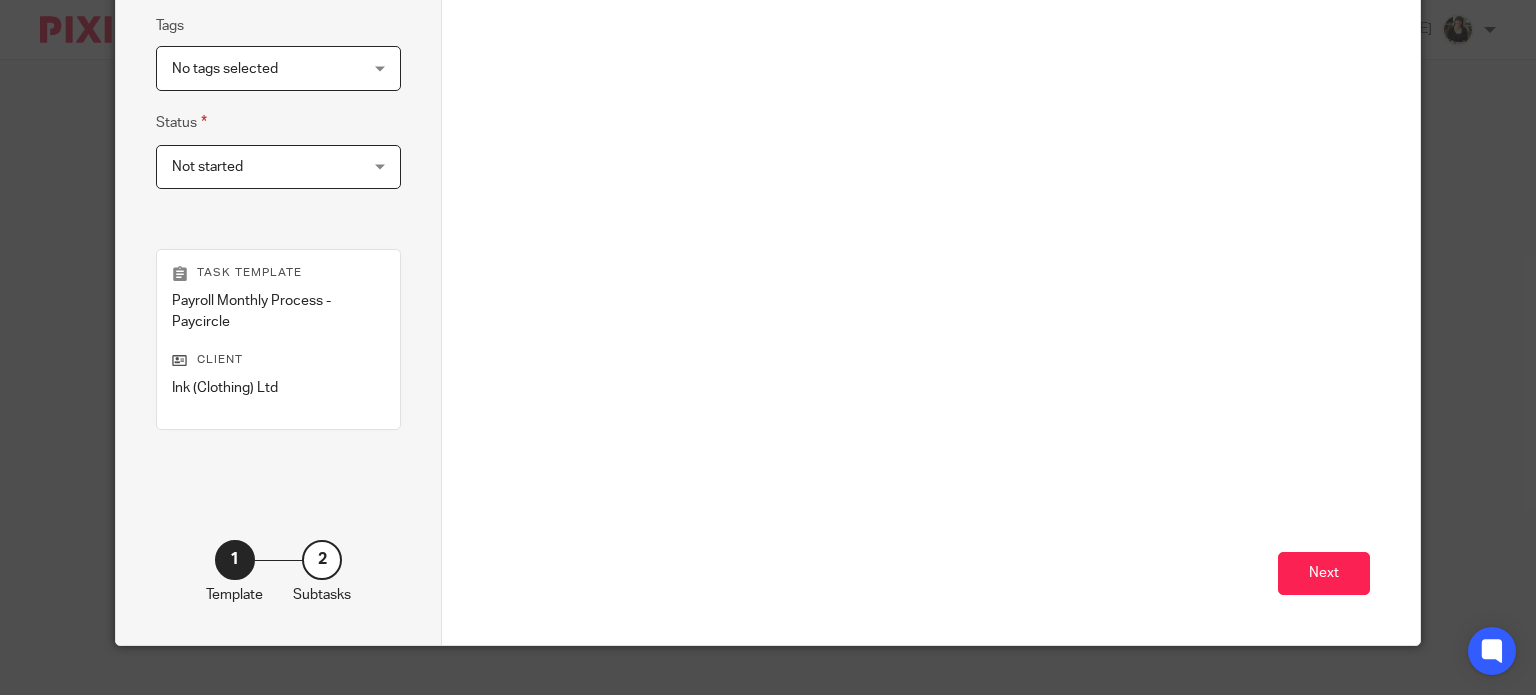 scroll, scrollTop: 500, scrollLeft: 0, axis: vertical 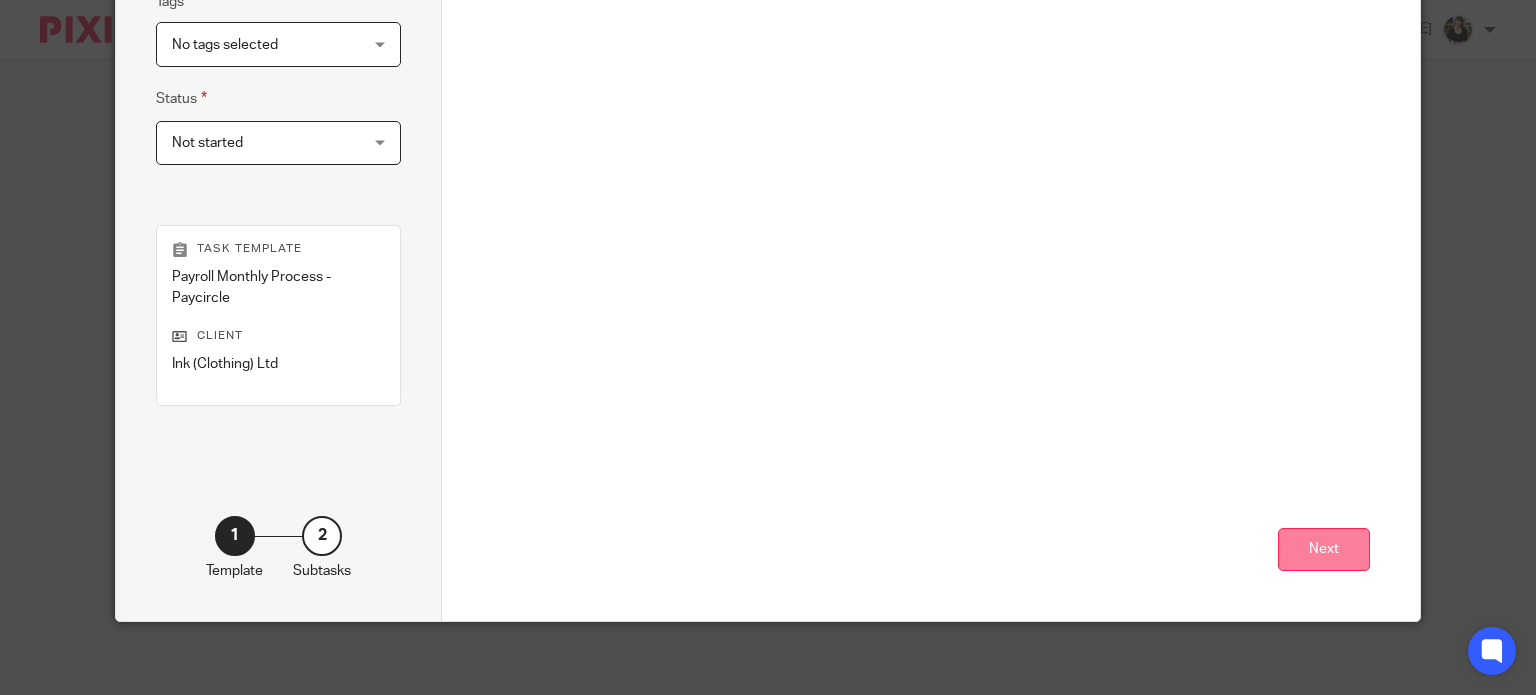 click on "Next" at bounding box center (1324, 549) 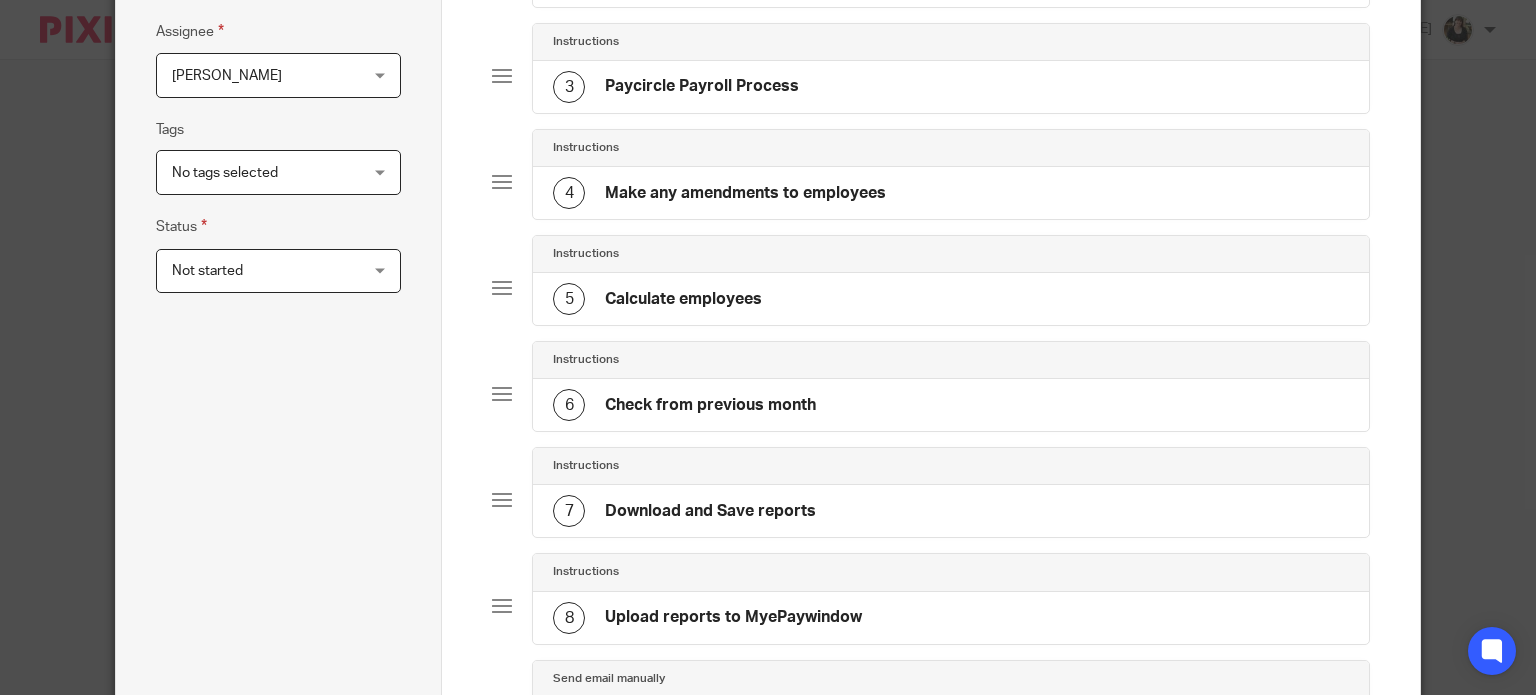 scroll, scrollTop: 172, scrollLeft: 0, axis: vertical 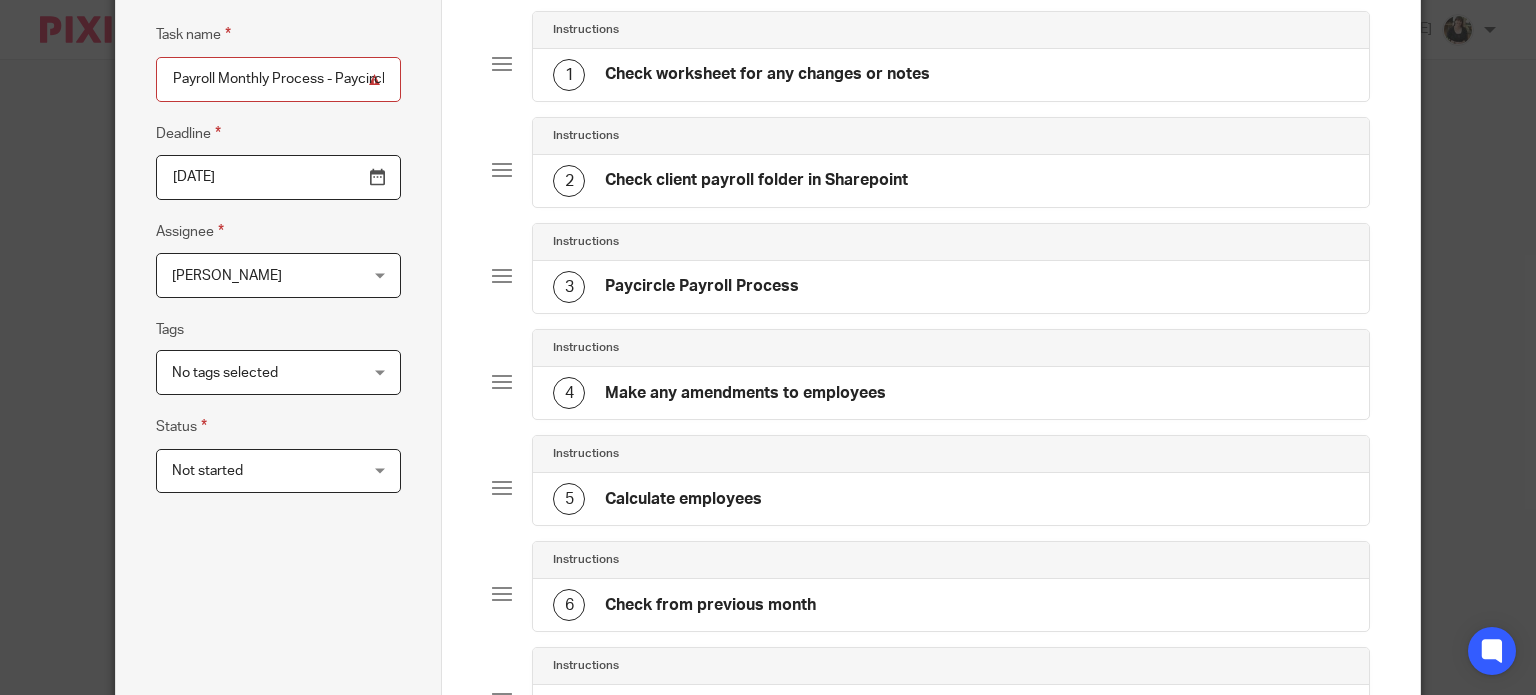 click on "[PERSON_NAME]" at bounding box center (227, 276) 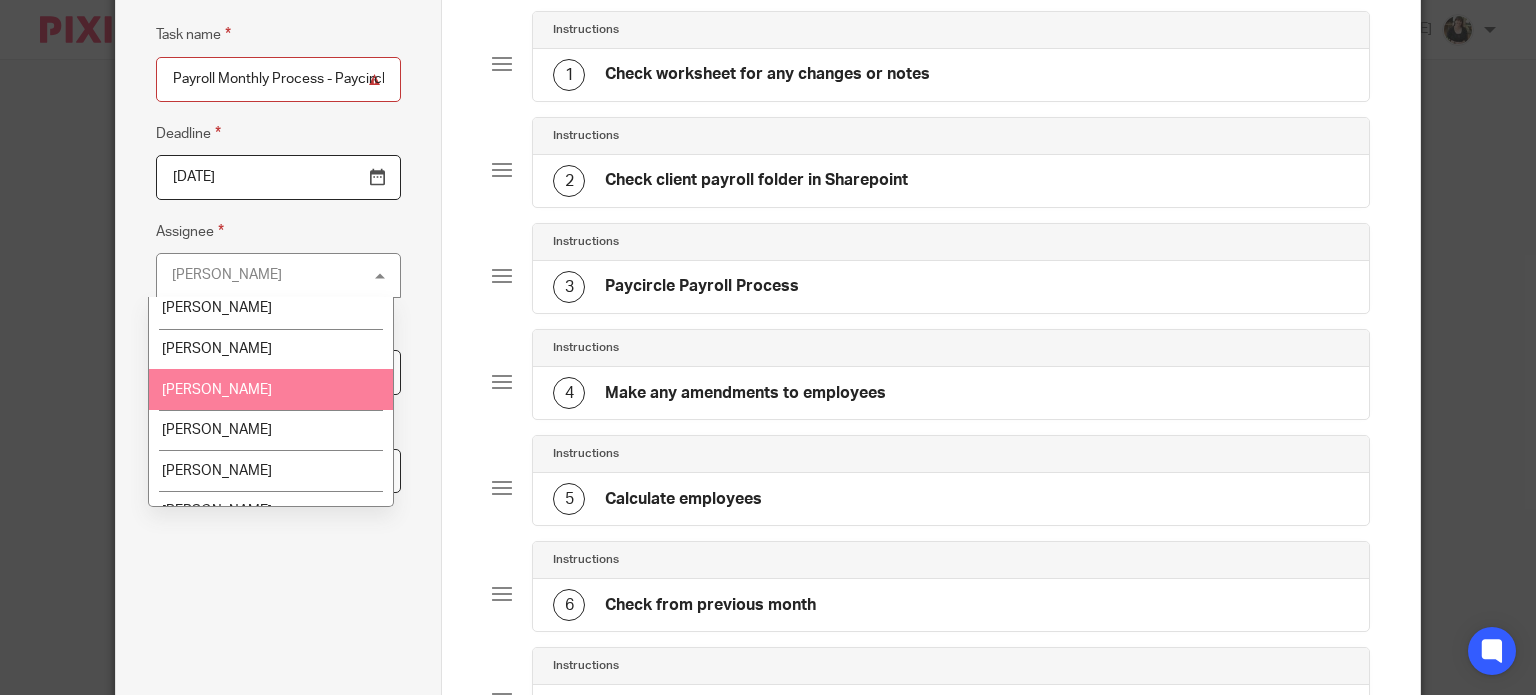scroll, scrollTop: 400, scrollLeft: 0, axis: vertical 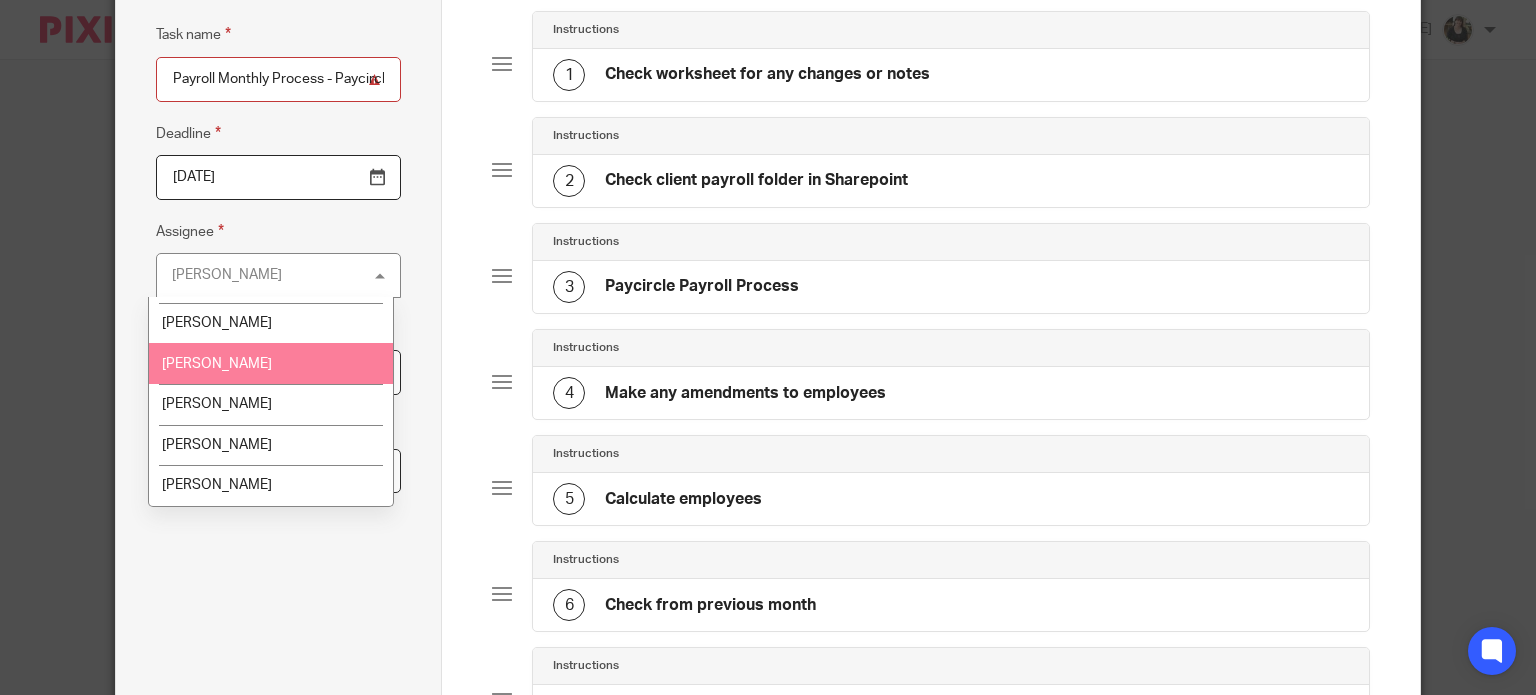 click on "Kirsty Turner" at bounding box center (217, 364) 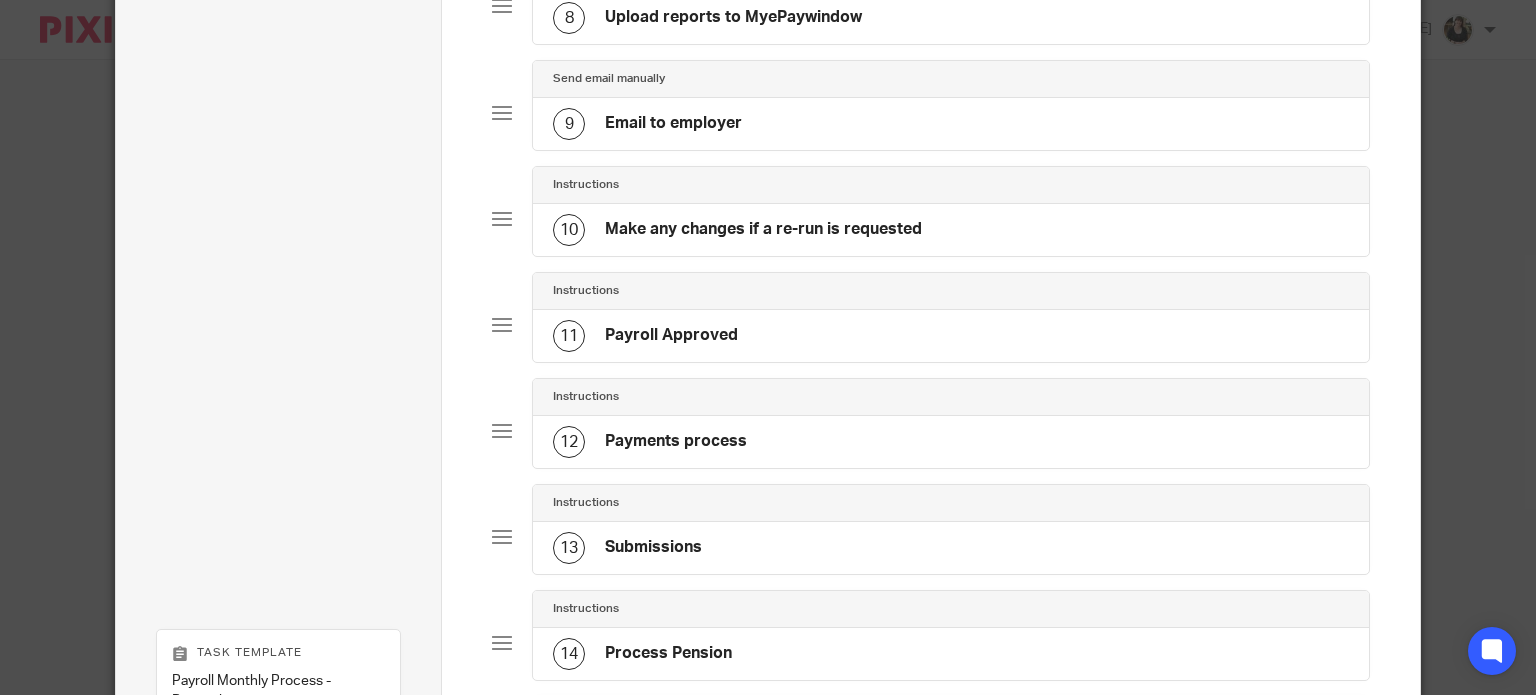 scroll, scrollTop: 1372, scrollLeft: 0, axis: vertical 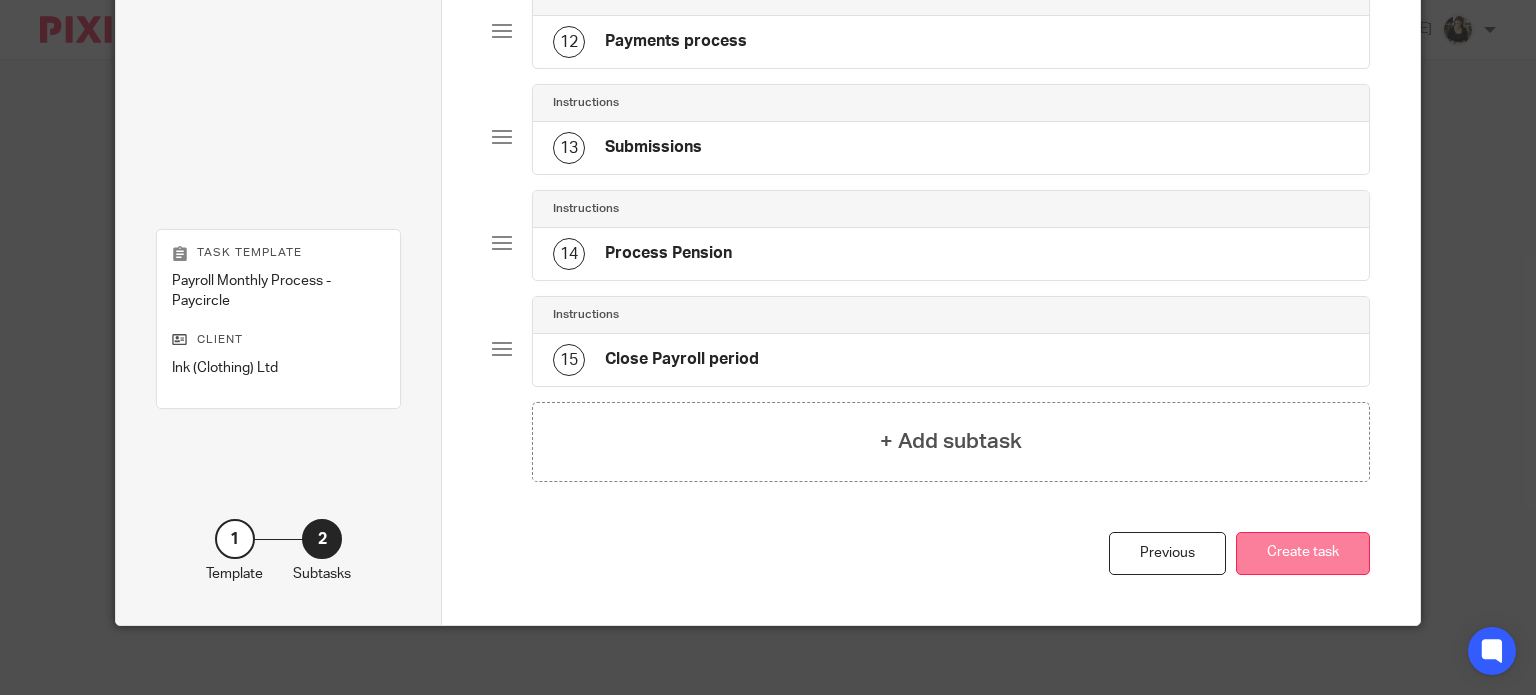 click on "Create task" at bounding box center [1303, 553] 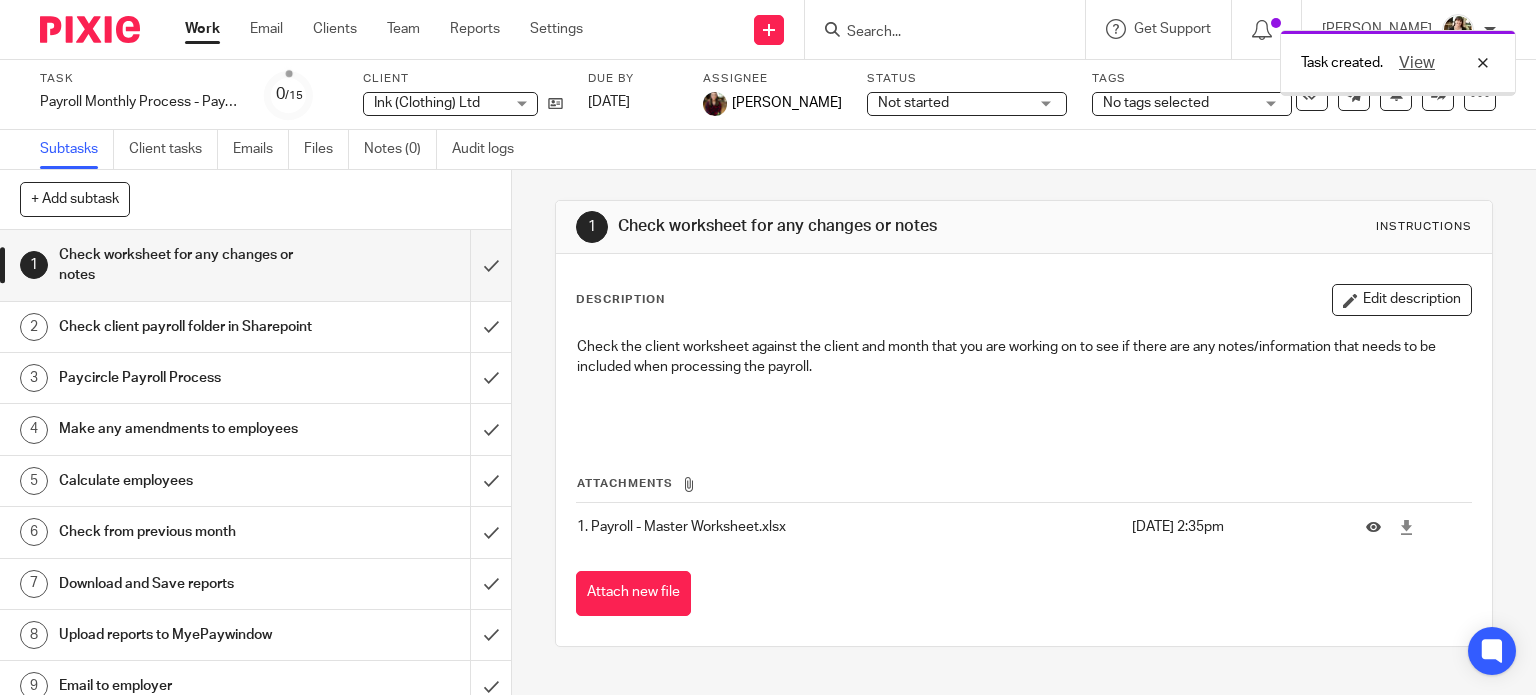 scroll, scrollTop: 0, scrollLeft: 0, axis: both 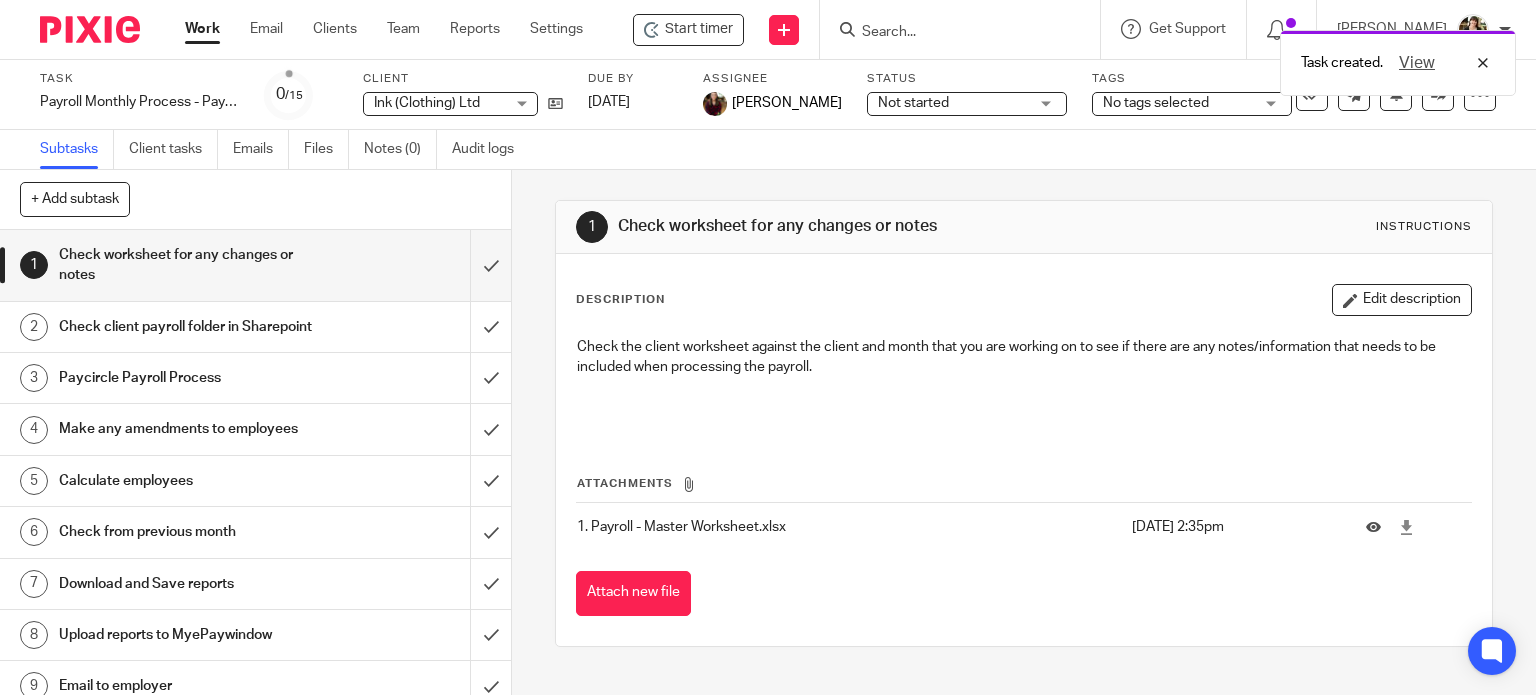 click on "Task created. View" at bounding box center [1142, 58] 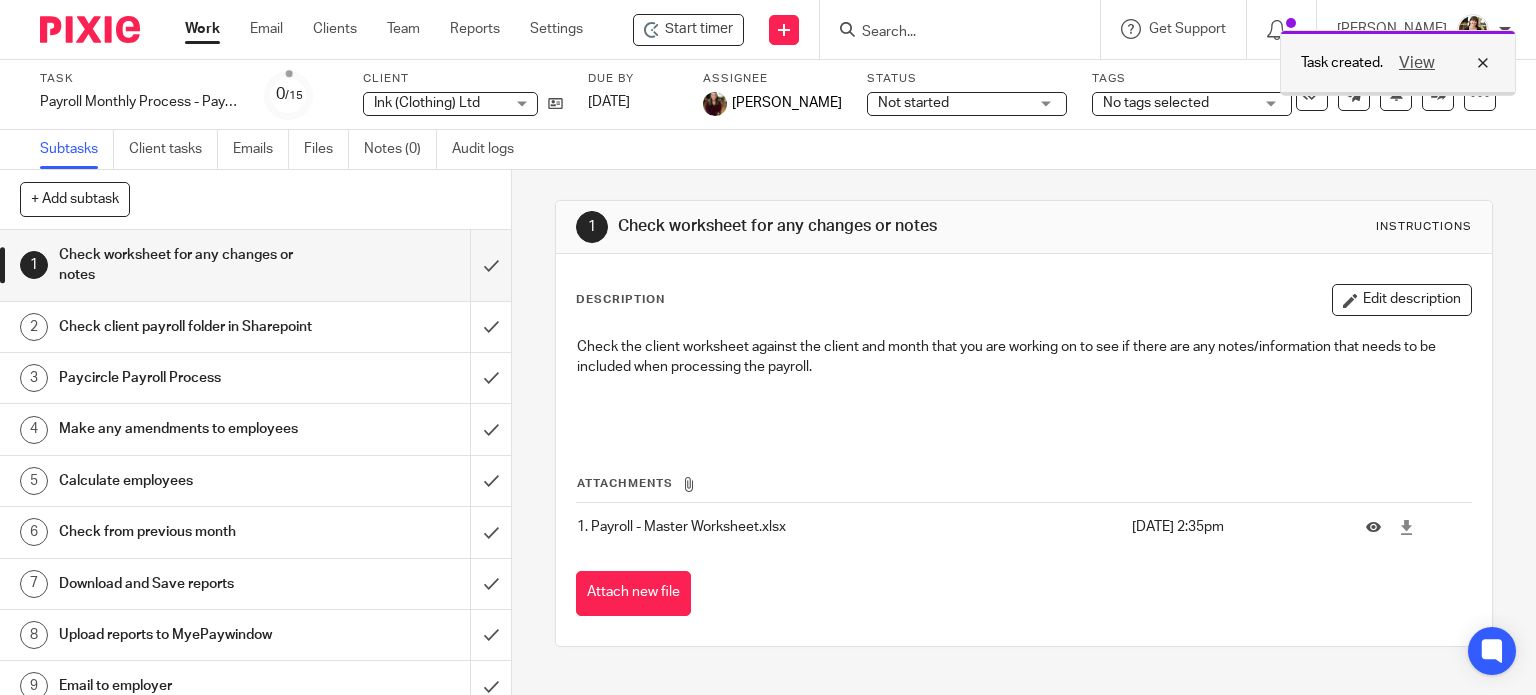 click on "View" at bounding box center (1439, 63) 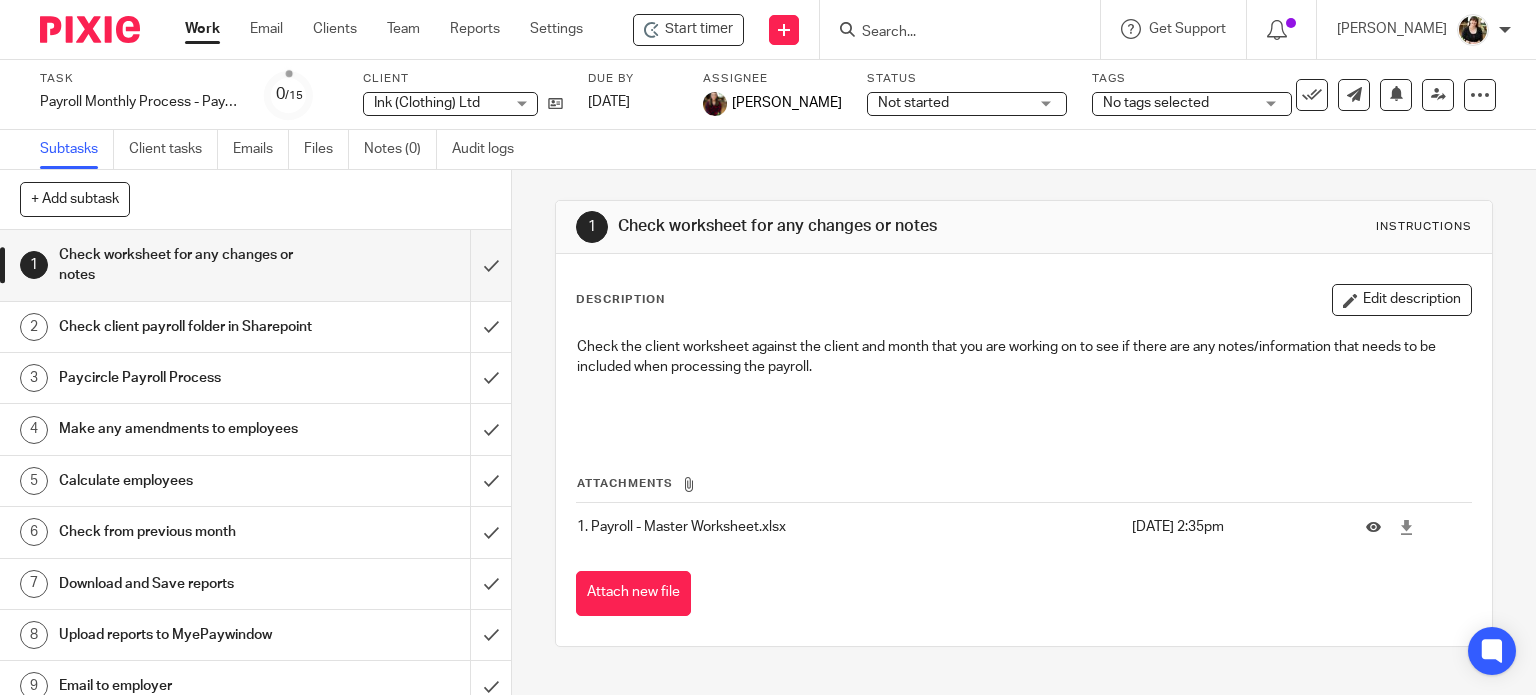 click at bounding box center (960, 29) 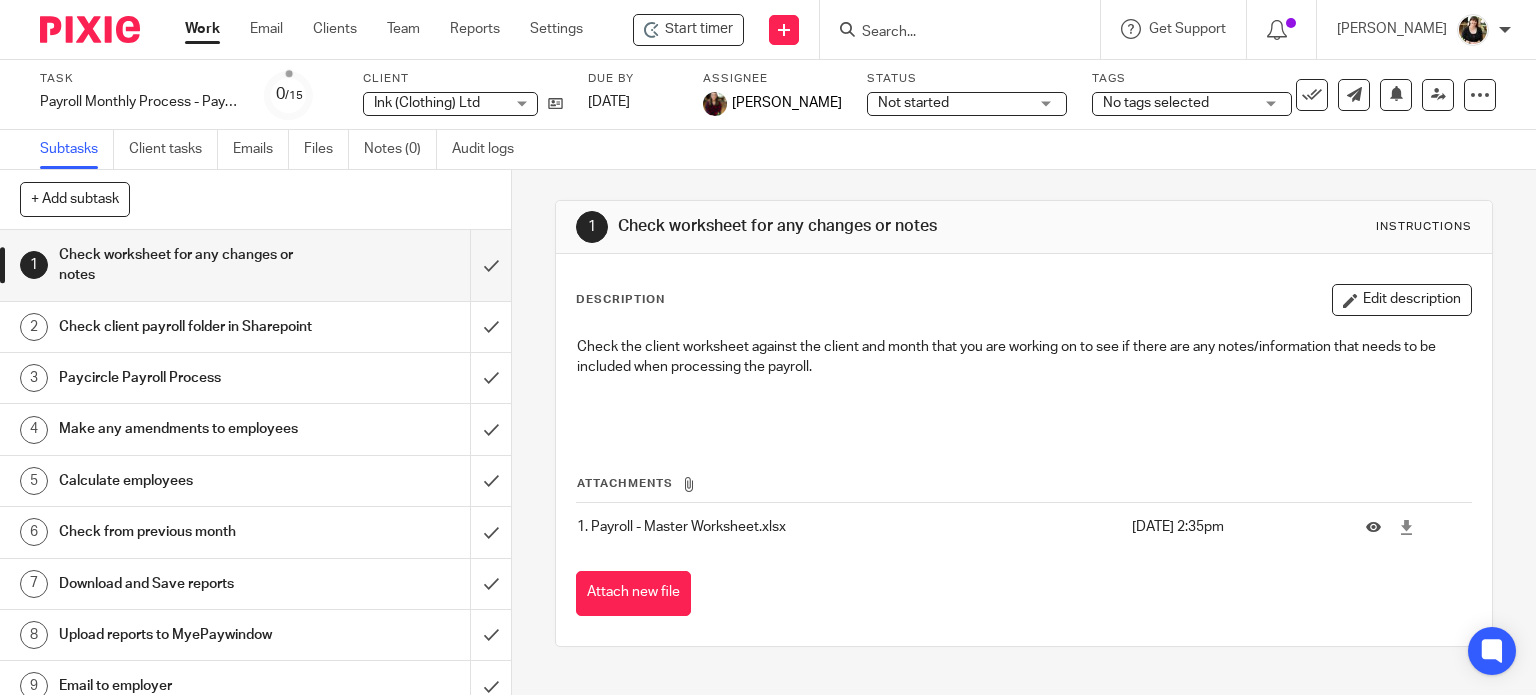 click at bounding box center (950, 33) 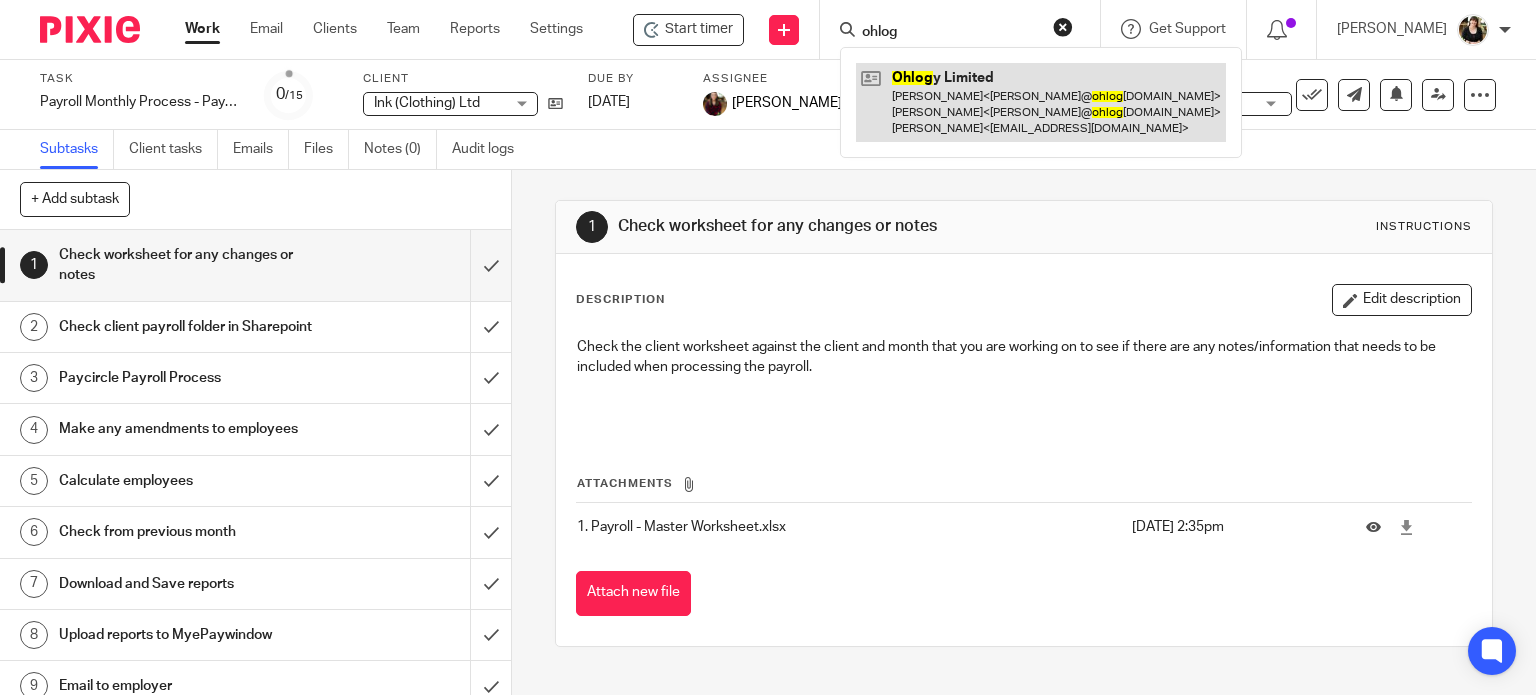 type on "ohlog" 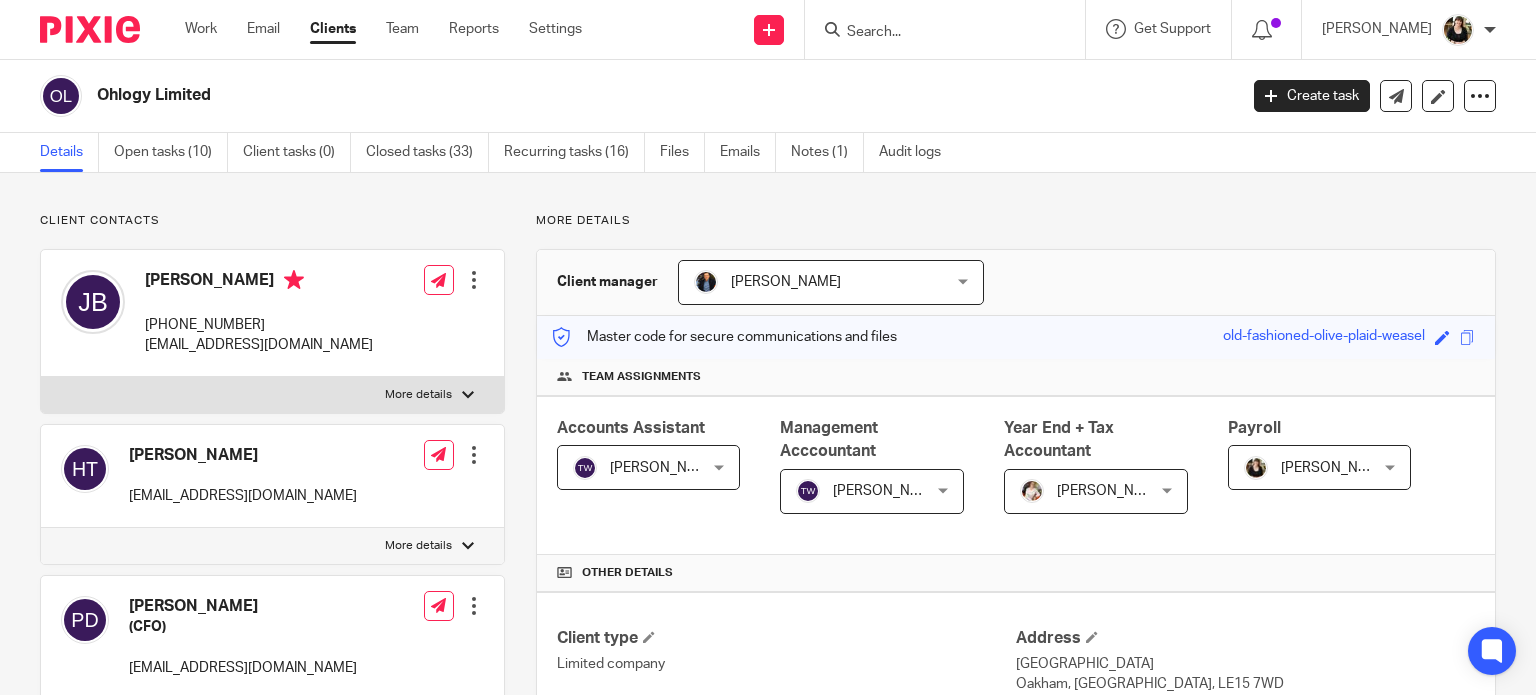 scroll, scrollTop: 0, scrollLeft: 0, axis: both 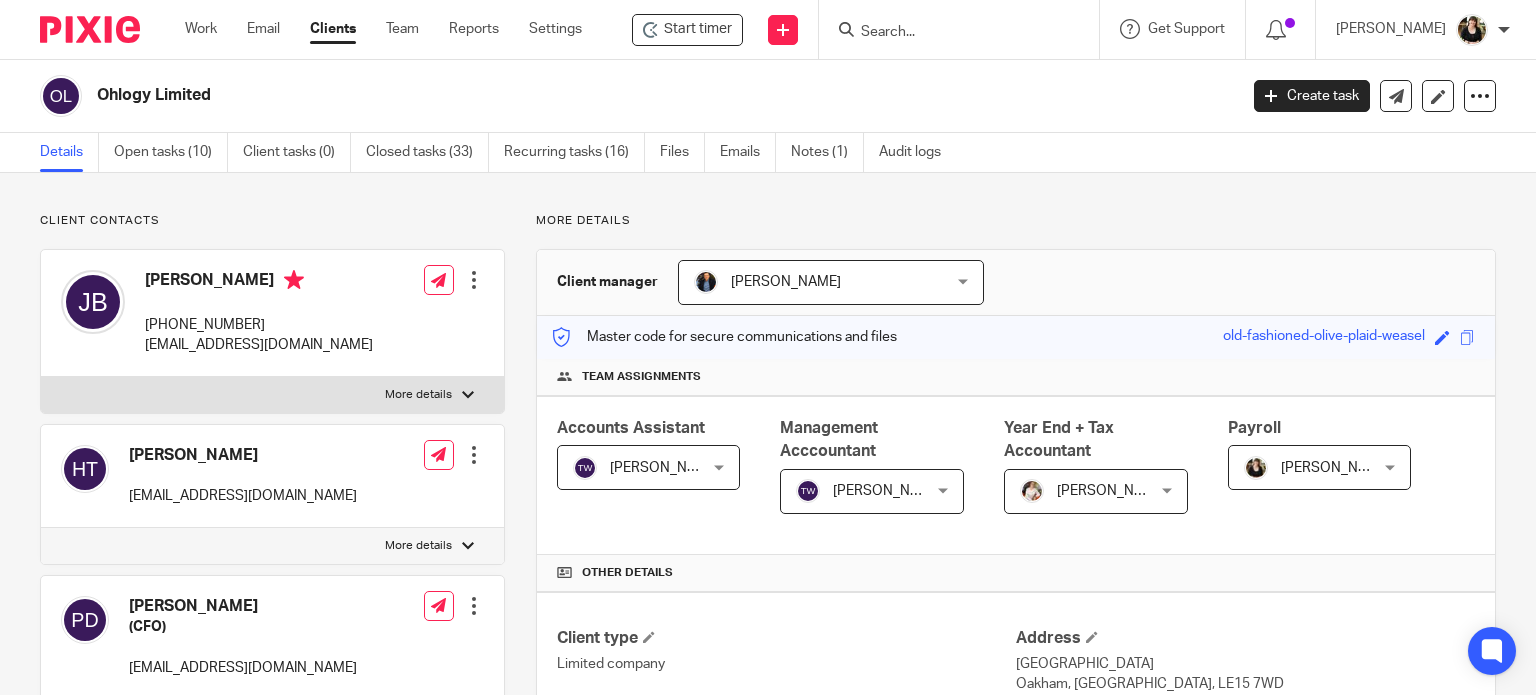 click on "[PERSON_NAME]" at bounding box center [1310, 467] 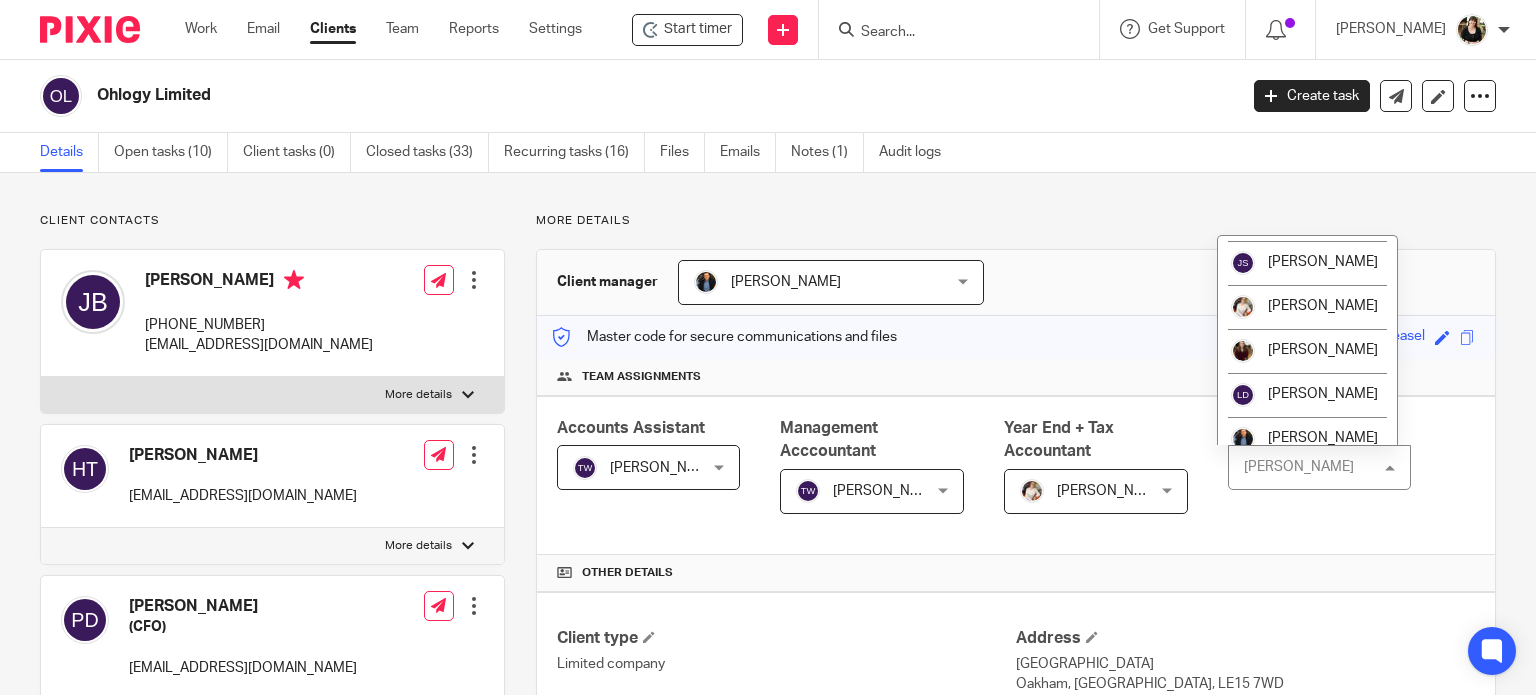 scroll, scrollTop: 400, scrollLeft: 0, axis: vertical 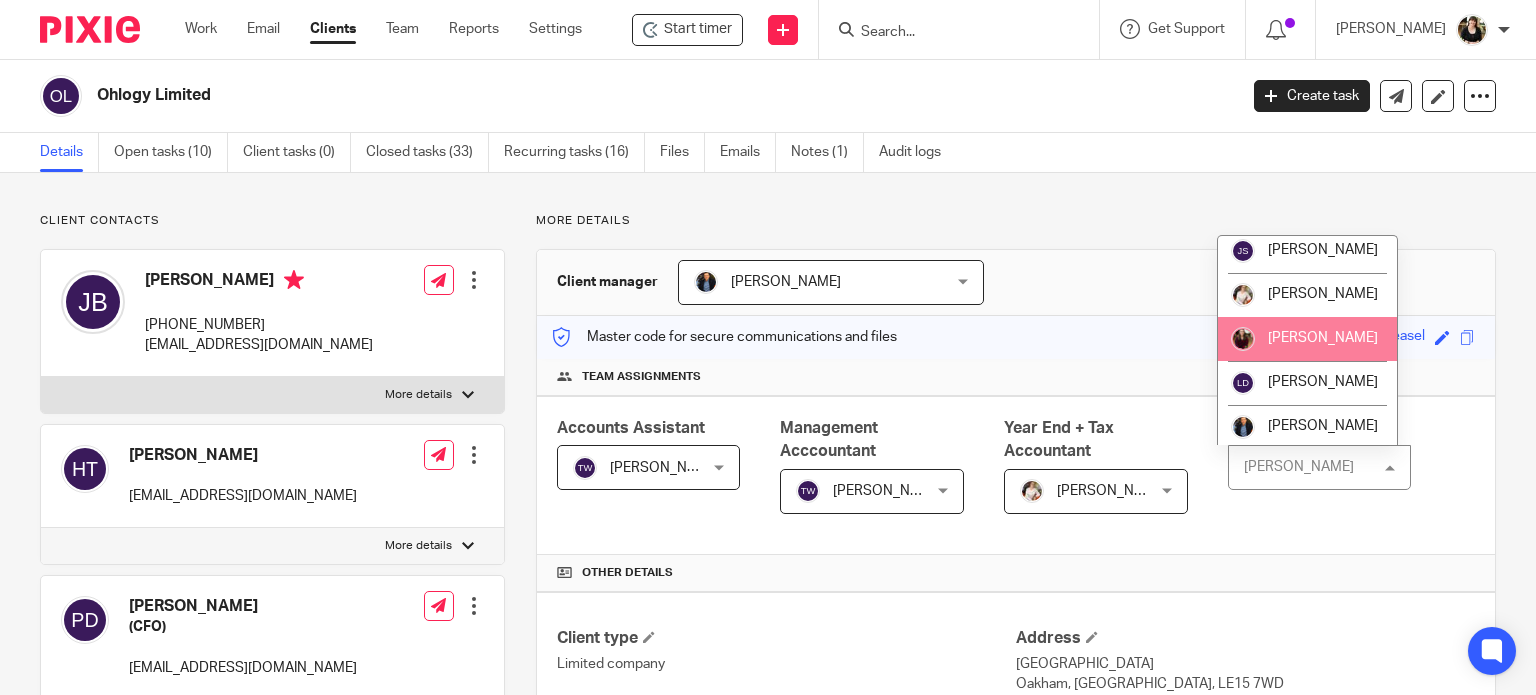 click on "[PERSON_NAME]" at bounding box center (1323, 338) 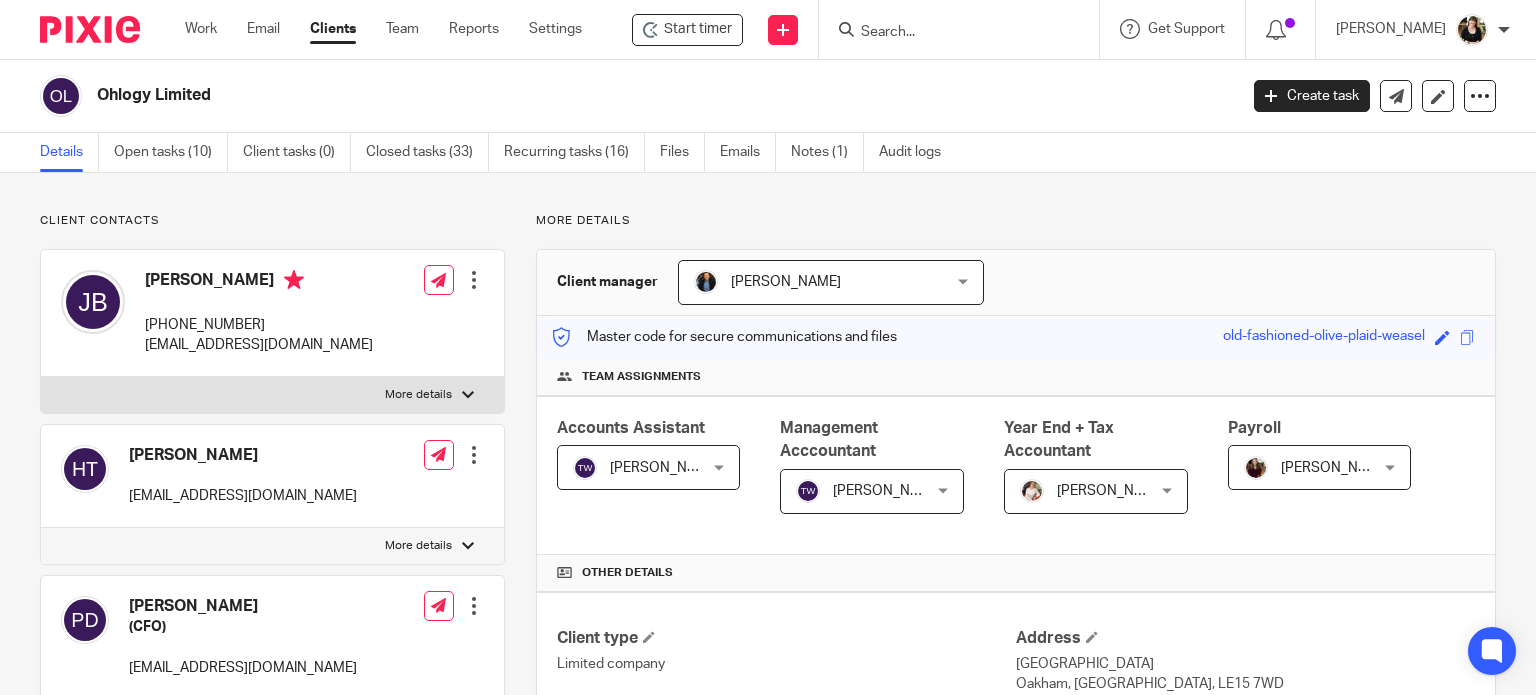 click on "Master code for secure communications and files
old-fashioned-olive-plaid-weasel
Save
old-fashioned-olive-plaid-weasel" at bounding box center [1016, 337] 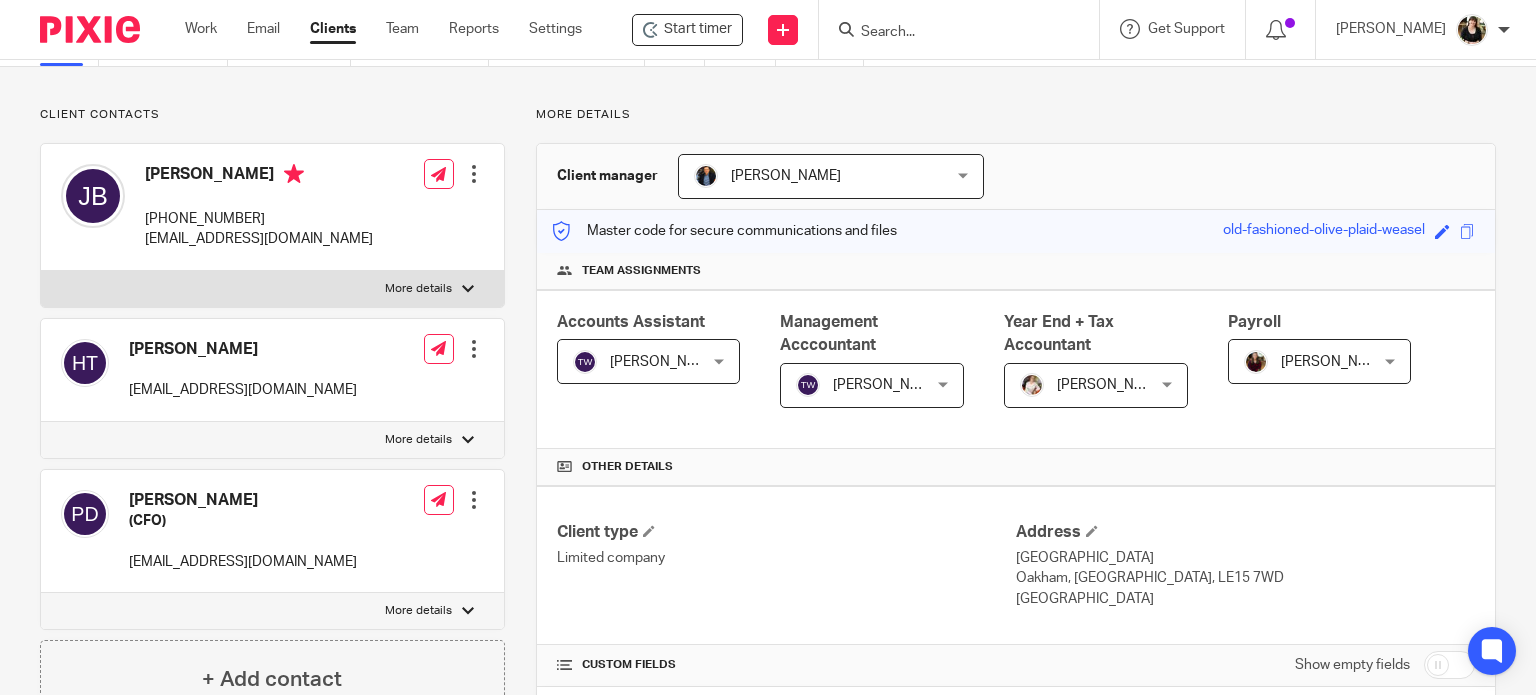 scroll, scrollTop: 200, scrollLeft: 0, axis: vertical 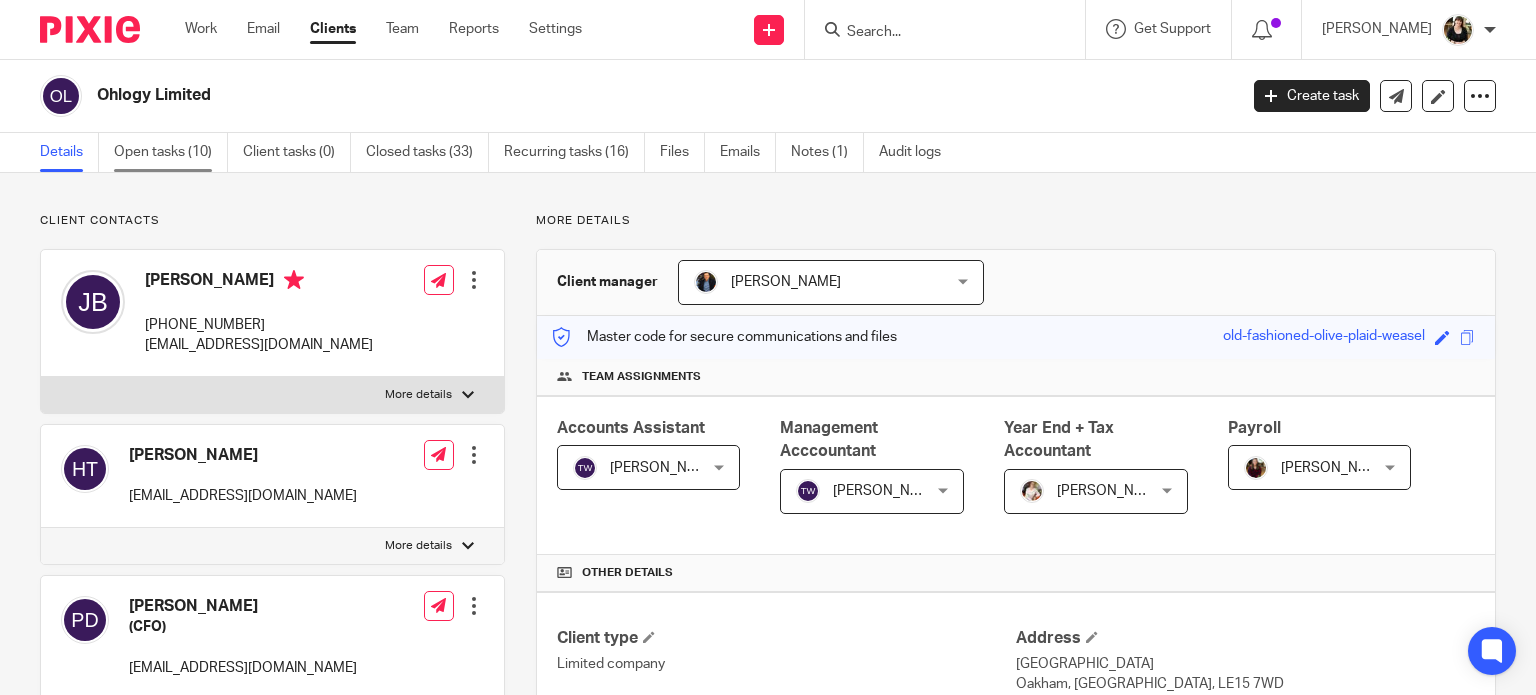 click on "Open tasks (10)" at bounding box center (171, 152) 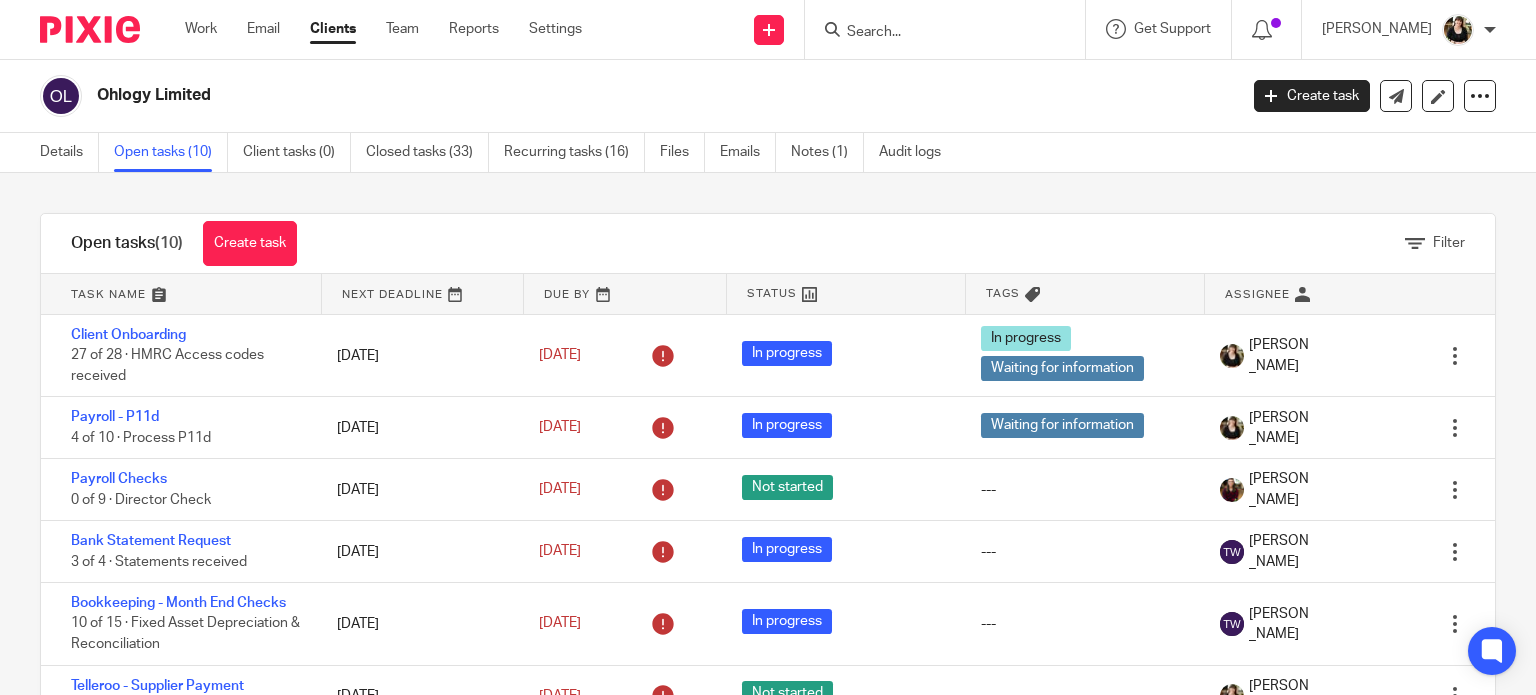 scroll, scrollTop: 0, scrollLeft: 0, axis: both 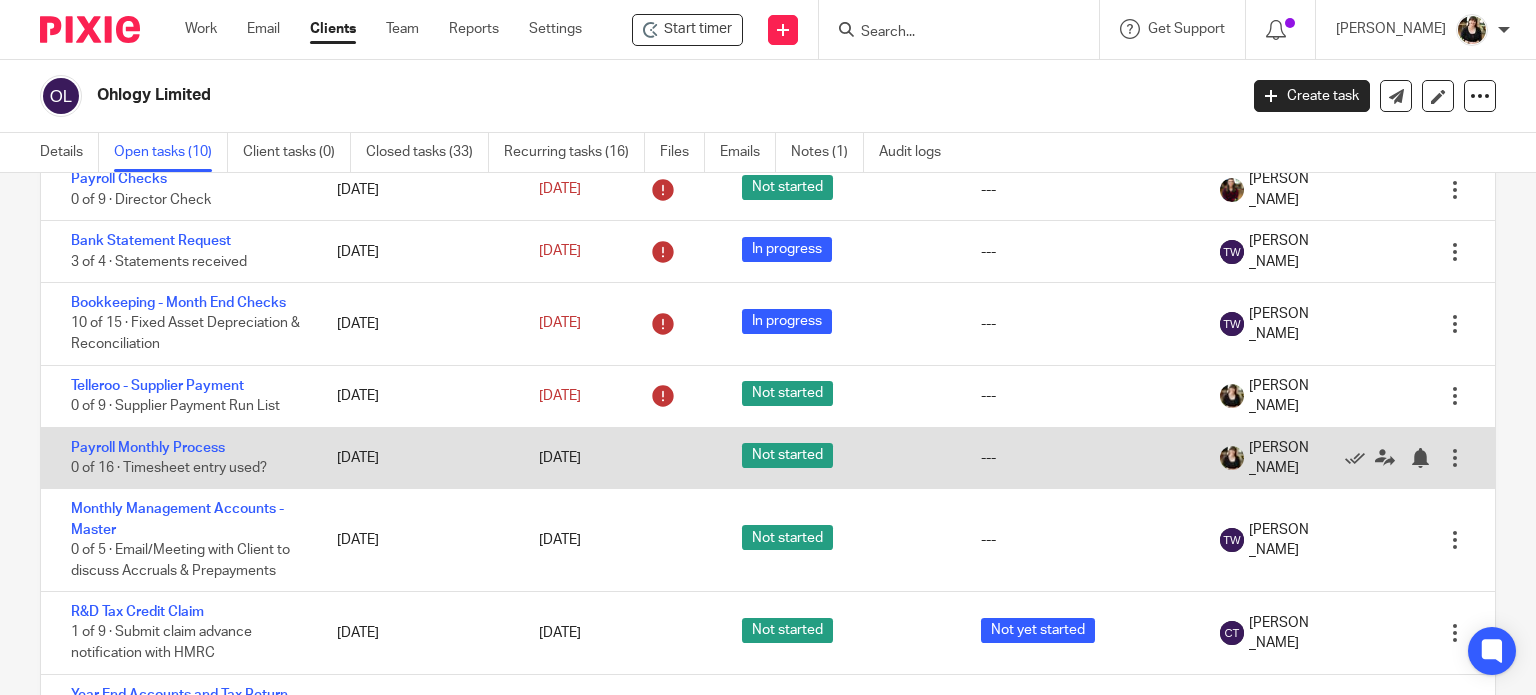 click at bounding box center (1455, 458) 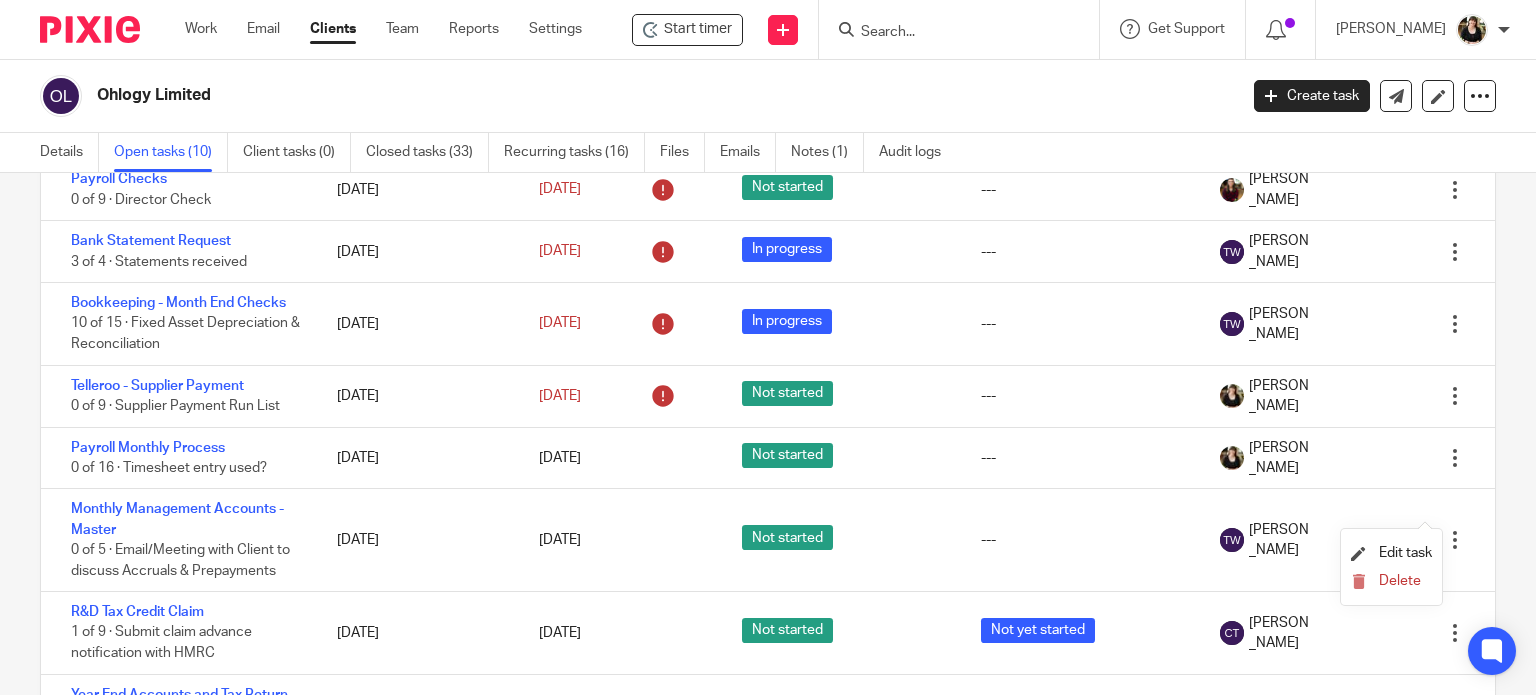 click on "Delete" at bounding box center [1391, 582] 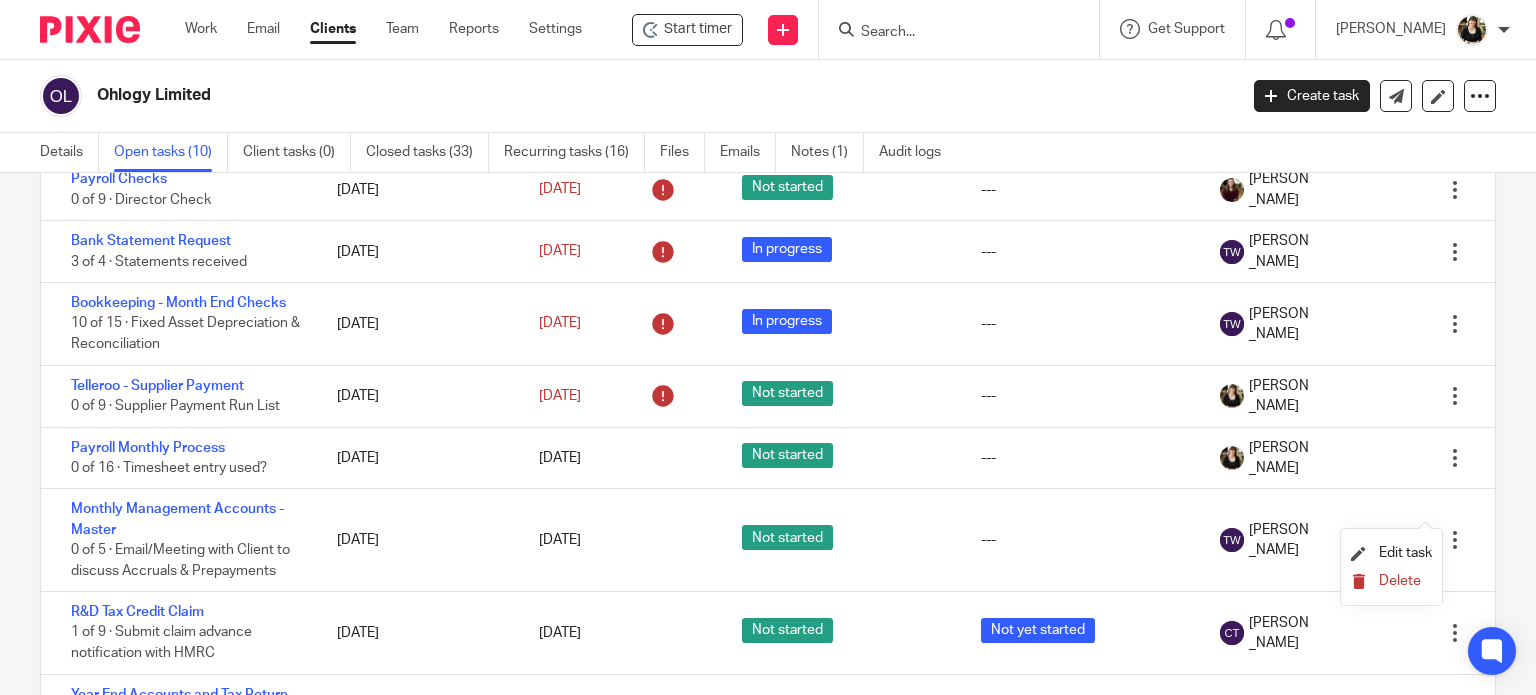 click on "Delete" at bounding box center [1400, 581] 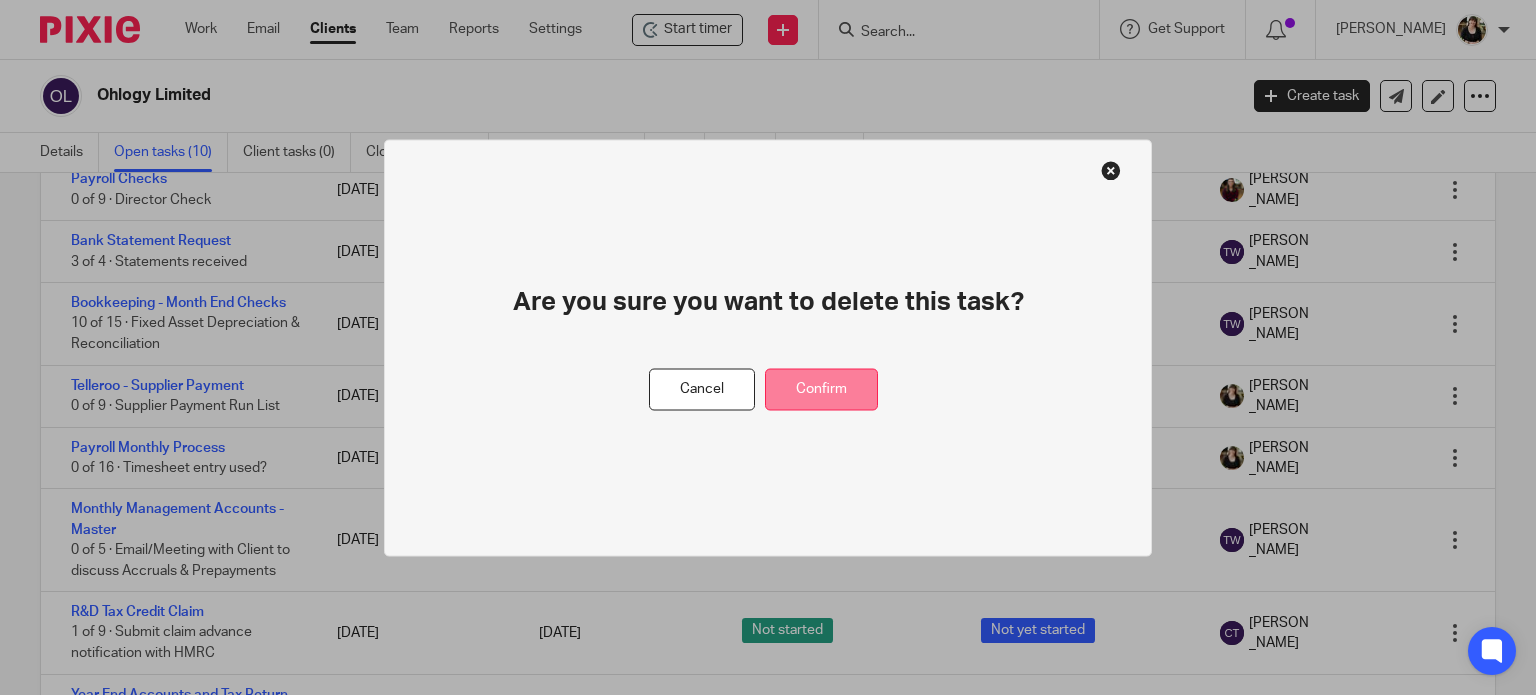 click on "Confirm" at bounding box center (821, 389) 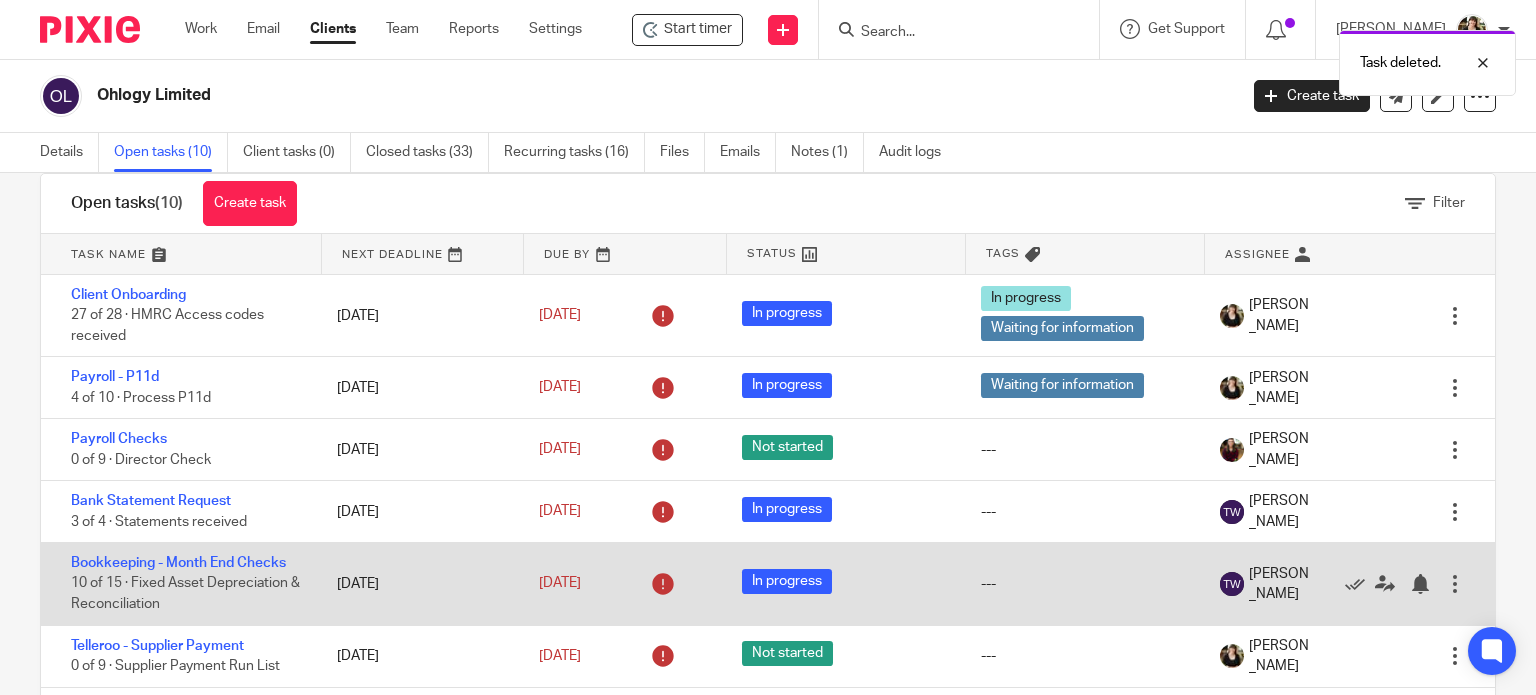 scroll, scrollTop: 0, scrollLeft: 0, axis: both 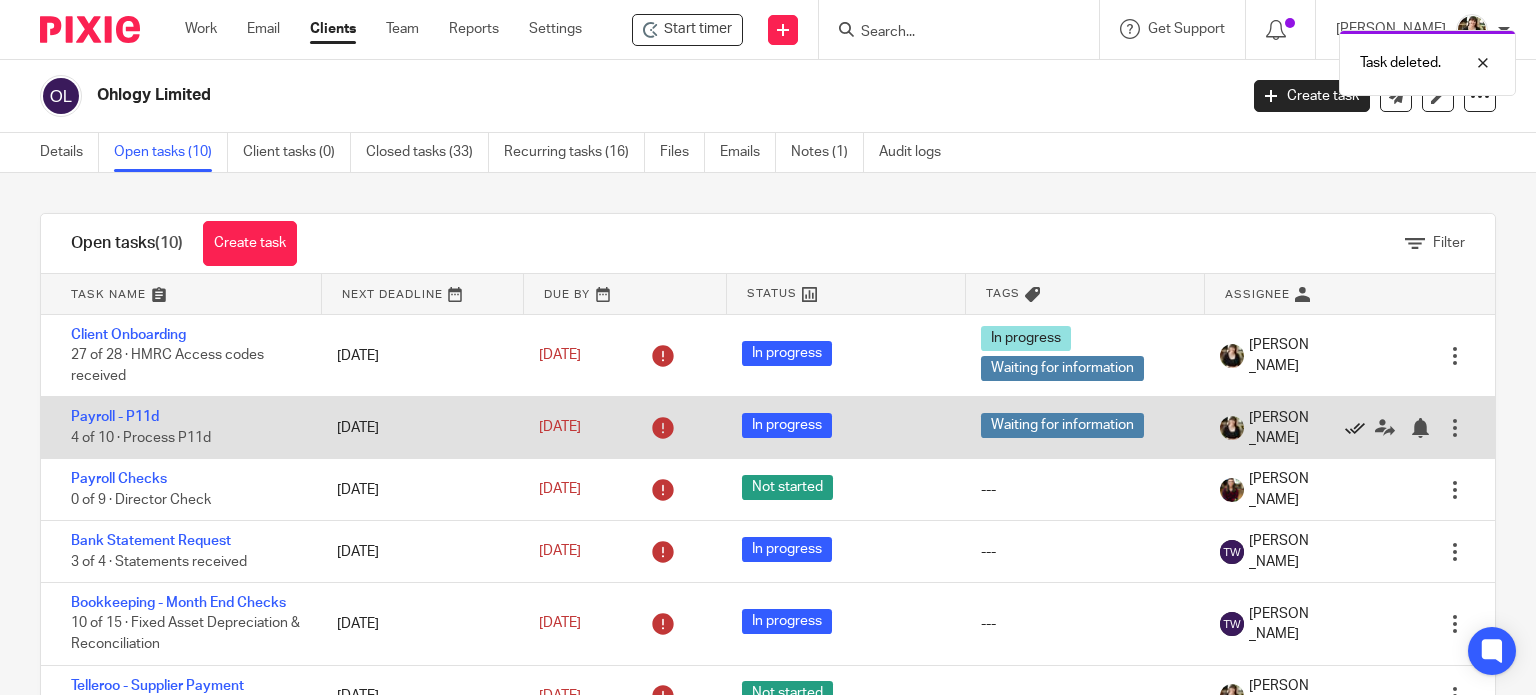 click at bounding box center (1355, 428) 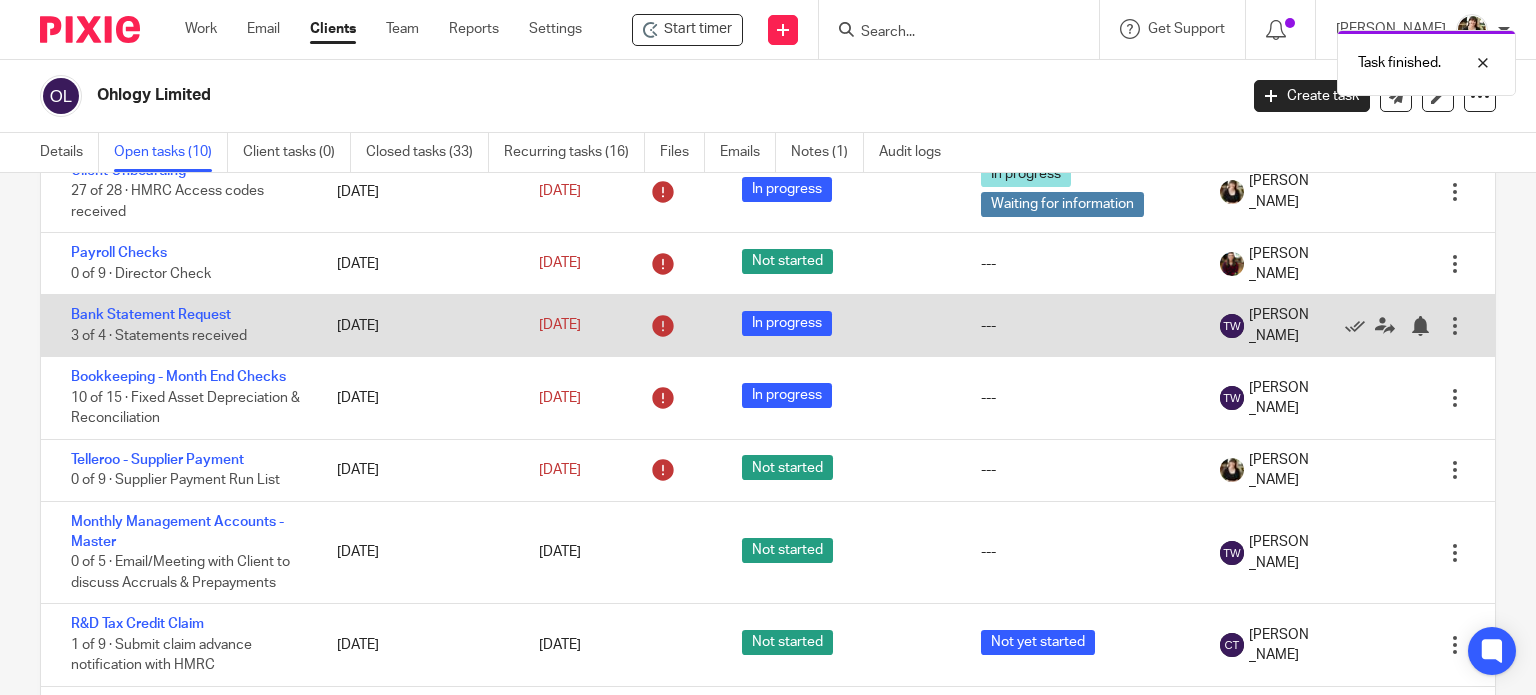 scroll, scrollTop: 200, scrollLeft: 0, axis: vertical 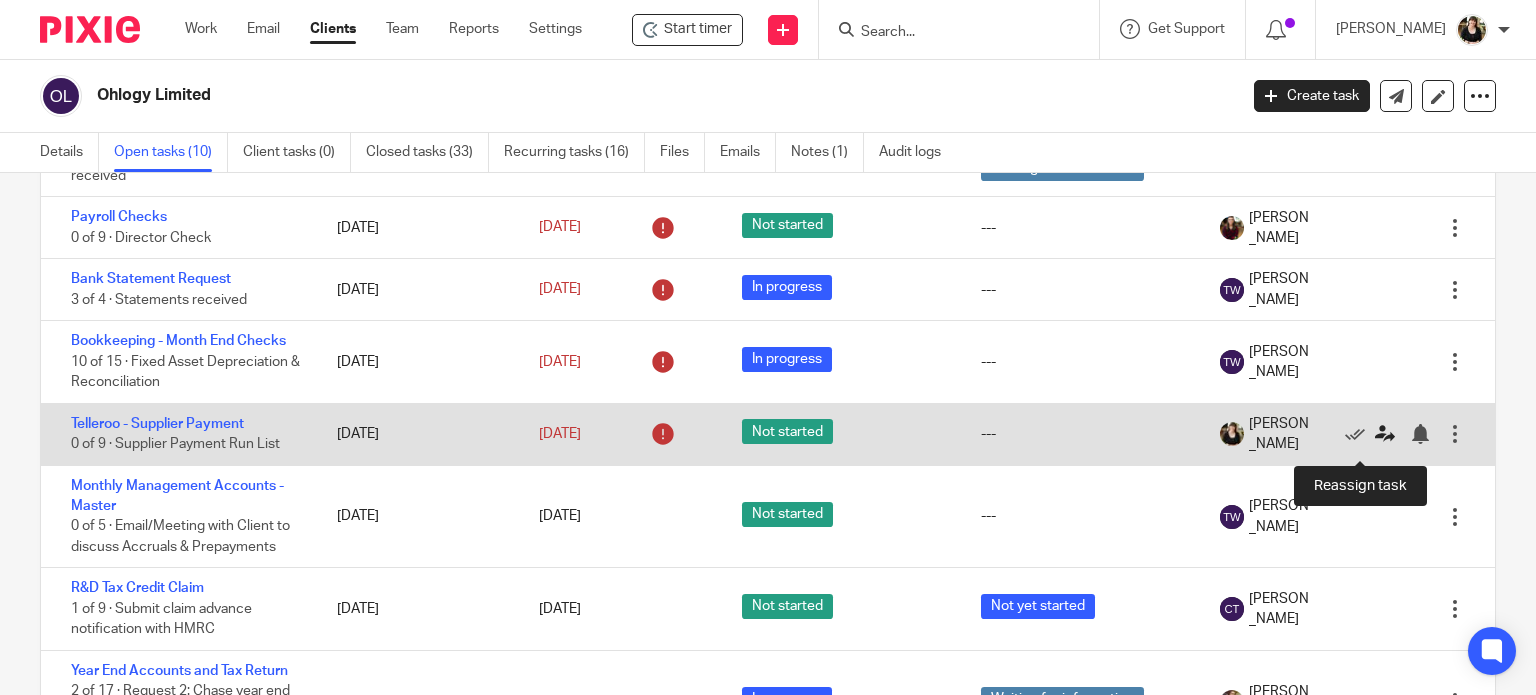 click at bounding box center [1385, 434] 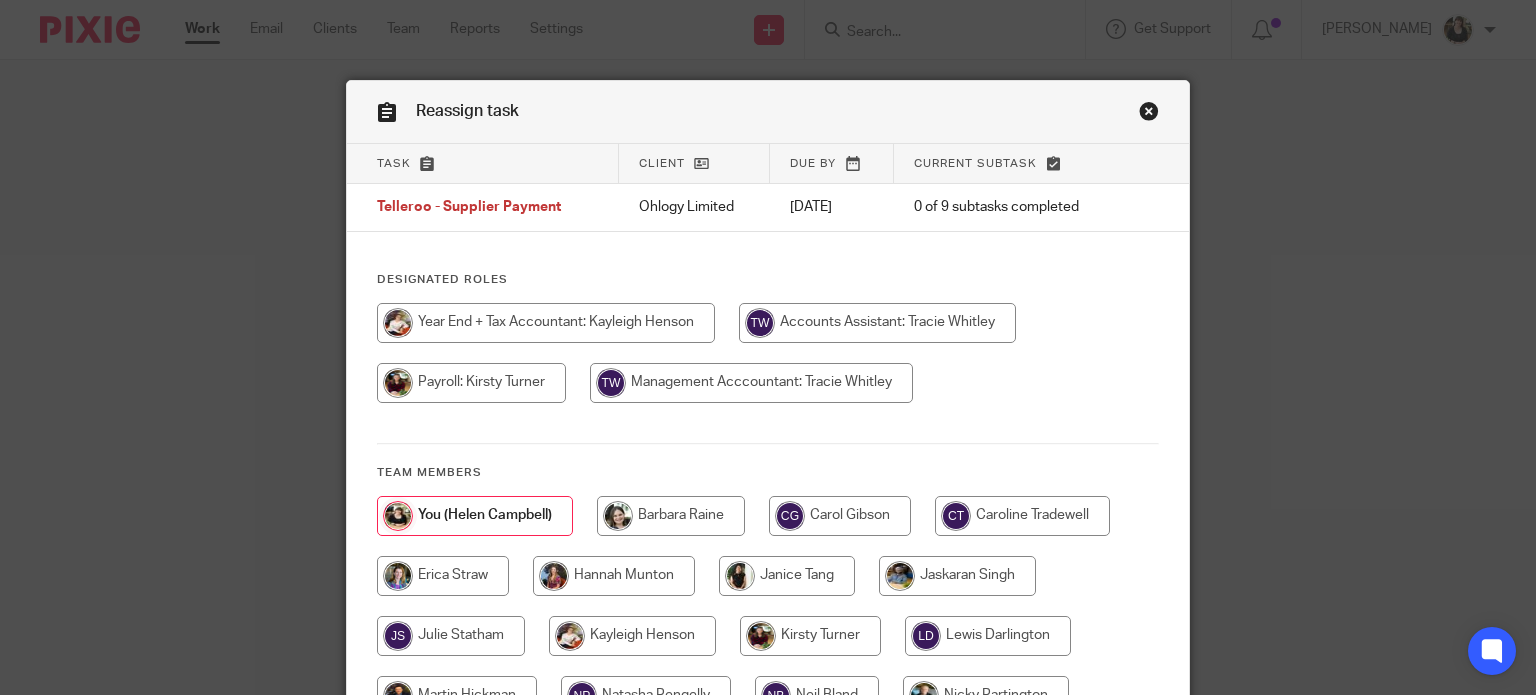 scroll, scrollTop: 0, scrollLeft: 0, axis: both 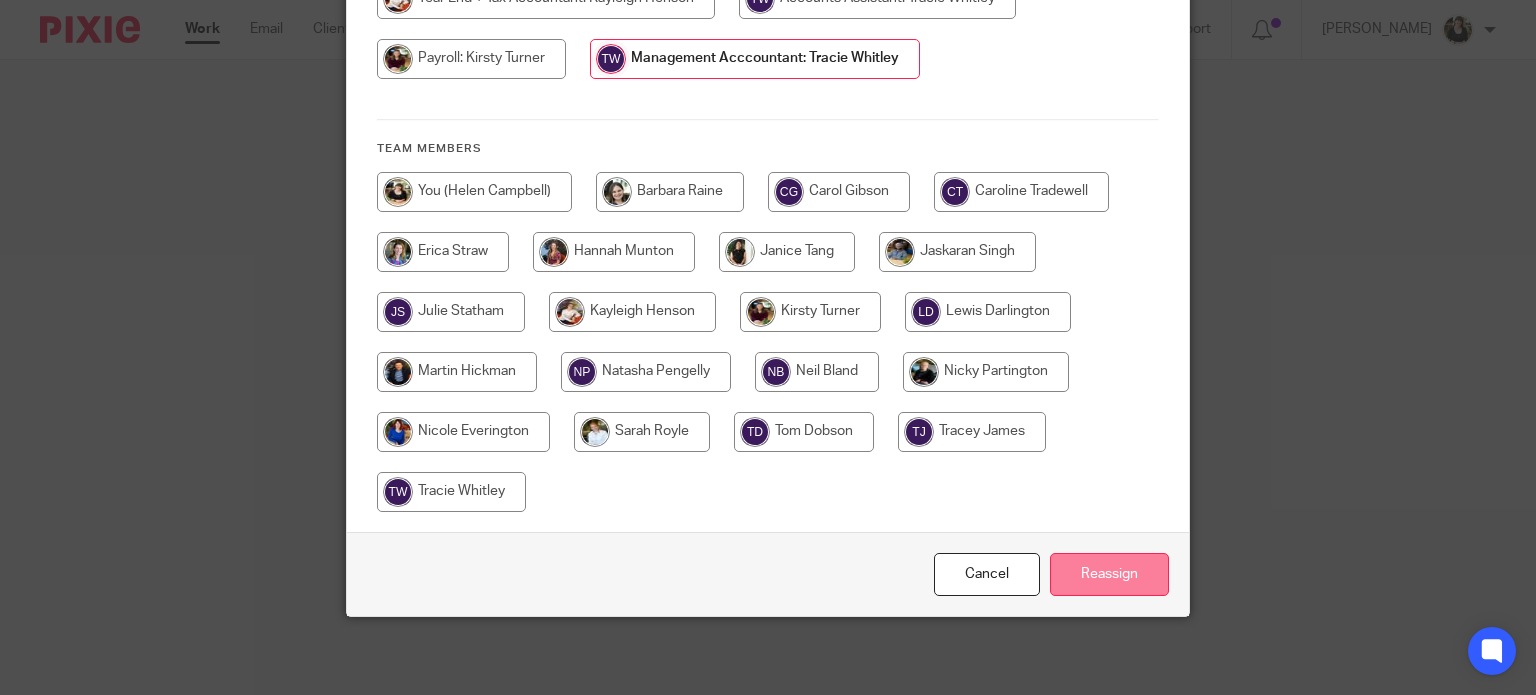 click on "Reassign" at bounding box center [1109, 574] 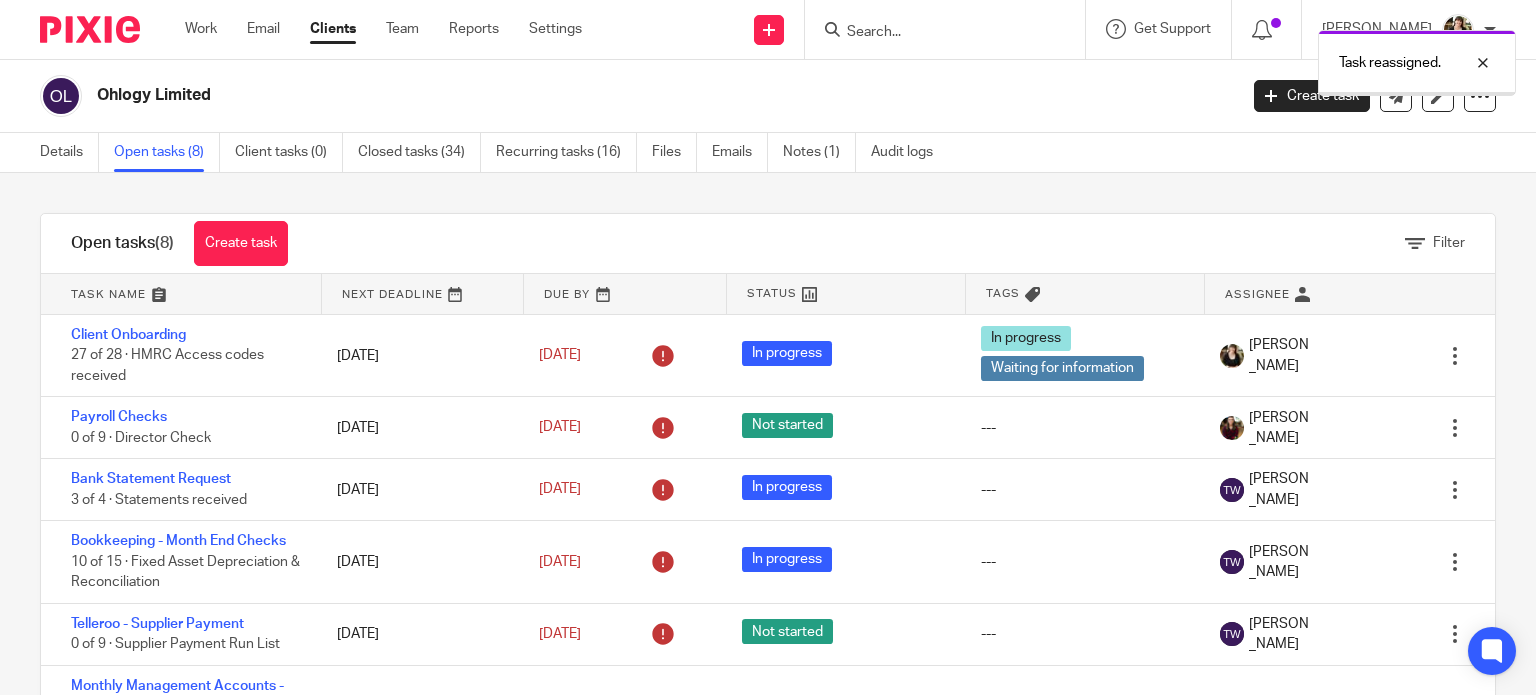 scroll, scrollTop: 0, scrollLeft: 0, axis: both 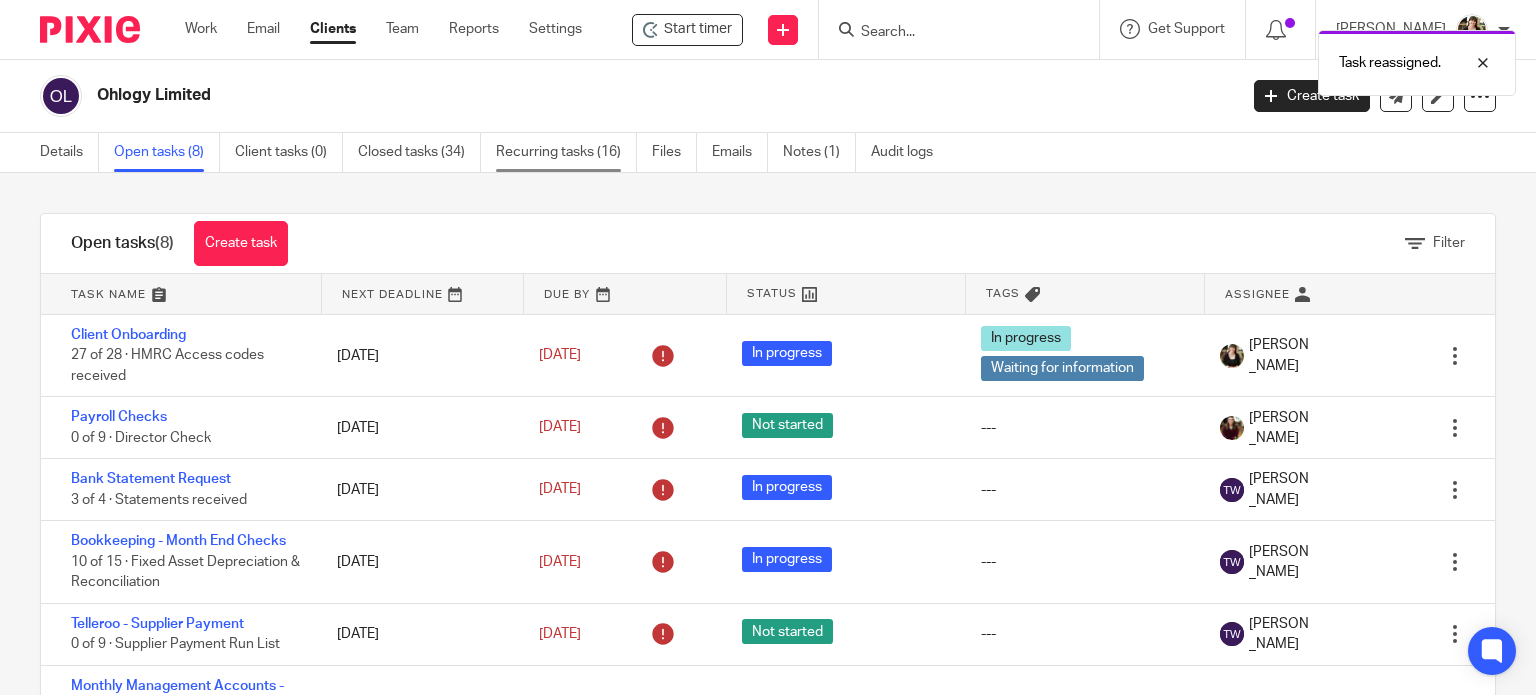 click on "Recurring tasks (16)" at bounding box center [566, 152] 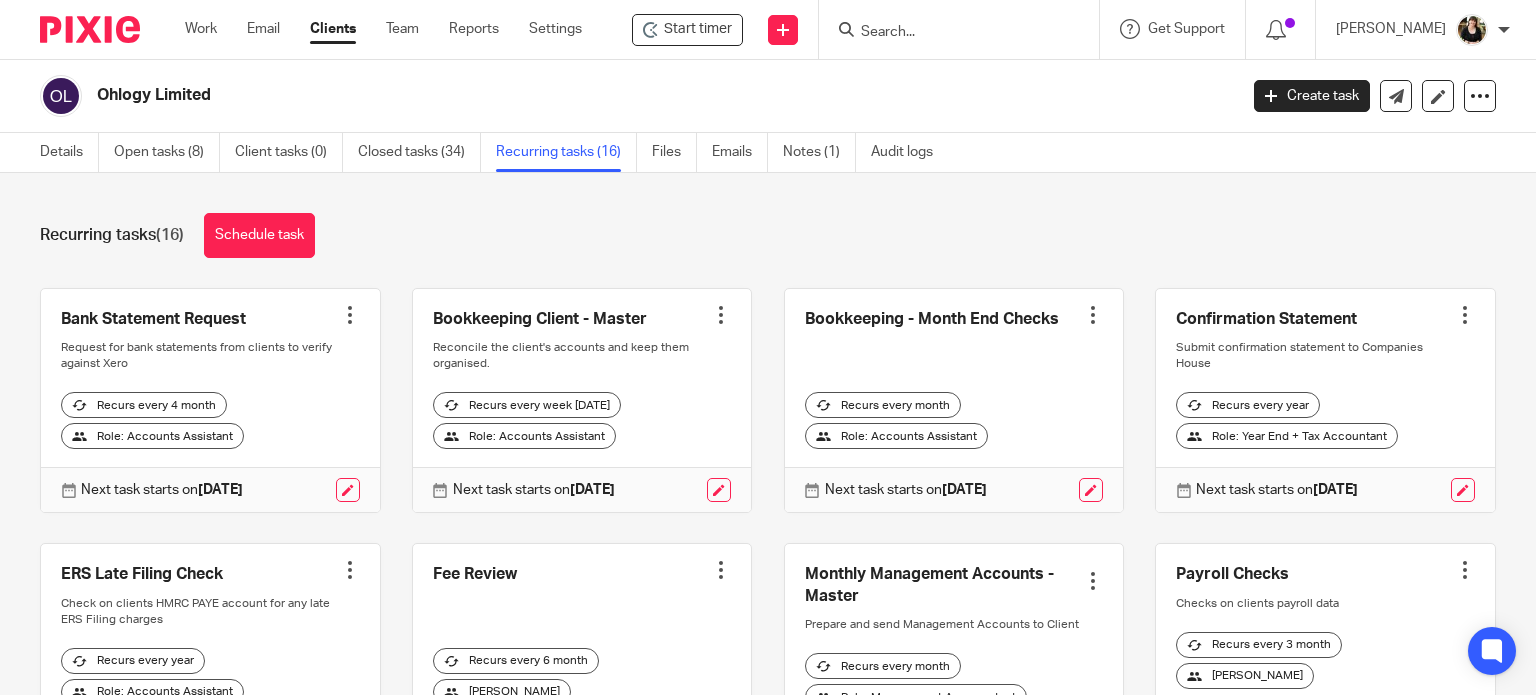 scroll, scrollTop: 0, scrollLeft: 0, axis: both 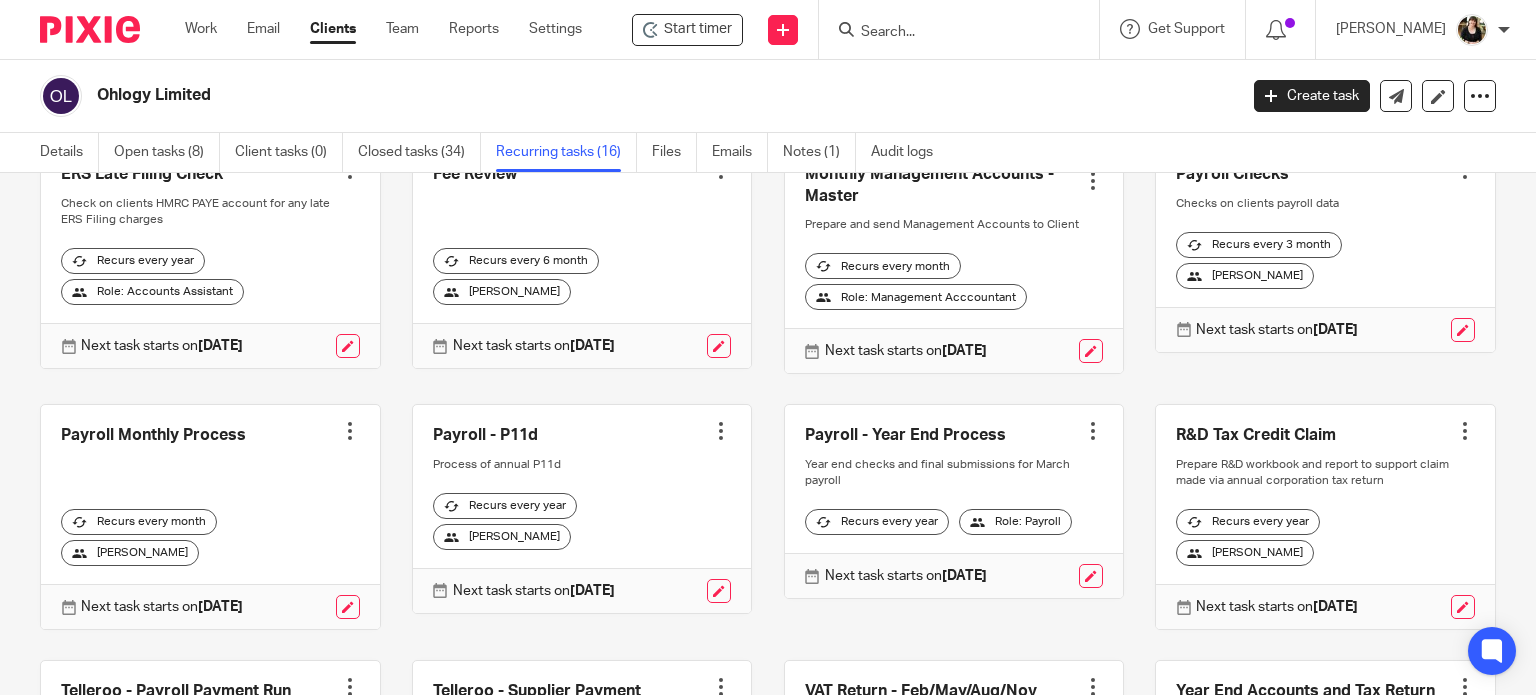 click at bounding box center [350, 431] 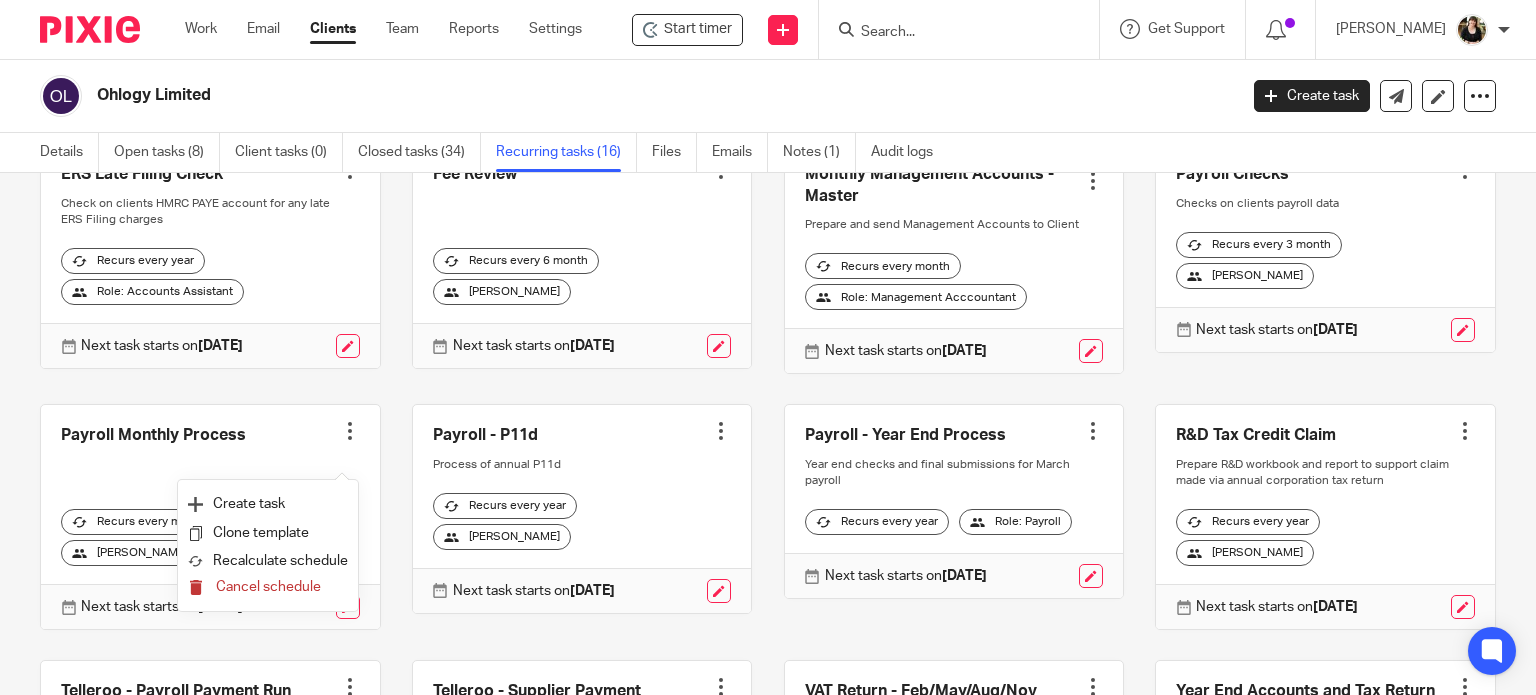 click on "Cancel schedule" at bounding box center [268, 587] 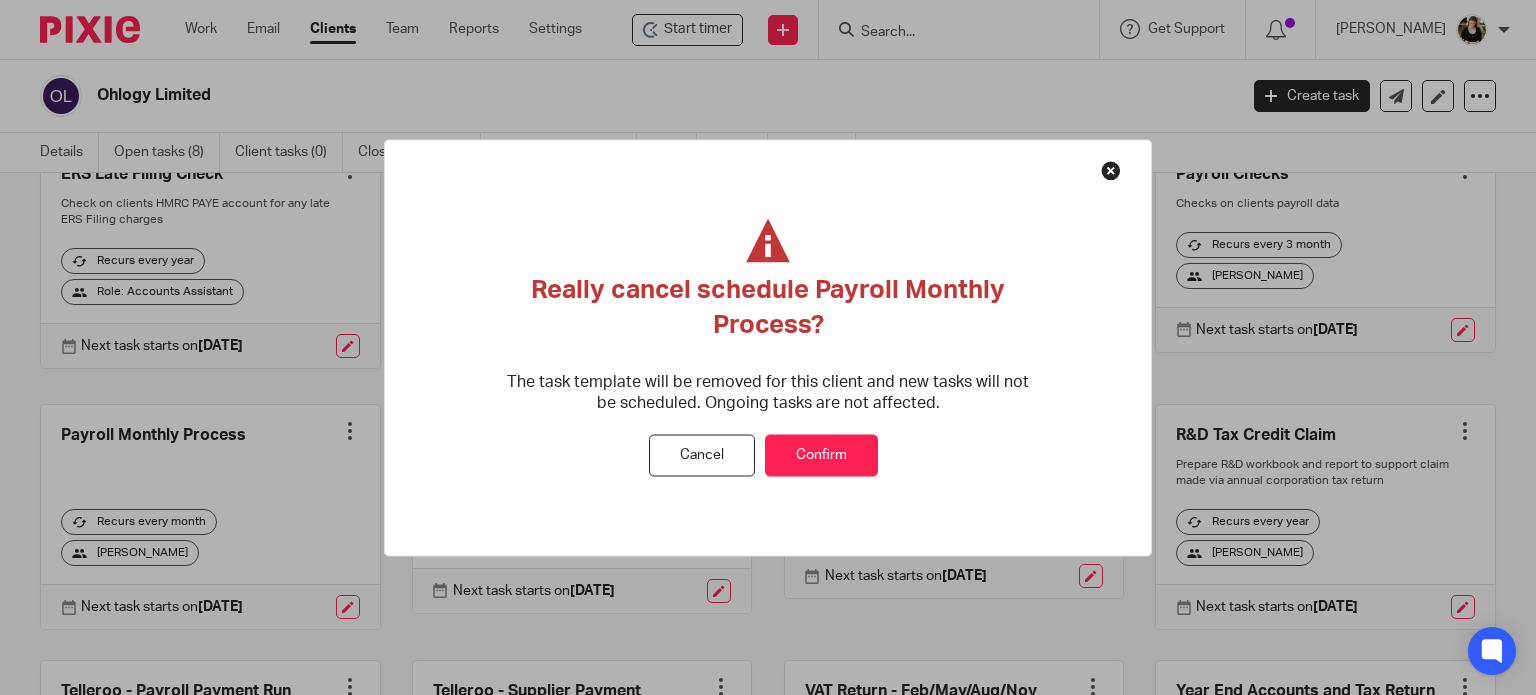 click on "Confirm" at bounding box center [821, 455] 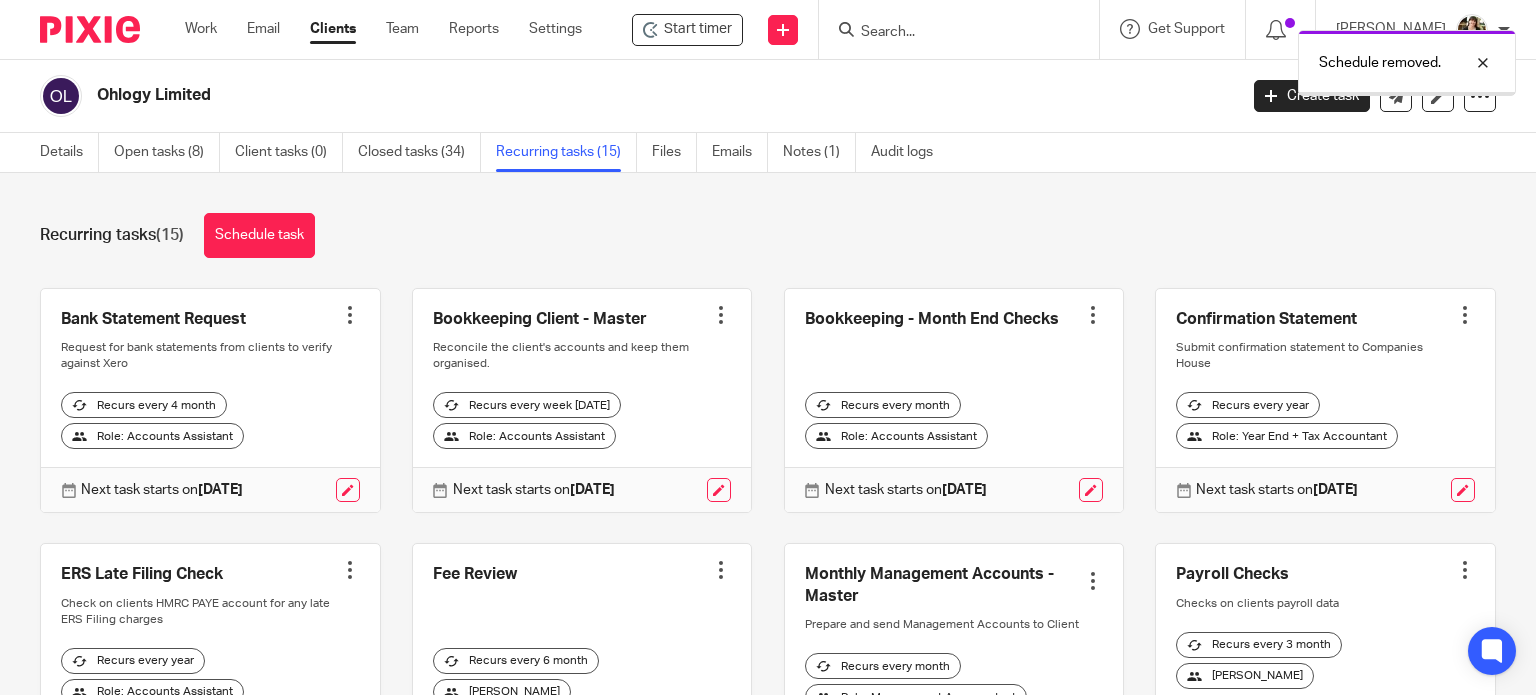 scroll, scrollTop: 0, scrollLeft: 0, axis: both 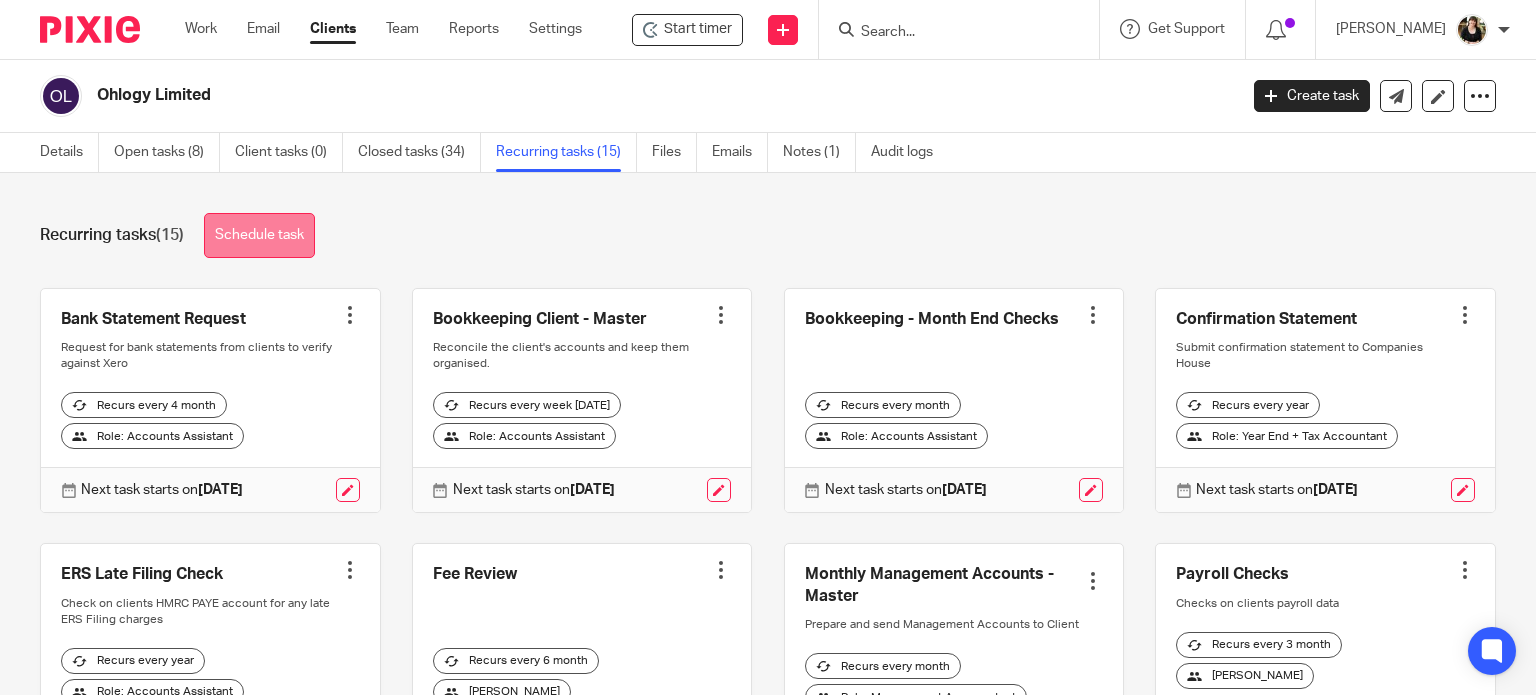 click on "Schedule task" at bounding box center (259, 235) 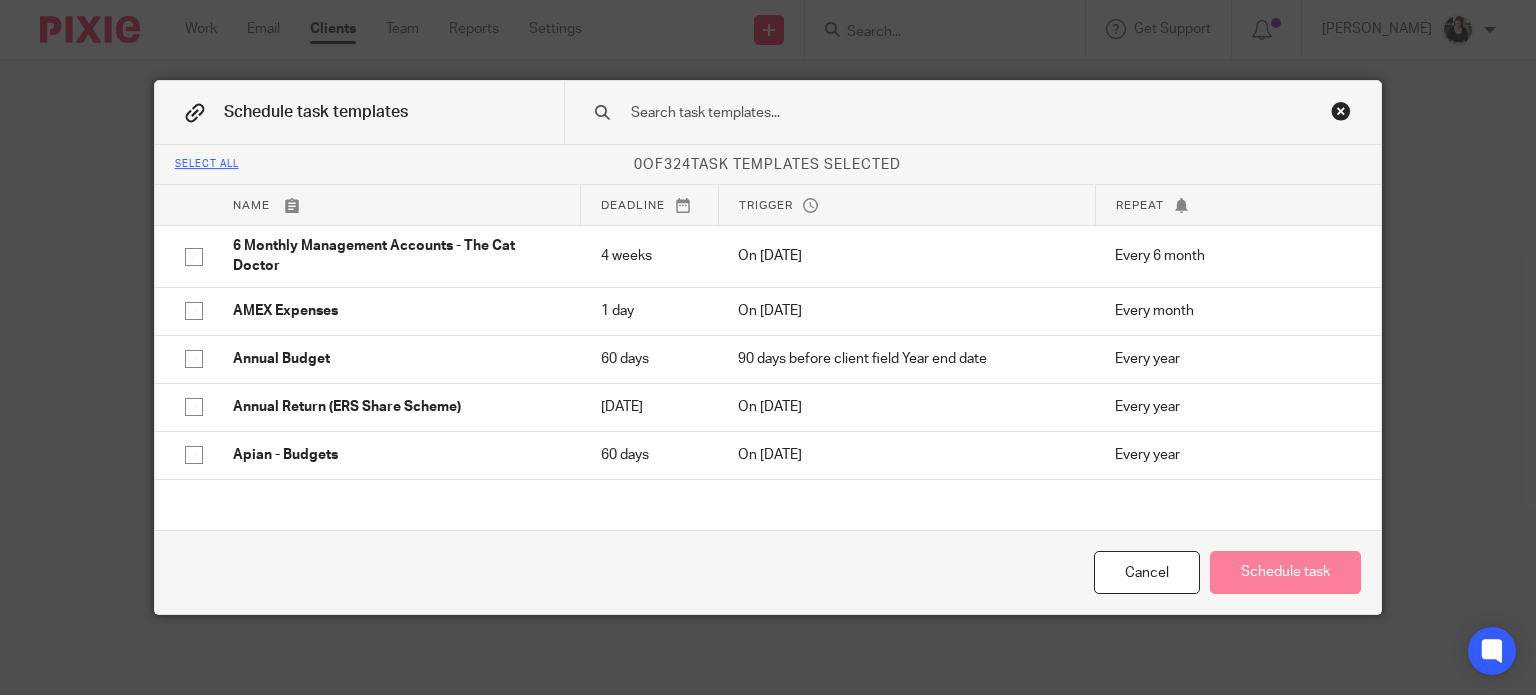 scroll, scrollTop: 0, scrollLeft: 0, axis: both 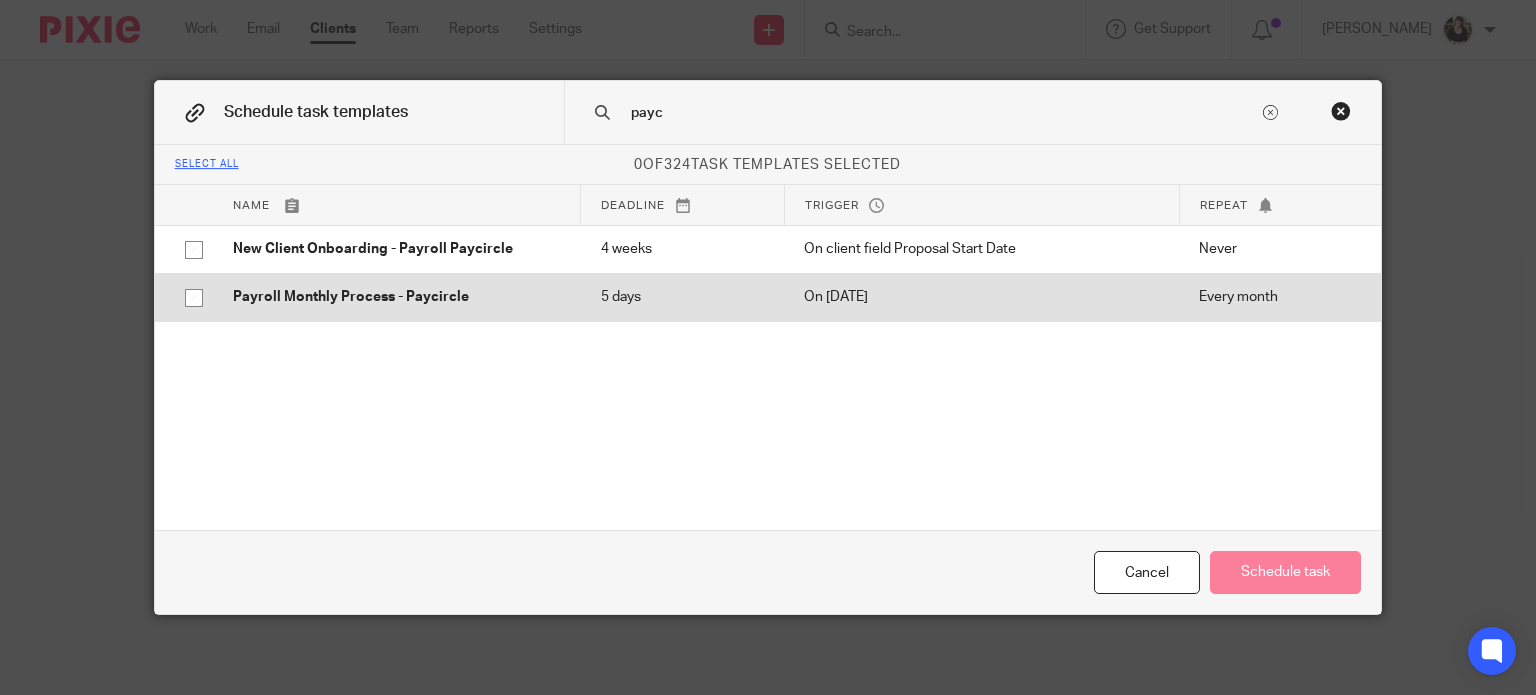 type on "payc" 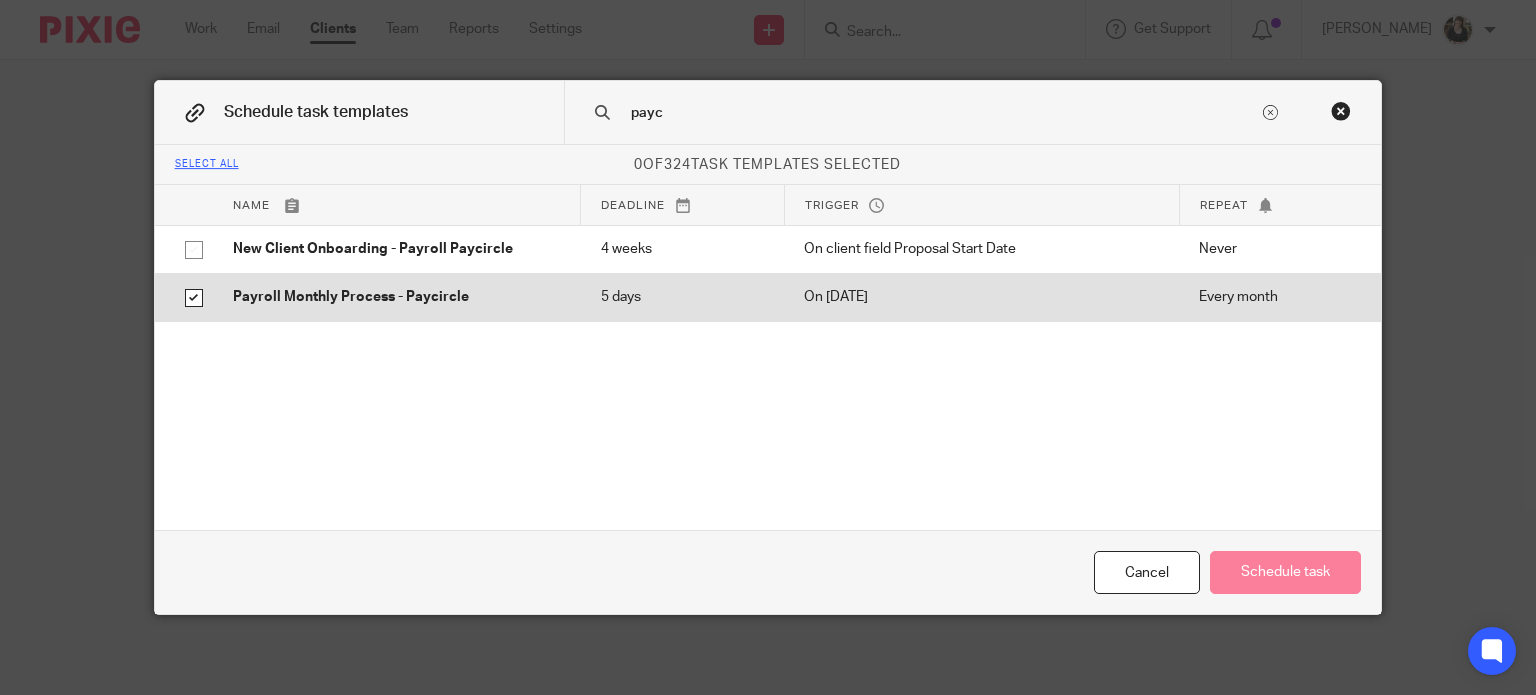checkbox on "true" 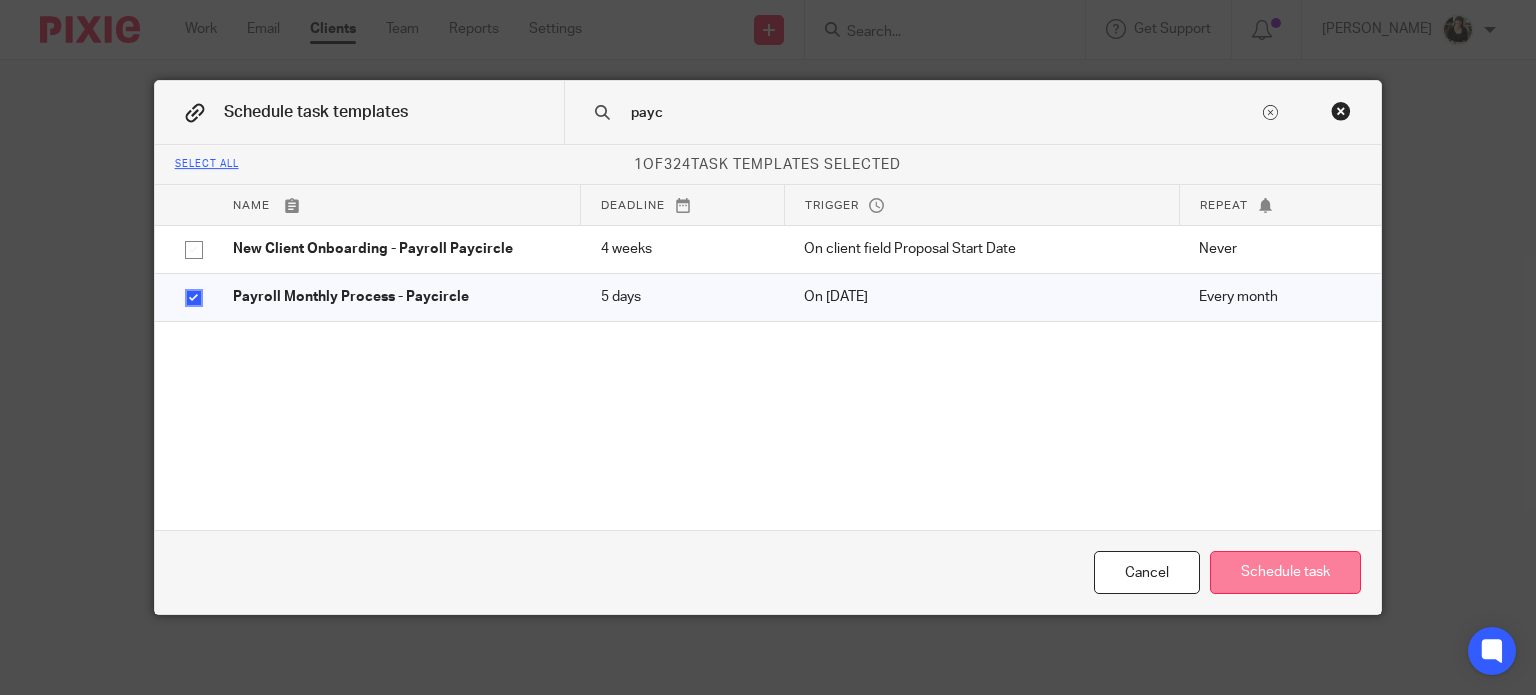 click on "Schedule task" at bounding box center (1285, 572) 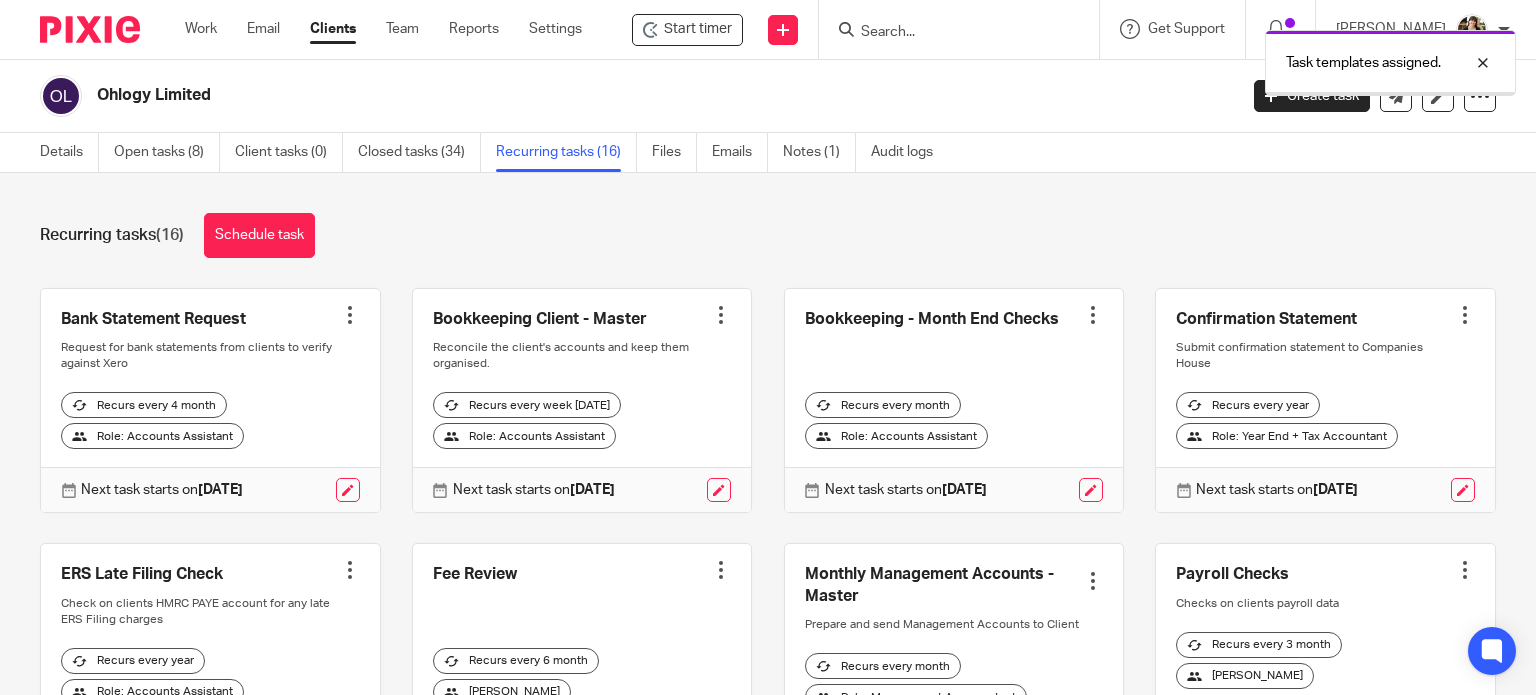 scroll, scrollTop: 0, scrollLeft: 0, axis: both 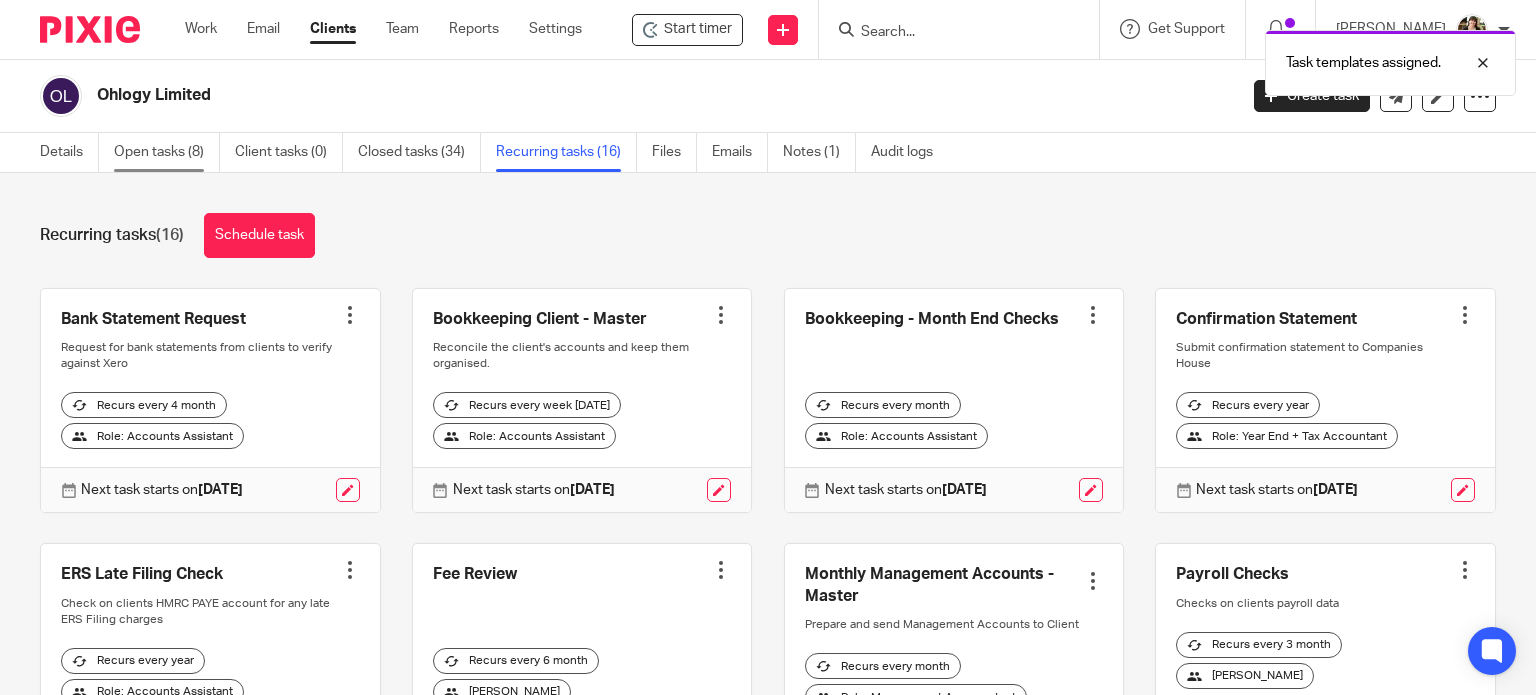 click on "Open tasks (8)" at bounding box center [167, 152] 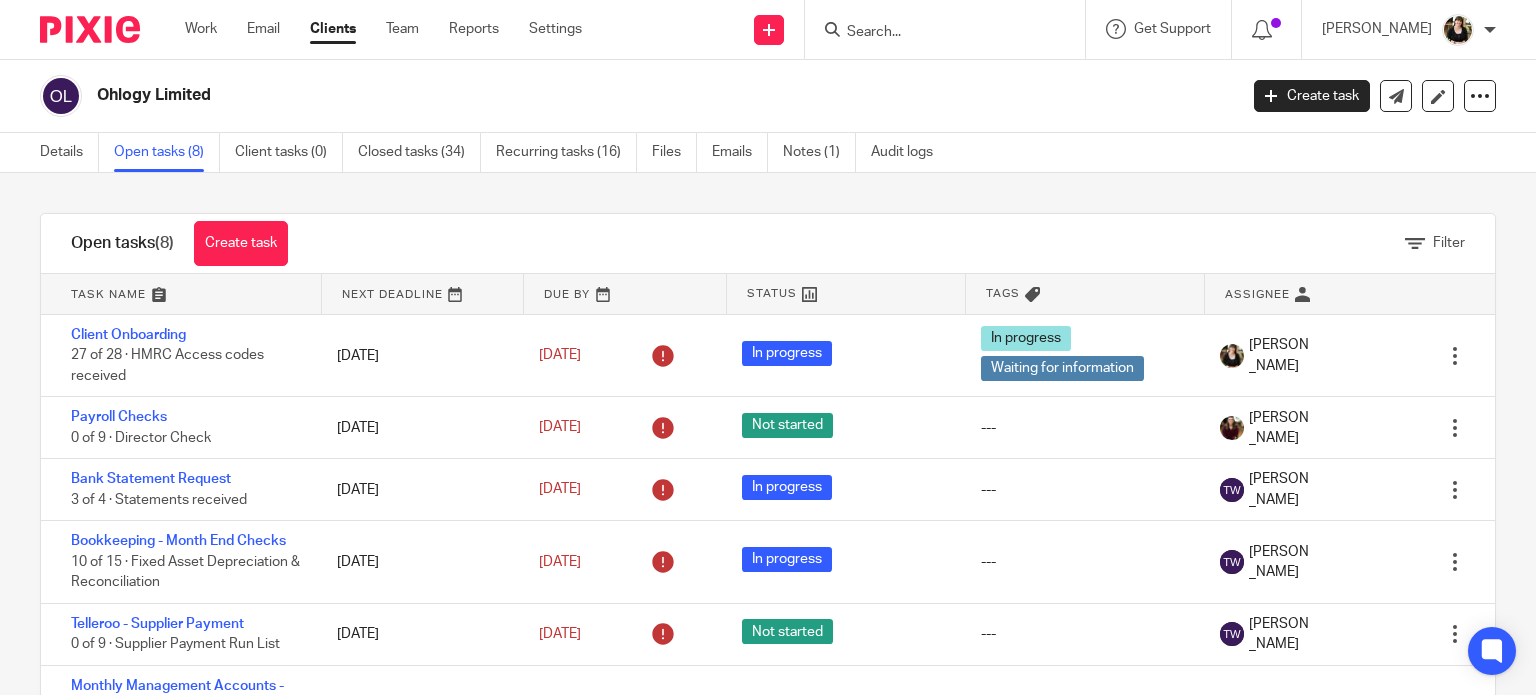 scroll, scrollTop: 0, scrollLeft: 0, axis: both 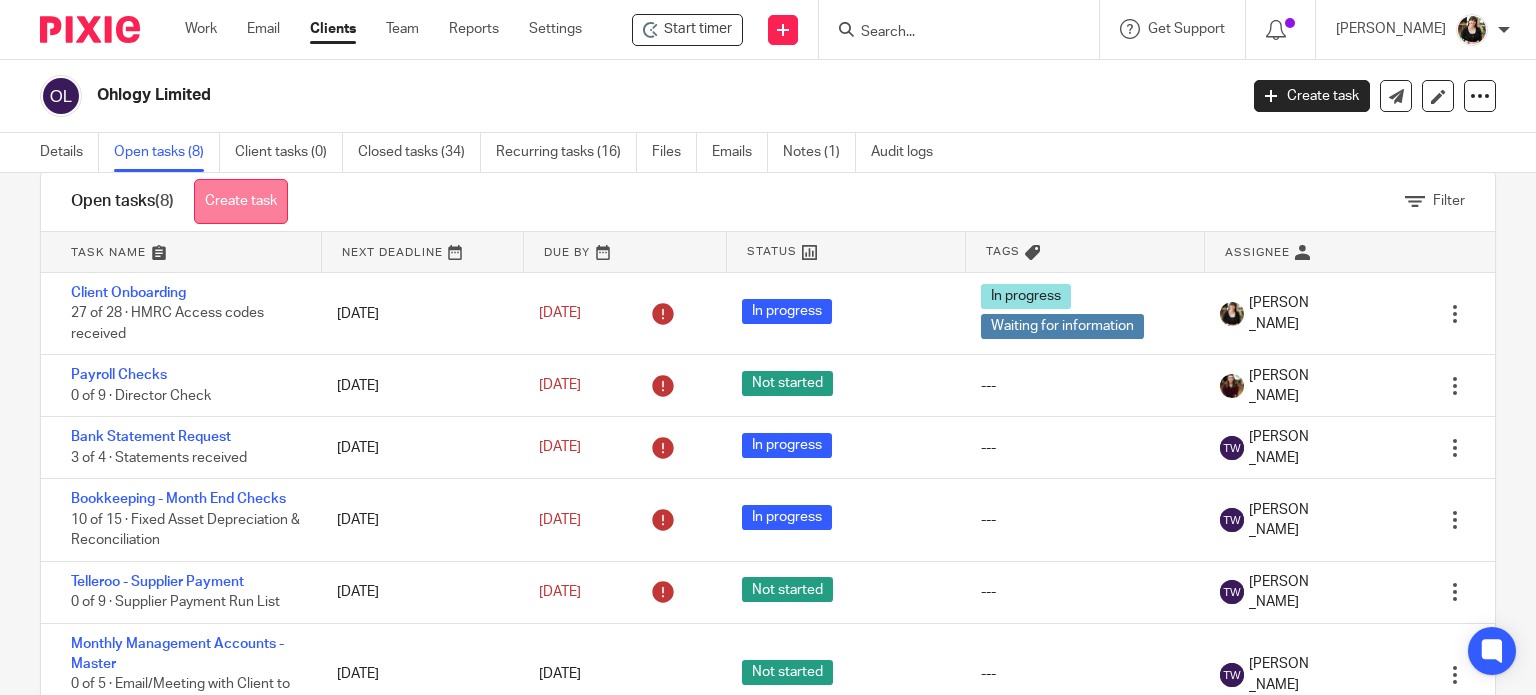 click on "Create task" at bounding box center (241, 201) 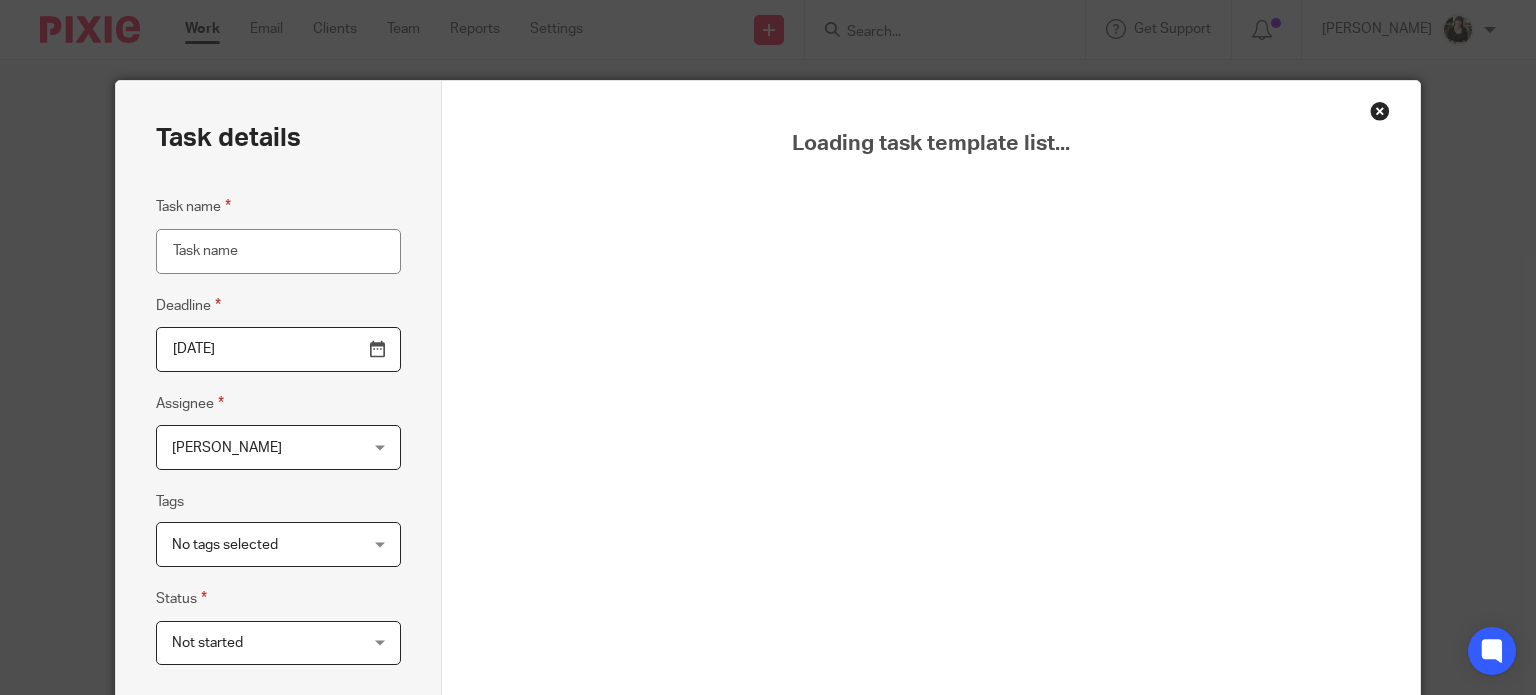 scroll, scrollTop: 0, scrollLeft: 0, axis: both 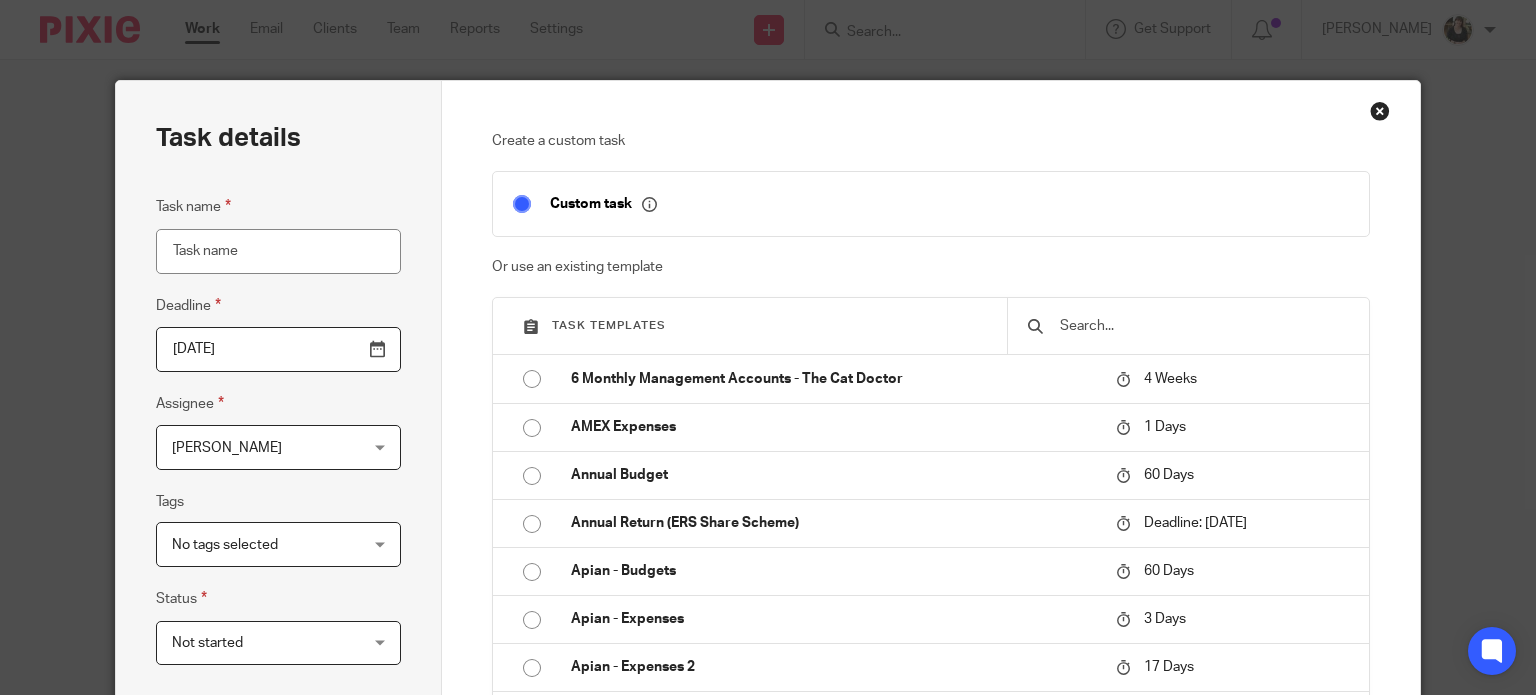 click at bounding box center [1203, 326] 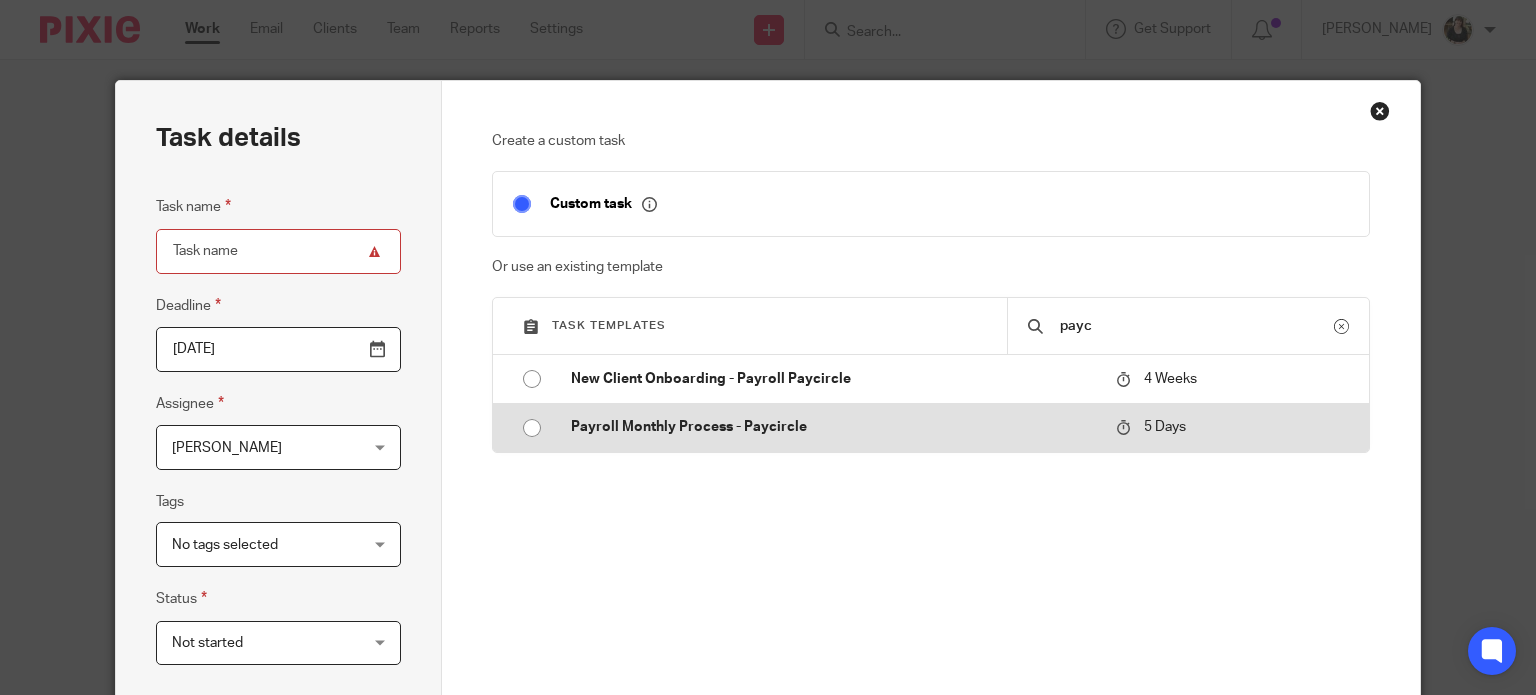 type on "payc" 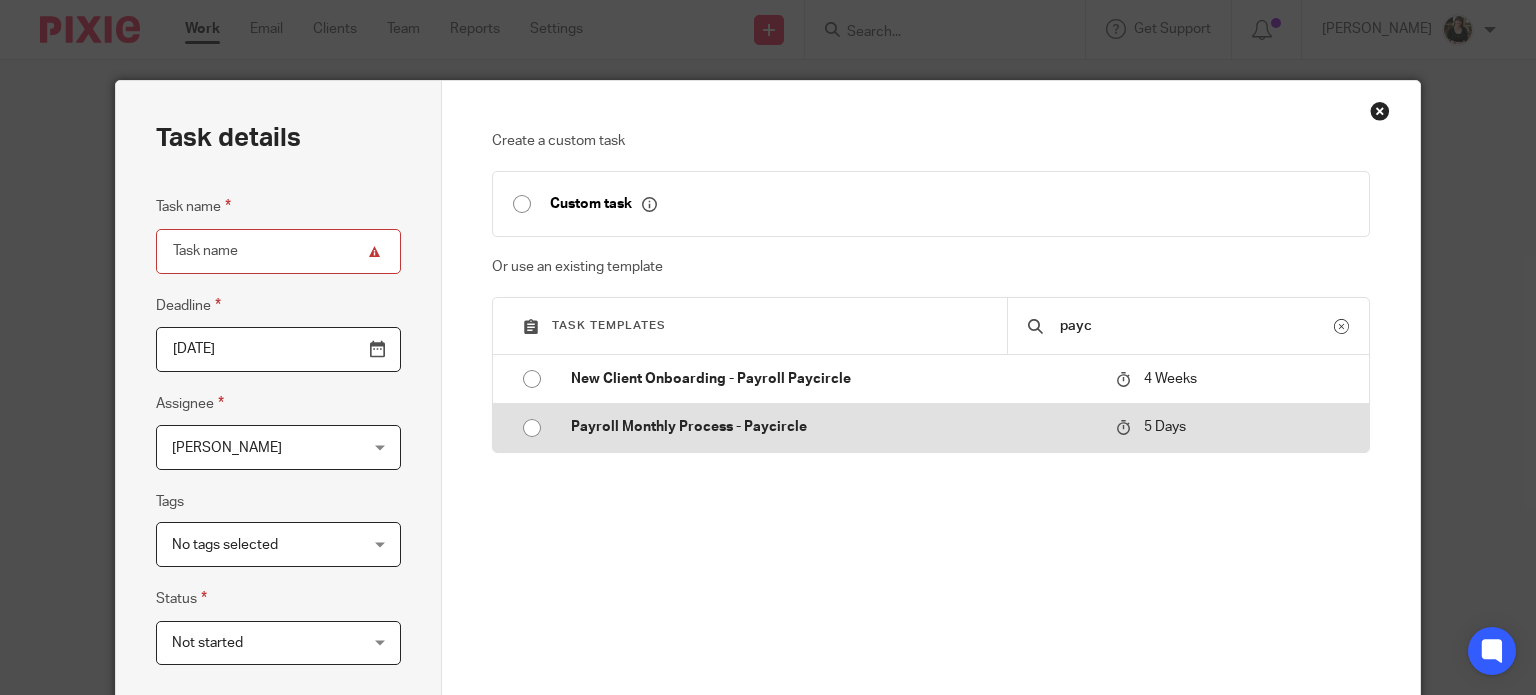 type on "2025-07-16" 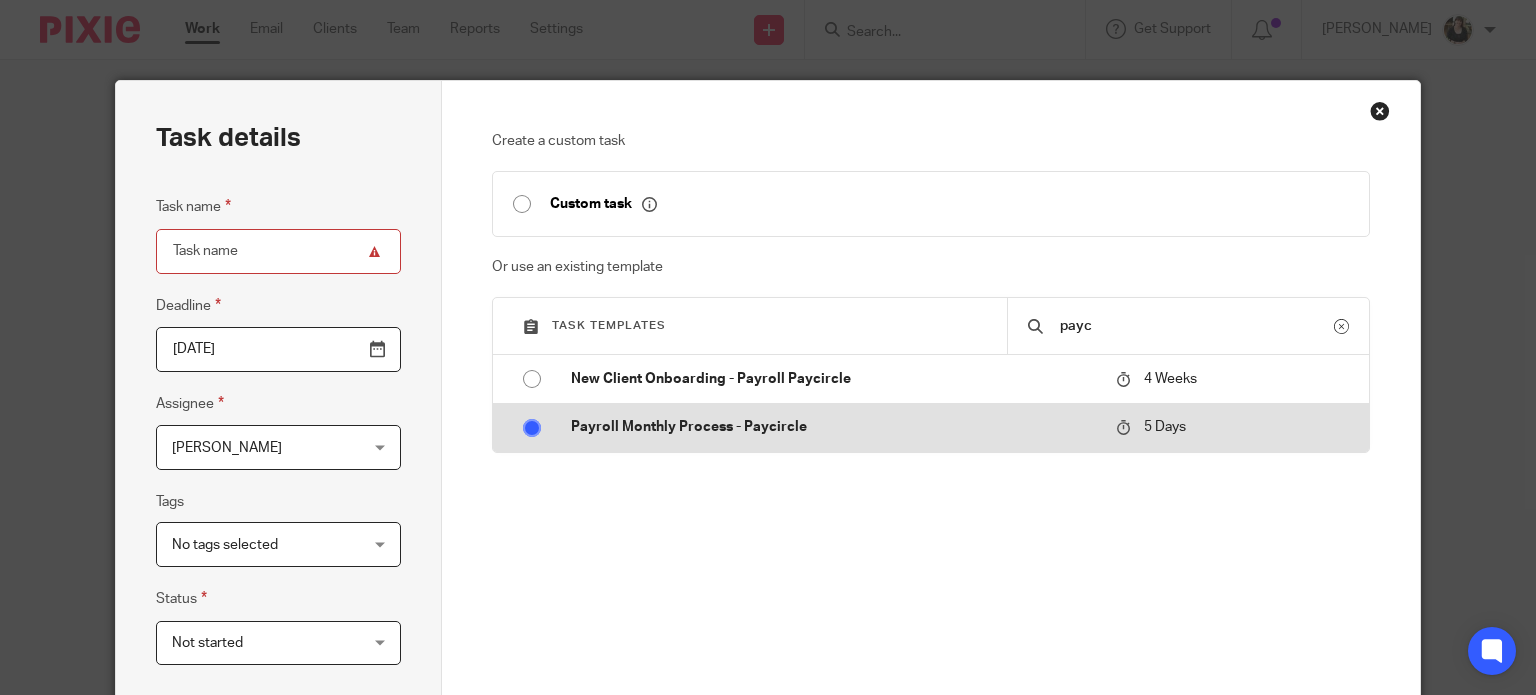 type on "Payroll Monthly Process - Paycircle" 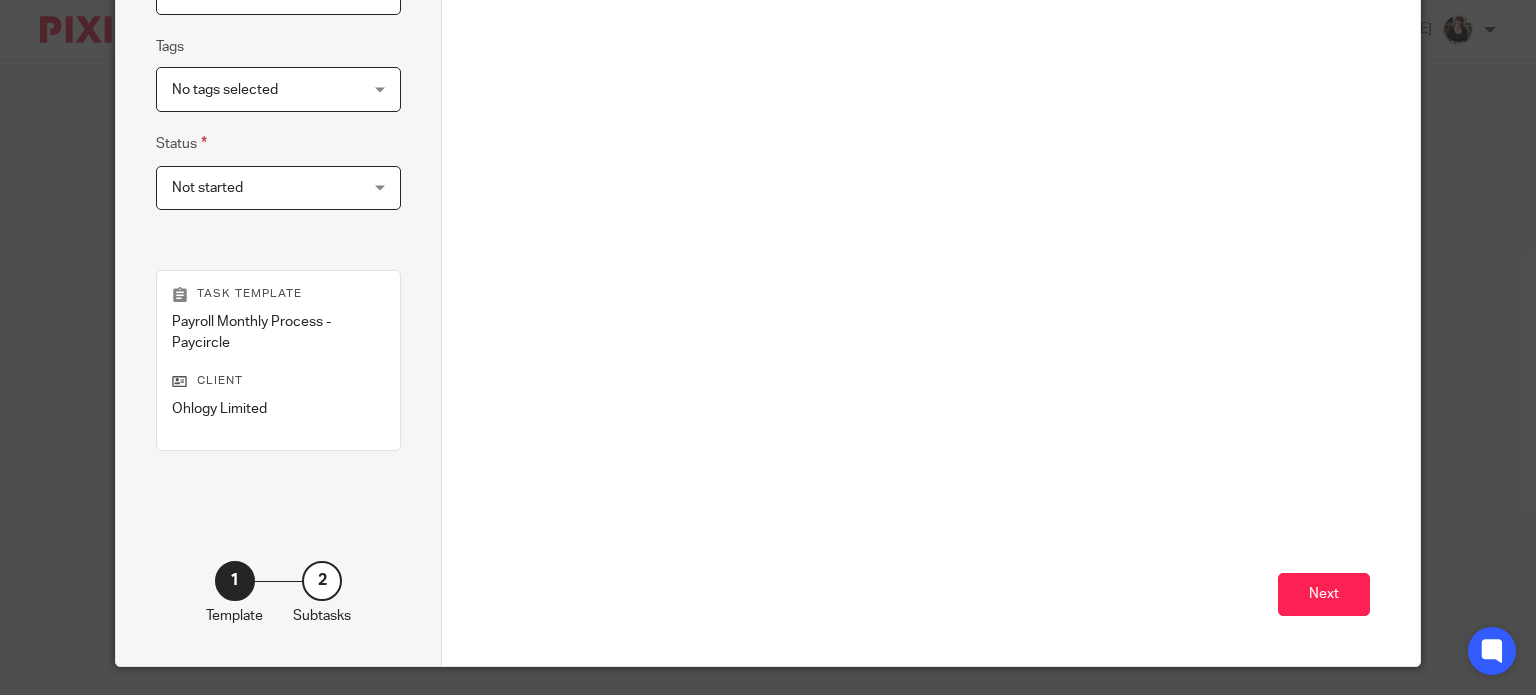 scroll, scrollTop: 505, scrollLeft: 0, axis: vertical 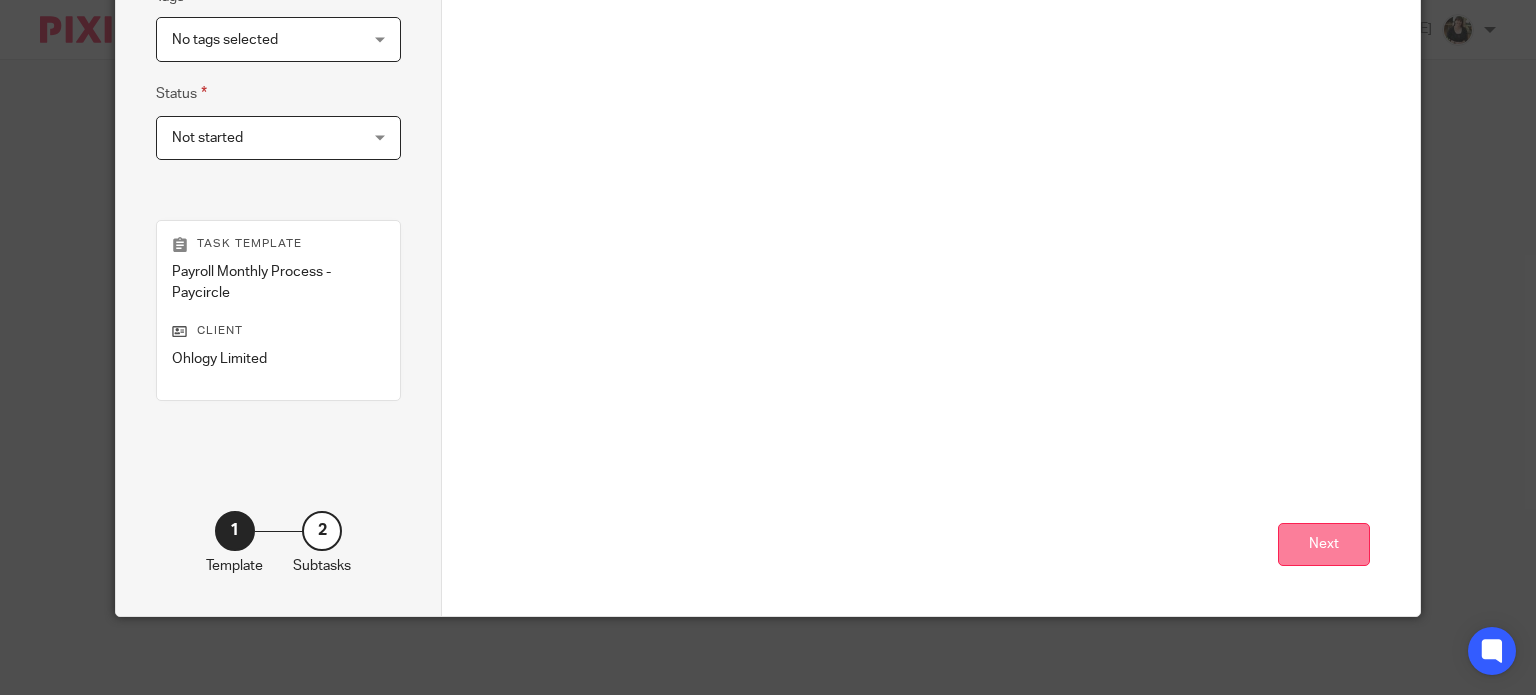click on "Next" at bounding box center (1324, 544) 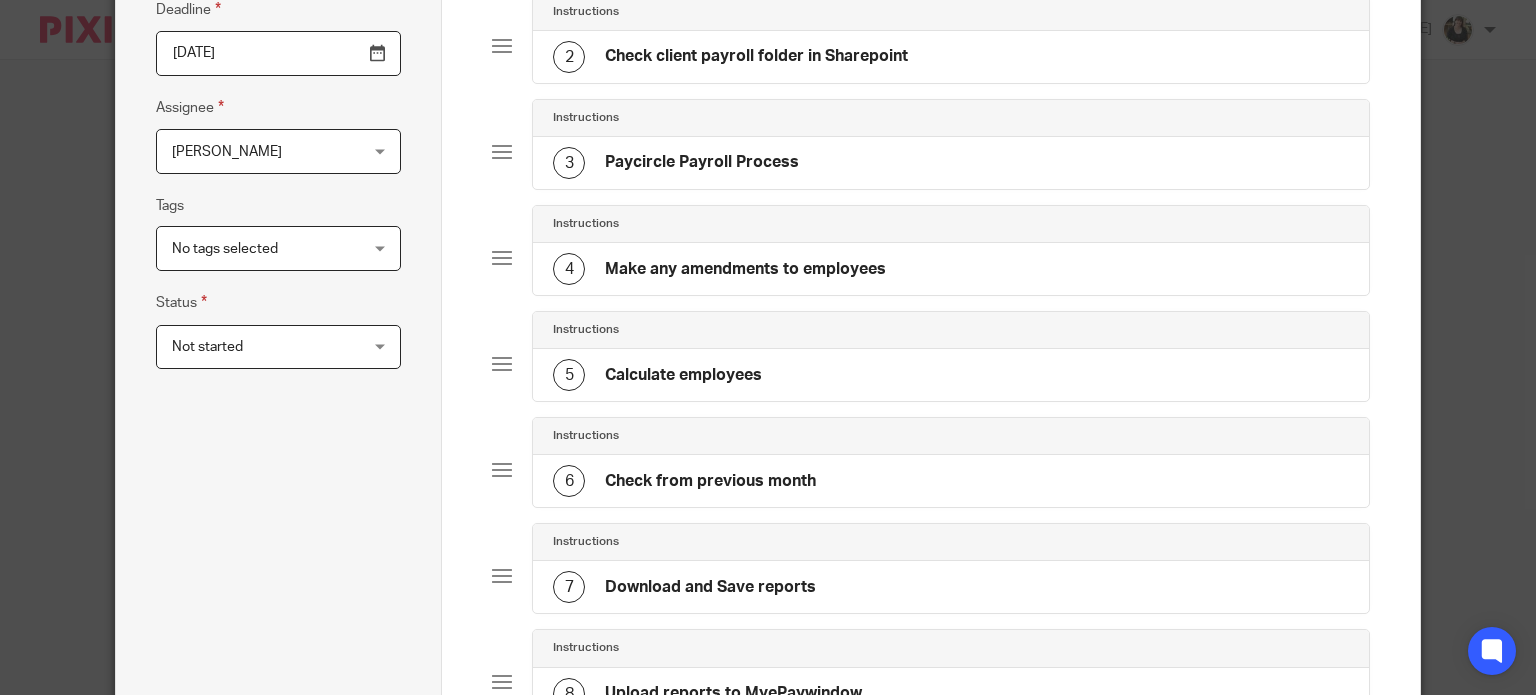 scroll, scrollTop: 272, scrollLeft: 0, axis: vertical 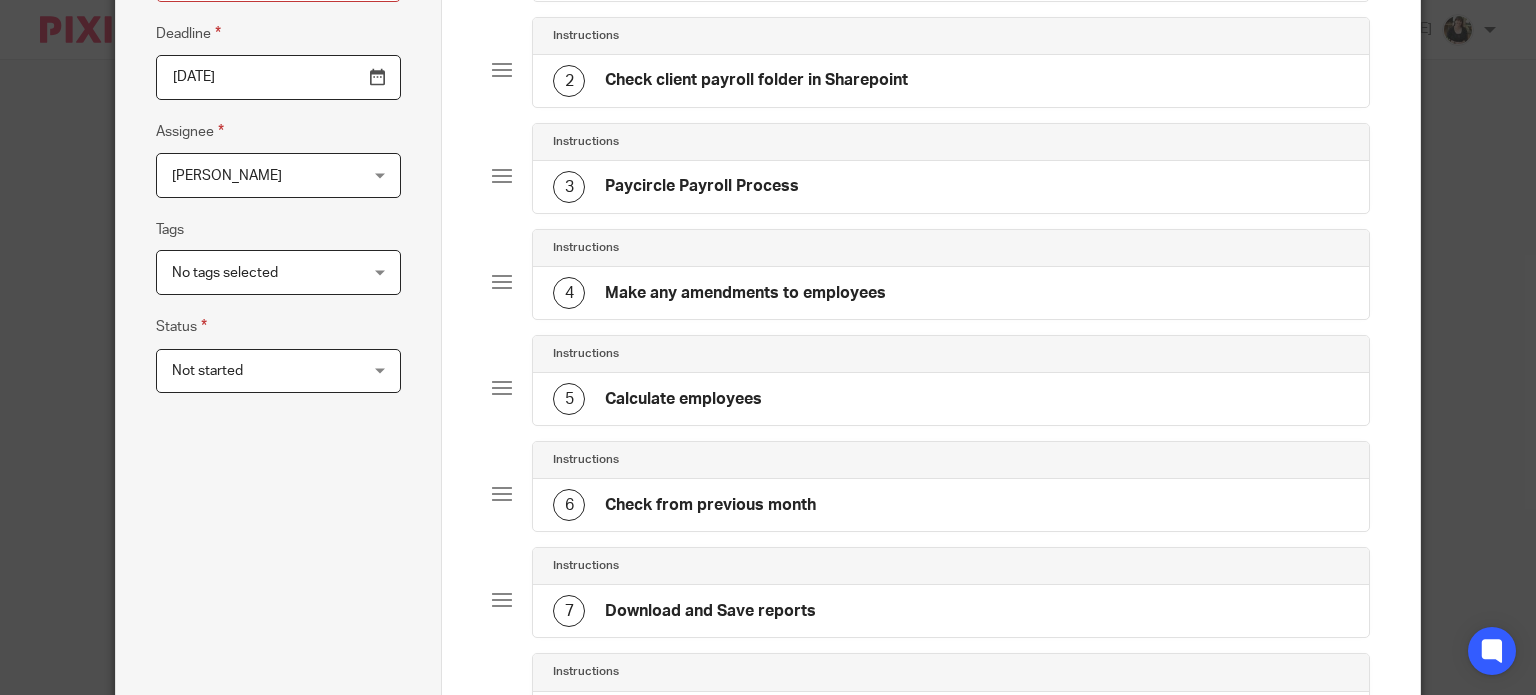 click on "[PERSON_NAME]" at bounding box center [263, 175] 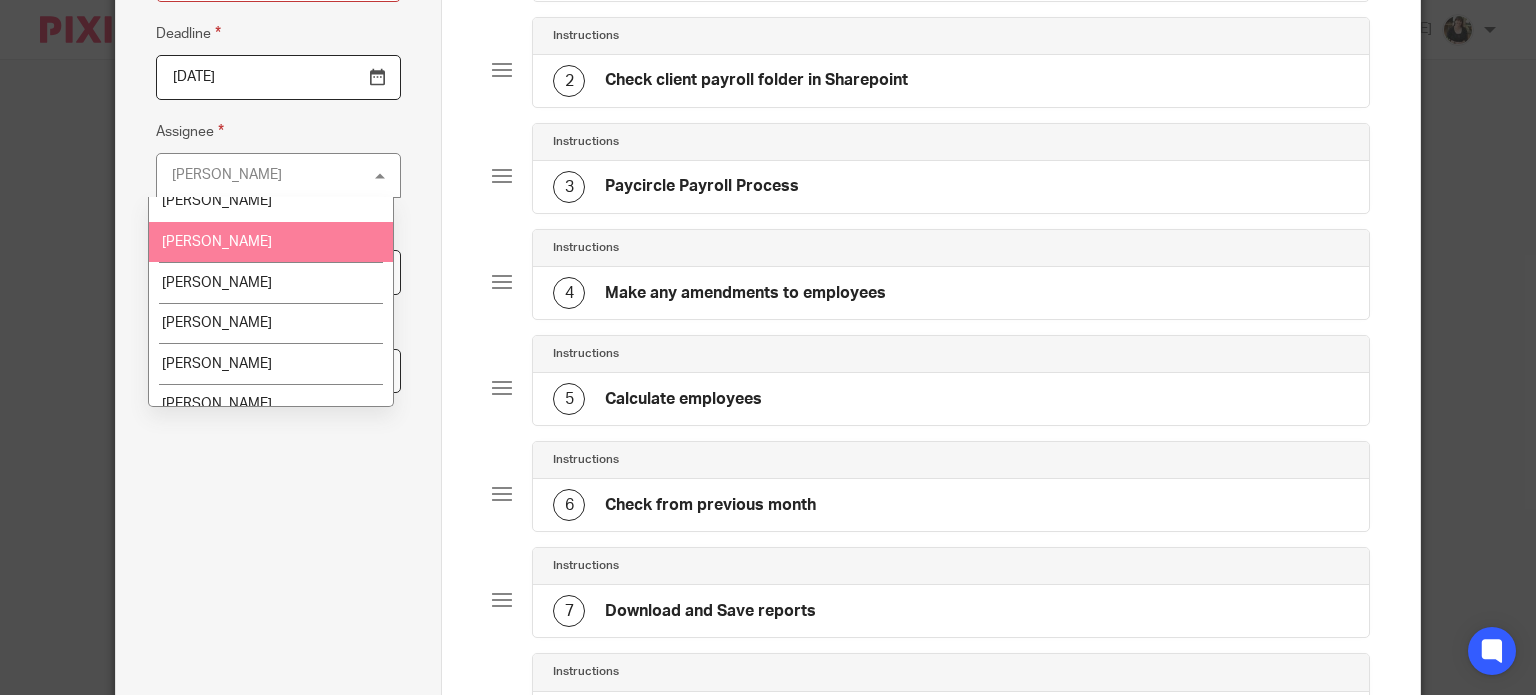 scroll, scrollTop: 400, scrollLeft: 0, axis: vertical 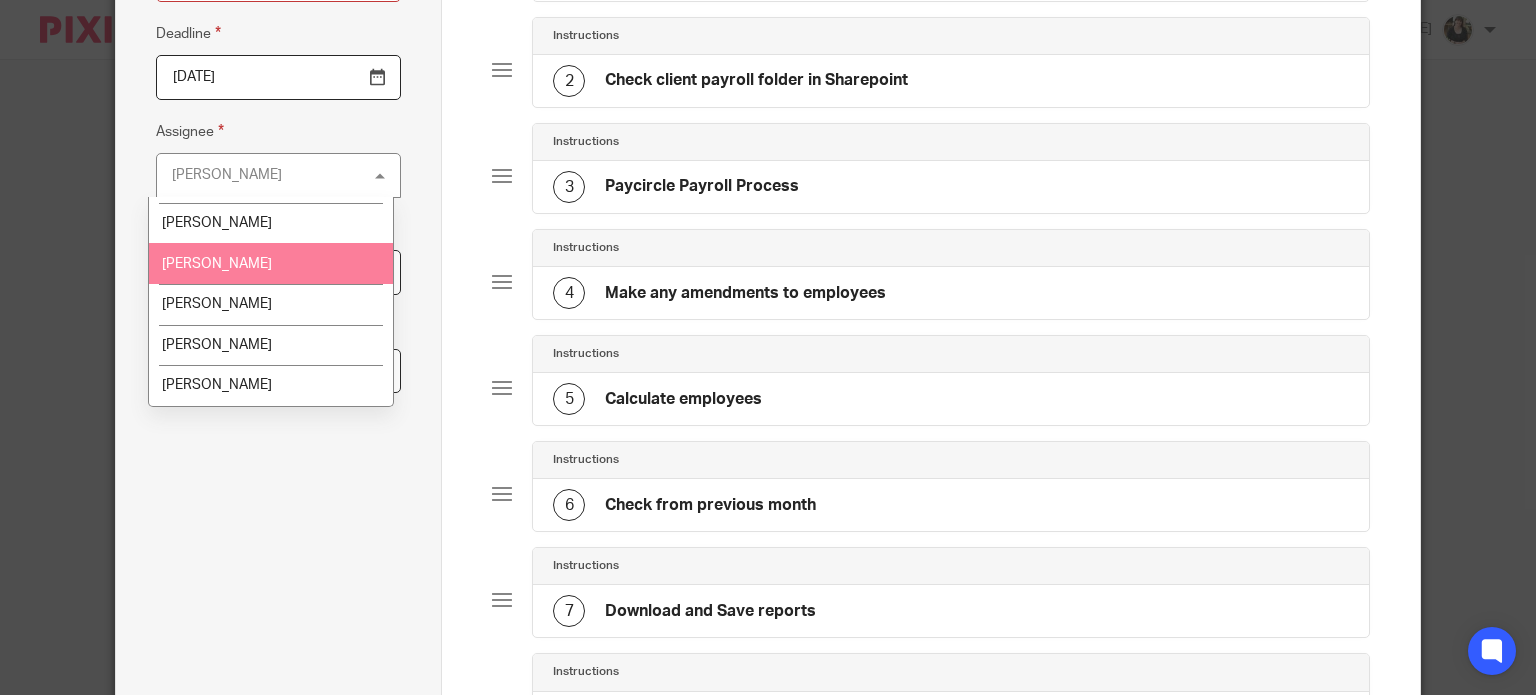 click on "Kirsty Turner" at bounding box center (270, 263) 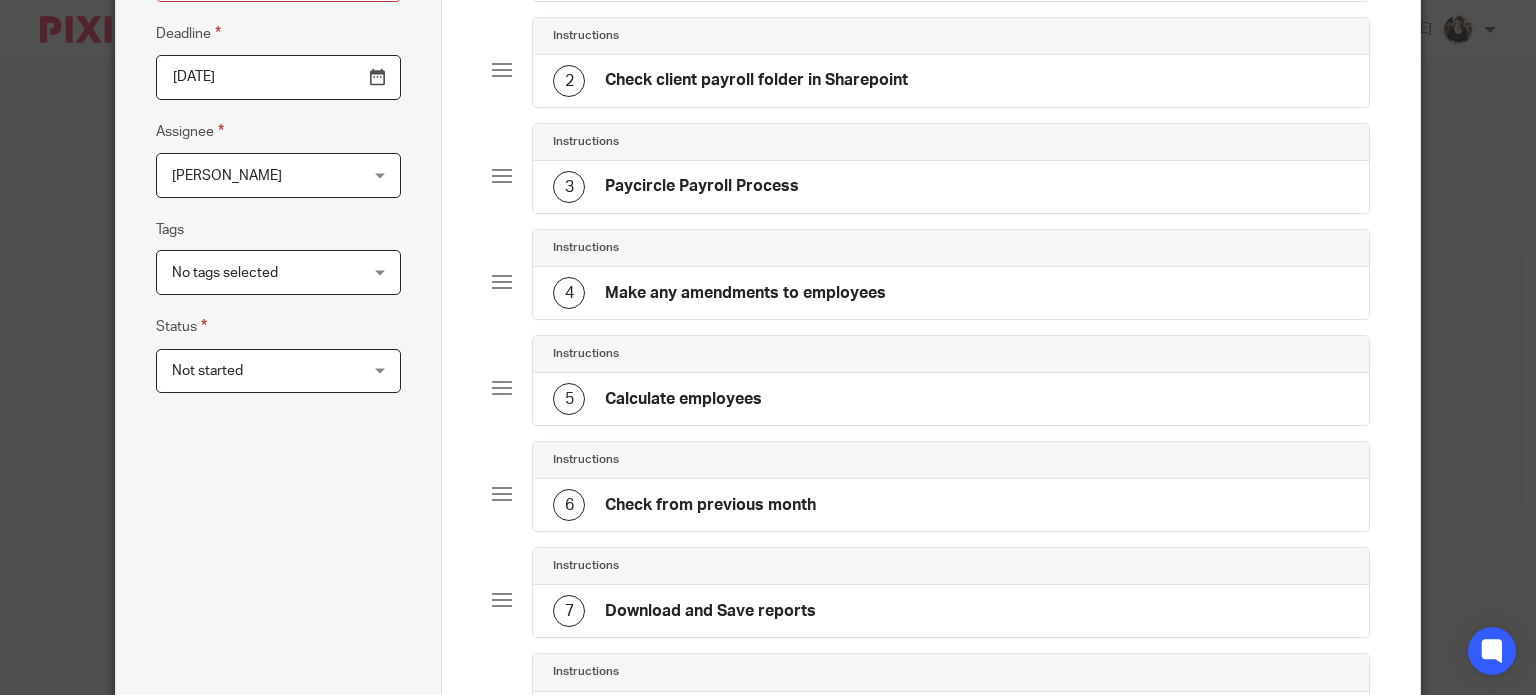 click on "Not started" at bounding box center [263, 371] 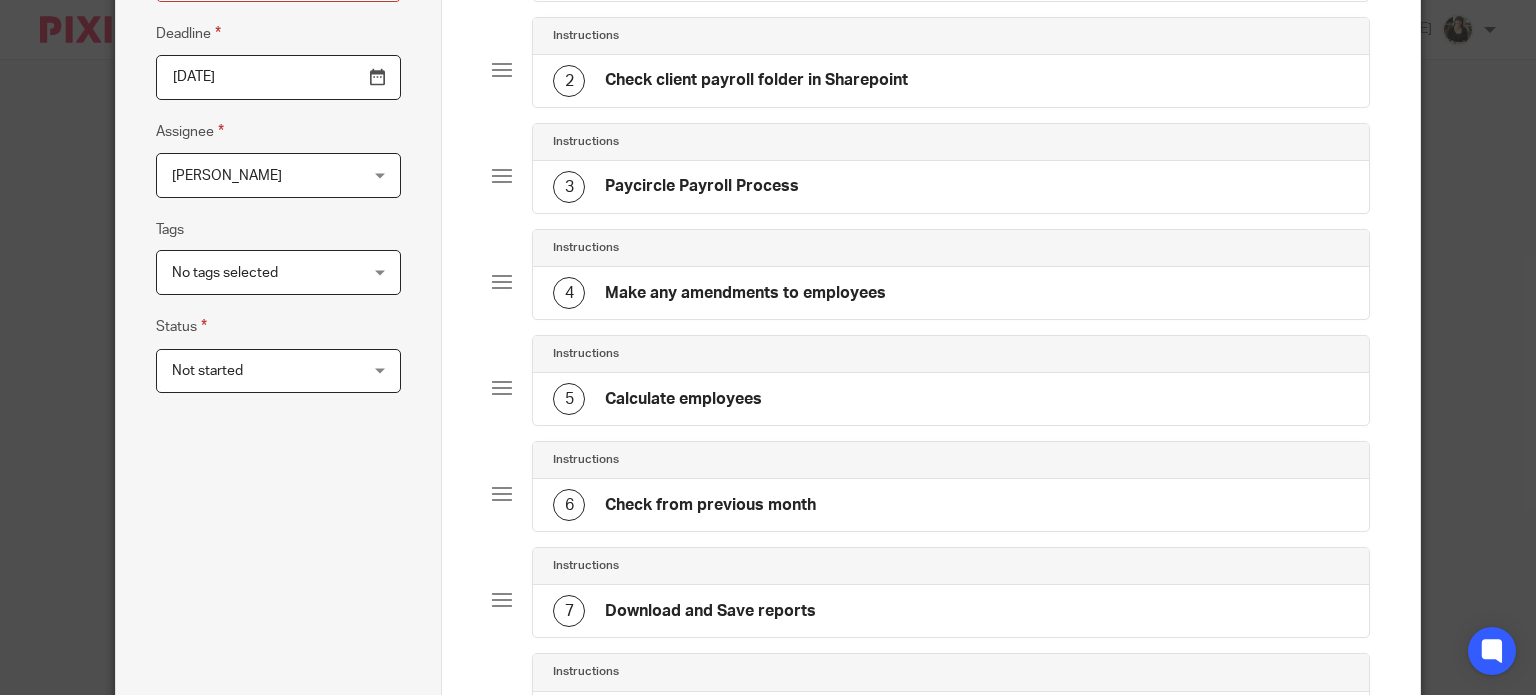 click on "Task name   Payroll Monthly Process - Paycircle
Deadline
2025-07-16   Assignee
Kirsty Turner
Kirsty Turner
Client manager
Barbara Raine
Carol Gibson
Caroline Tradewell
Erica Straw
Hannah Munton
Helen Campbell
Janice Tang
Jaskaran Singh
Julie Statham
Kayleigh Henson
Kirsty Turner
Lewis Darlington
Martin Hickman
Natasha Pengelly
Neil Bland
Nicky Partington
Nicole Everington
Sarah Royle
Tom Dobson
Tracey James
5   Tags" at bounding box center [278, 606] 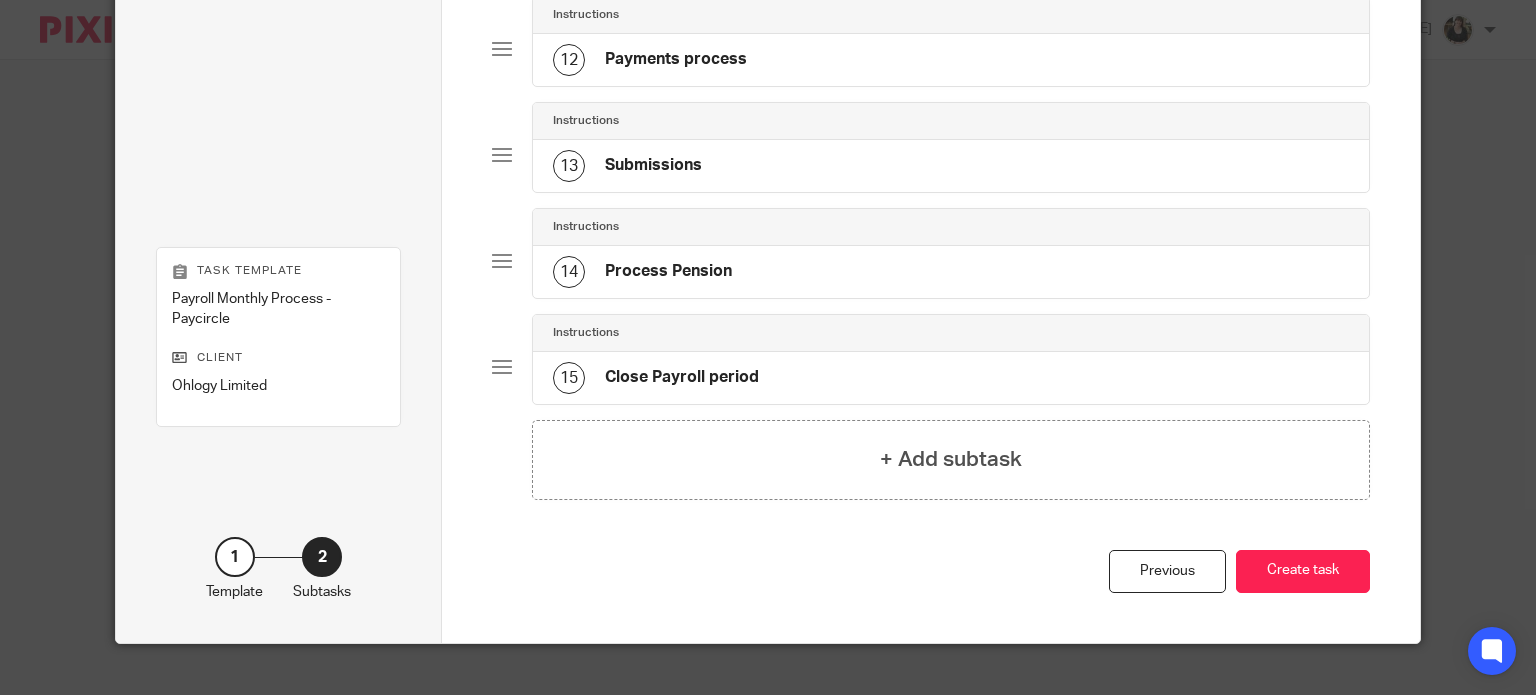scroll, scrollTop: 1372, scrollLeft: 0, axis: vertical 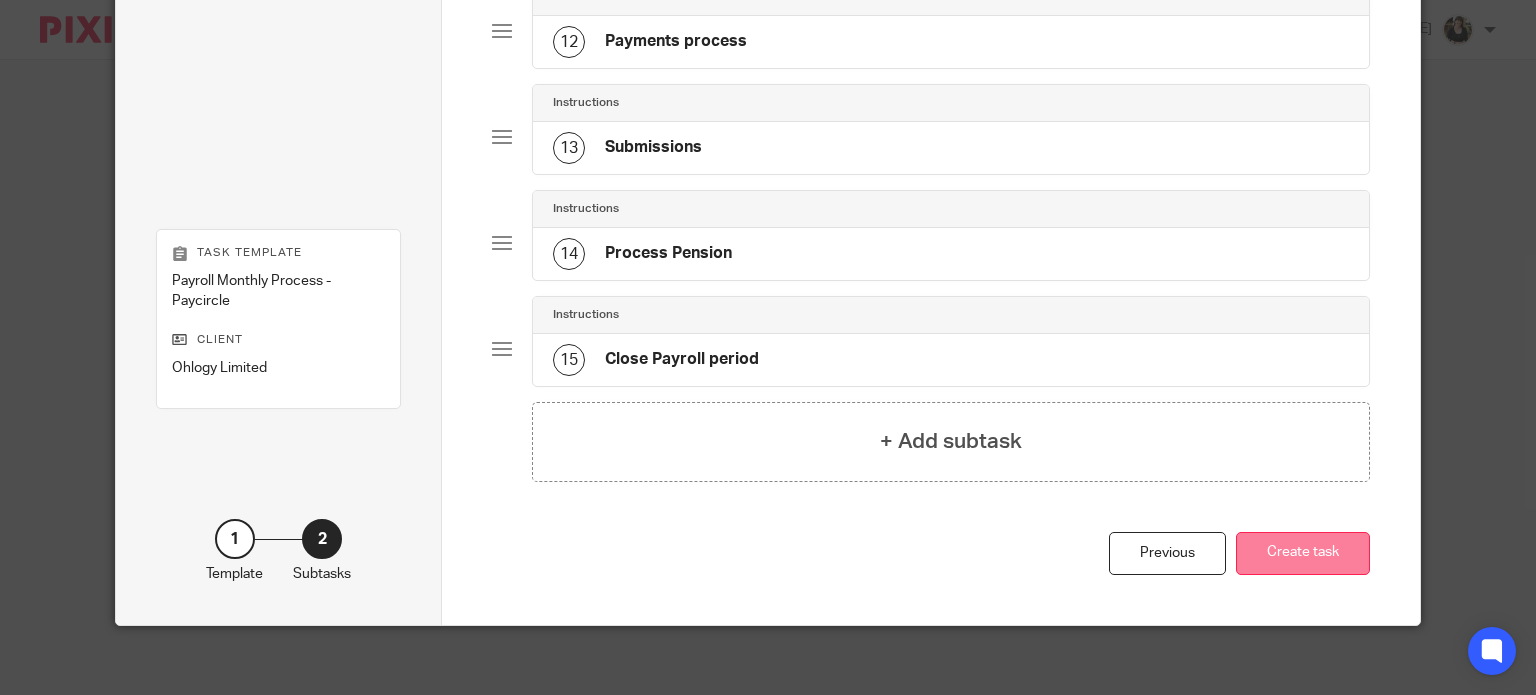 click on "Create task" at bounding box center (1303, 553) 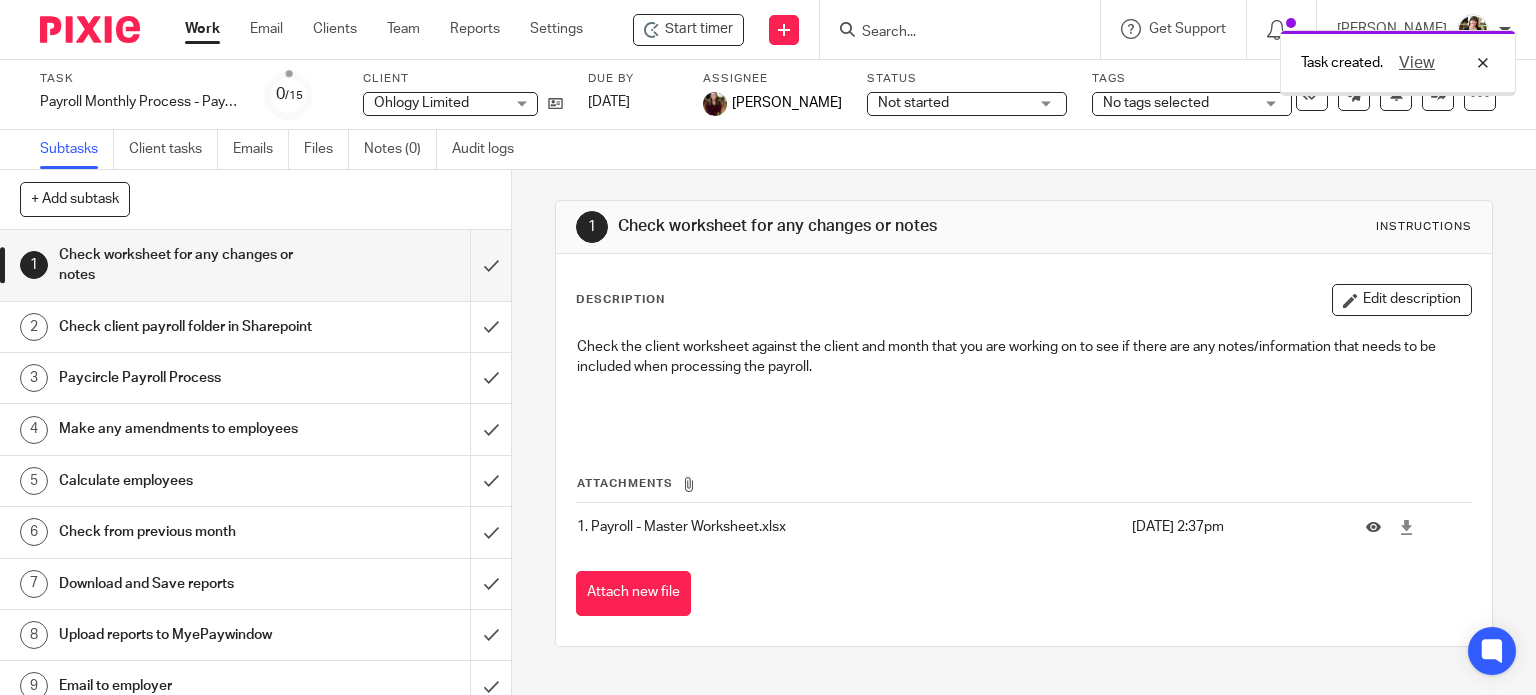 scroll, scrollTop: 0, scrollLeft: 0, axis: both 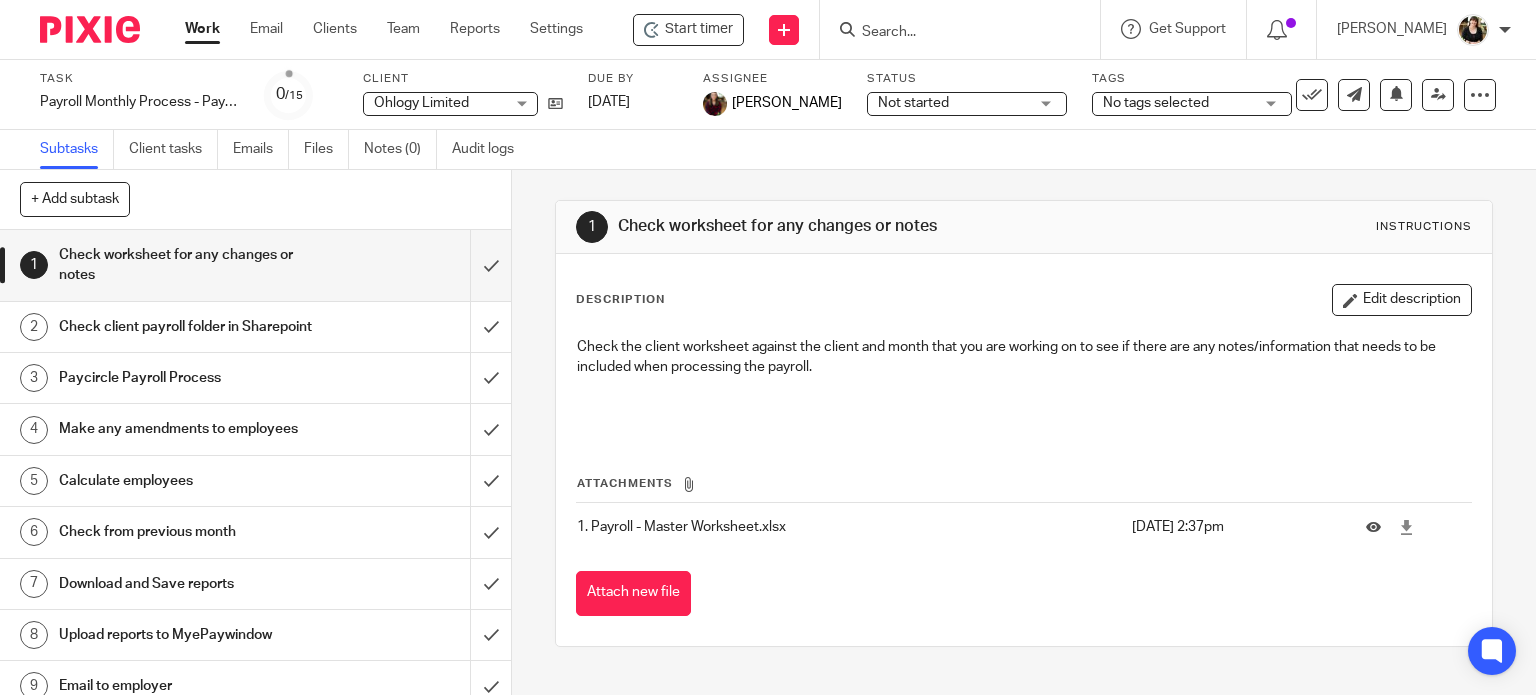 click on "Work" at bounding box center [202, 29] 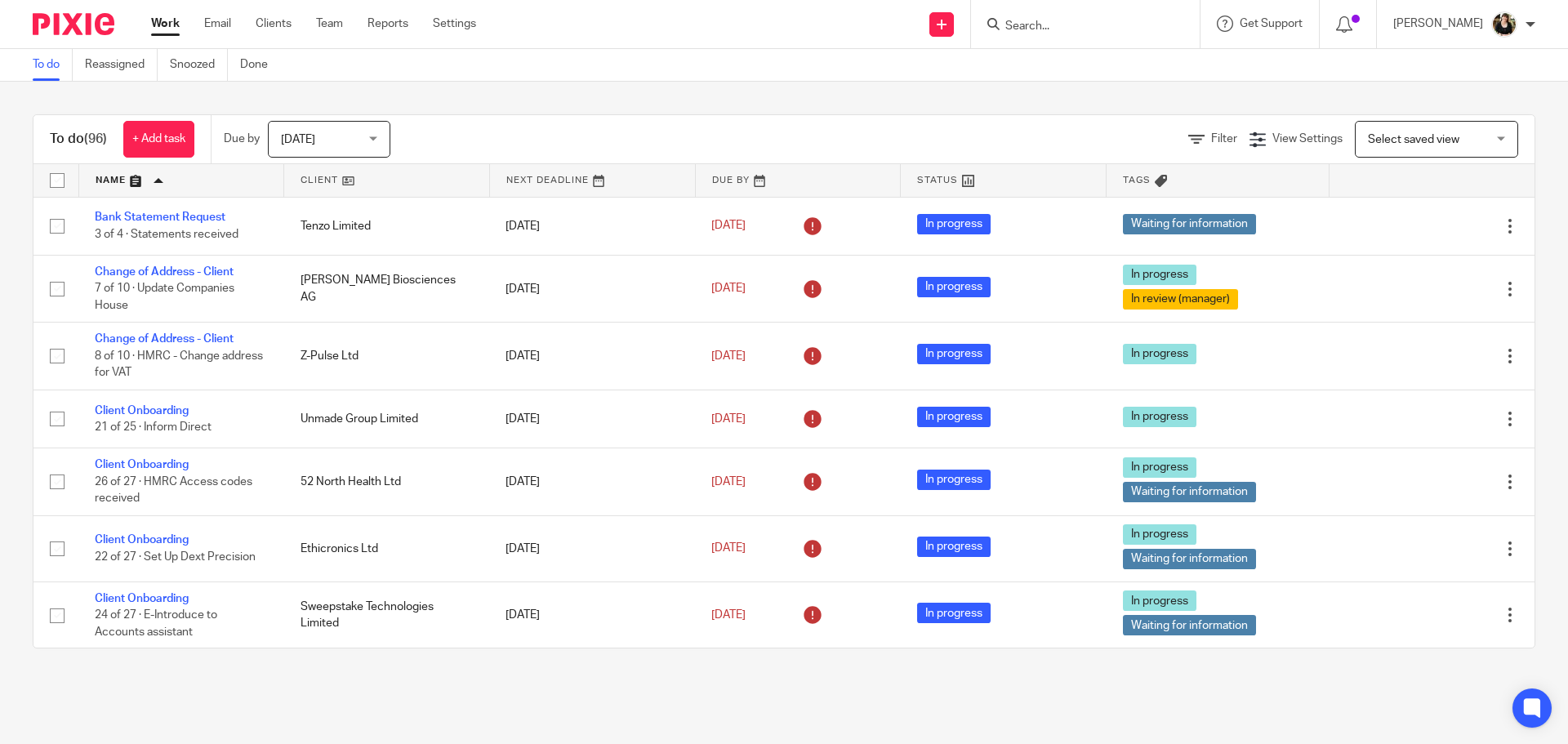 scroll, scrollTop: 0, scrollLeft: 0, axis: both 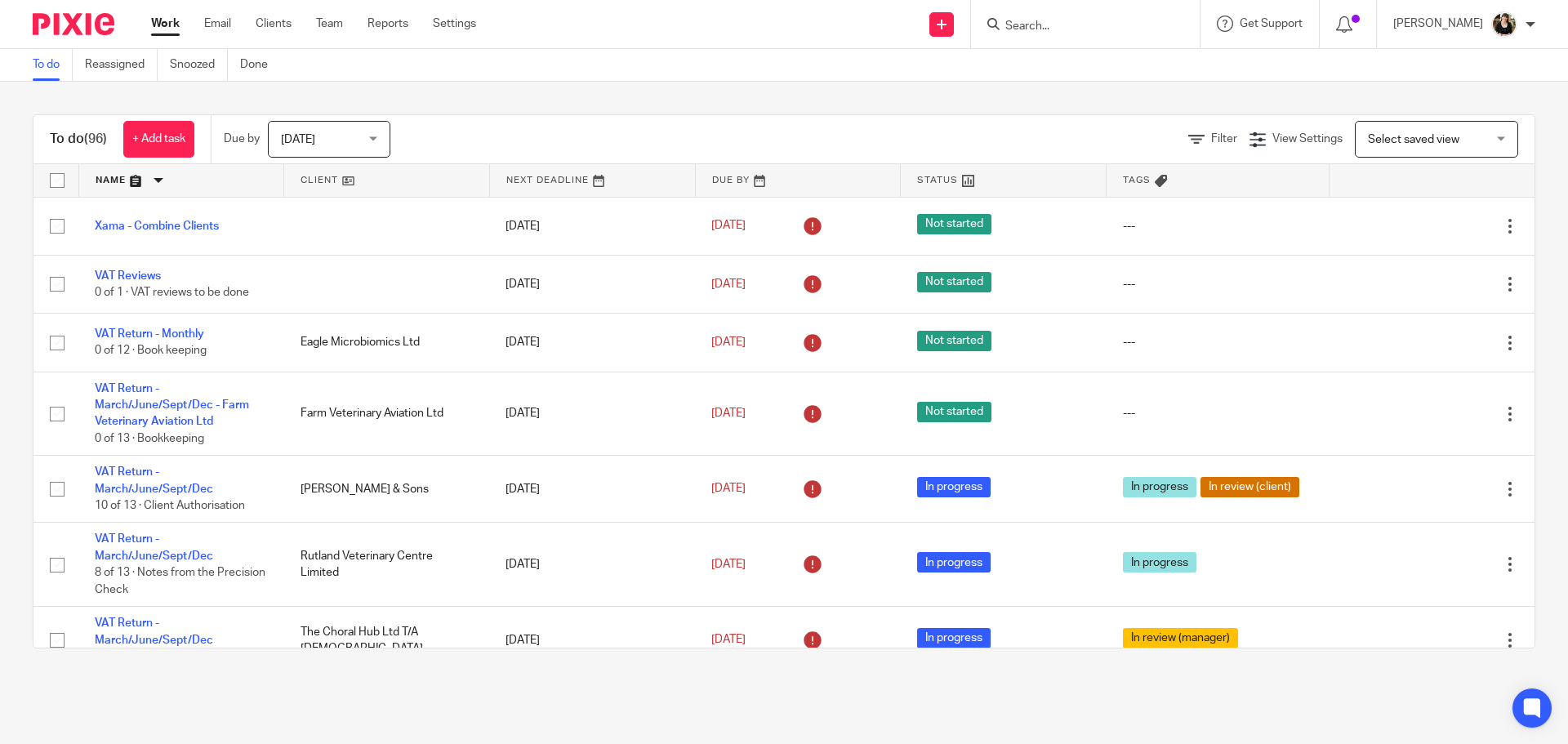 click at bounding box center (181, 180) 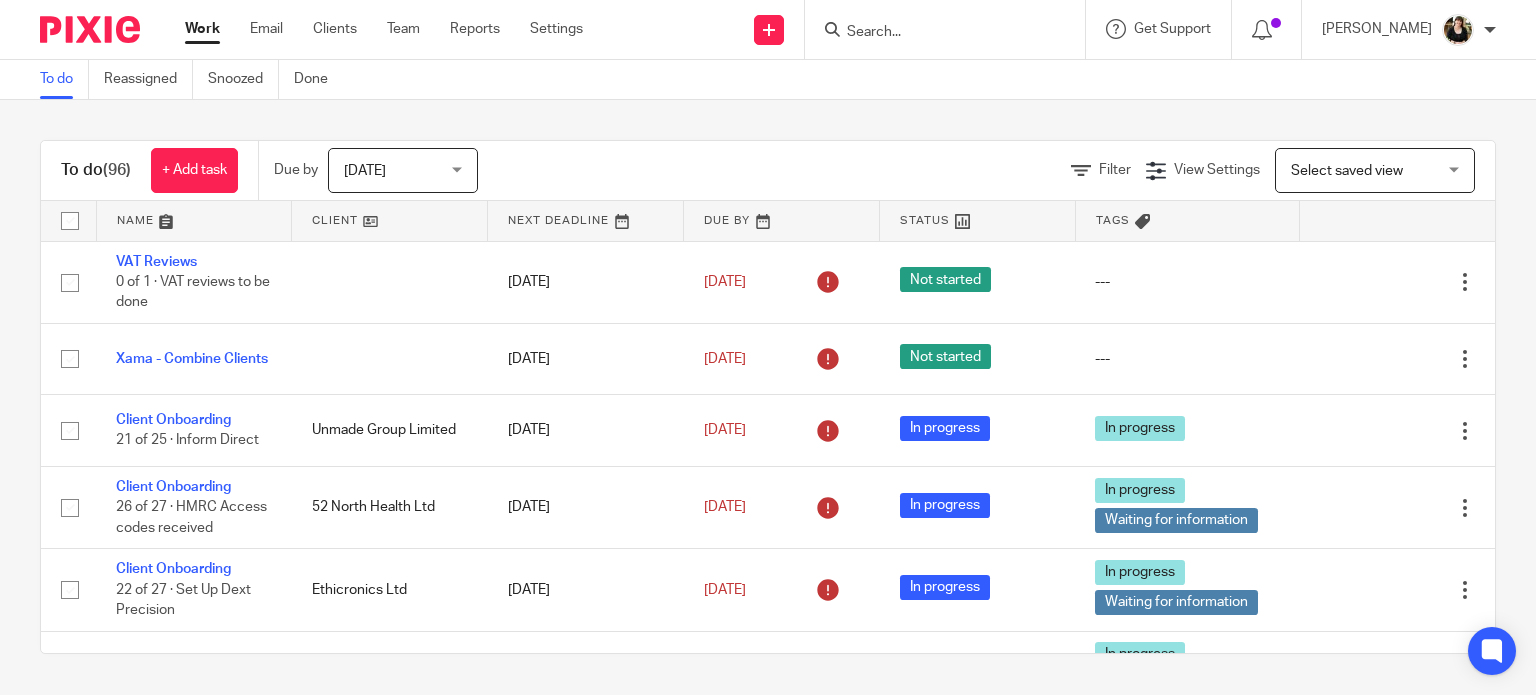 scroll, scrollTop: 0, scrollLeft: 0, axis: both 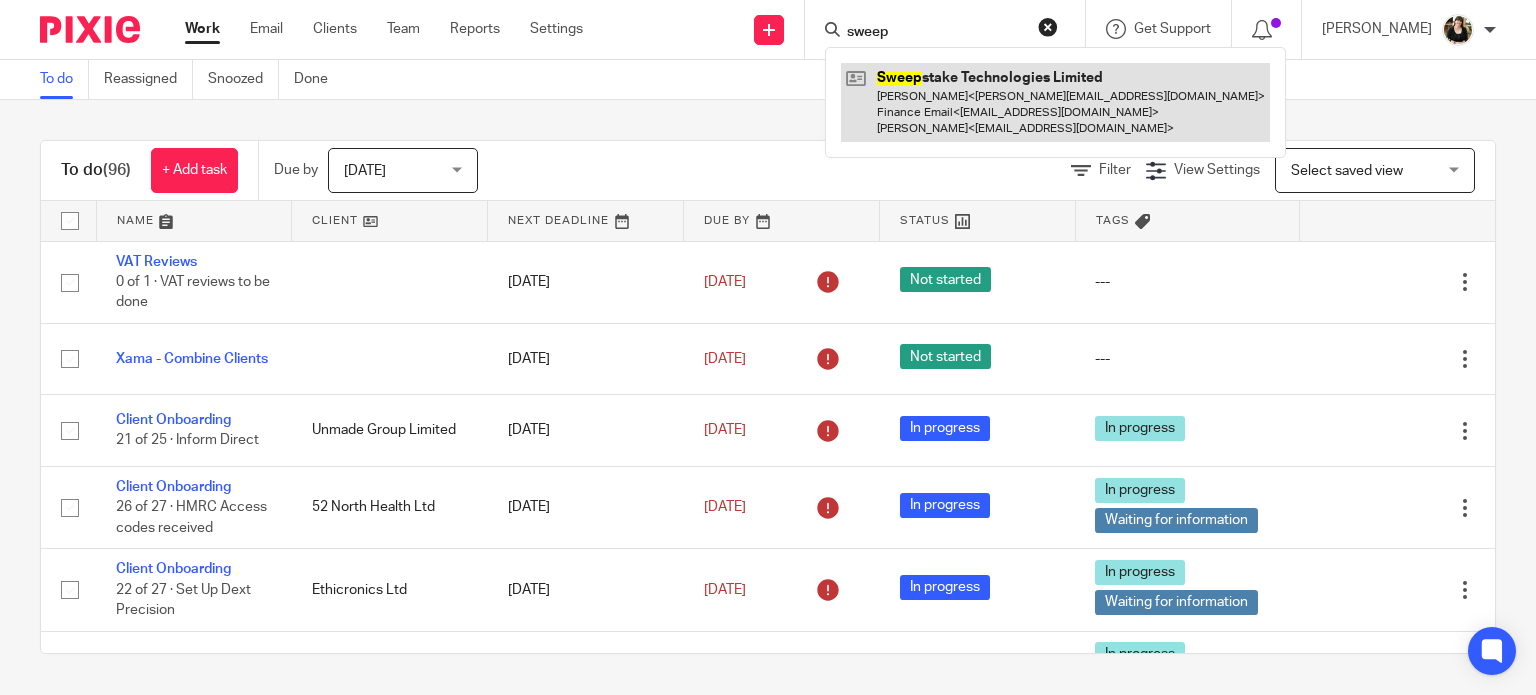 type on "sweep" 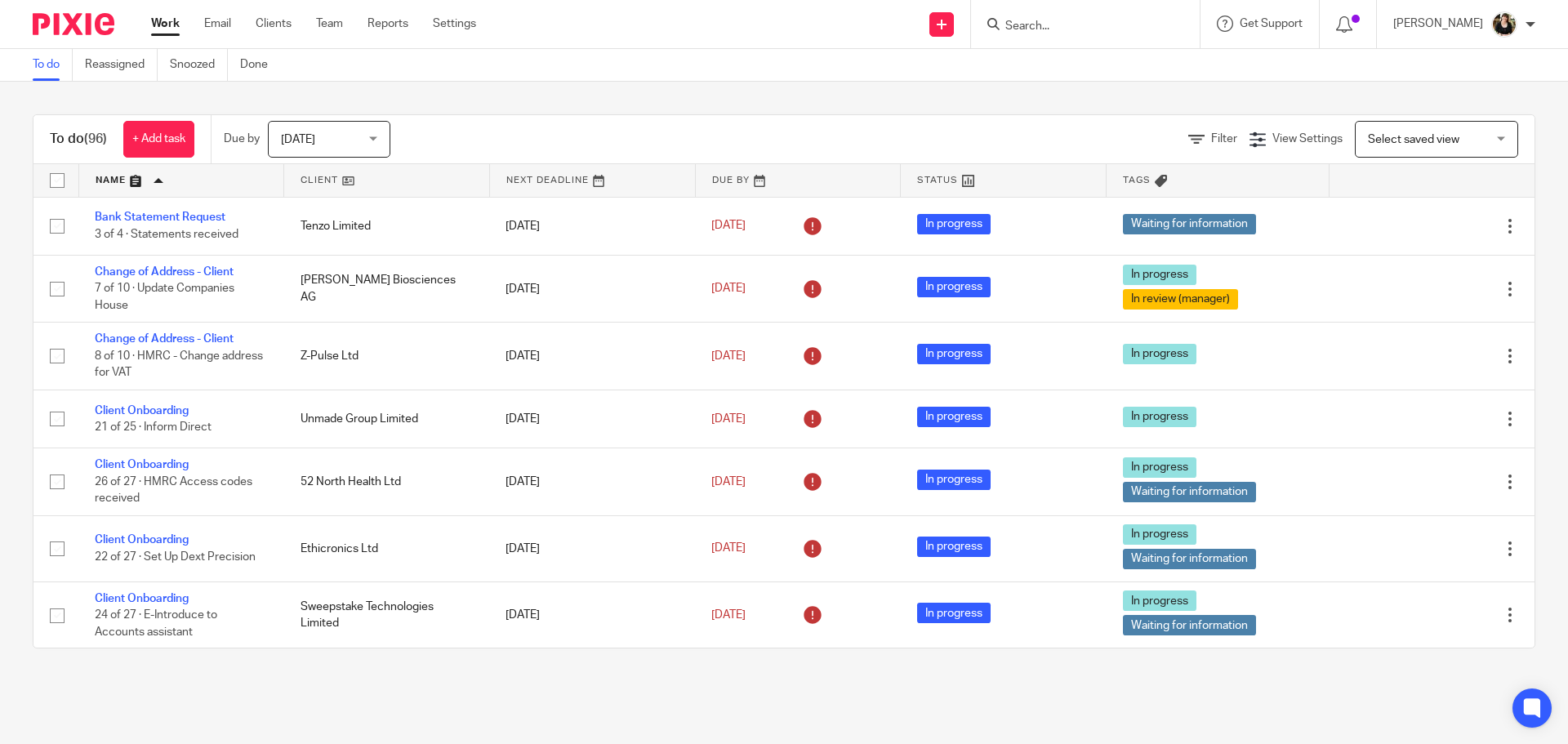 scroll, scrollTop: 0, scrollLeft: 0, axis: both 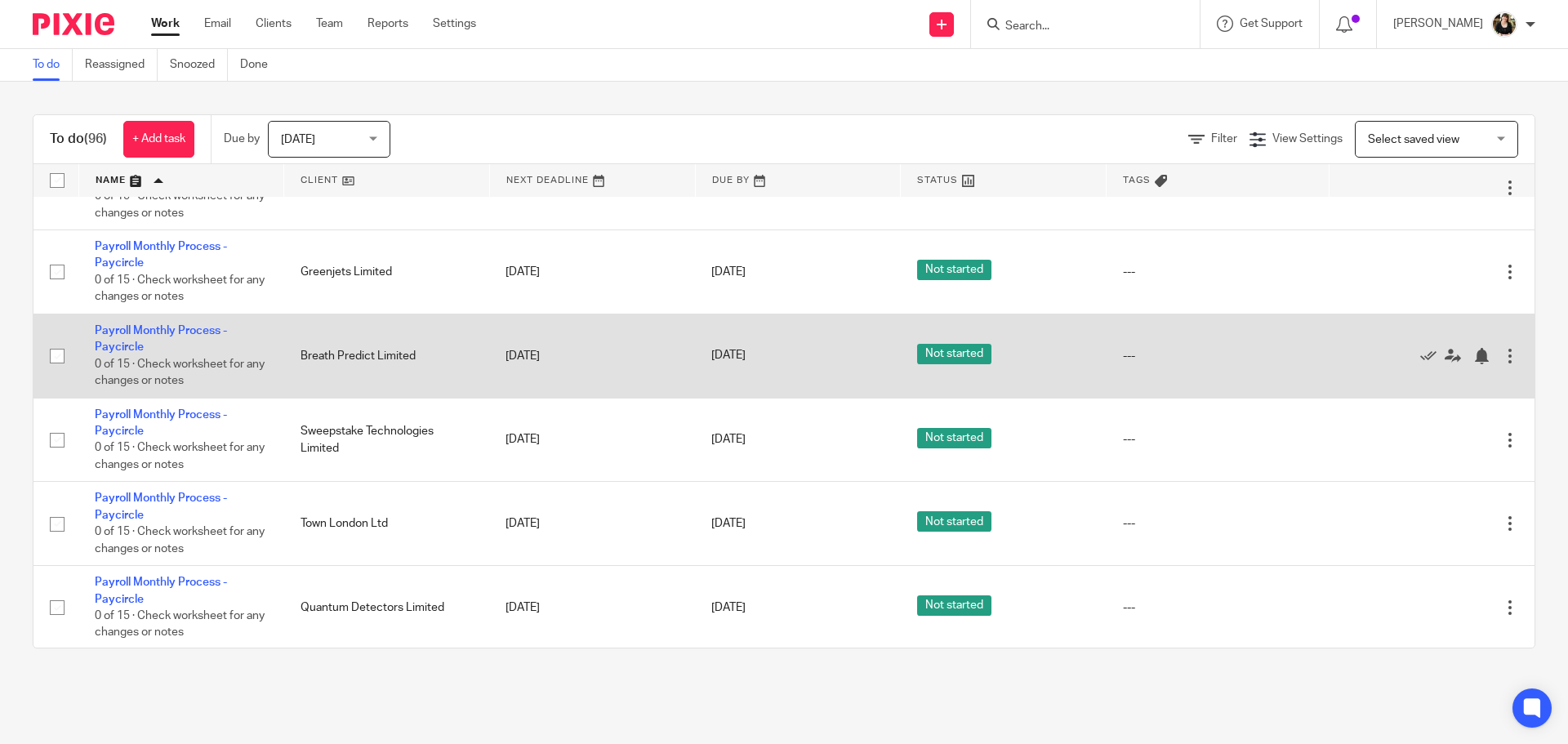 click at bounding box center (57, 356) 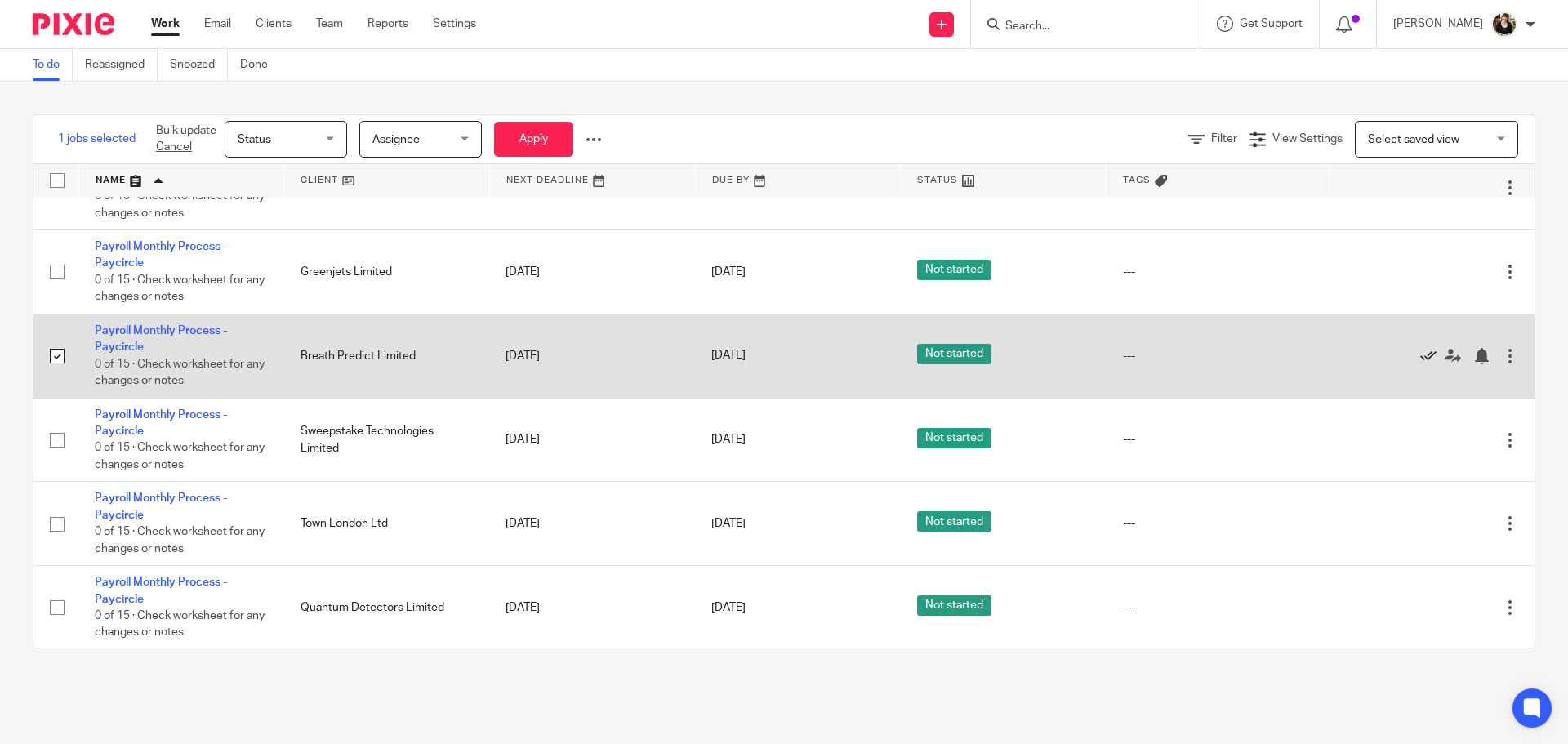 click at bounding box center (1428, 356) 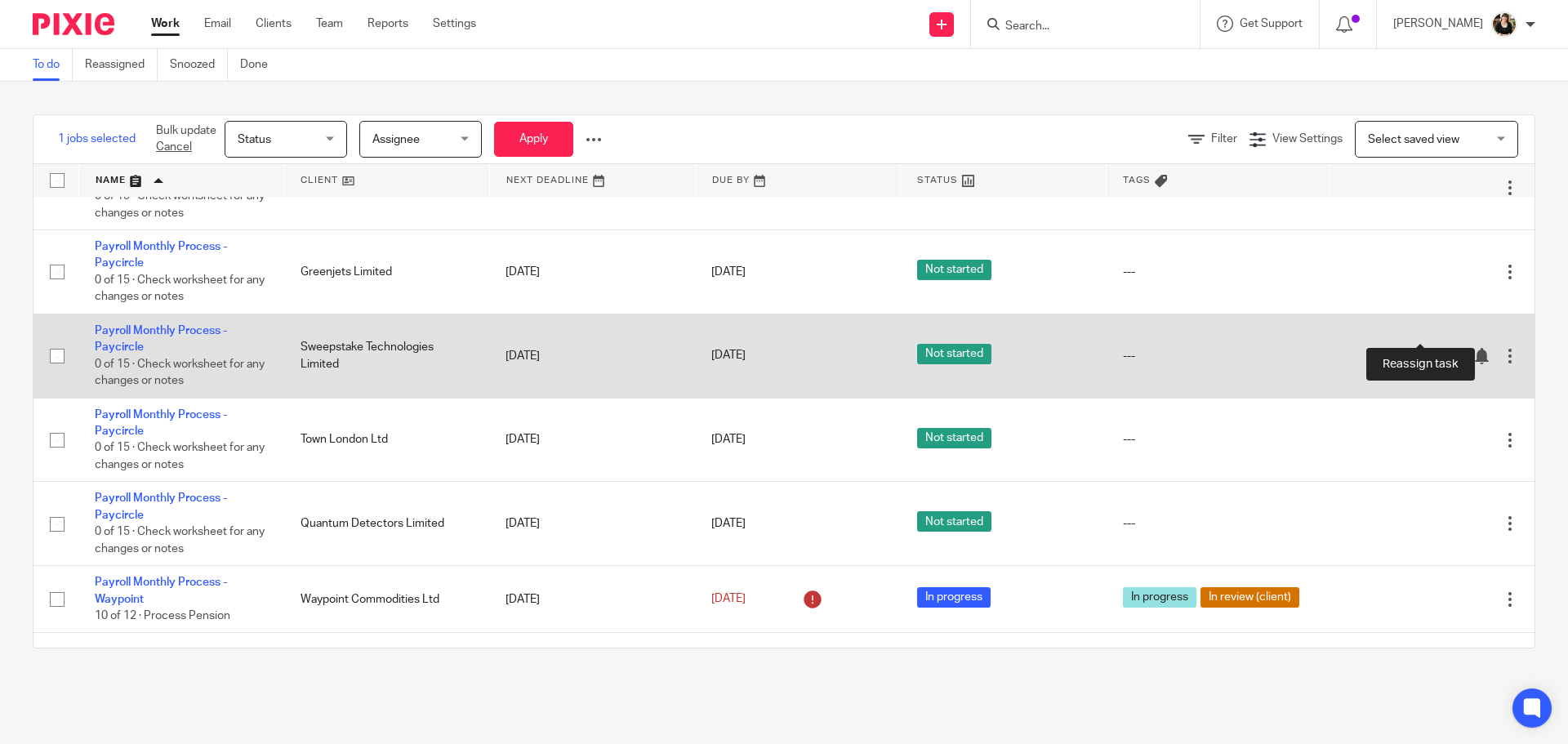click at bounding box center [1453, 356] 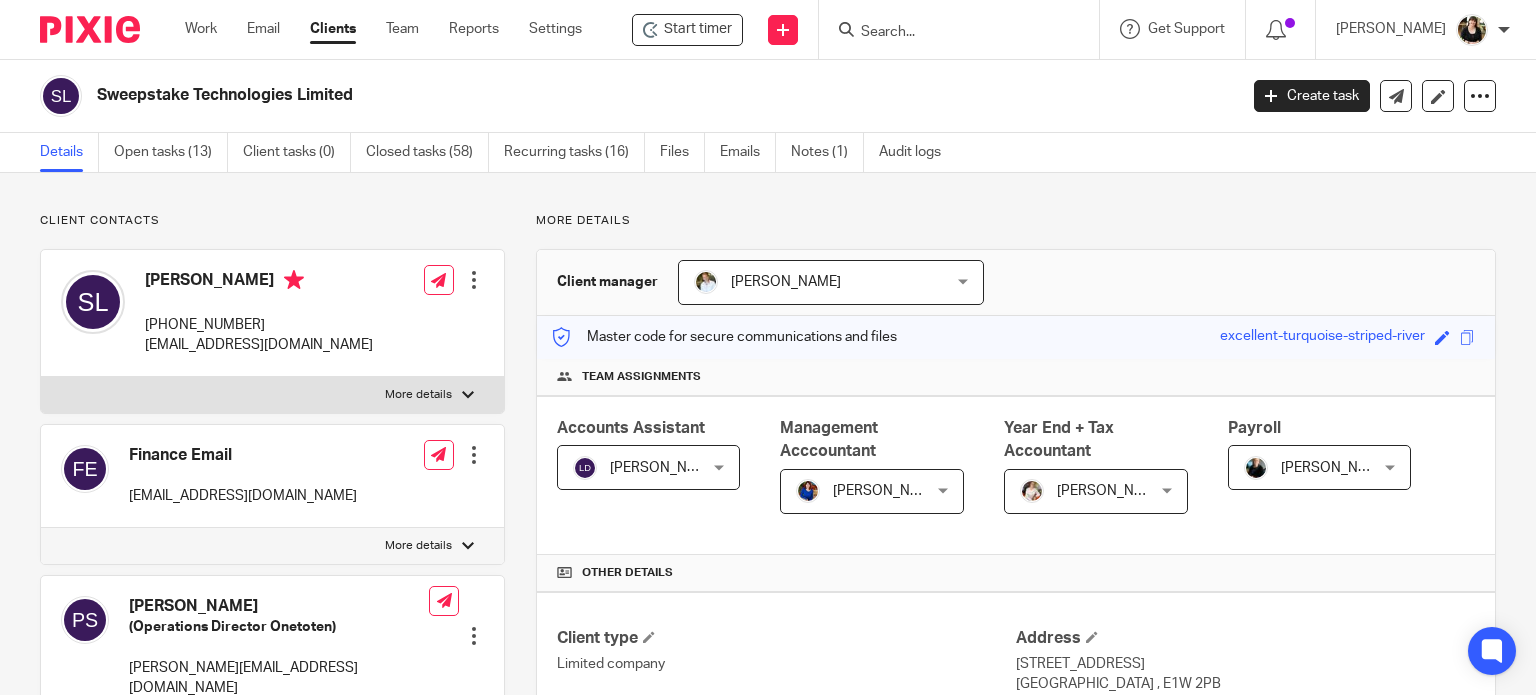 scroll, scrollTop: 0, scrollLeft: 0, axis: both 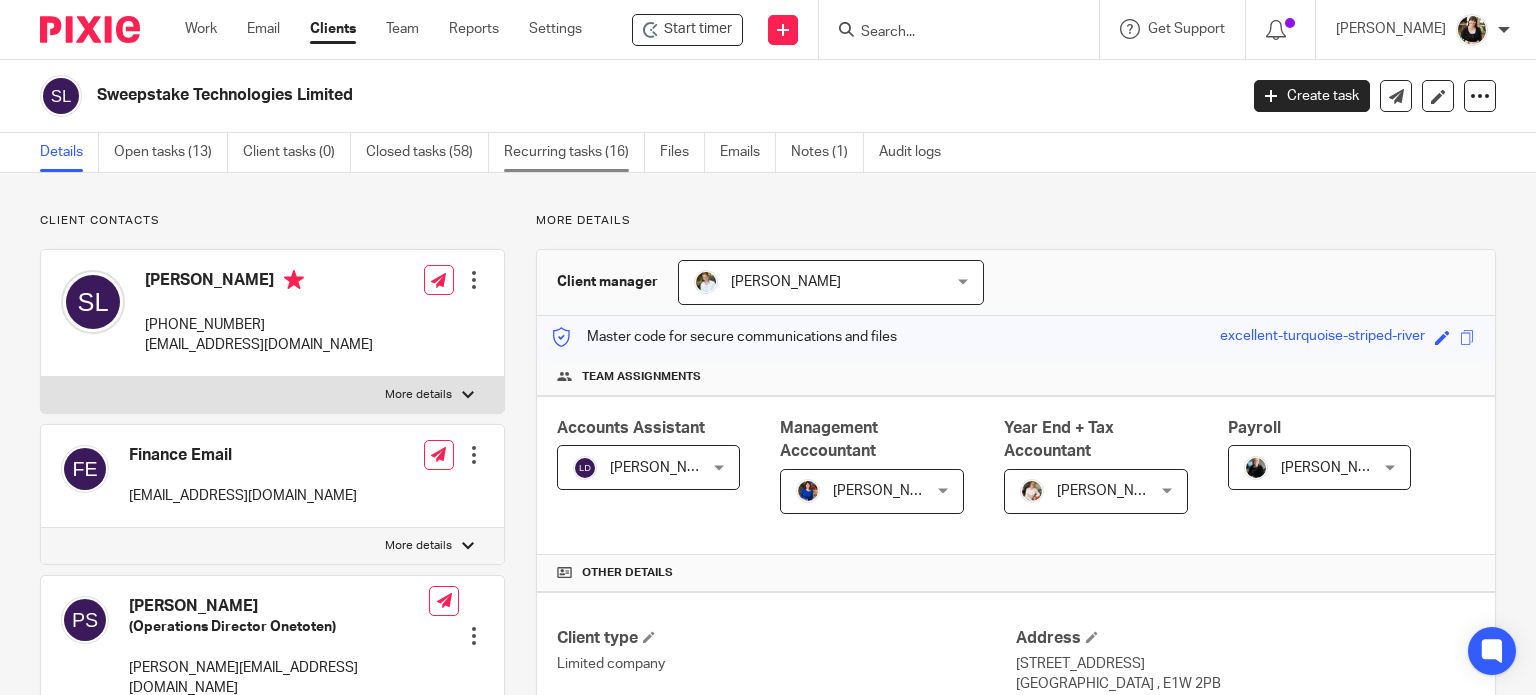 click on "Recurring tasks (16)" at bounding box center (574, 152) 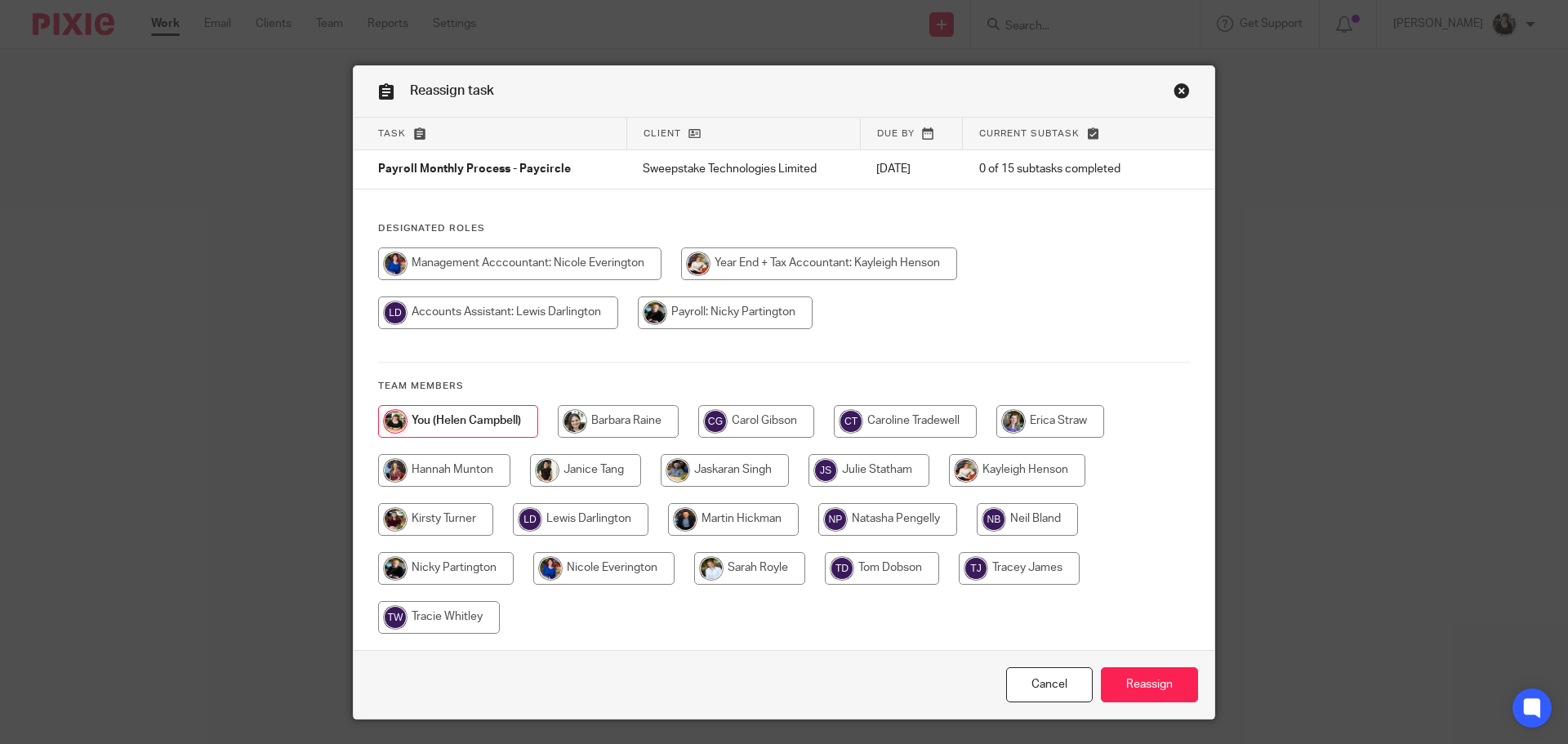 scroll, scrollTop: 0, scrollLeft: 0, axis: both 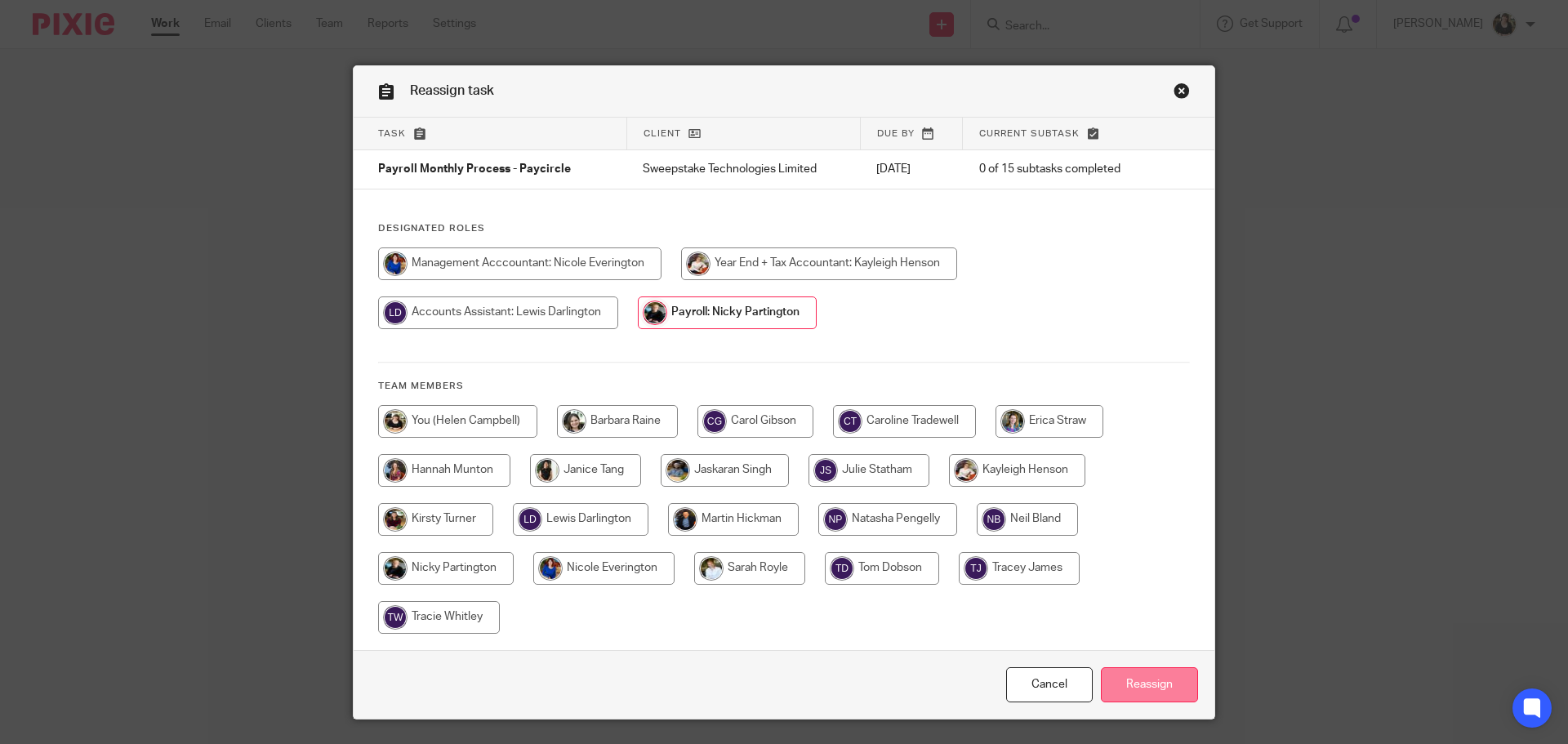 click on "Reassign" at bounding box center [1149, 684] 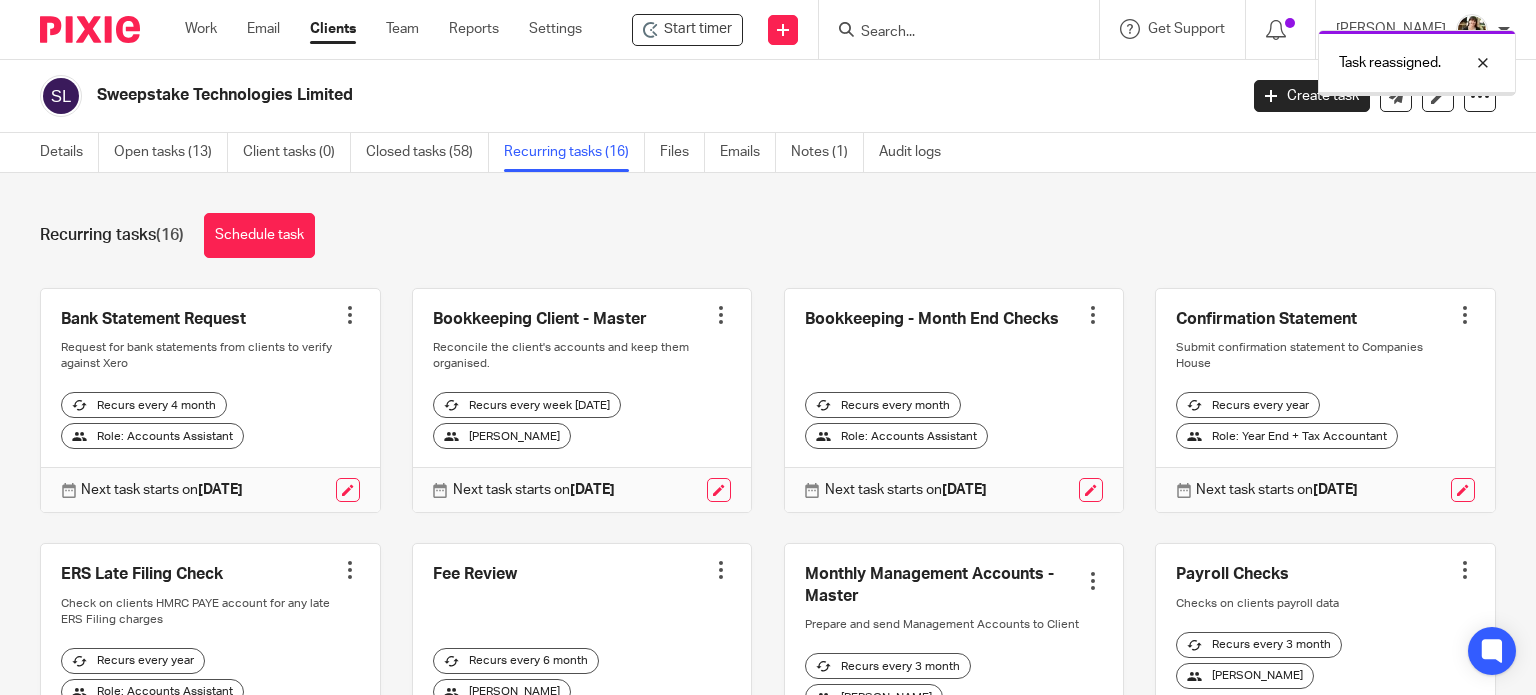 scroll, scrollTop: 0, scrollLeft: 0, axis: both 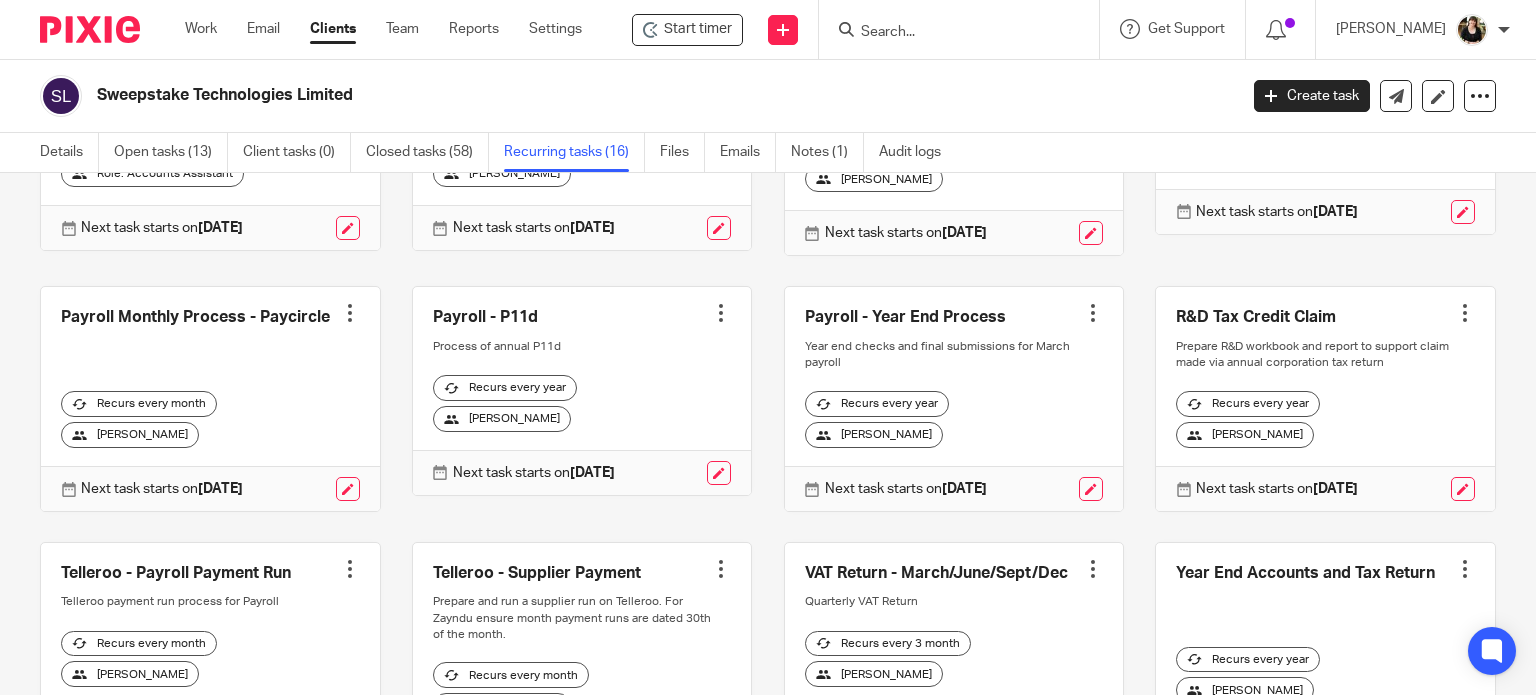 drag, startPoint x: 906, startPoint y: 37, endPoint x: 896, endPoint y: 38, distance: 10.049875 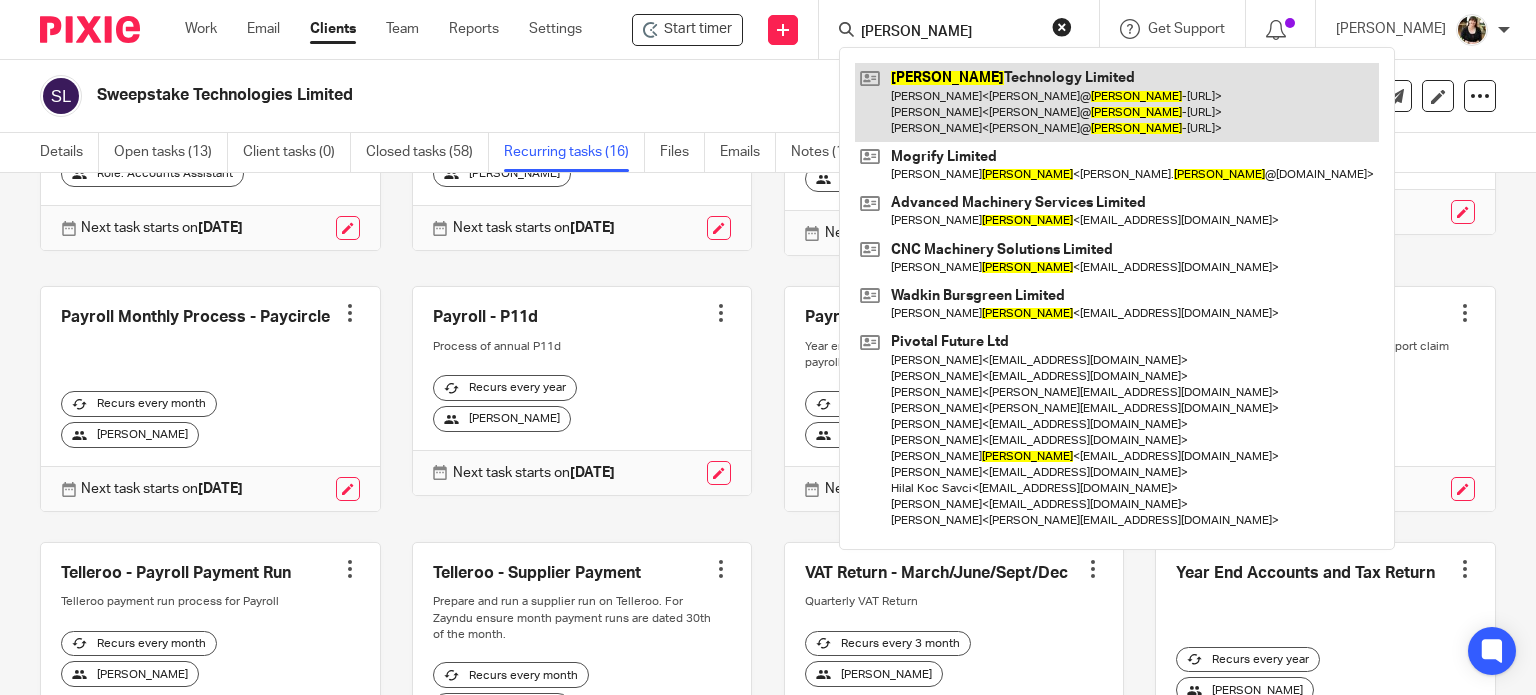 type on "foster" 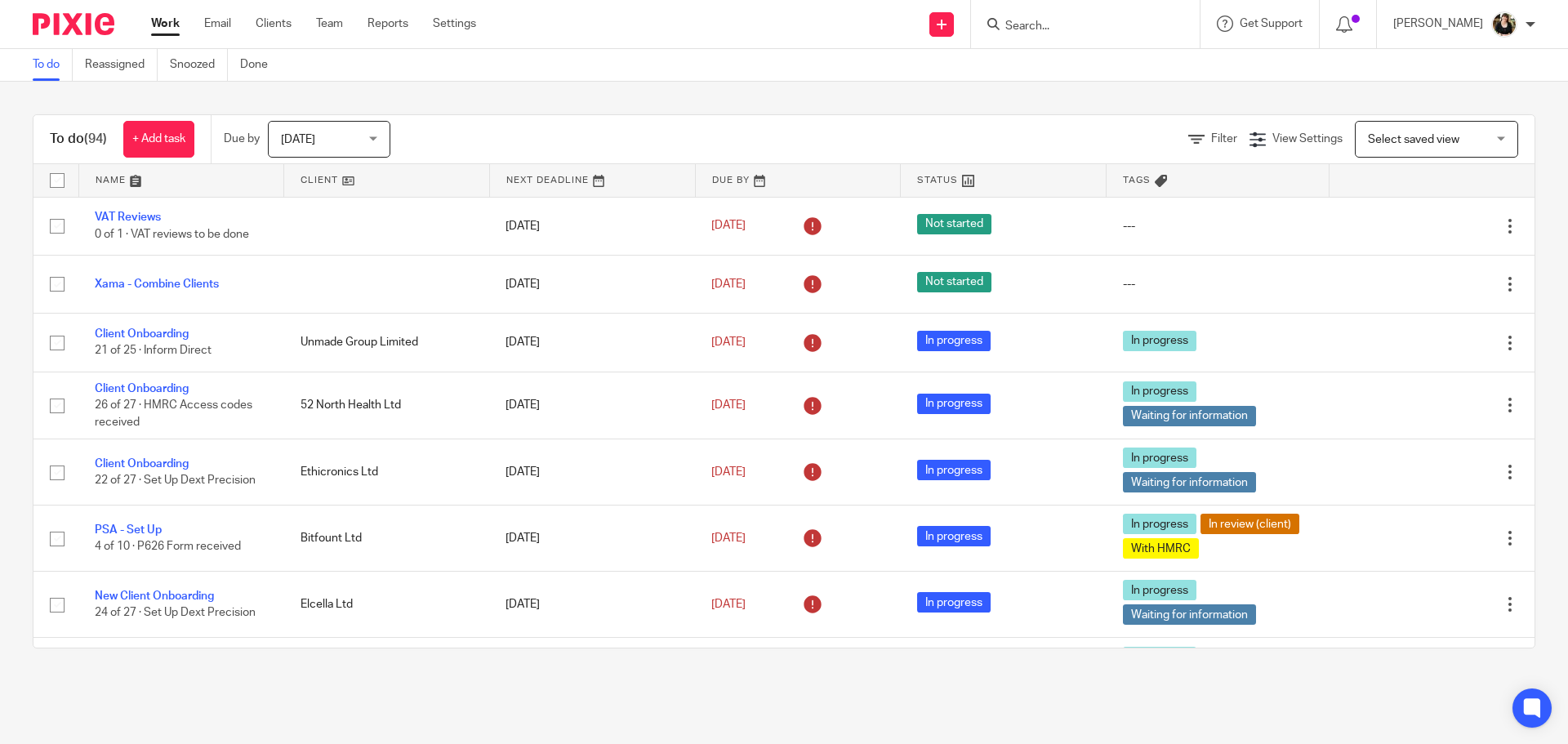 scroll, scrollTop: 0, scrollLeft: 0, axis: both 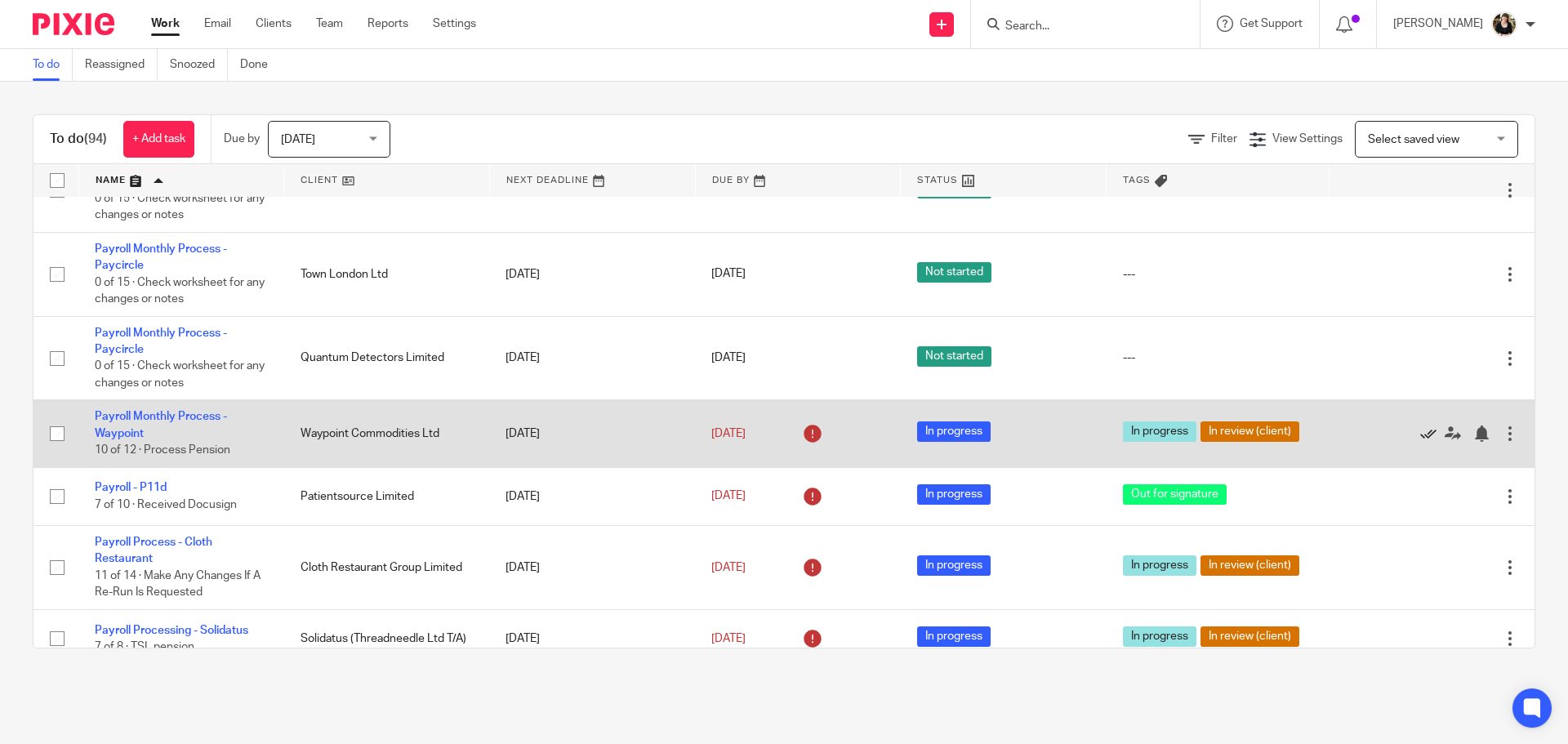 click at bounding box center [1428, 434] 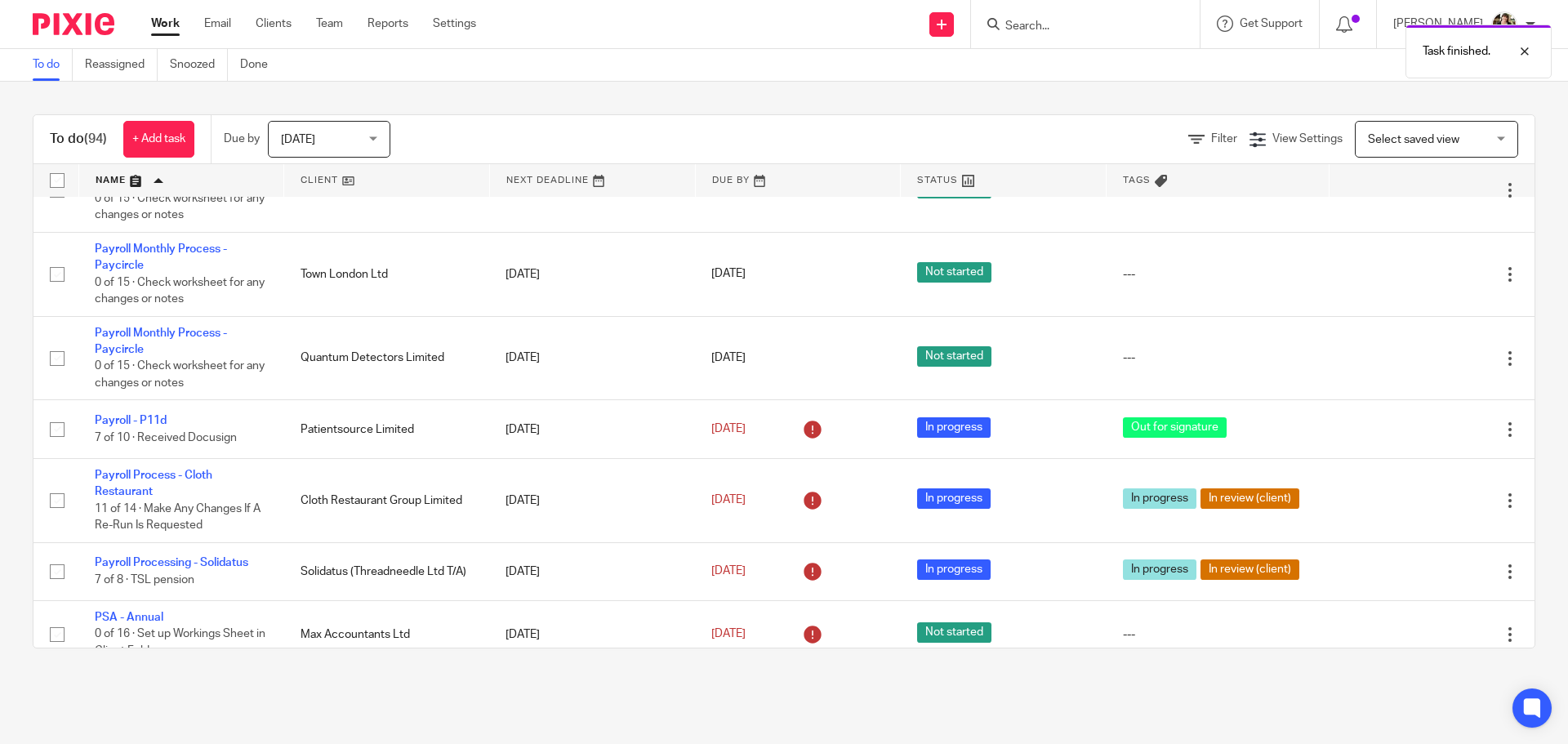 click at bounding box center [1428, 430] 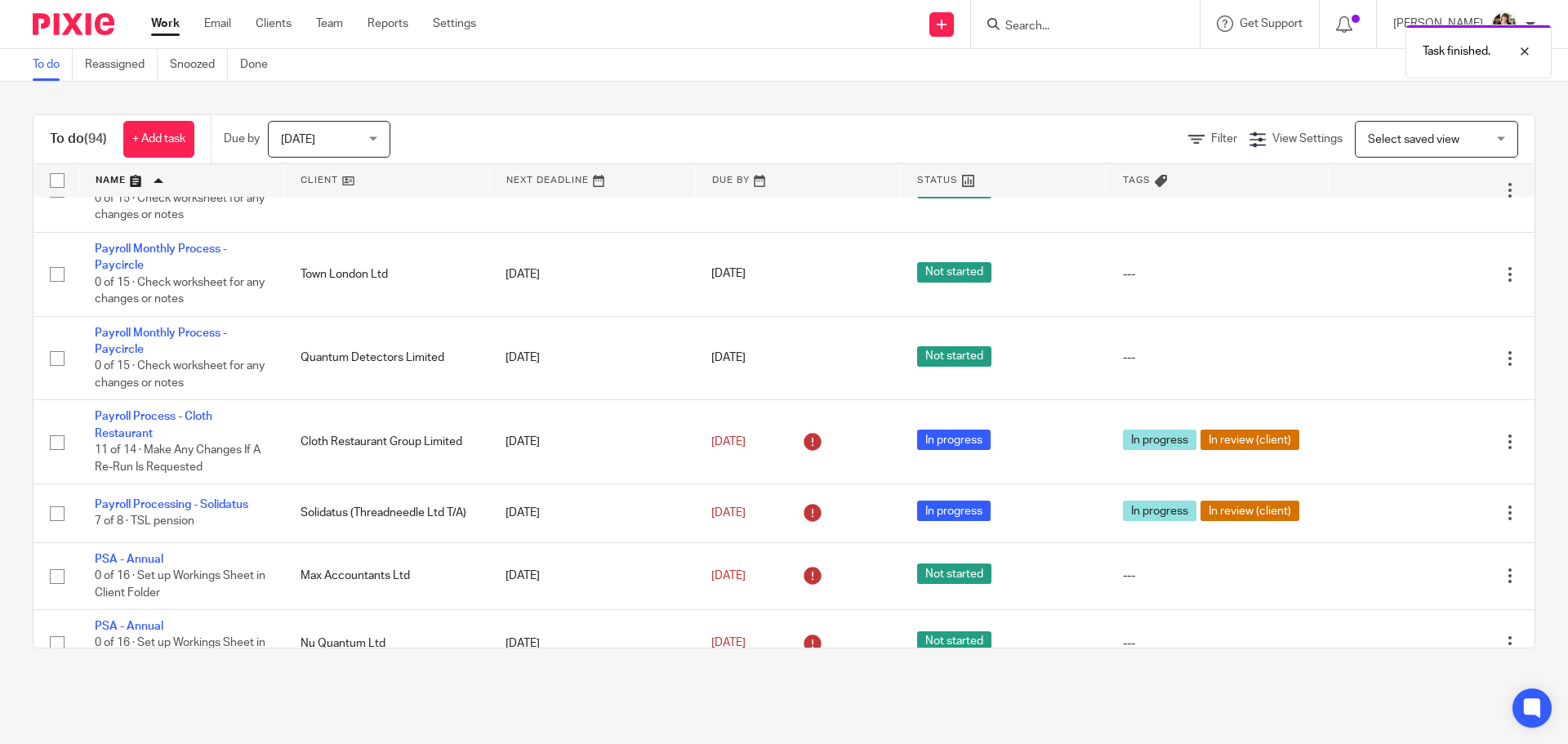 click at bounding box center [1428, 443] 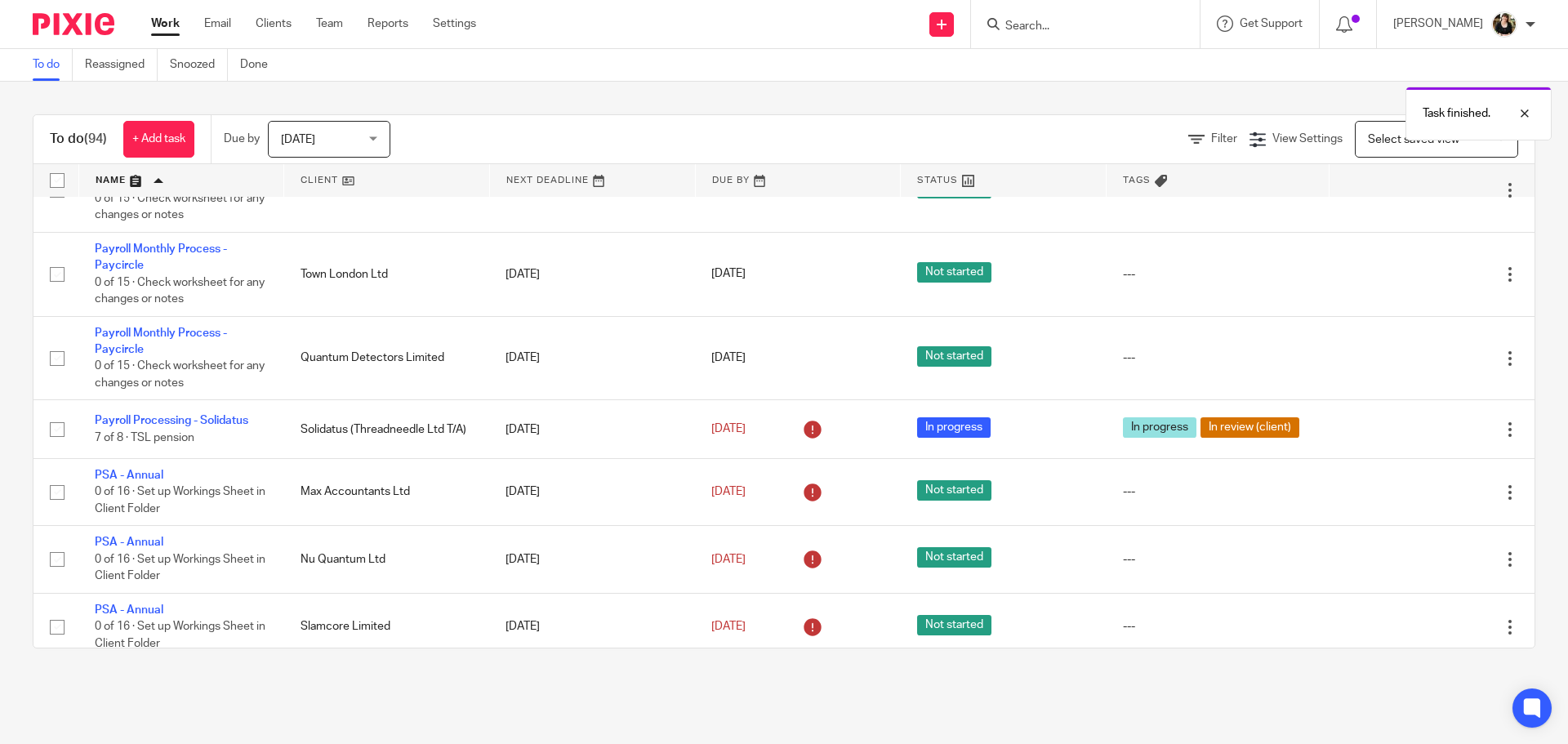 click at bounding box center [1428, 430] 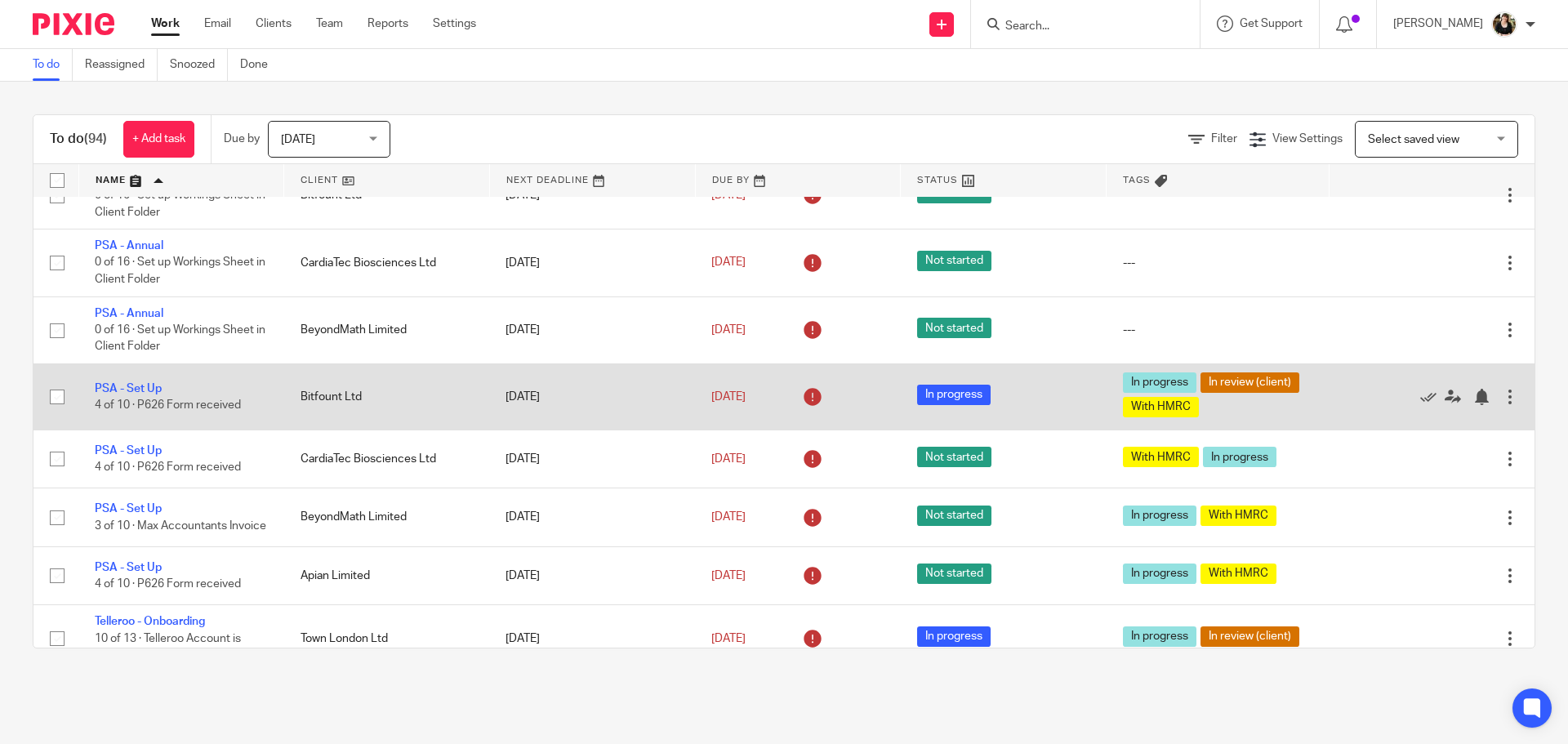 scroll, scrollTop: 3348, scrollLeft: 0, axis: vertical 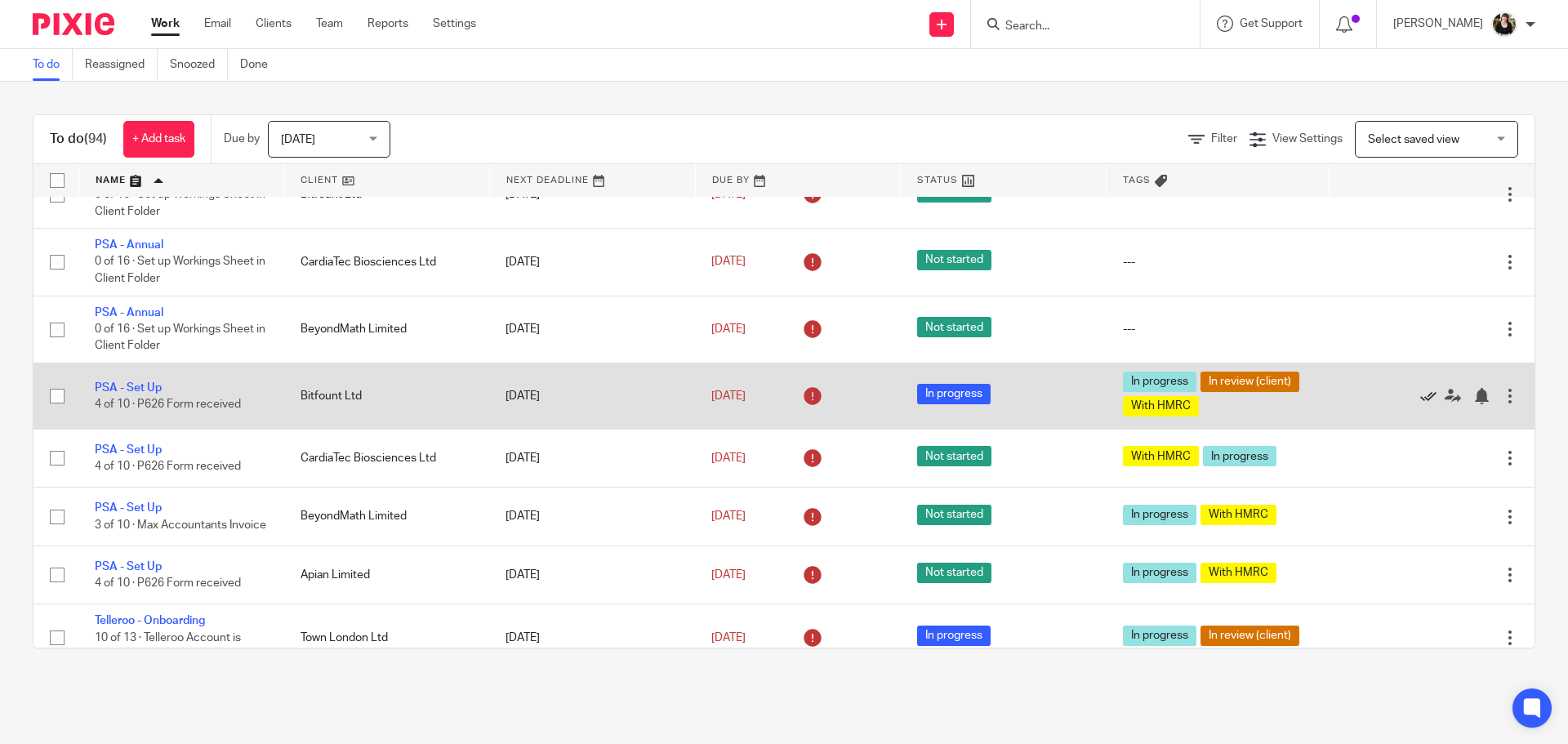 click at bounding box center [1428, 396] 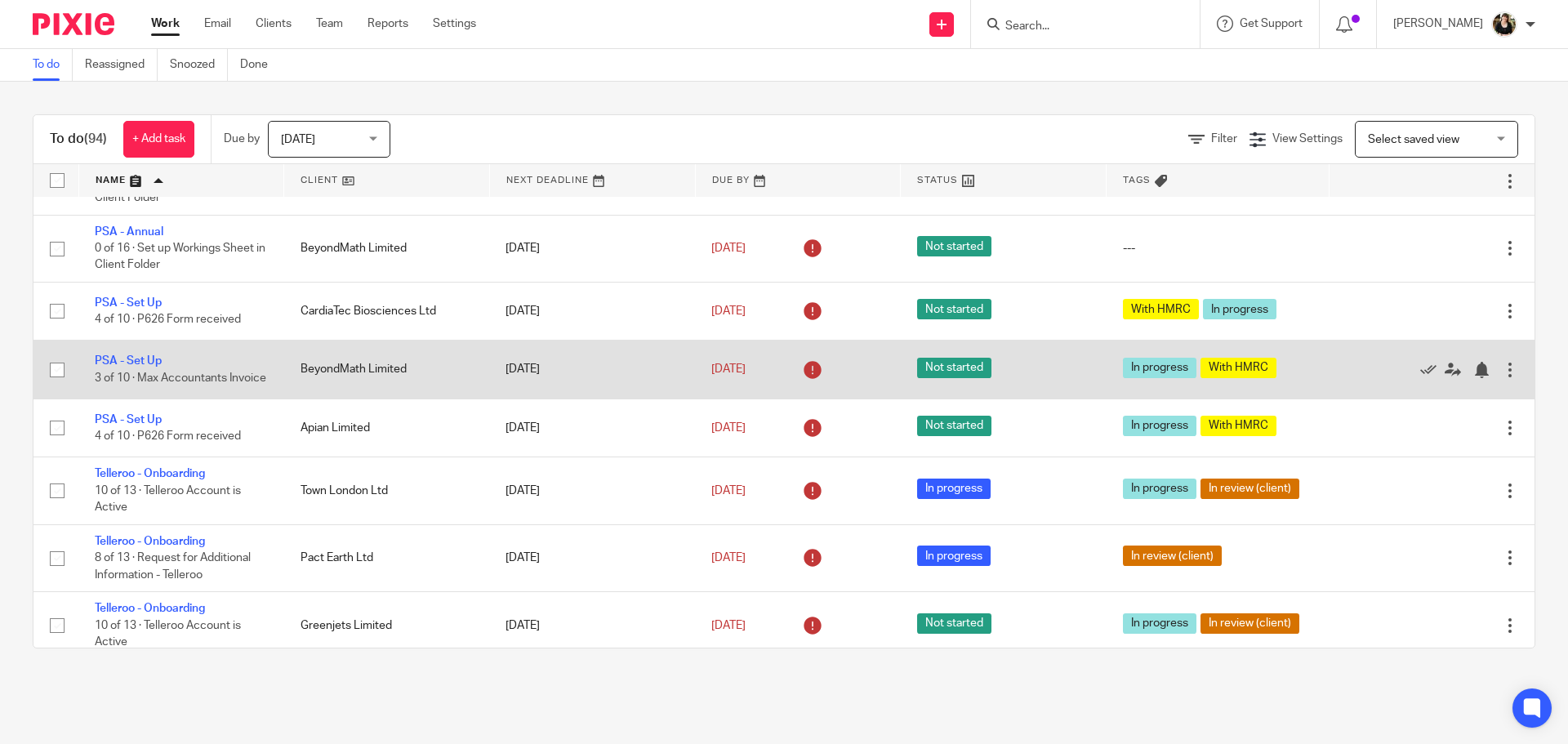 scroll, scrollTop: 3430, scrollLeft: 0, axis: vertical 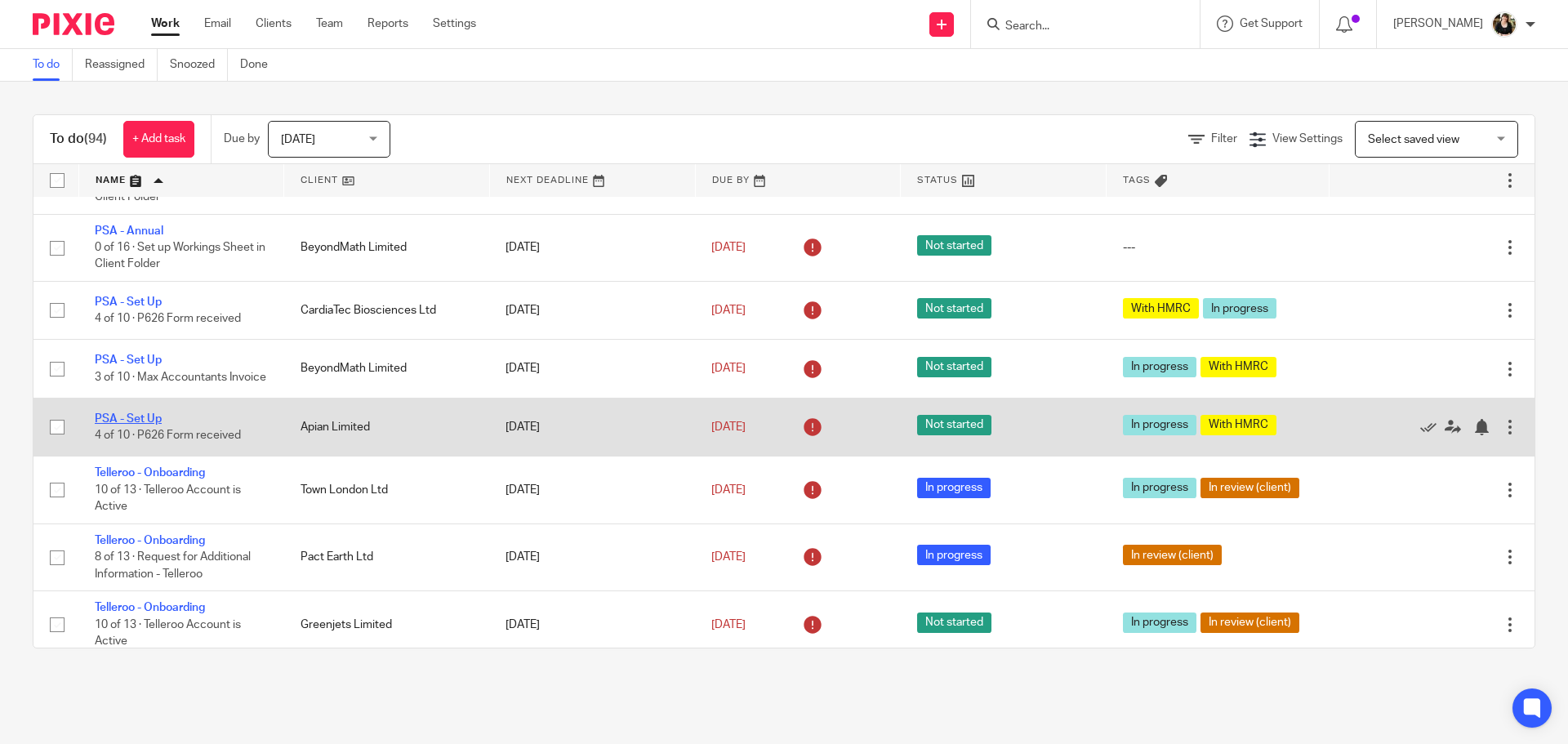 click on "PSA -  Set Up" at bounding box center [128, 419] 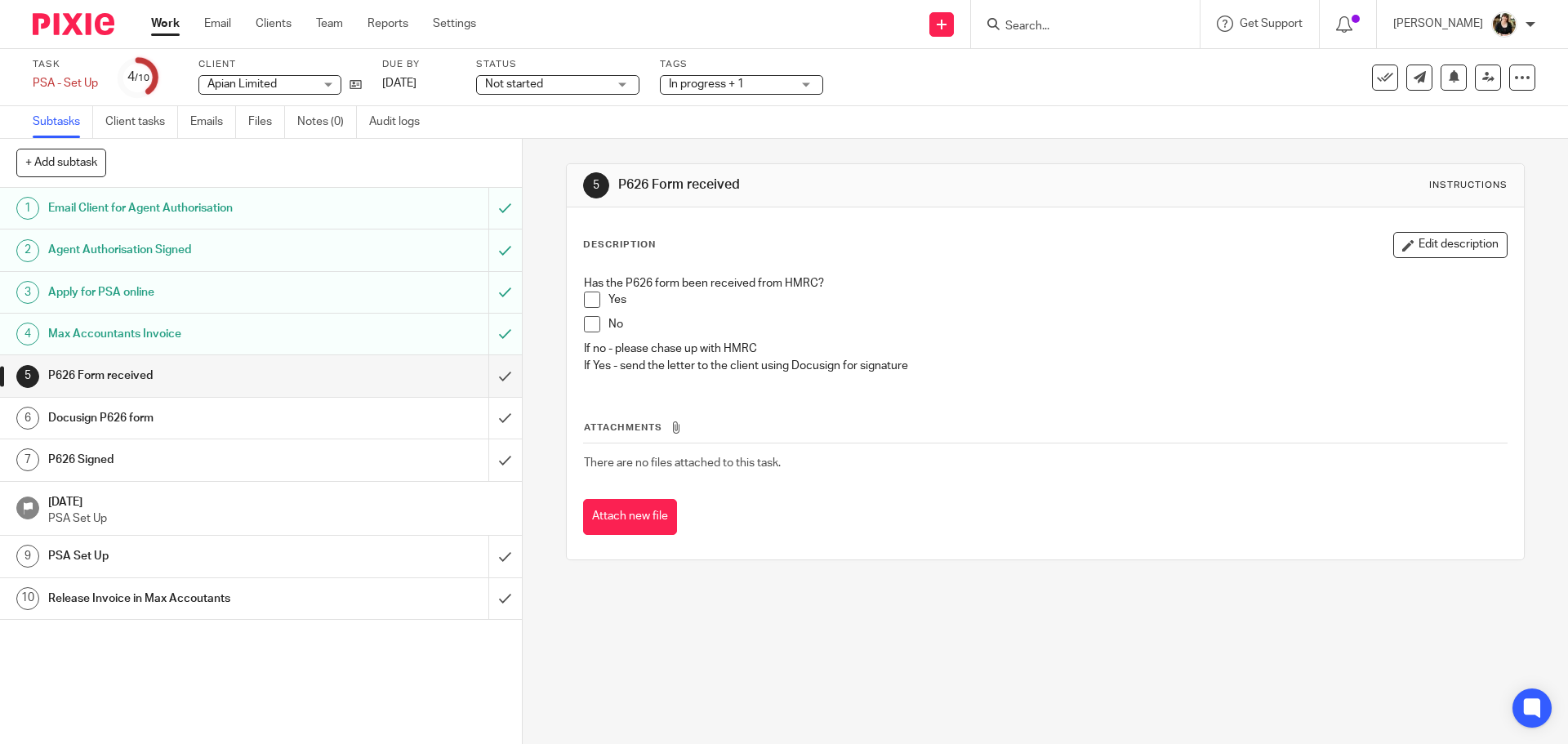 click at bounding box center [1385, 78] 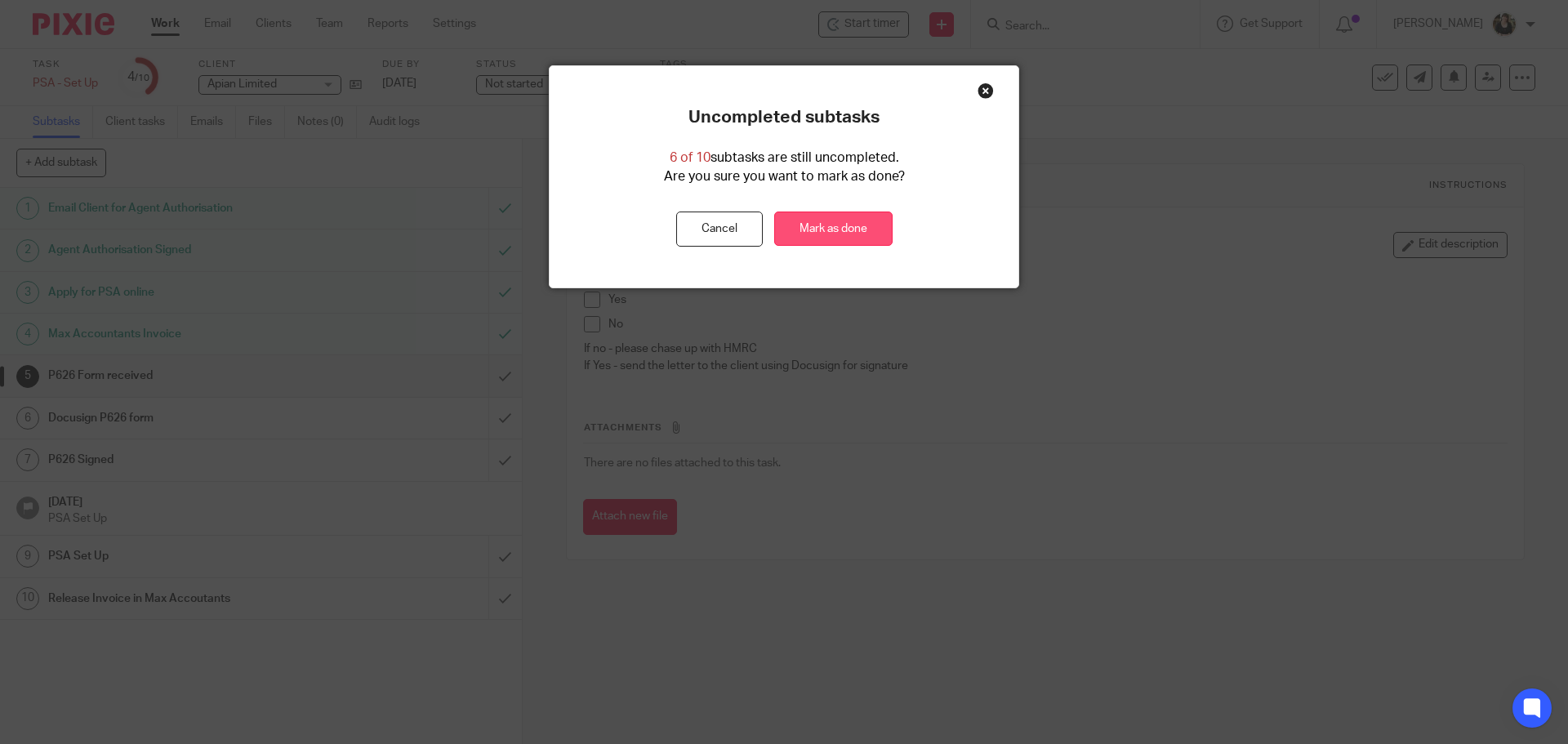 click on "Mark as done" at bounding box center [833, 229] 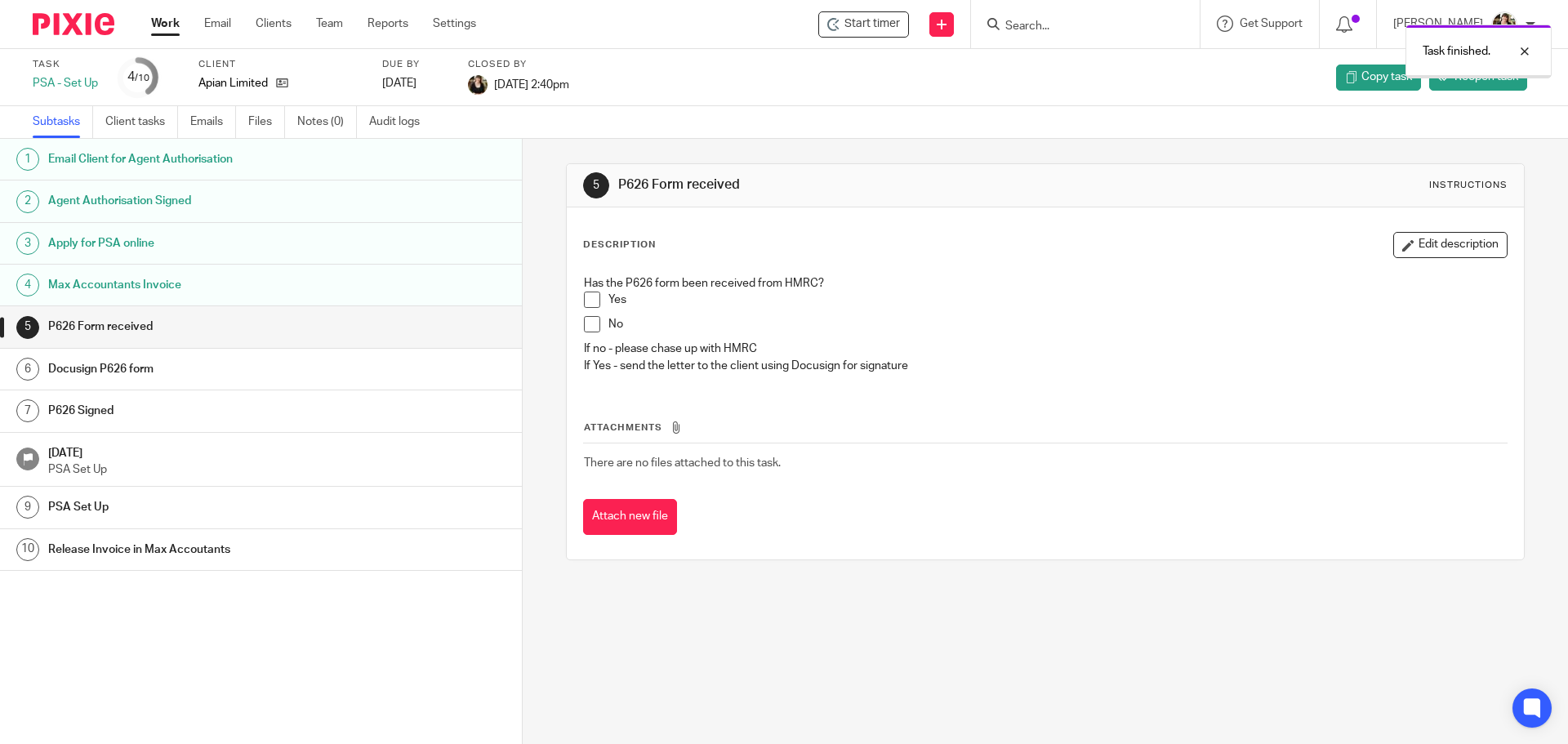 scroll, scrollTop: 0, scrollLeft: 0, axis: both 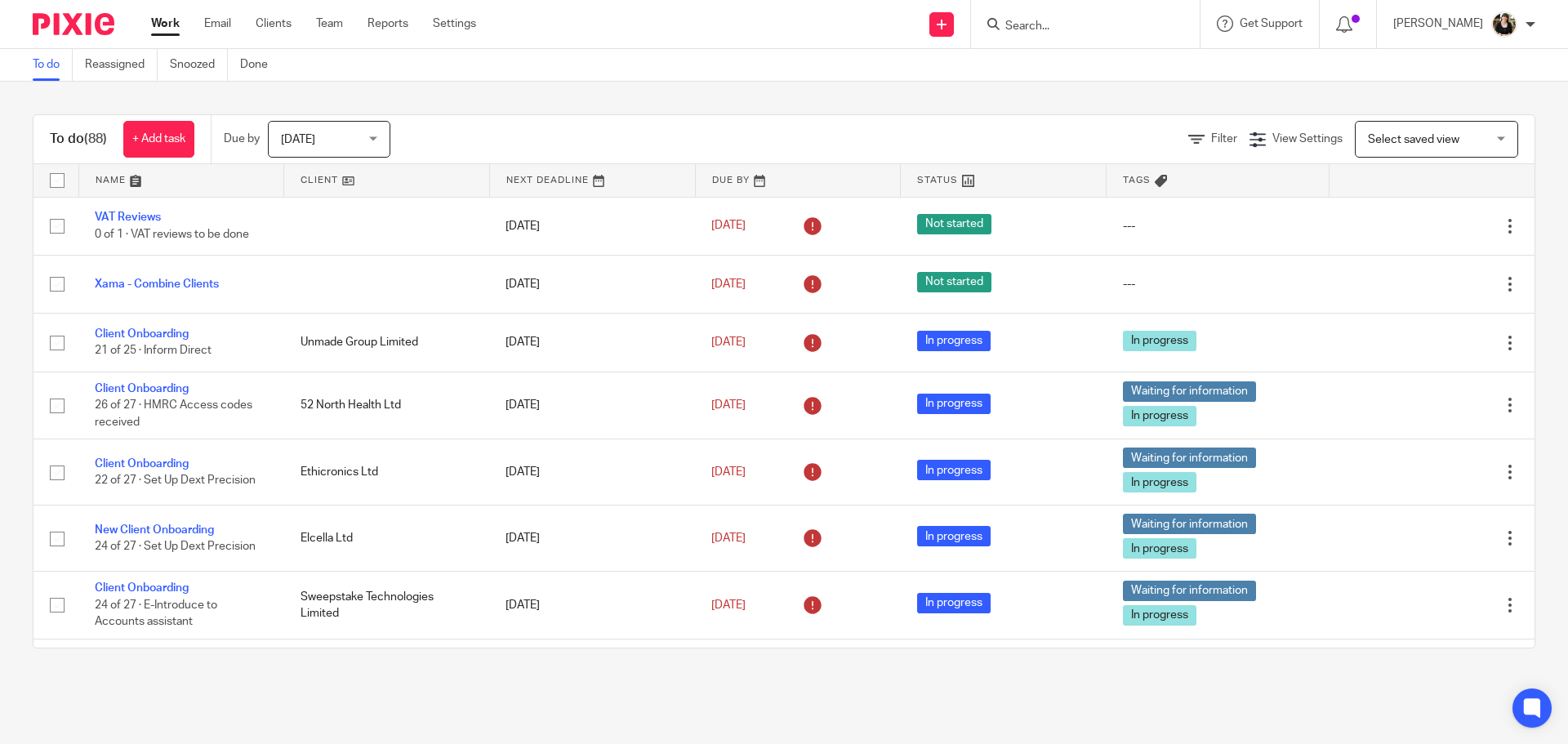 click at bounding box center (181, 180) 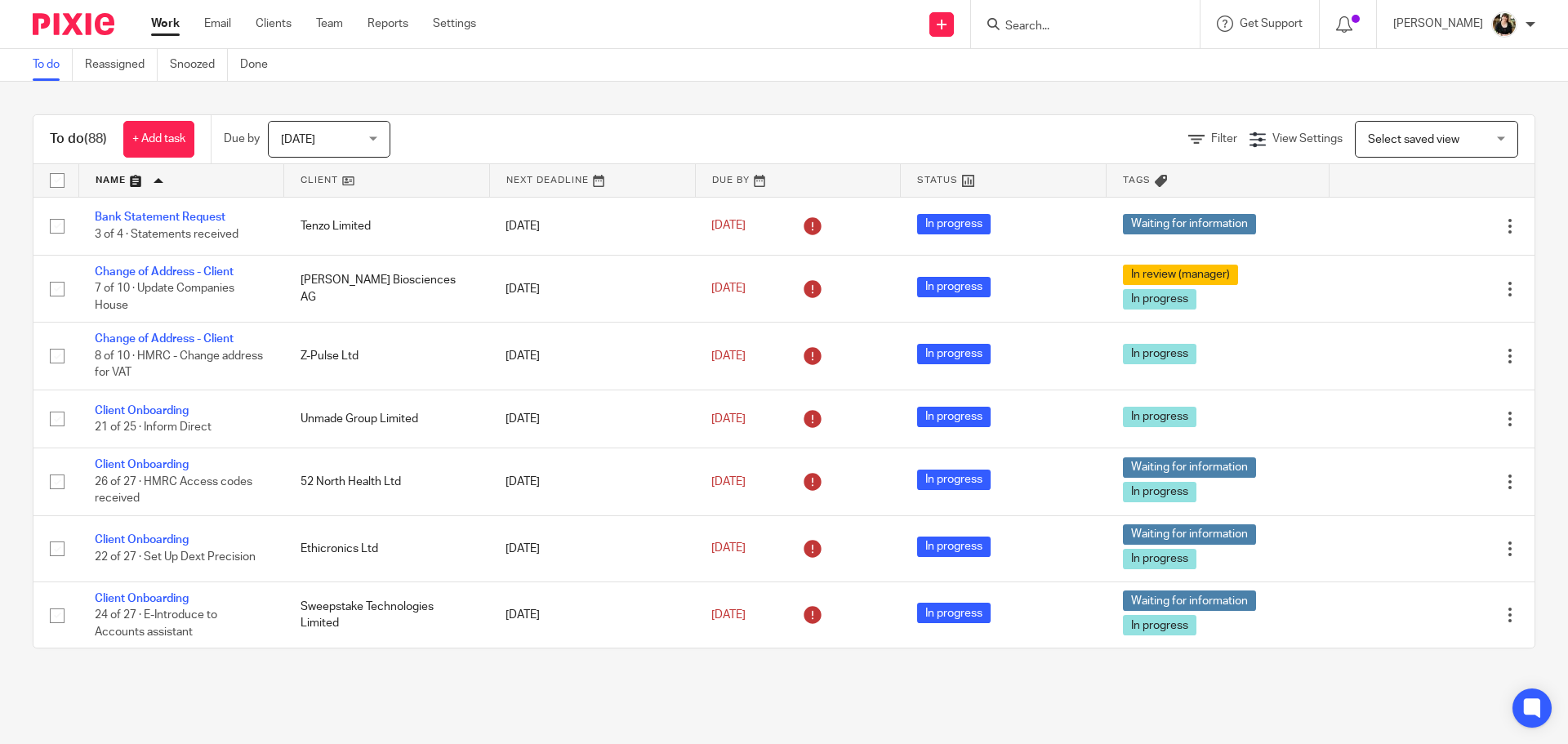 scroll, scrollTop: 0, scrollLeft: 0, axis: both 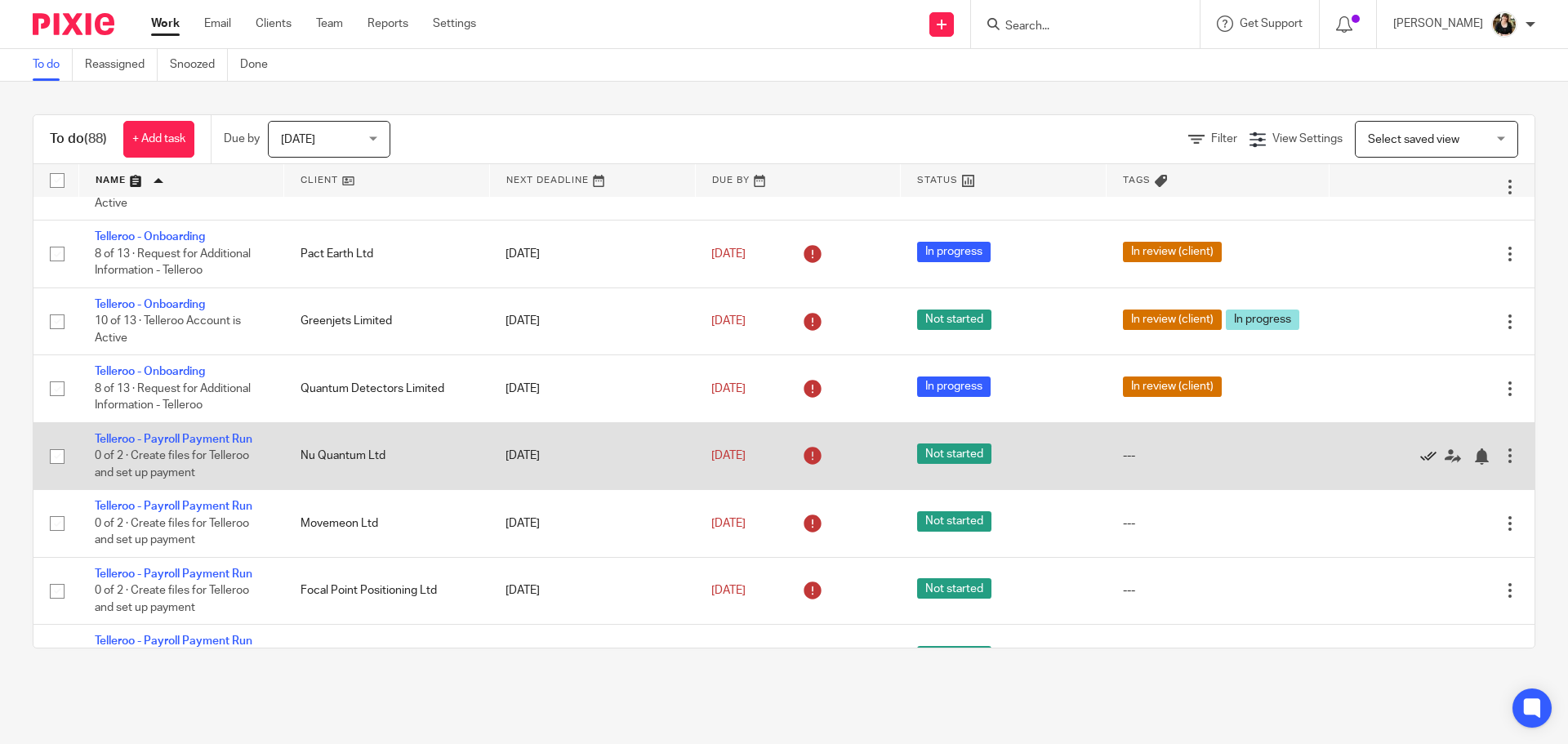 click at bounding box center (1428, 457) 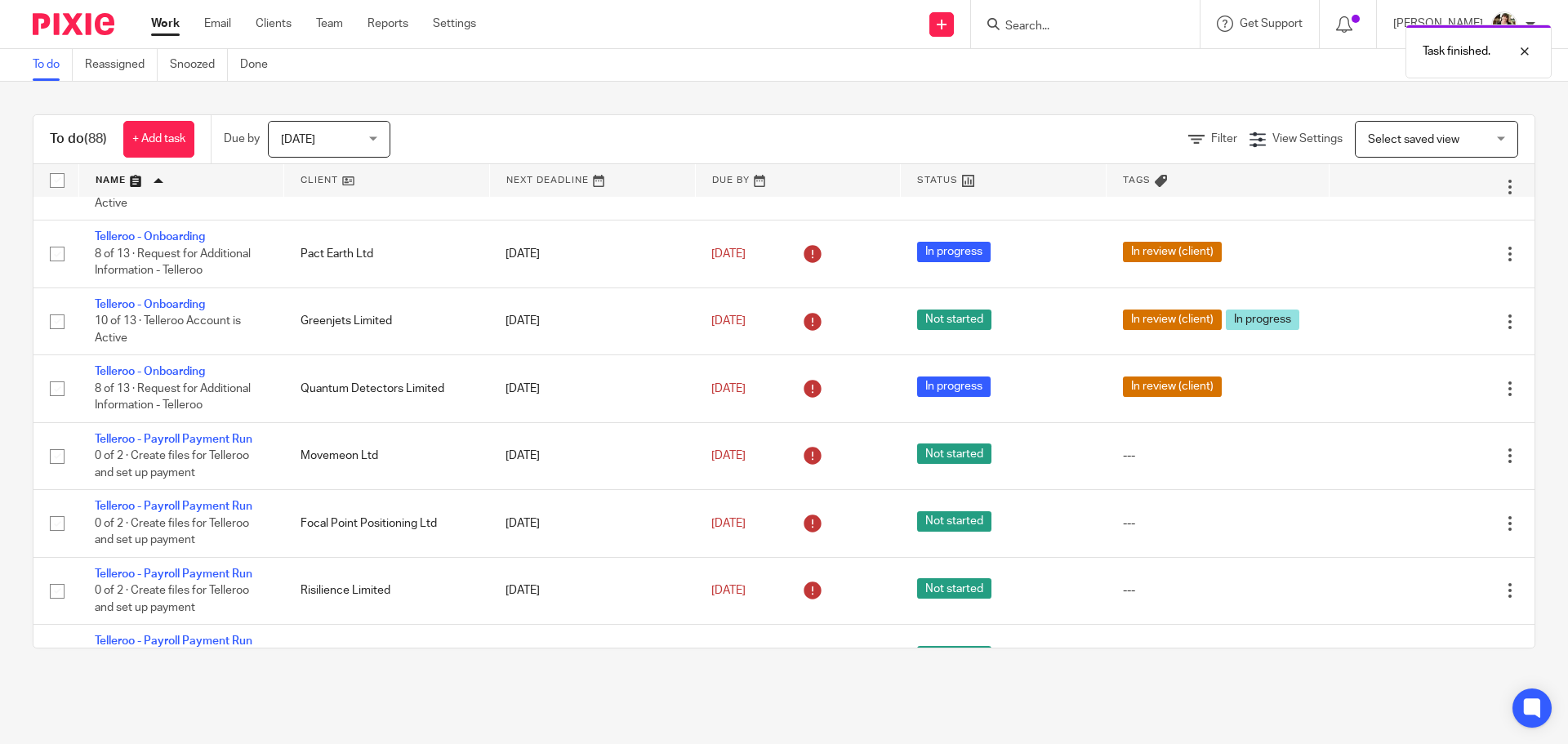 click at bounding box center (1428, 457) 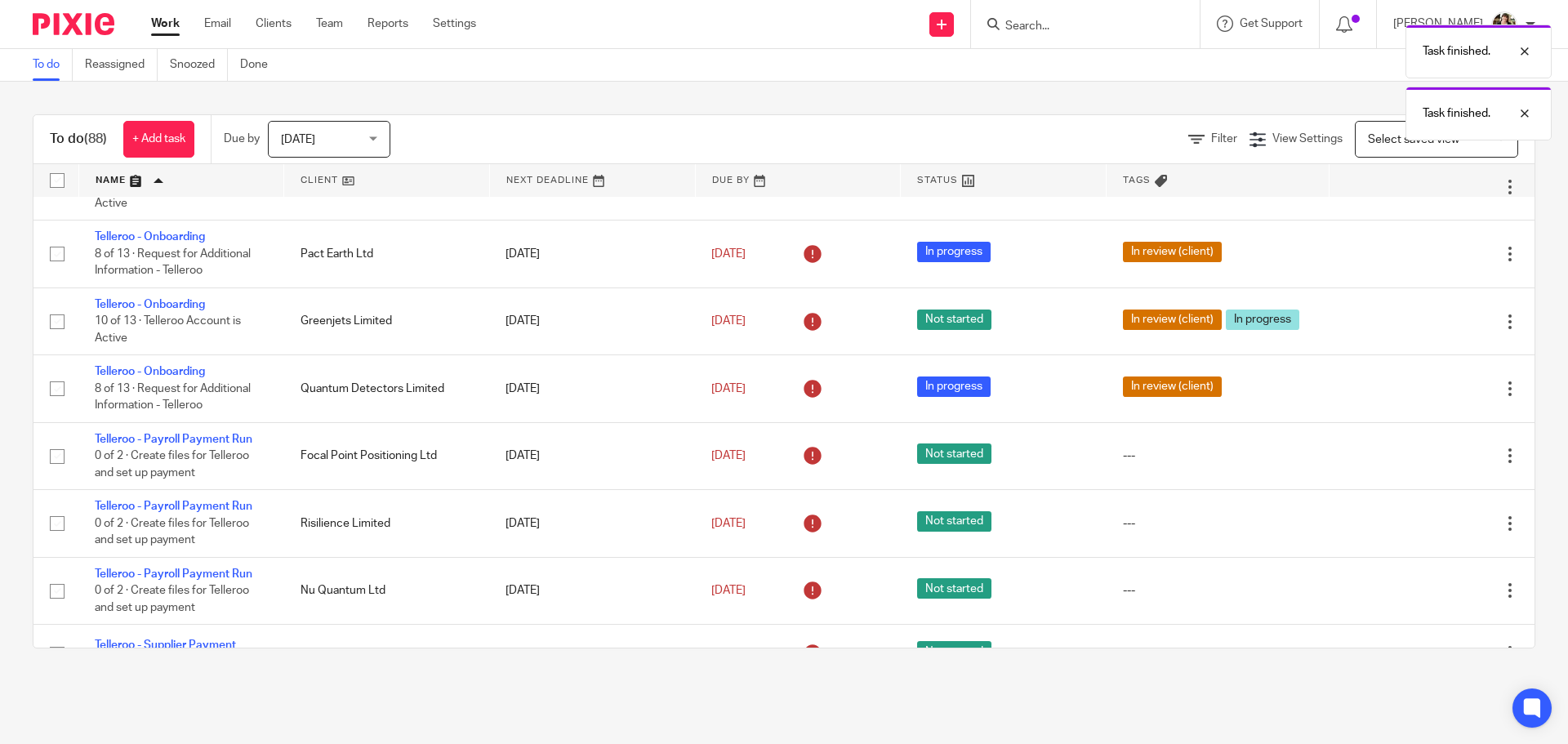 click at bounding box center [1428, 457] 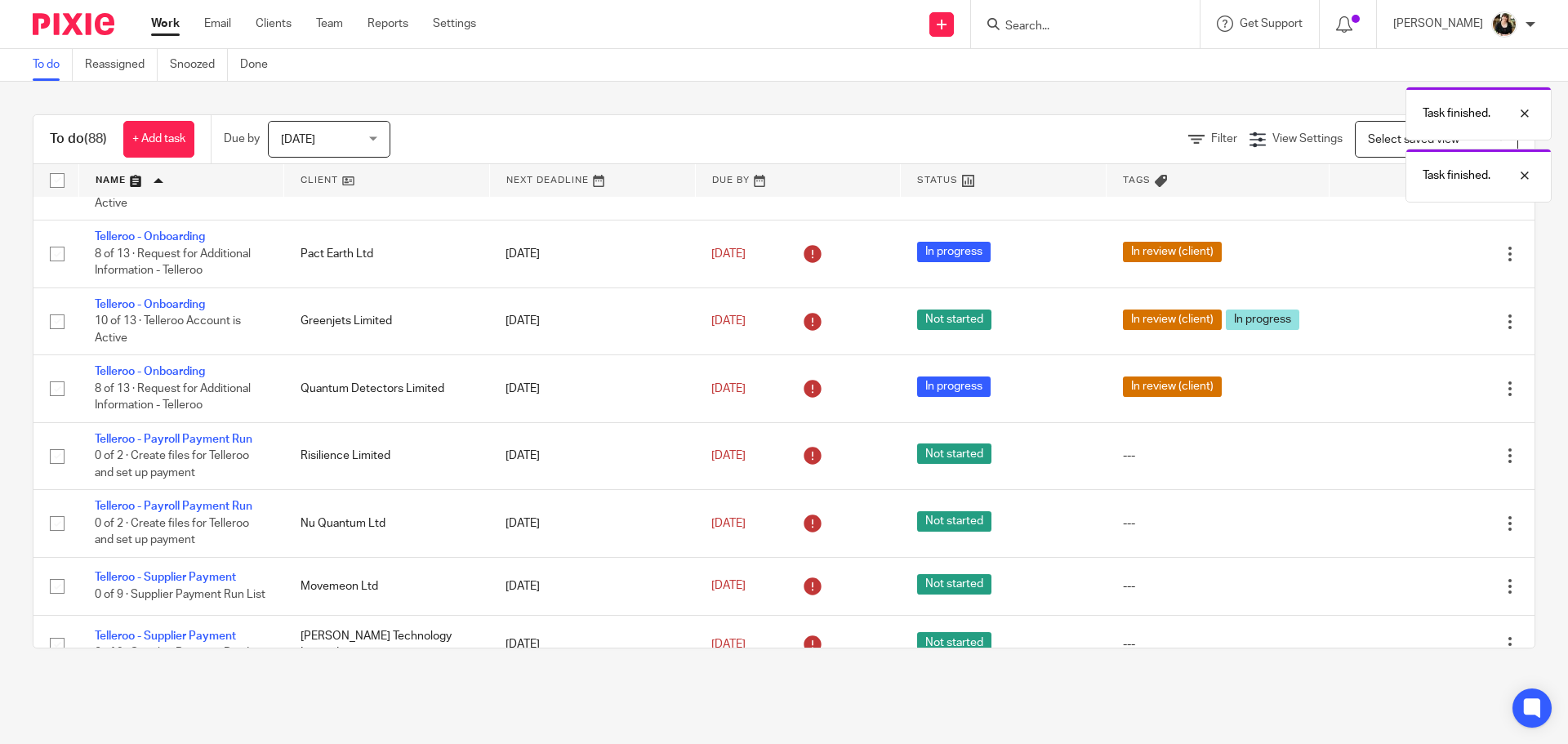 click at bounding box center (1428, 457) 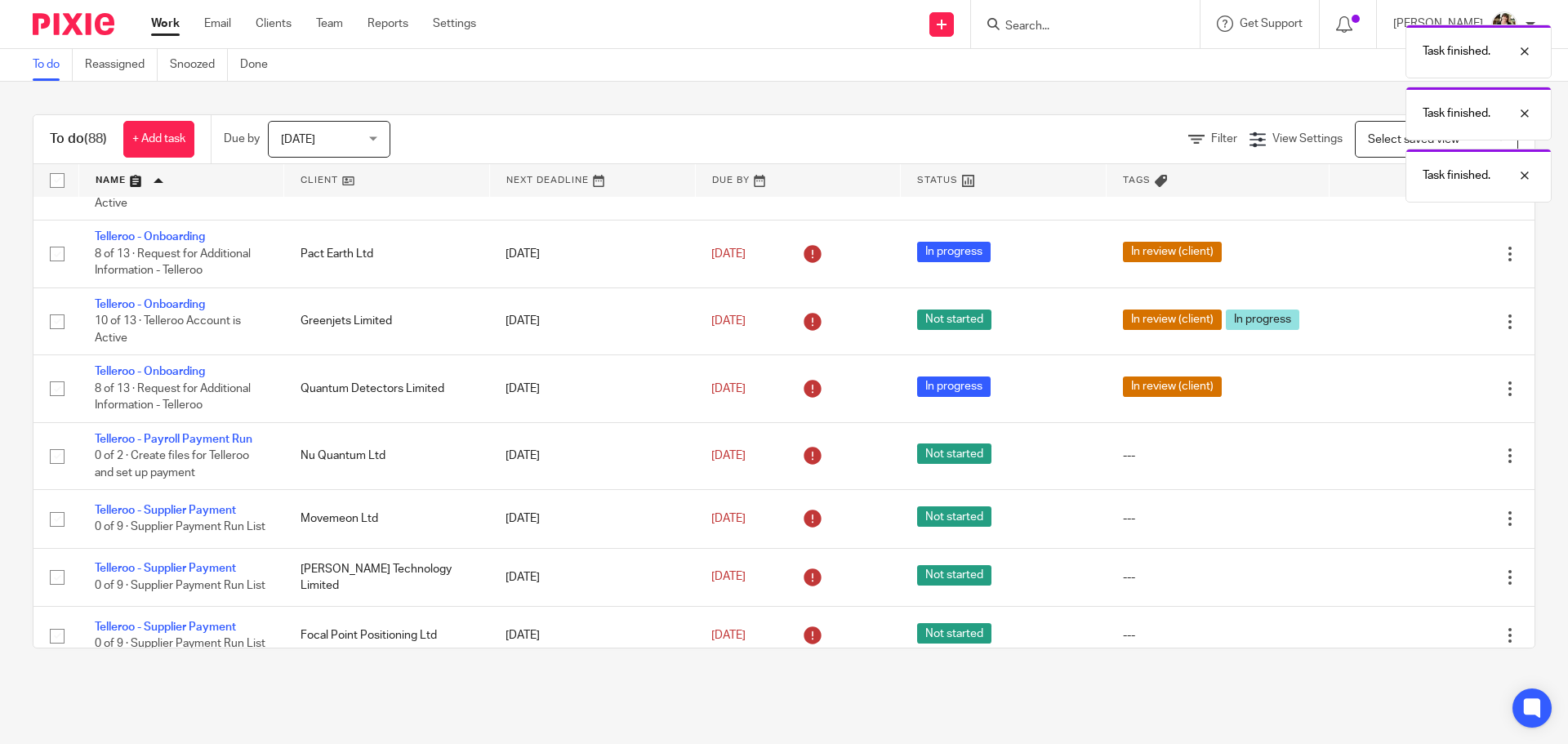 click at bounding box center [1428, 457] 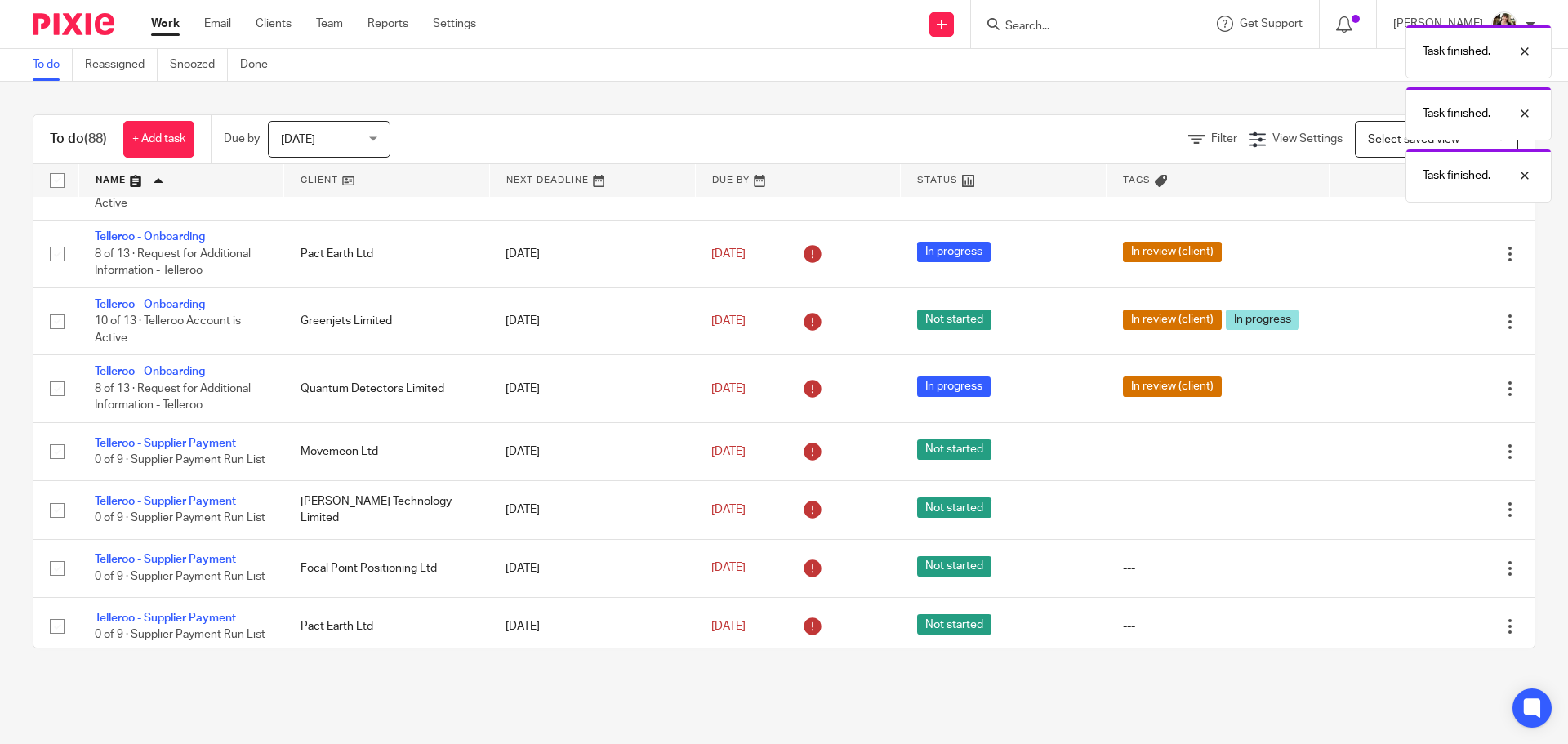 click at bounding box center [1428, 452] 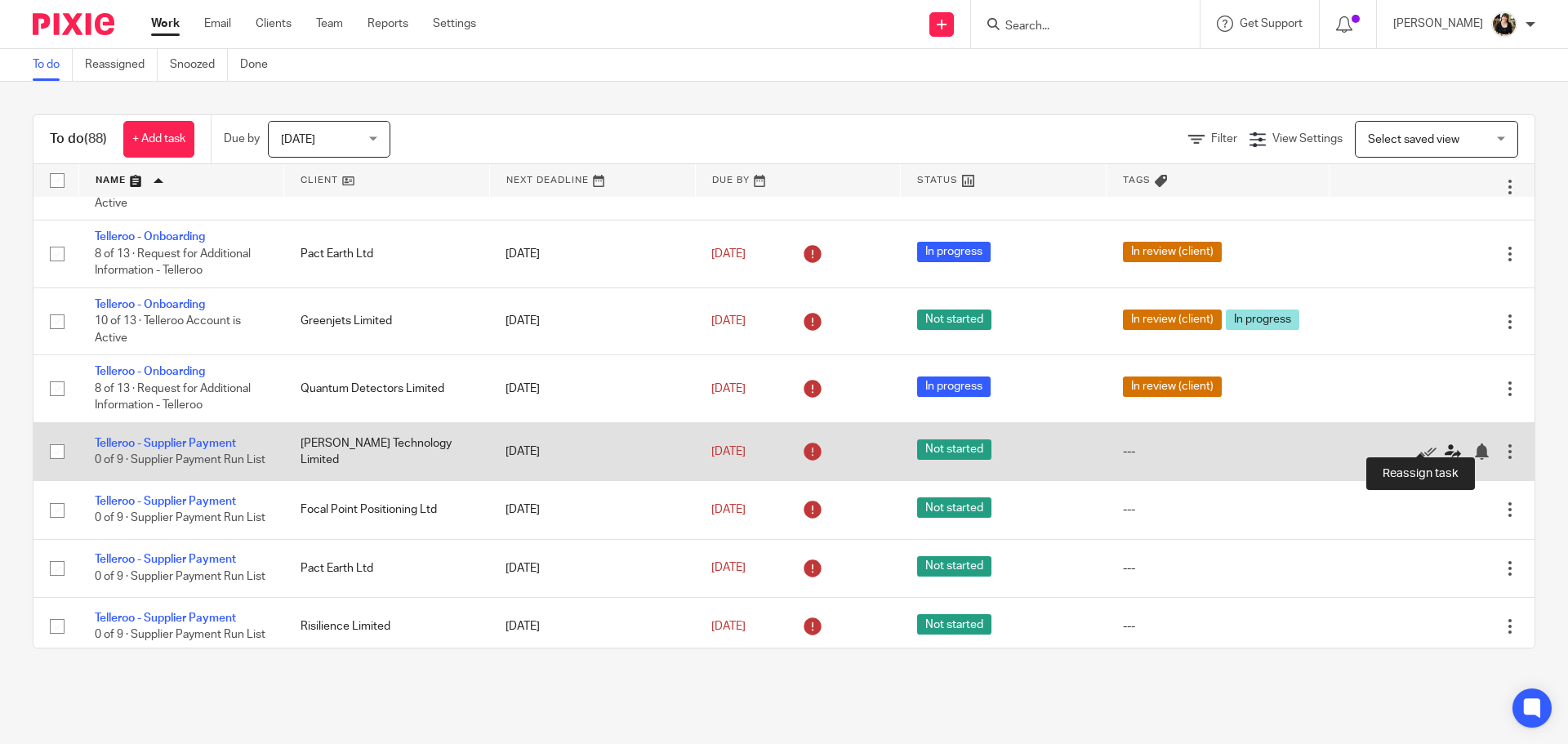 click at bounding box center (1453, 452) 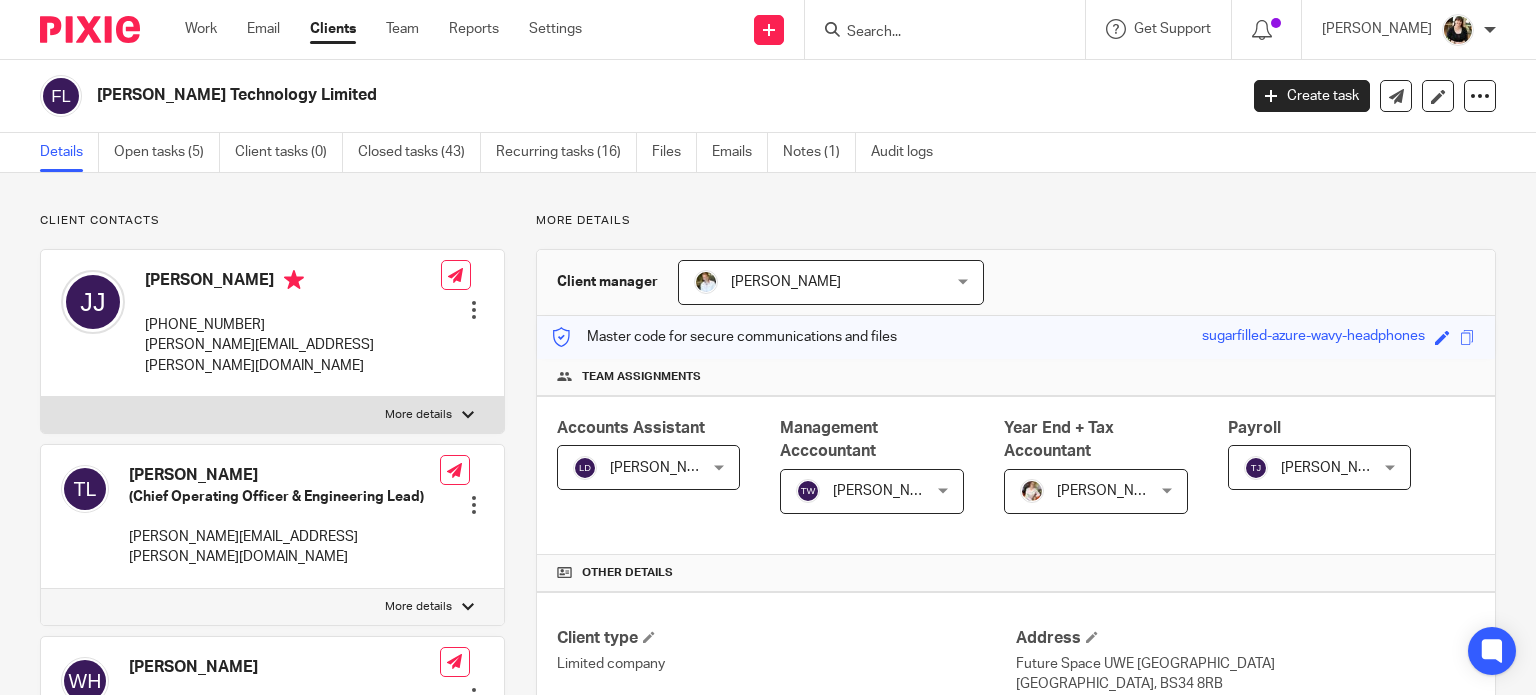scroll, scrollTop: 0, scrollLeft: 0, axis: both 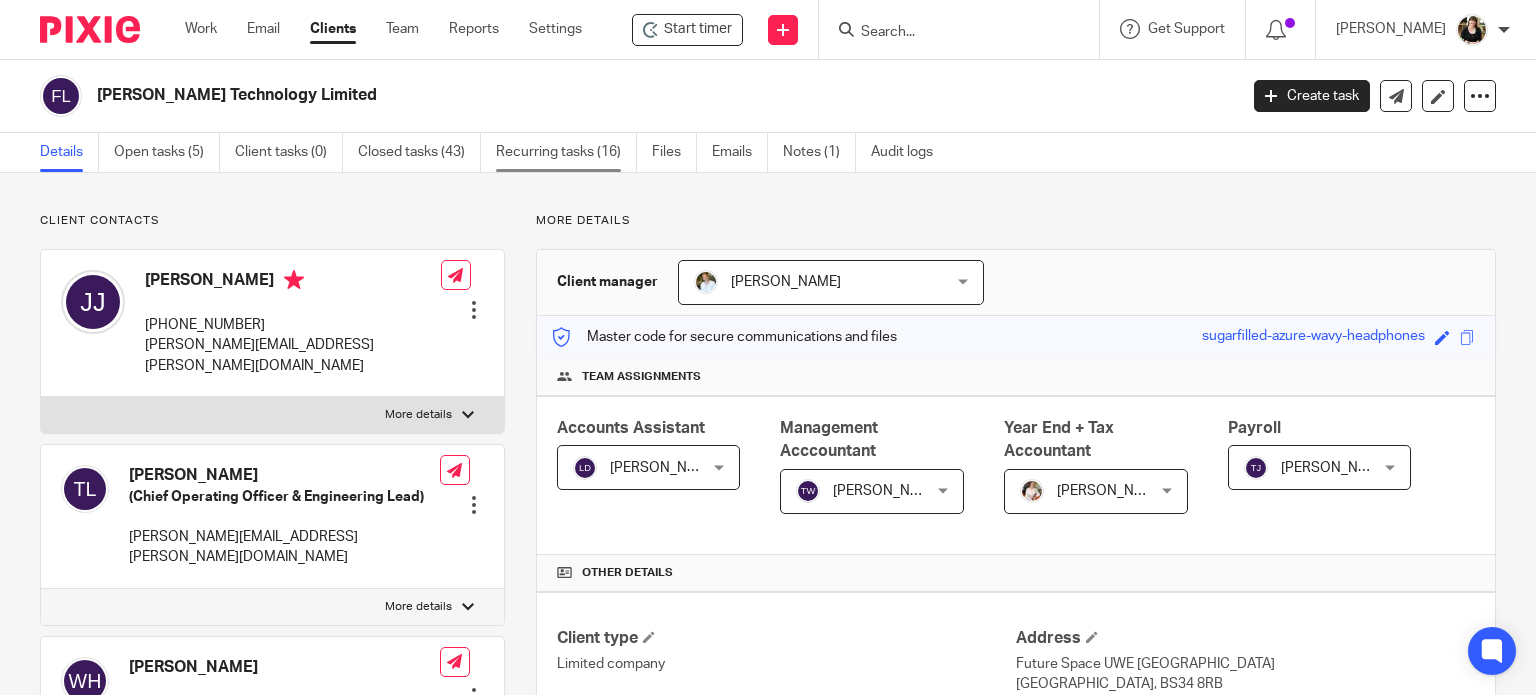 click on "Recurring tasks (16)" at bounding box center (566, 152) 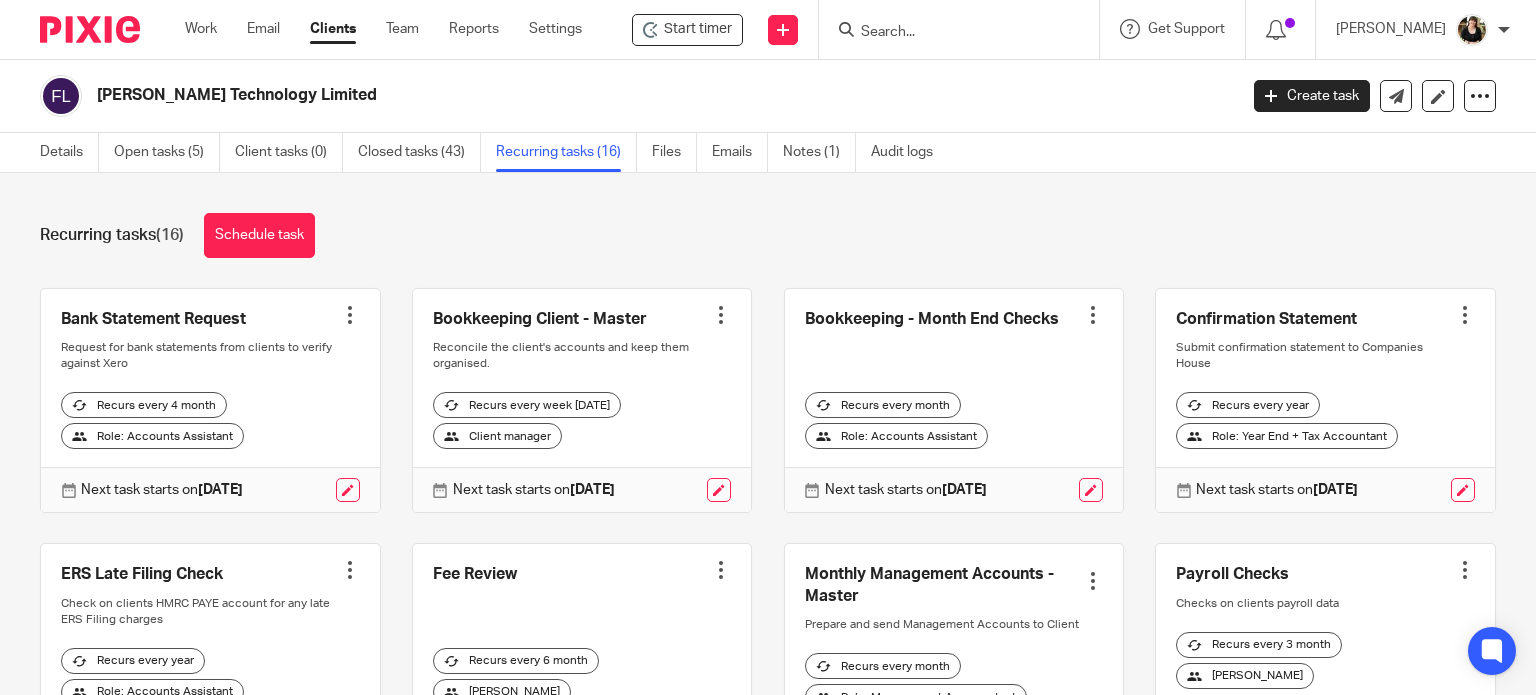 scroll, scrollTop: 0, scrollLeft: 0, axis: both 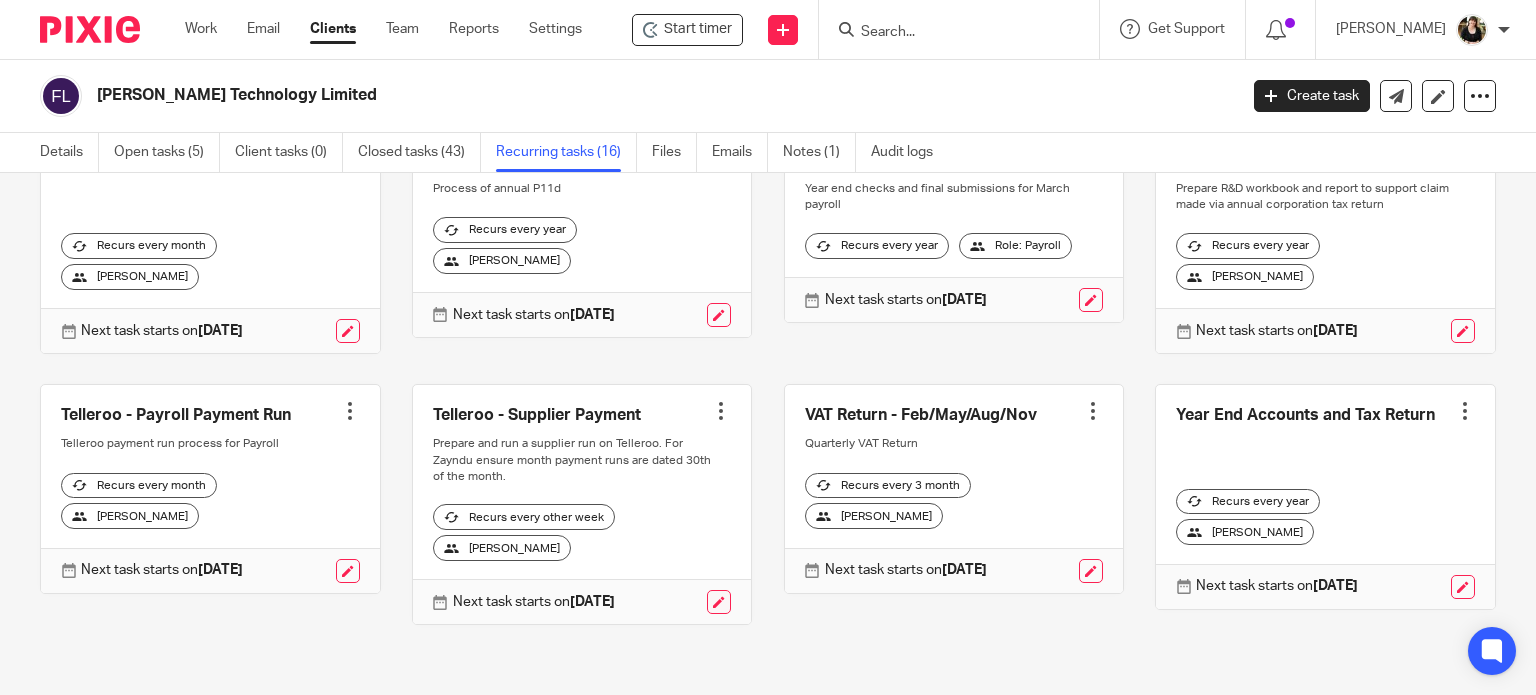 click at bounding box center (719, 602) 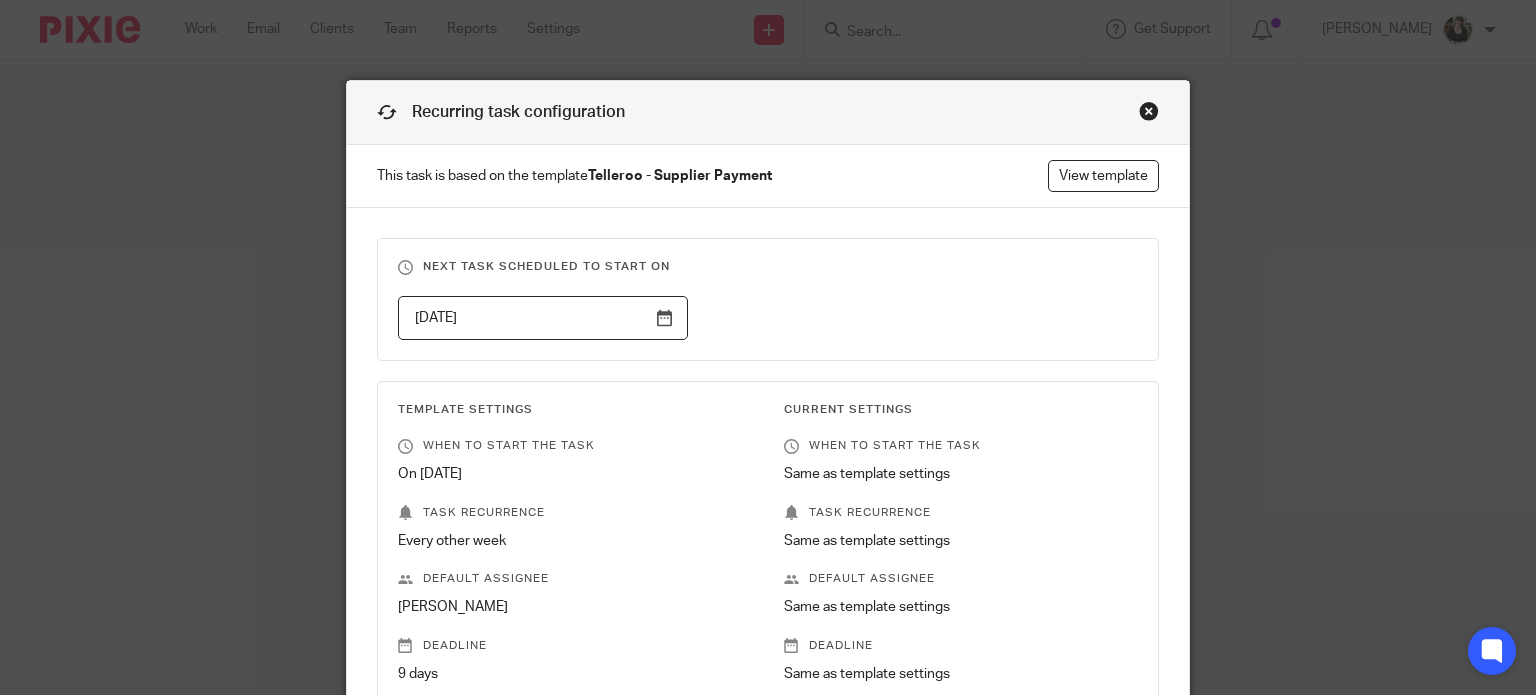 scroll, scrollTop: 0, scrollLeft: 0, axis: both 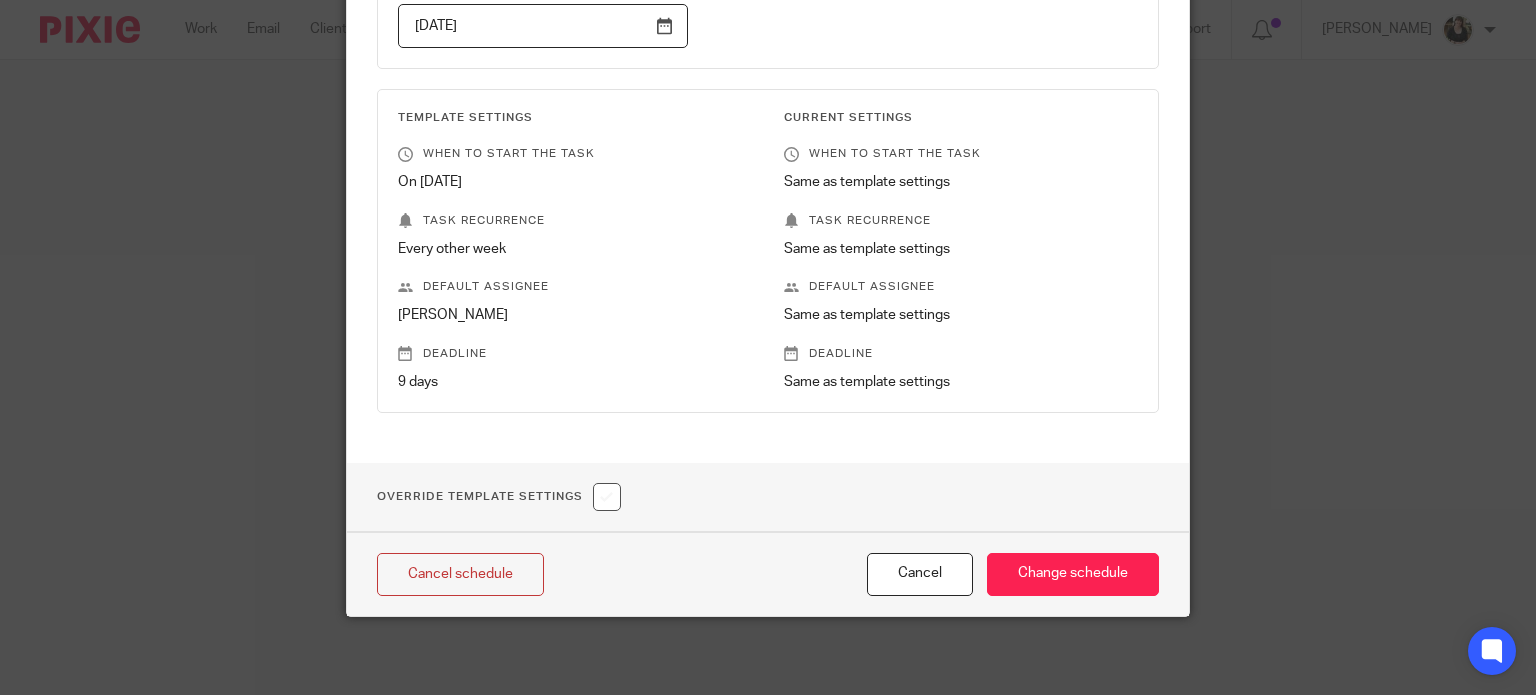 click at bounding box center (607, 497) 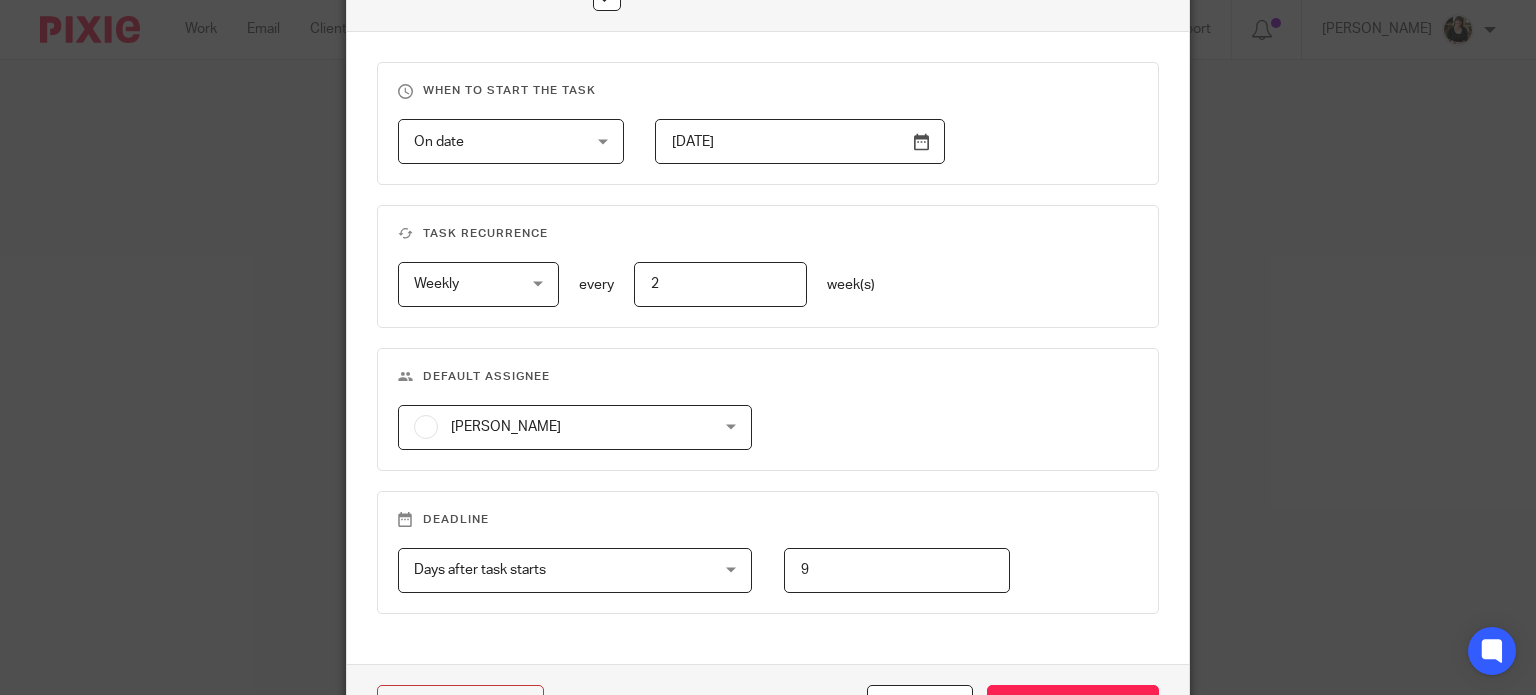 scroll, scrollTop: 921, scrollLeft: 0, axis: vertical 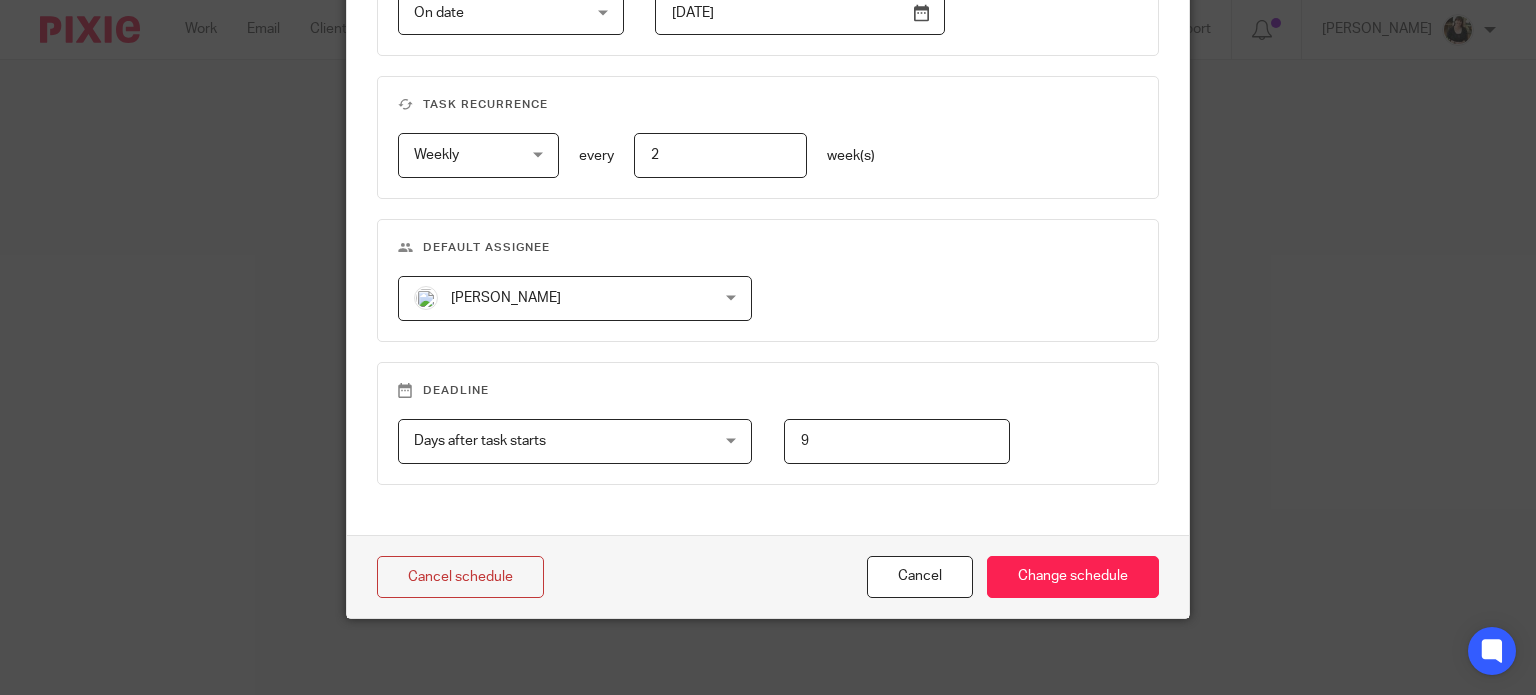 click on "[PERSON_NAME]" at bounding box center [506, 298] 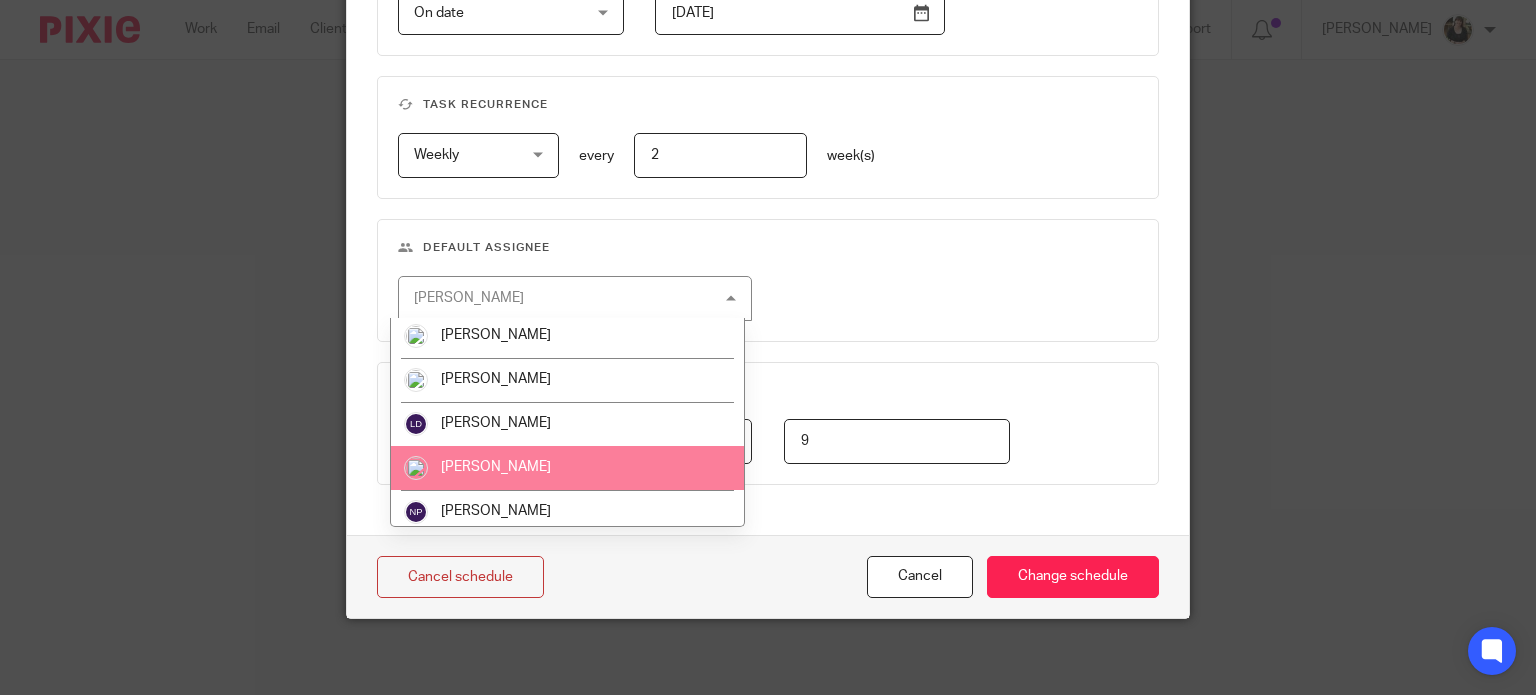scroll, scrollTop: 300, scrollLeft: 0, axis: vertical 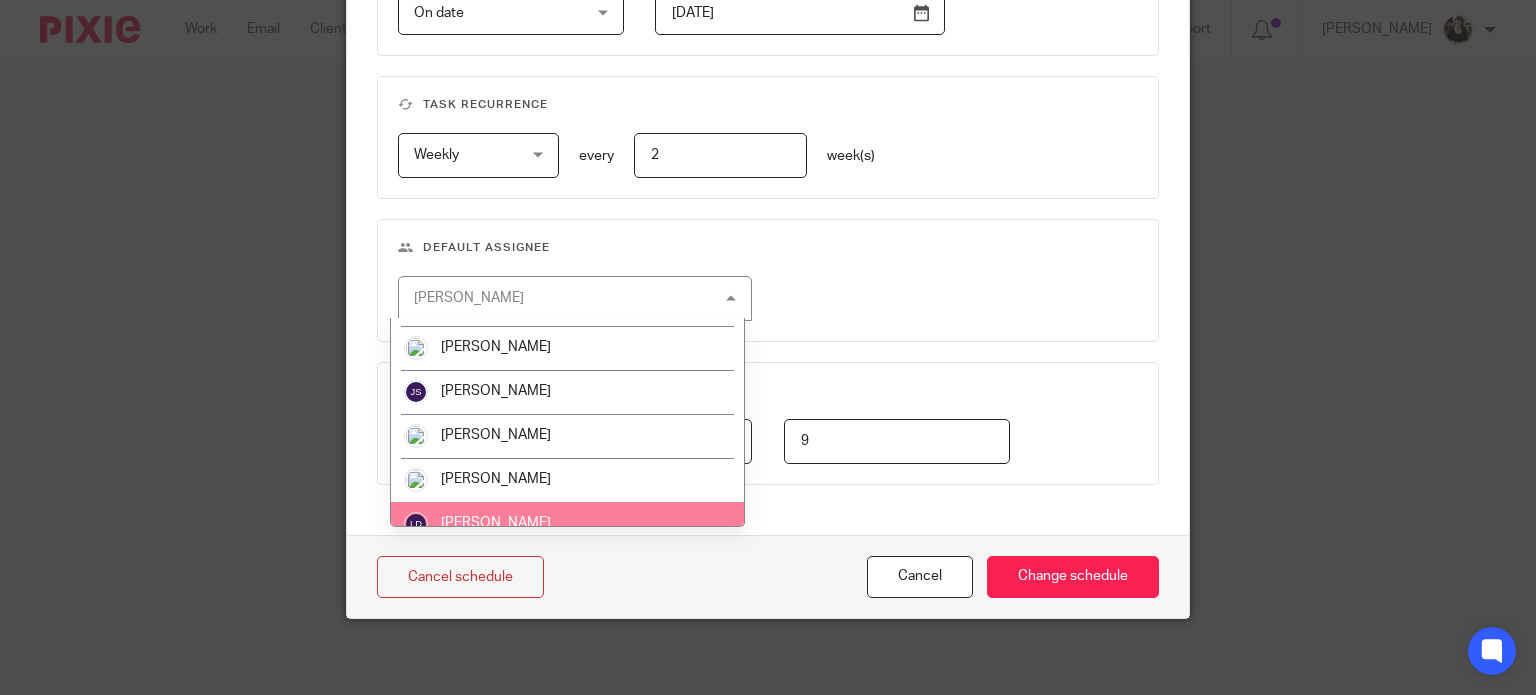 click on "[PERSON_NAME]" at bounding box center [567, 524] 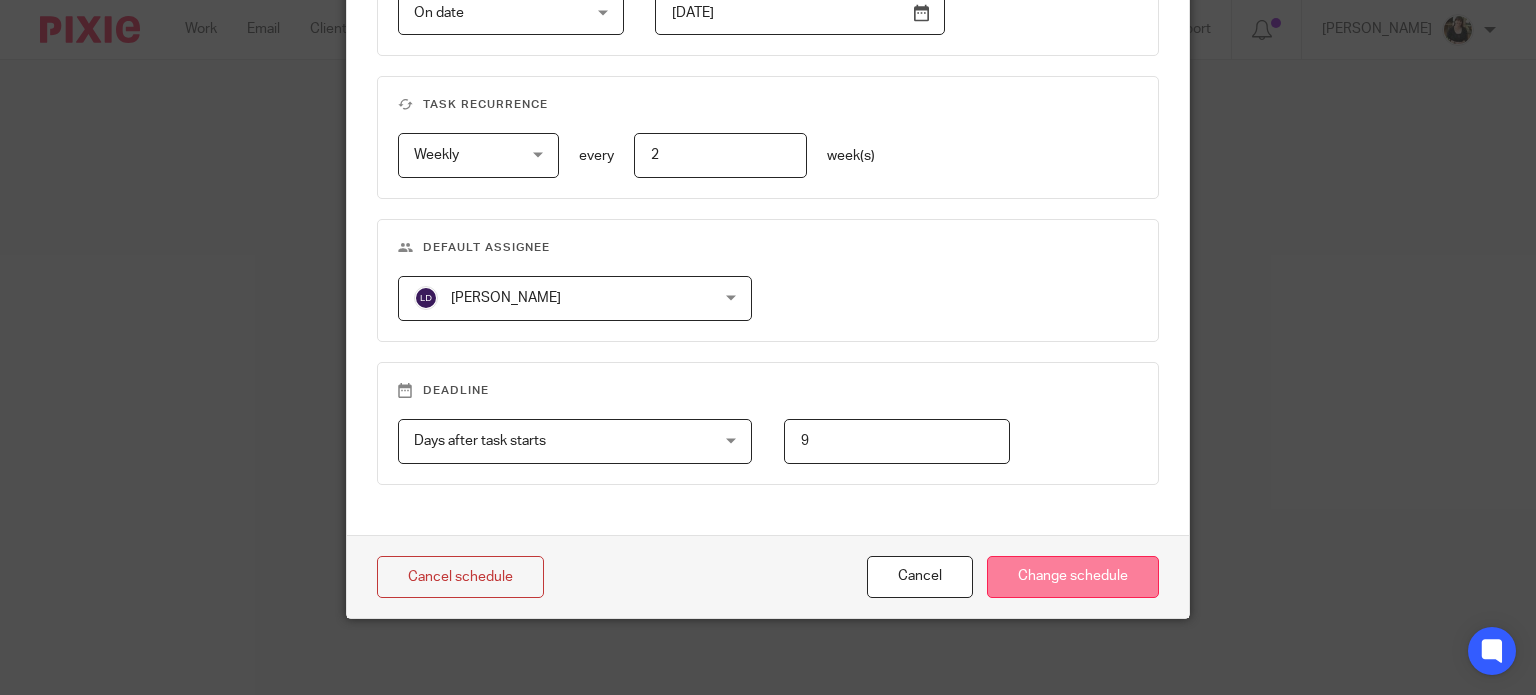 click on "Change schedule" at bounding box center [1073, 577] 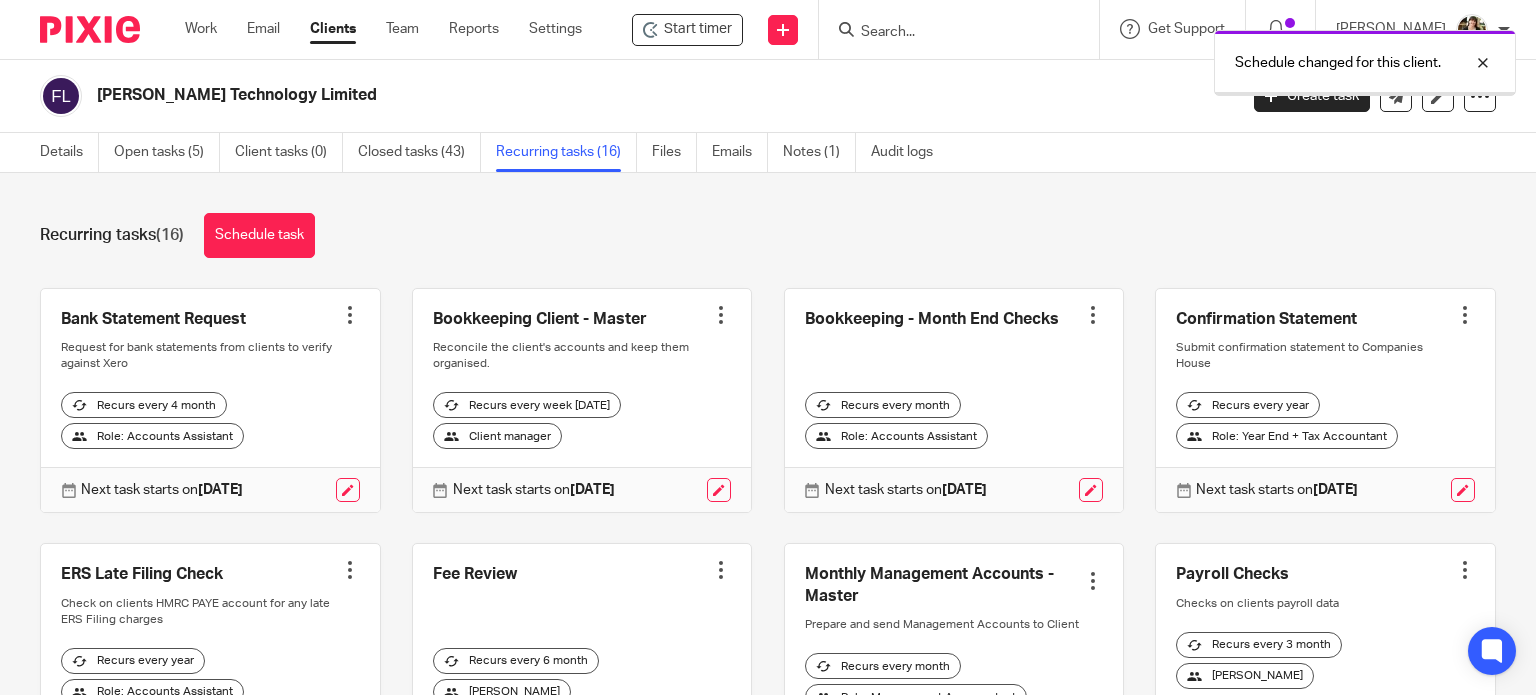 scroll, scrollTop: 0, scrollLeft: 0, axis: both 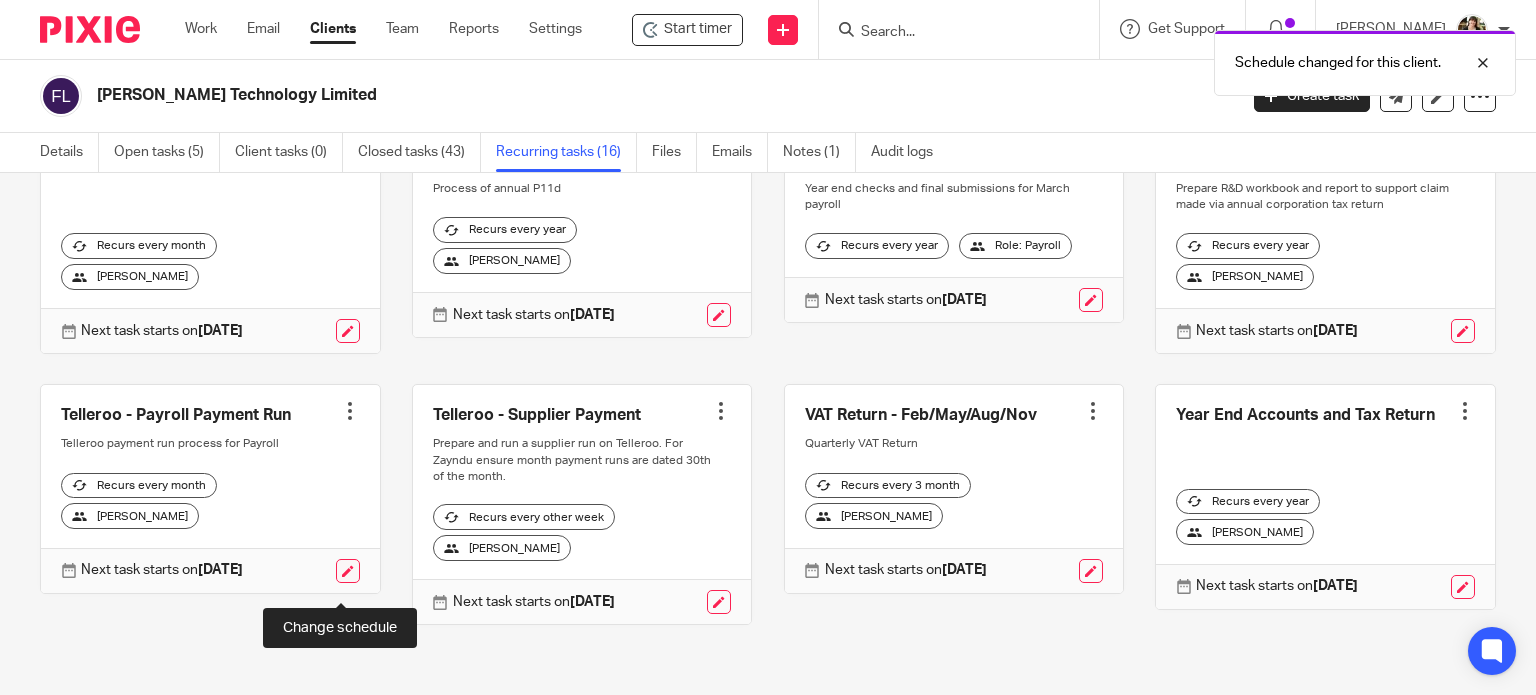 click at bounding box center [348, 571] 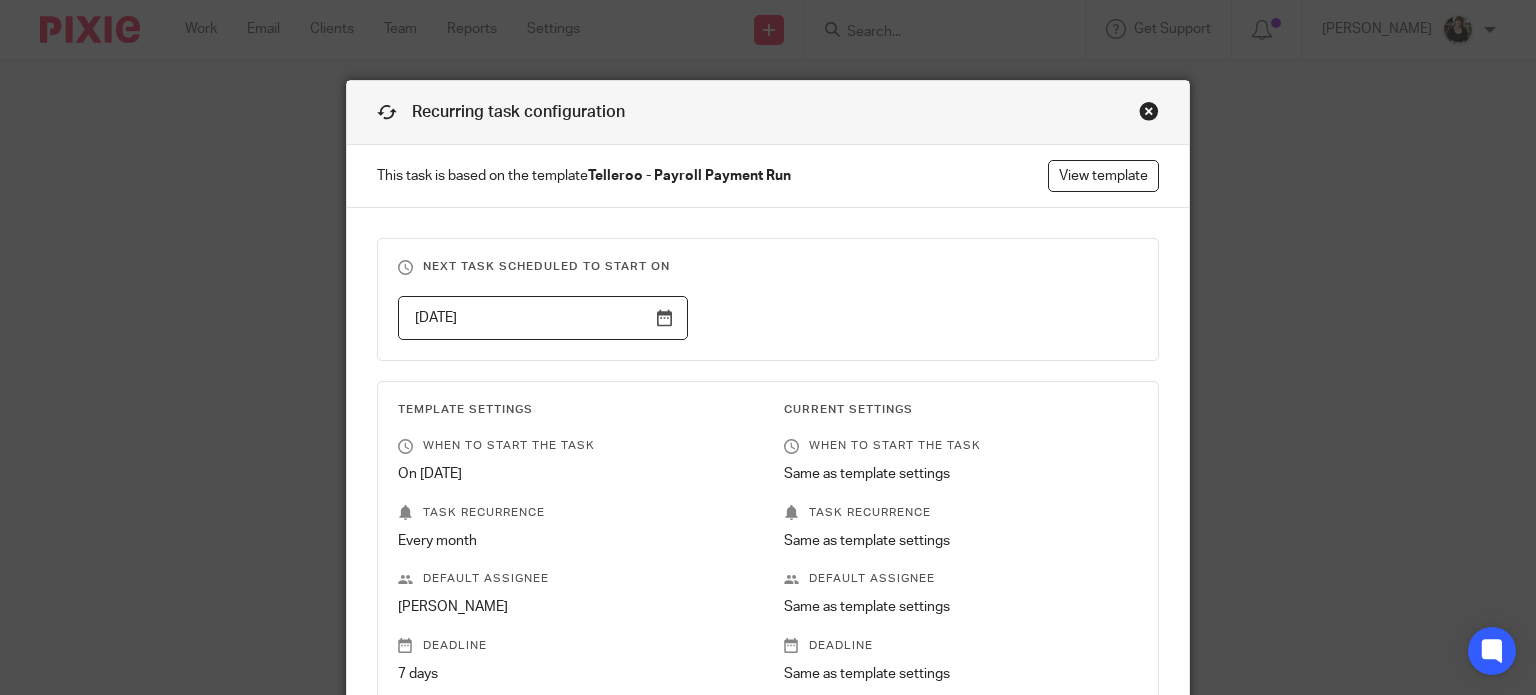 scroll, scrollTop: 0, scrollLeft: 0, axis: both 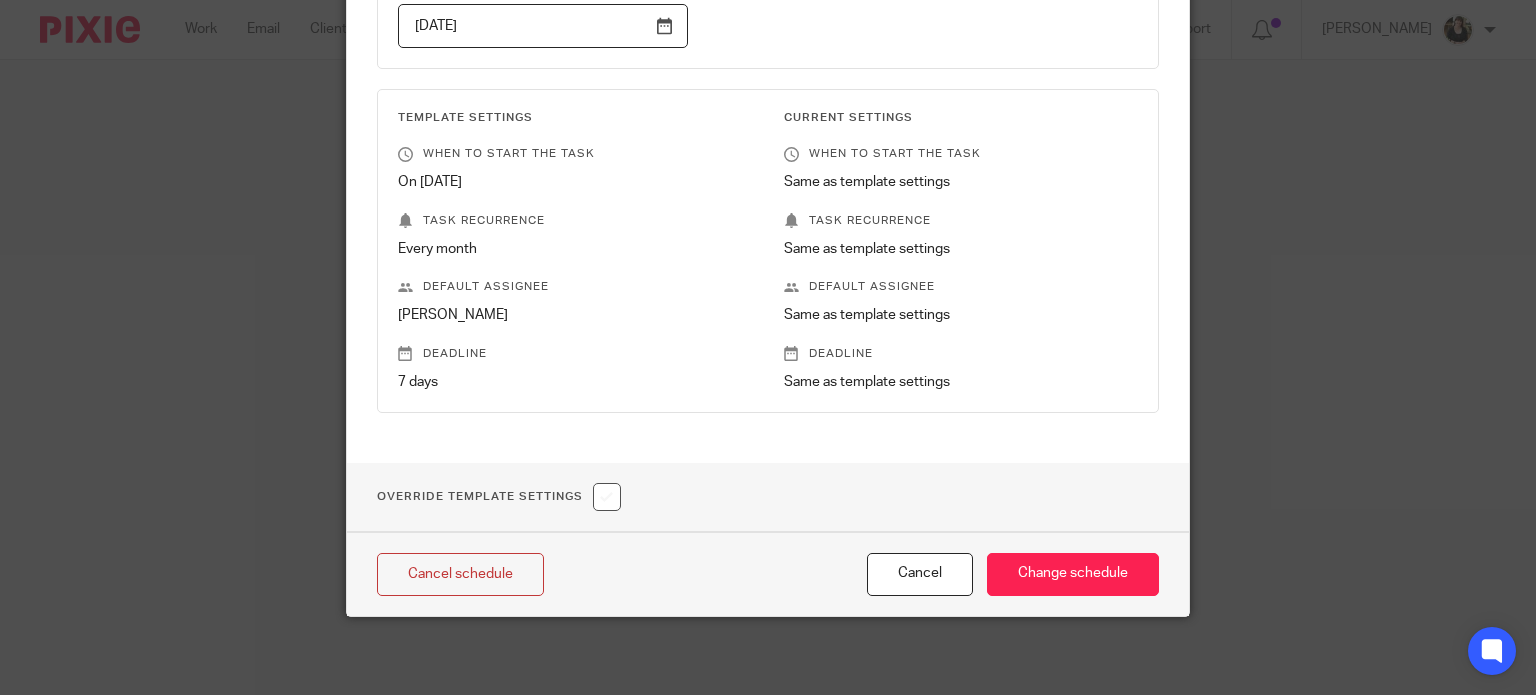 click at bounding box center (607, 497) 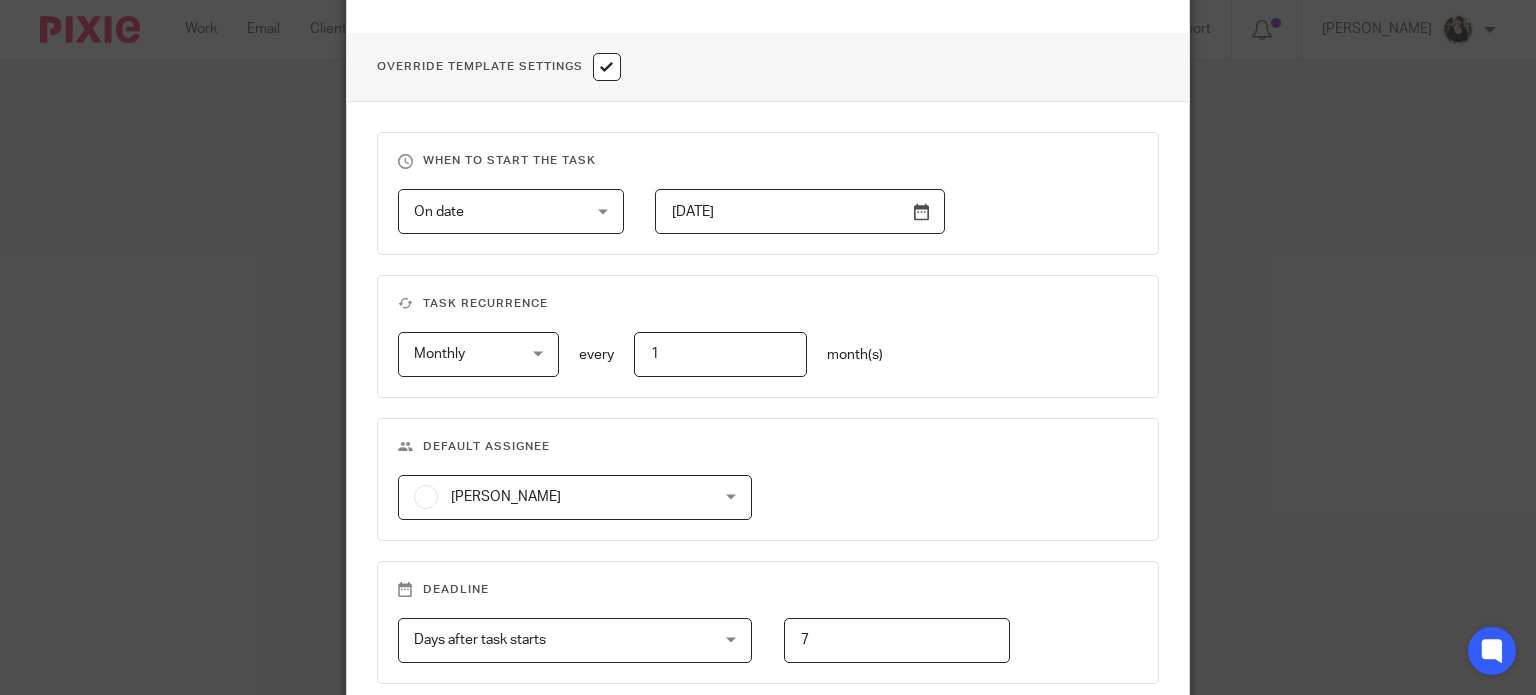 scroll, scrollTop: 921, scrollLeft: 0, axis: vertical 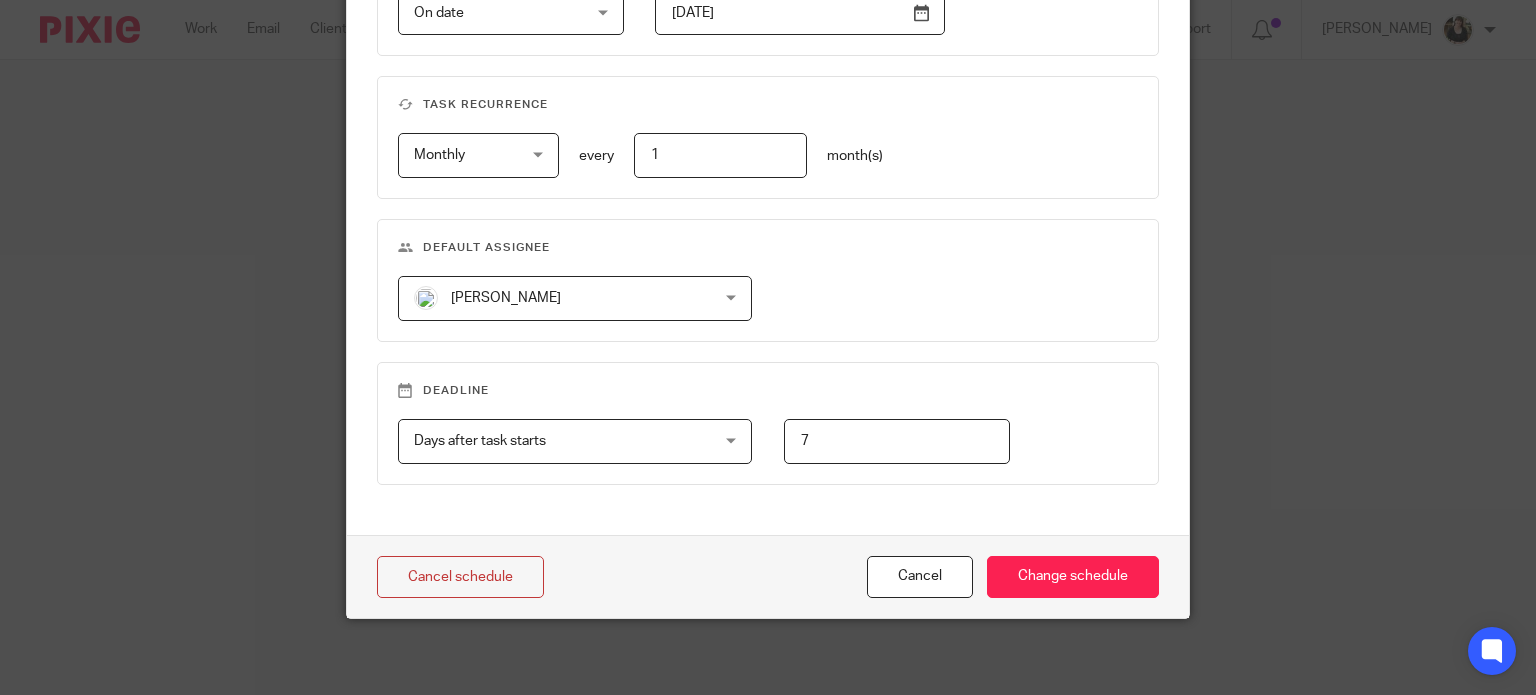click on "Default assignee
Helen Campbell
Helen Campbell
Barbara Raine
Carol Gibson
Caroline Tradewell
Erica Straw
Hannah Munton
Helen Campbell
Janice Tang
Jaskaran Singh
Julie Statham
Kayleigh Henson
Kirsty Turner
Lewis Darlington
Martin Hickman
Natasha Pengelly
Neil Bland
Nicky Partington
Nicole Everington
Sarah Royle
Tom Dobson
Tracey James
Tracie Whitley
3" at bounding box center (768, 280) 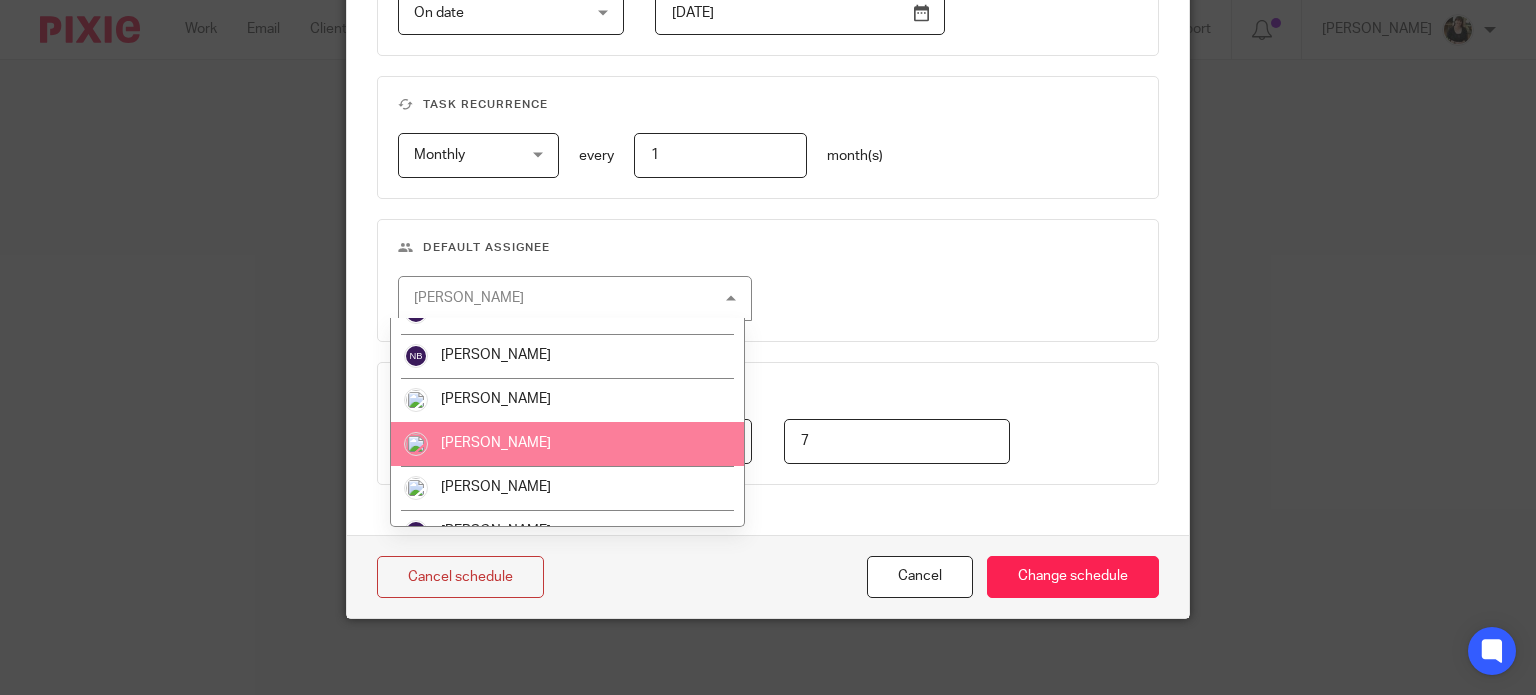 scroll, scrollTop: 400, scrollLeft: 0, axis: vertical 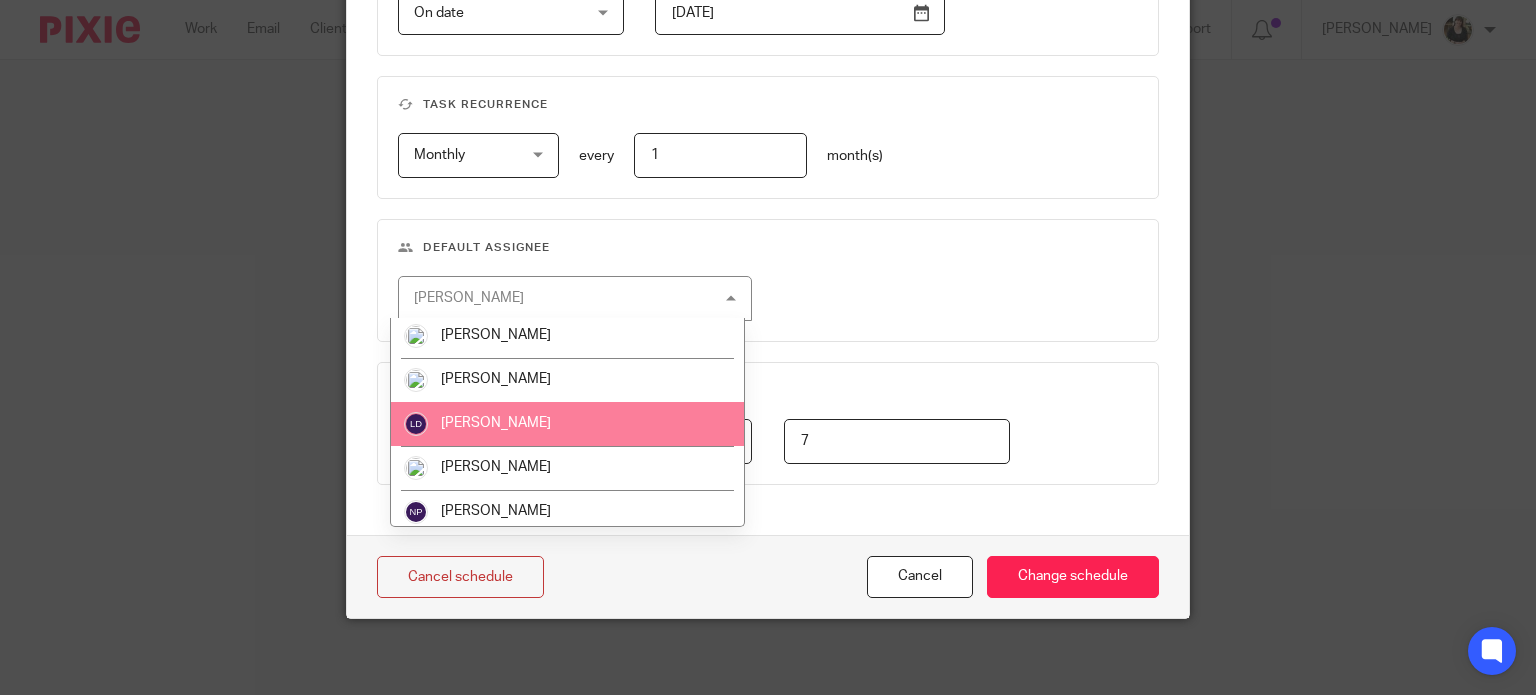 click on "Lewis Darlington" at bounding box center (496, 423) 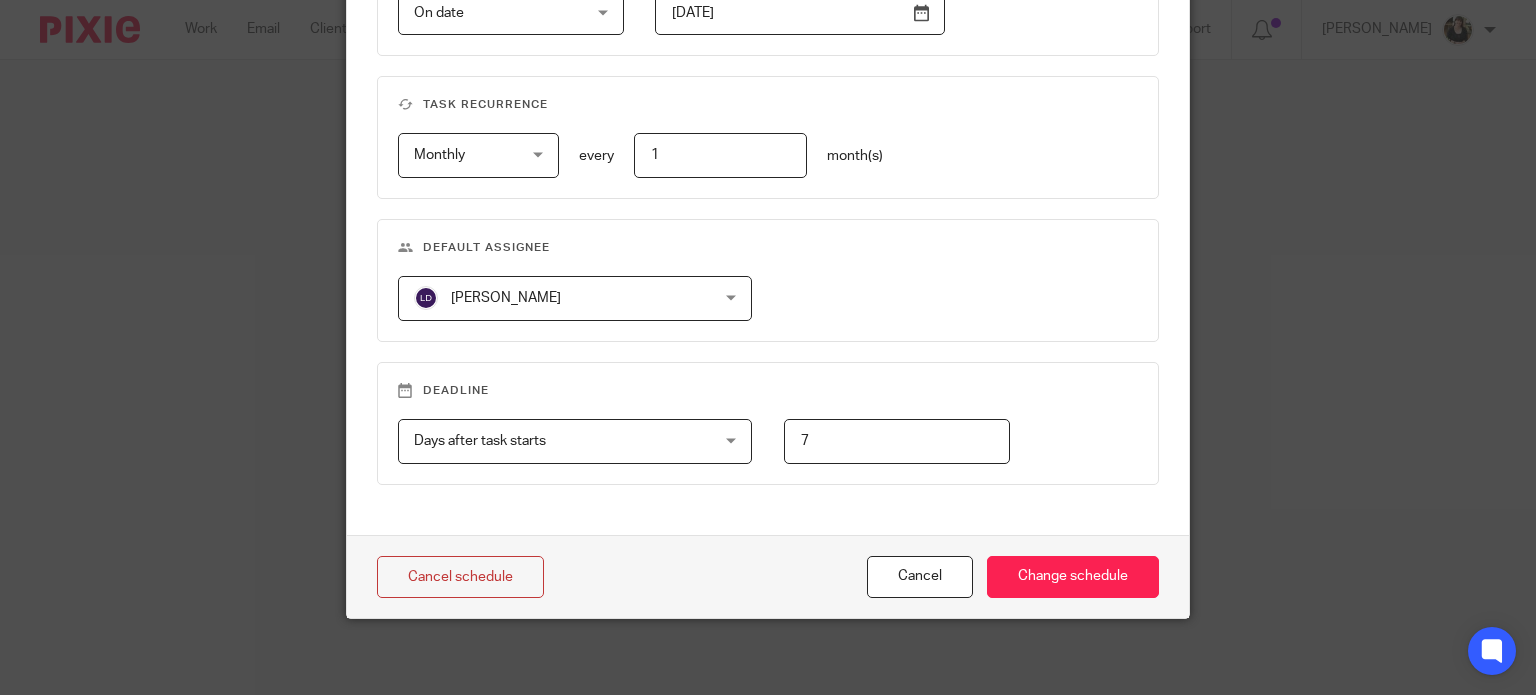 click on "Cancel schedule
Cancel
Change schedule" at bounding box center [768, 577] 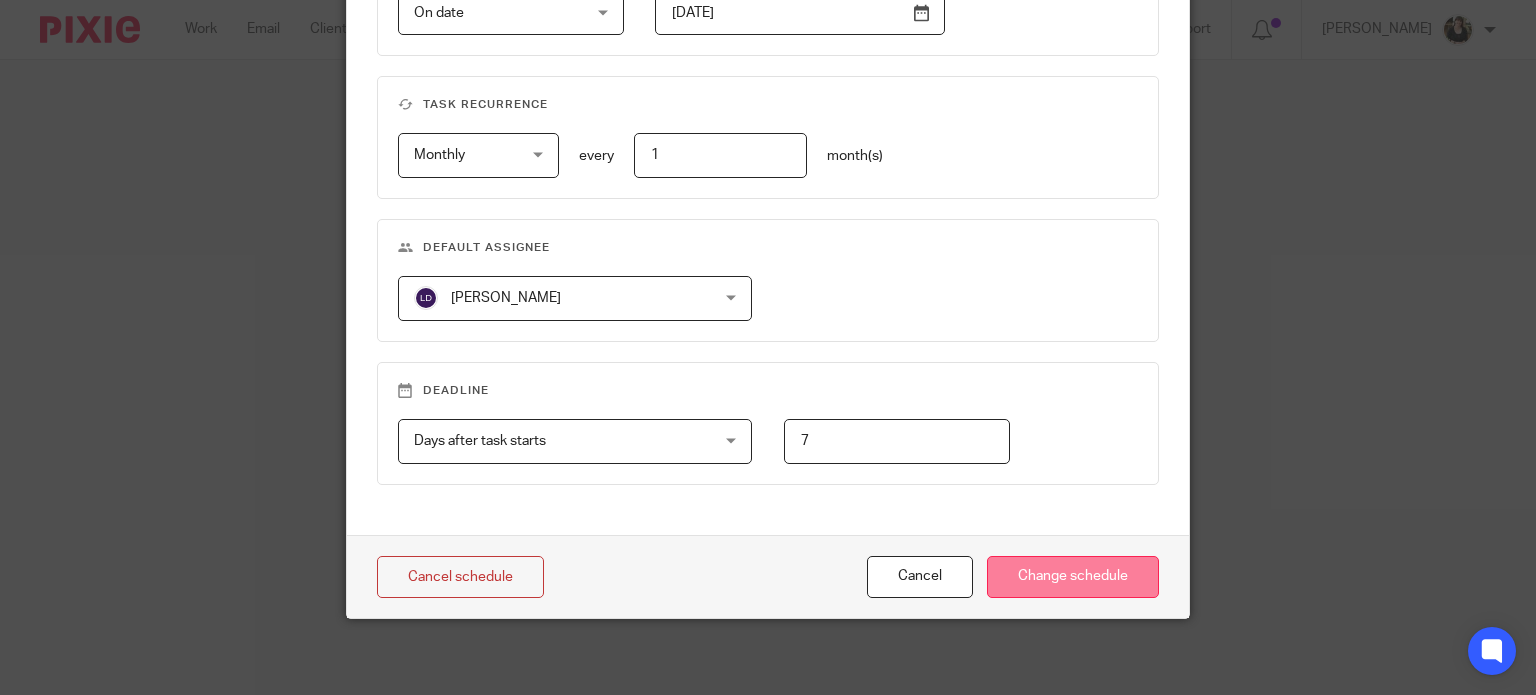 click on "Change schedule" at bounding box center (1073, 577) 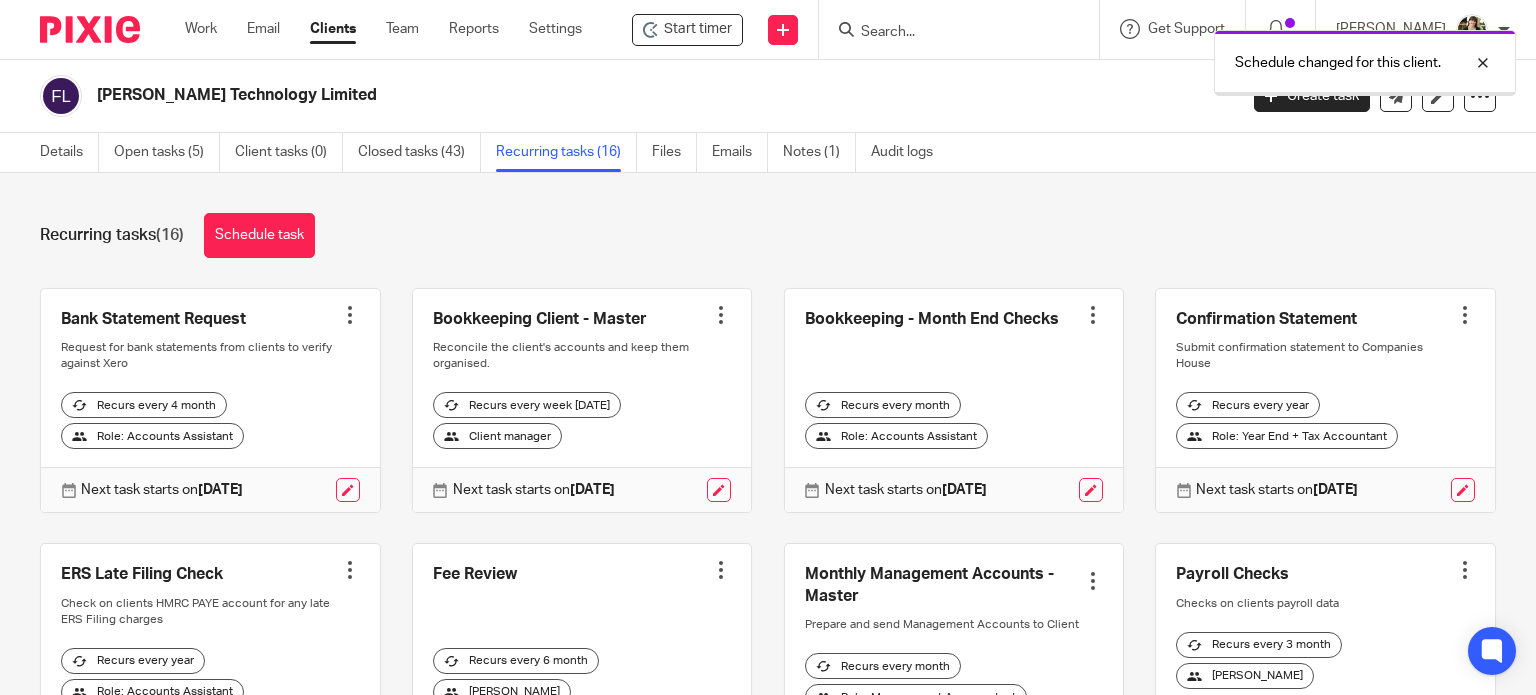 scroll, scrollTop: 0, scrollLeft: 0, axis: both 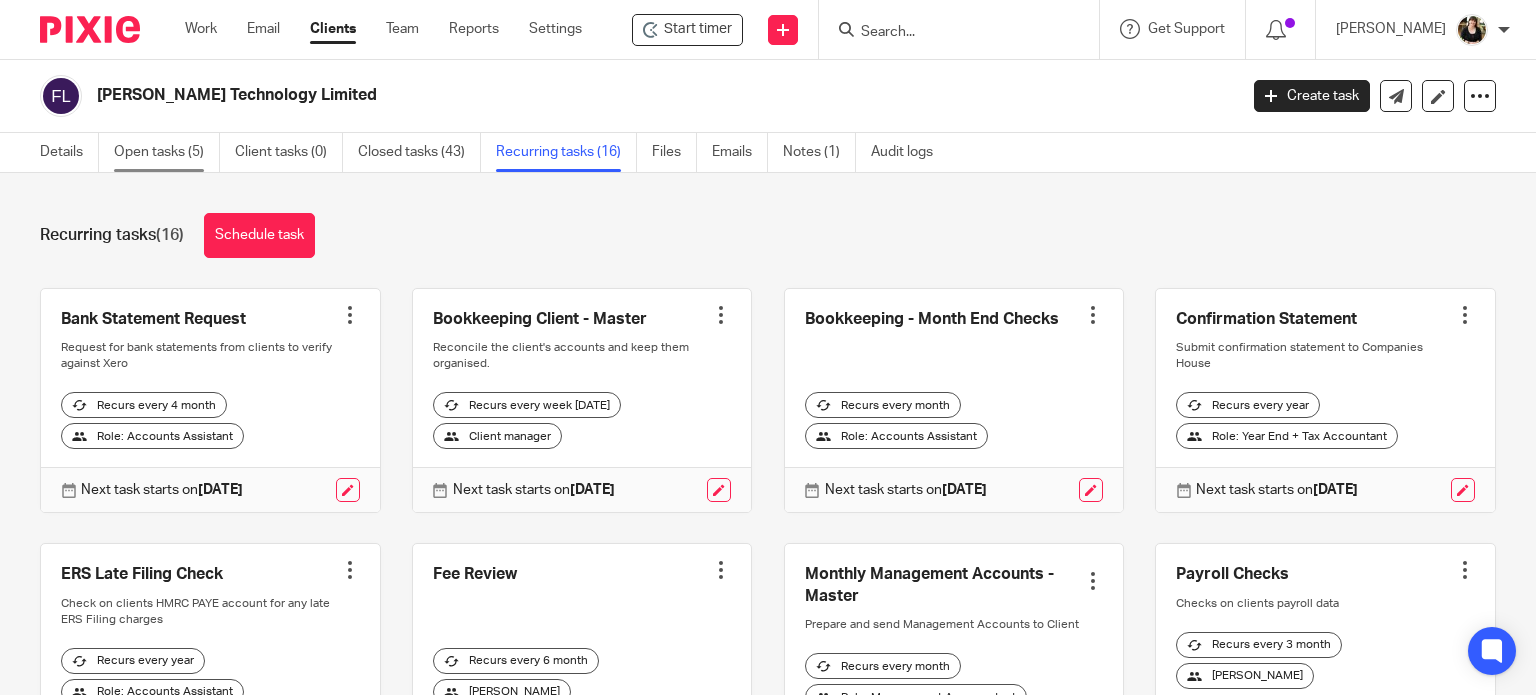 click on "Open tasks (5)" at bounding box center [167, 152] 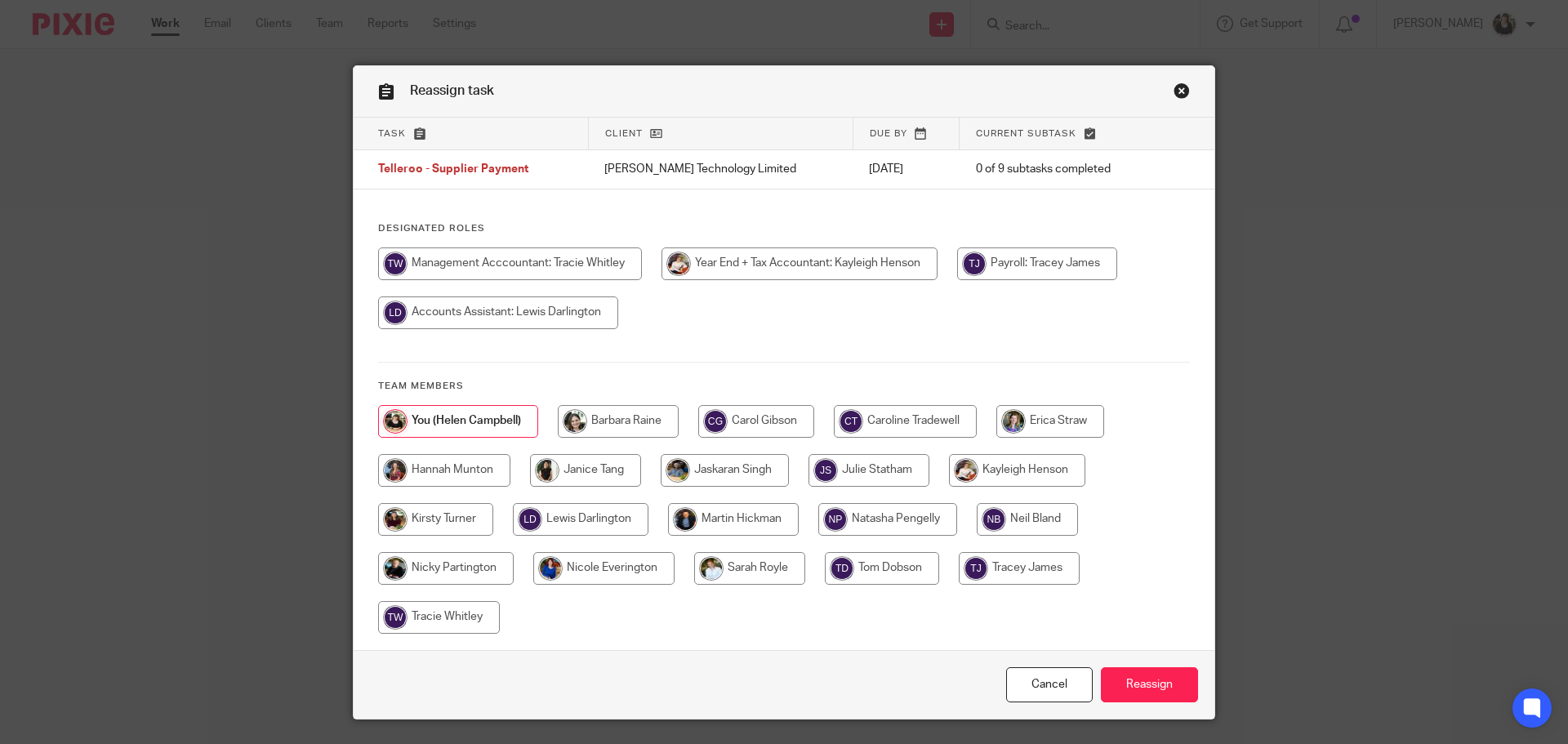 scroll, scrollTop: 0, scrollLeft: 0, axis: both 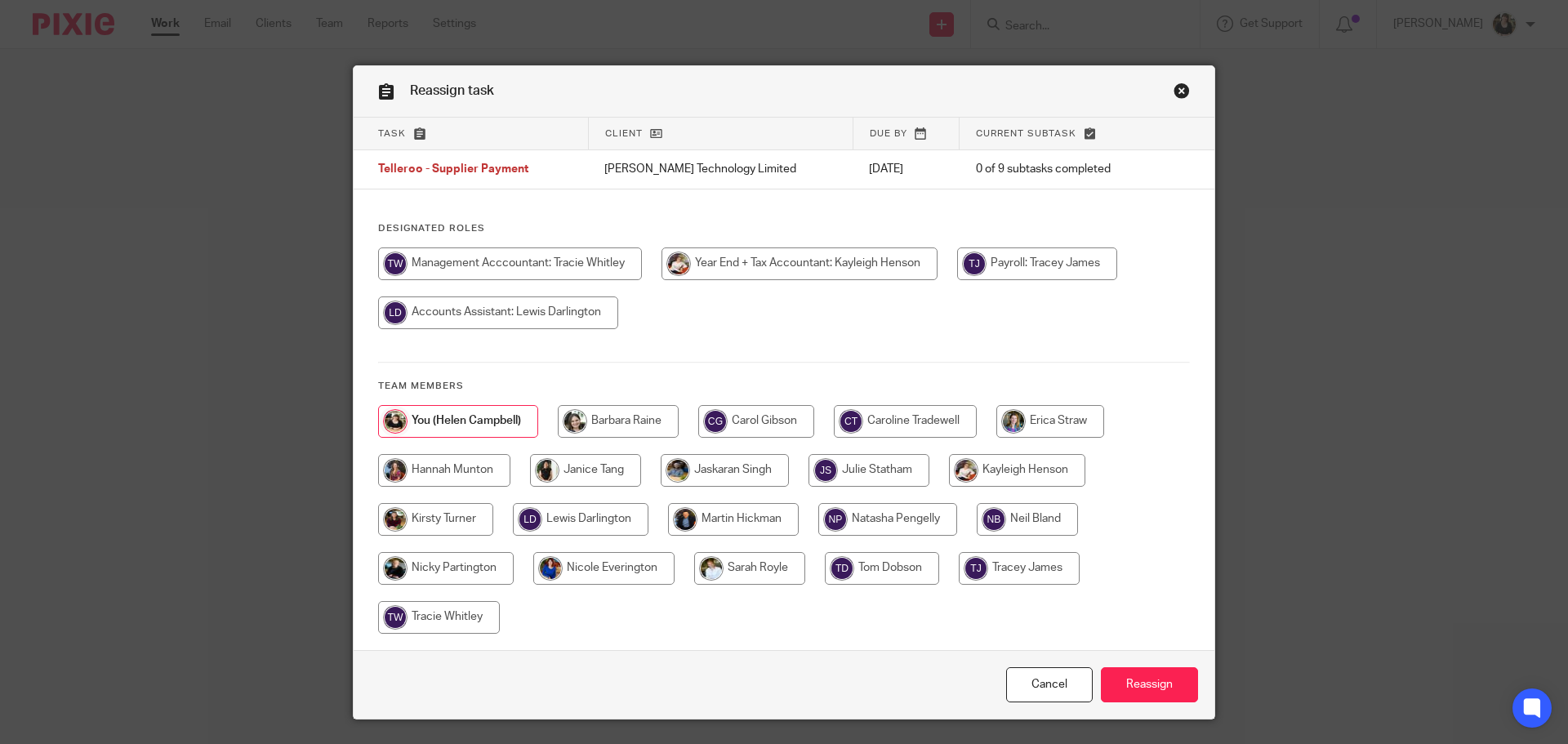 click at bounding box center [498, 313] 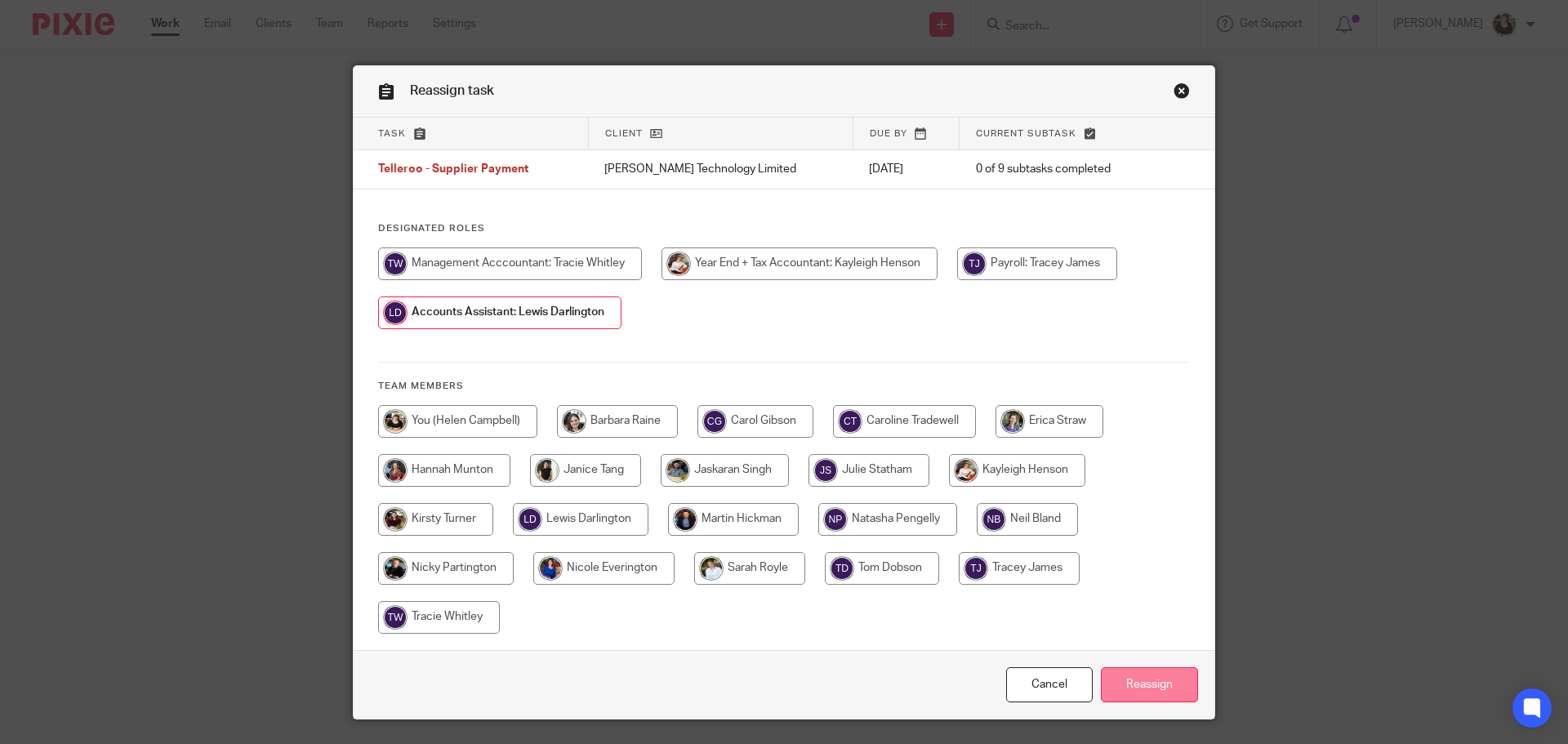 click on "Reassign" at bounding box center (1149, 684) 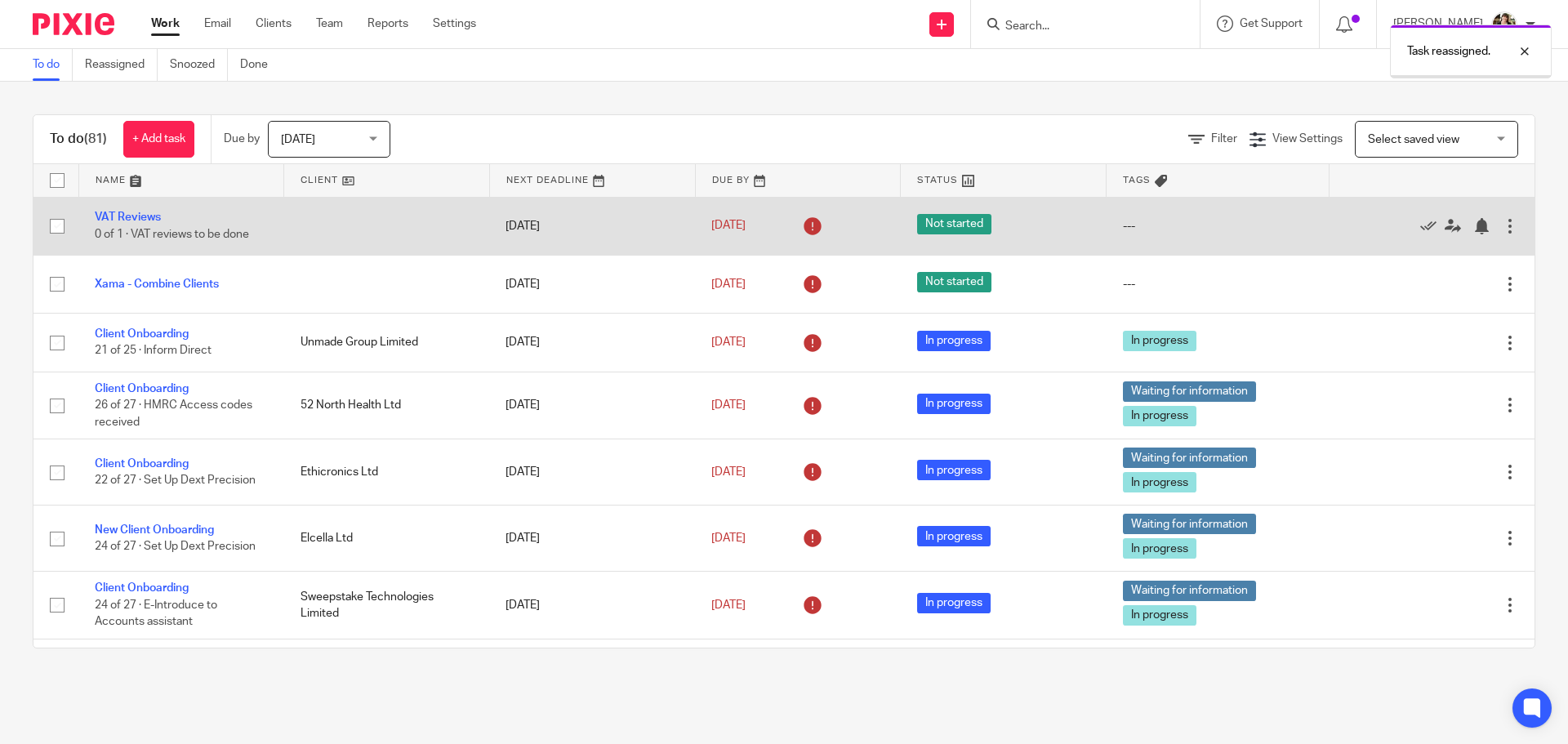 scroll, scrollTop: 0, scrollLeft: 0, axis: both 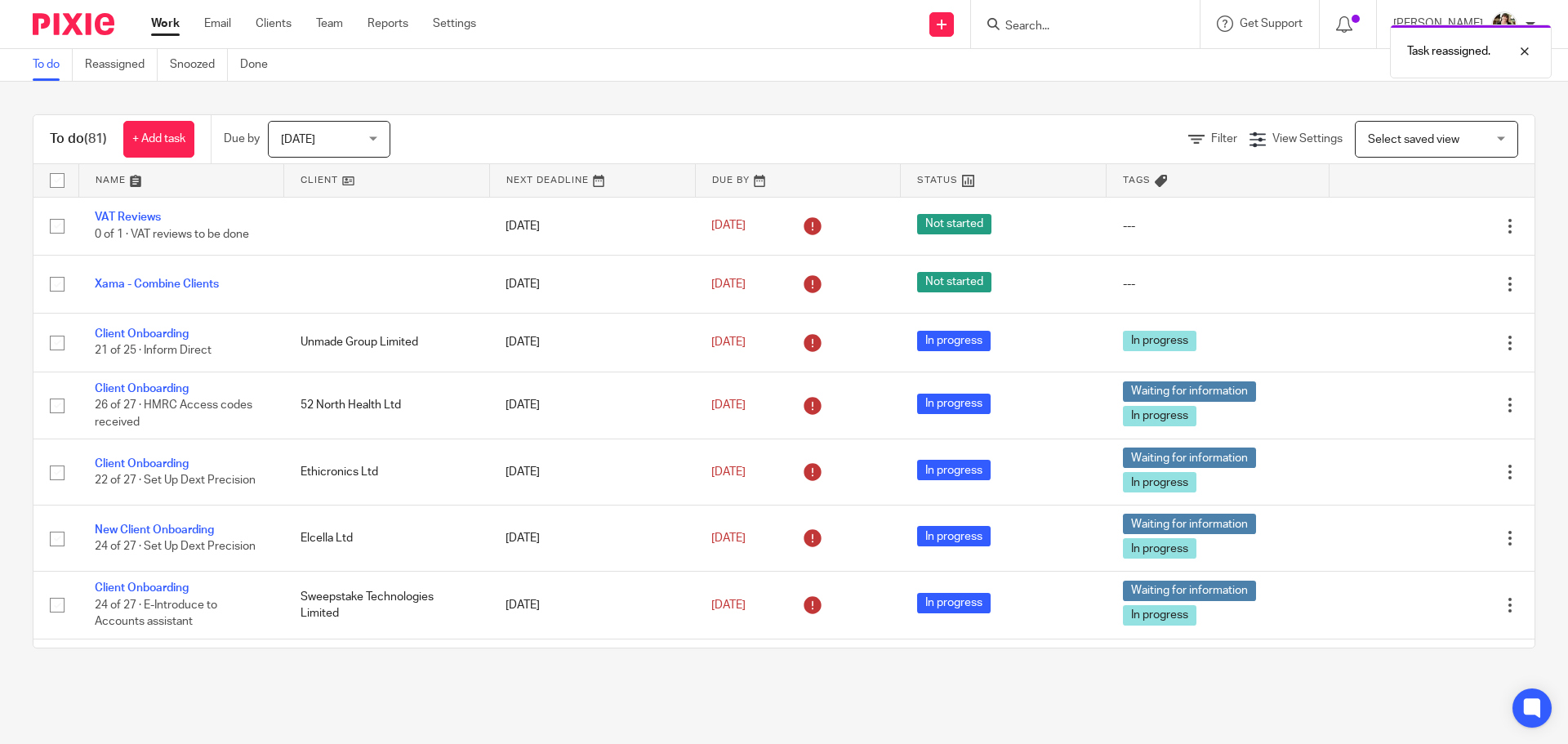 click at bounding box center (181, 180) 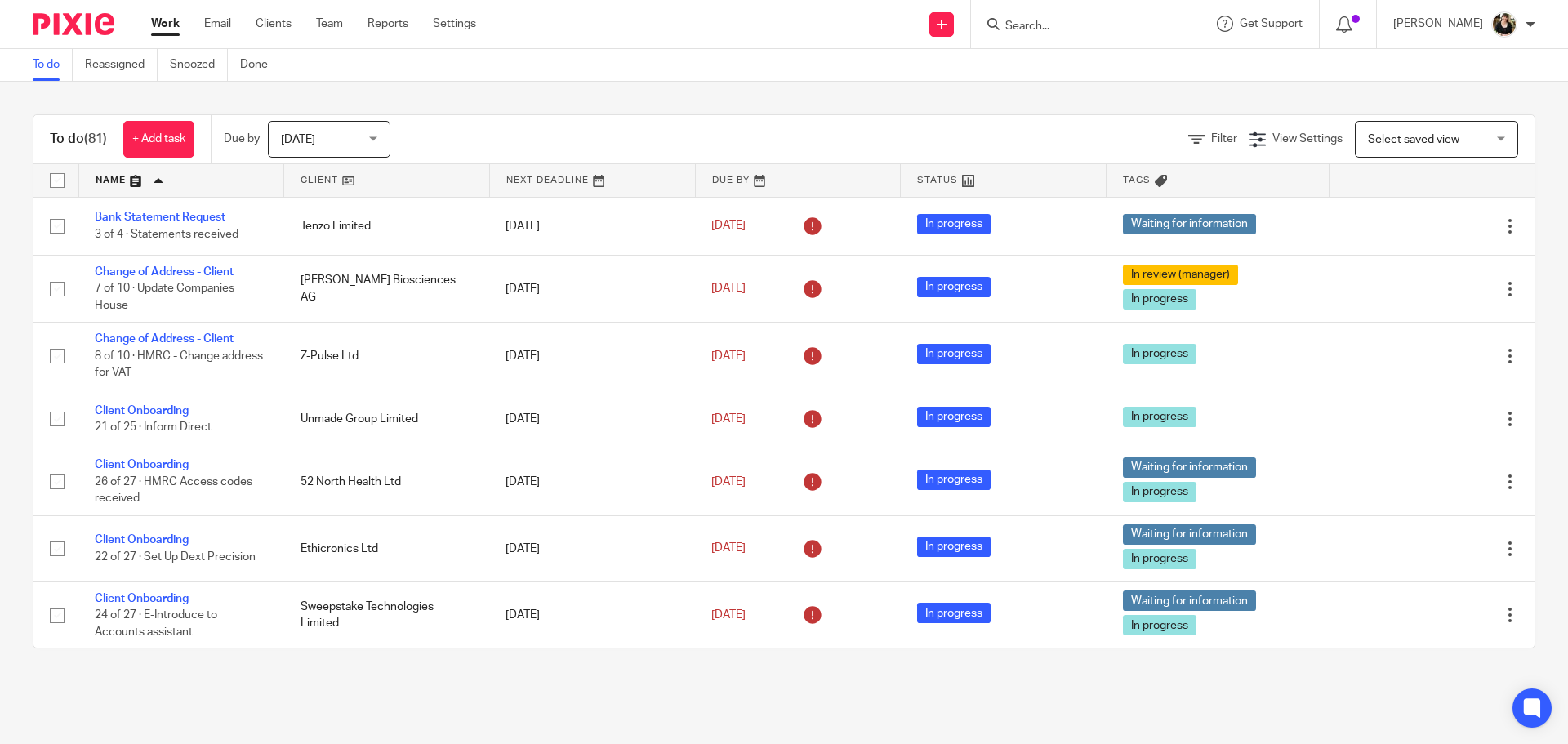 scroll, scrollTop: 0, scrollLeft: 0, axis: both 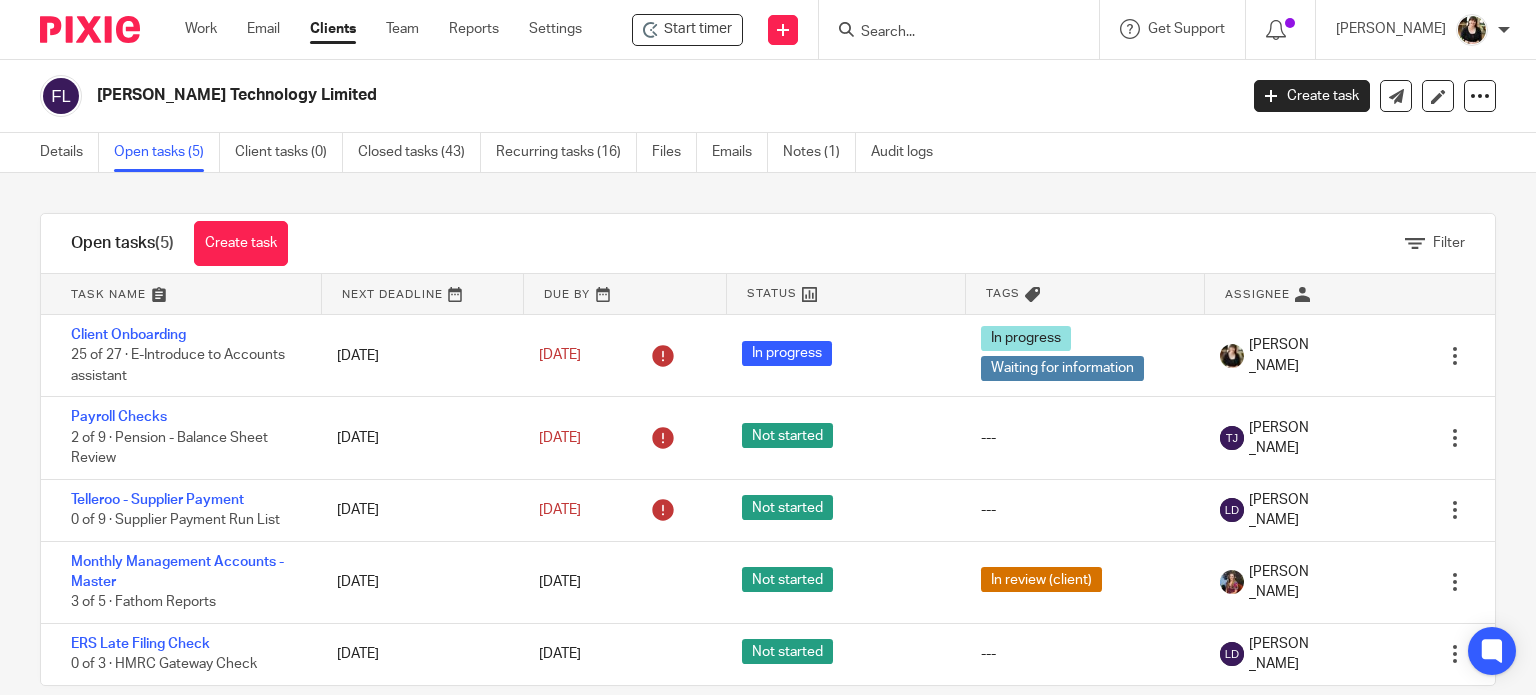 click at bounding box center (949, 33) 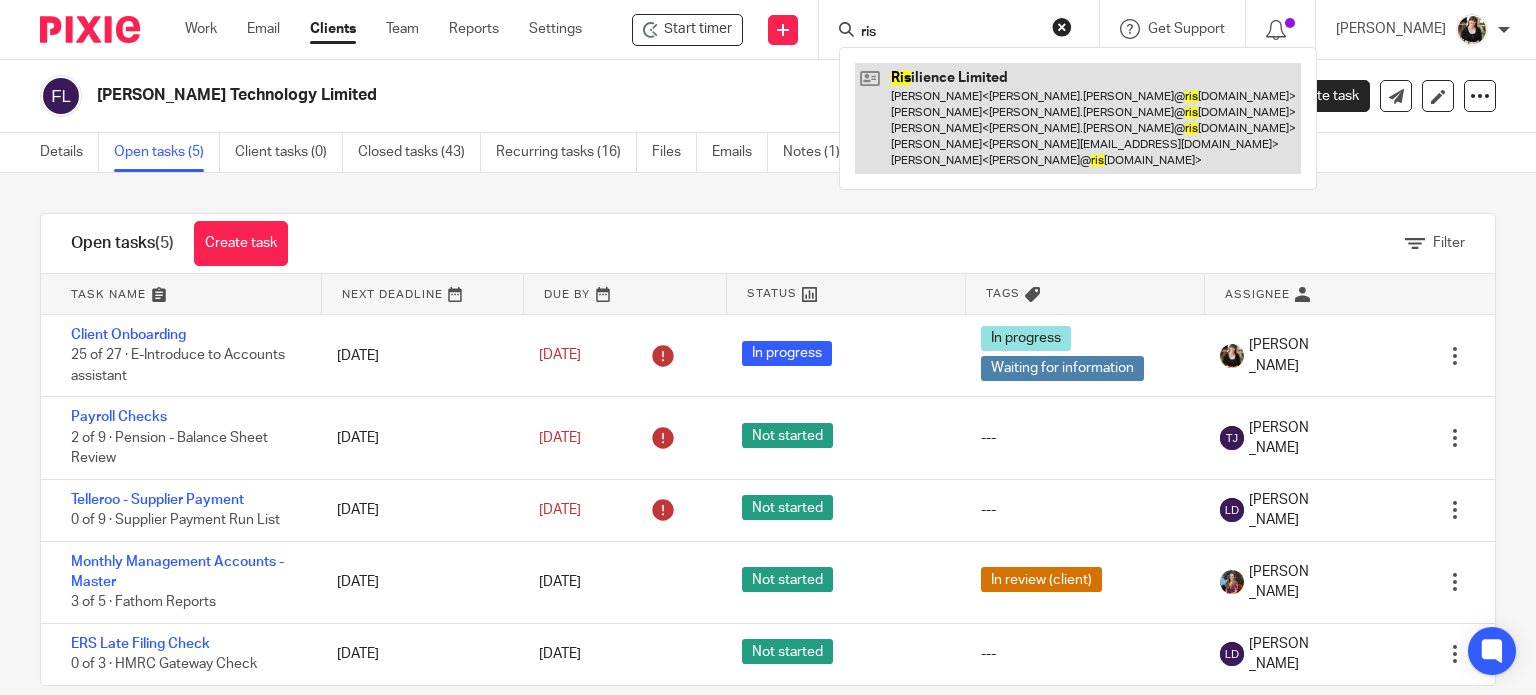 type on "ris" 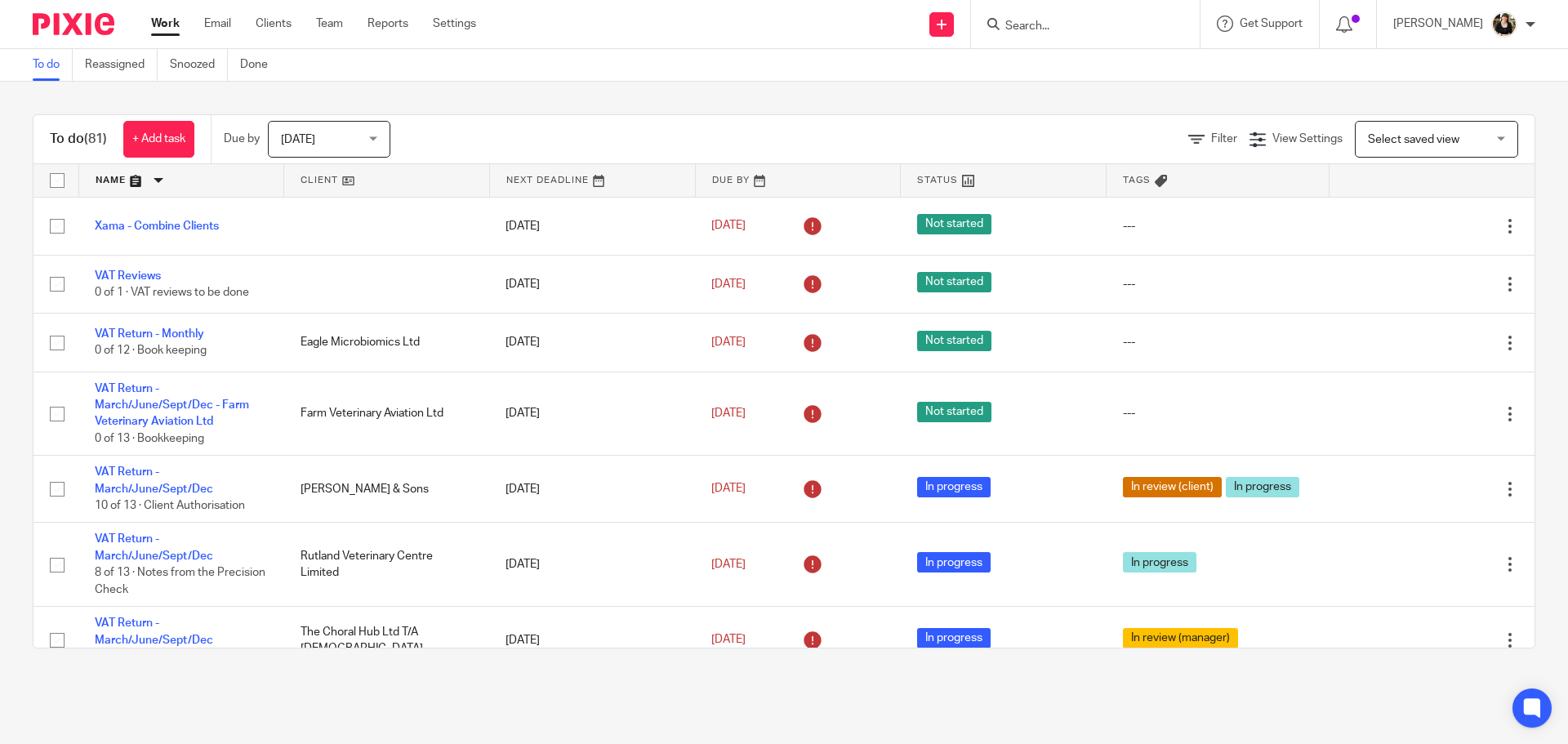 scroll, scrollTop: 0, scrollLeft: 0, axis: both 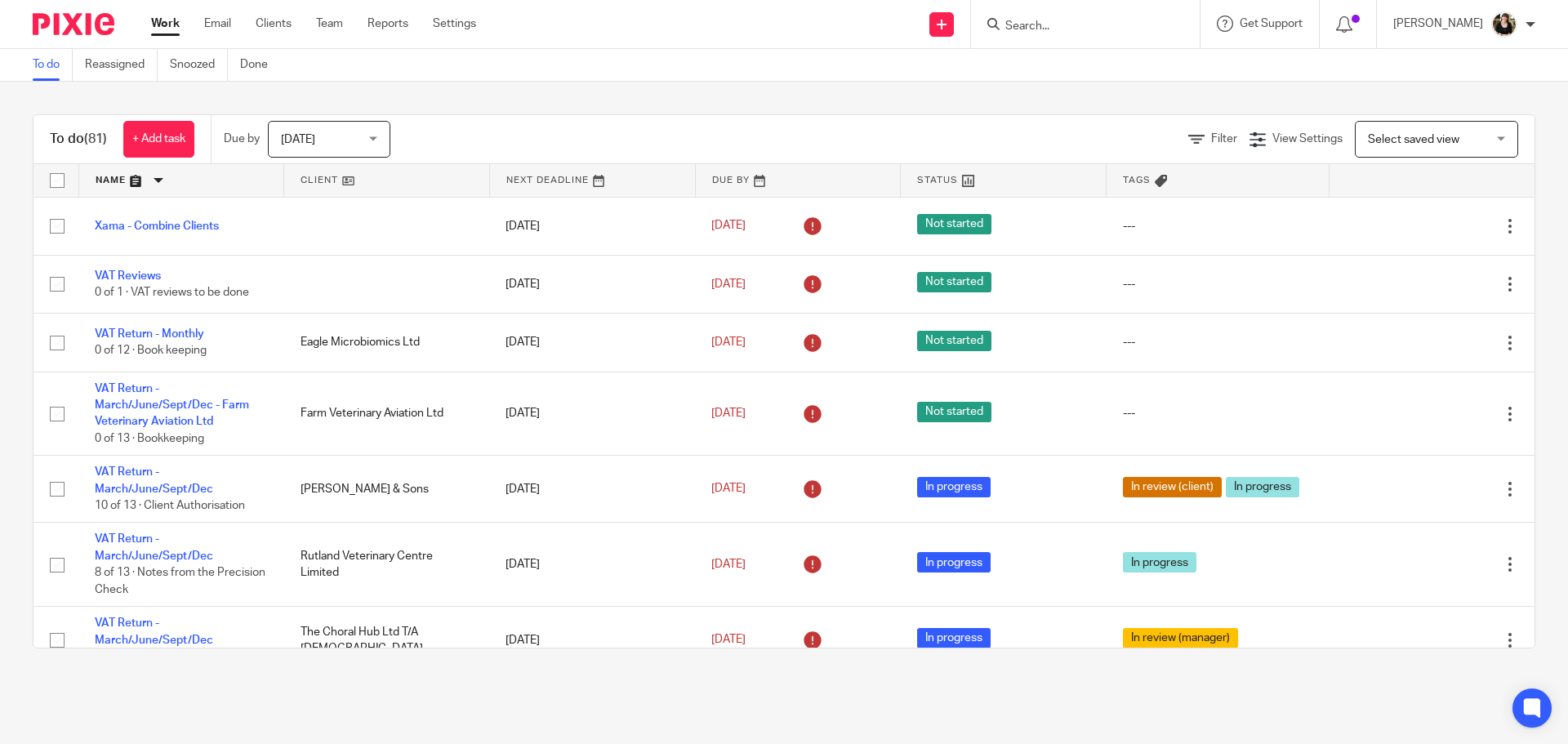 click at bounding box center [181, 180] 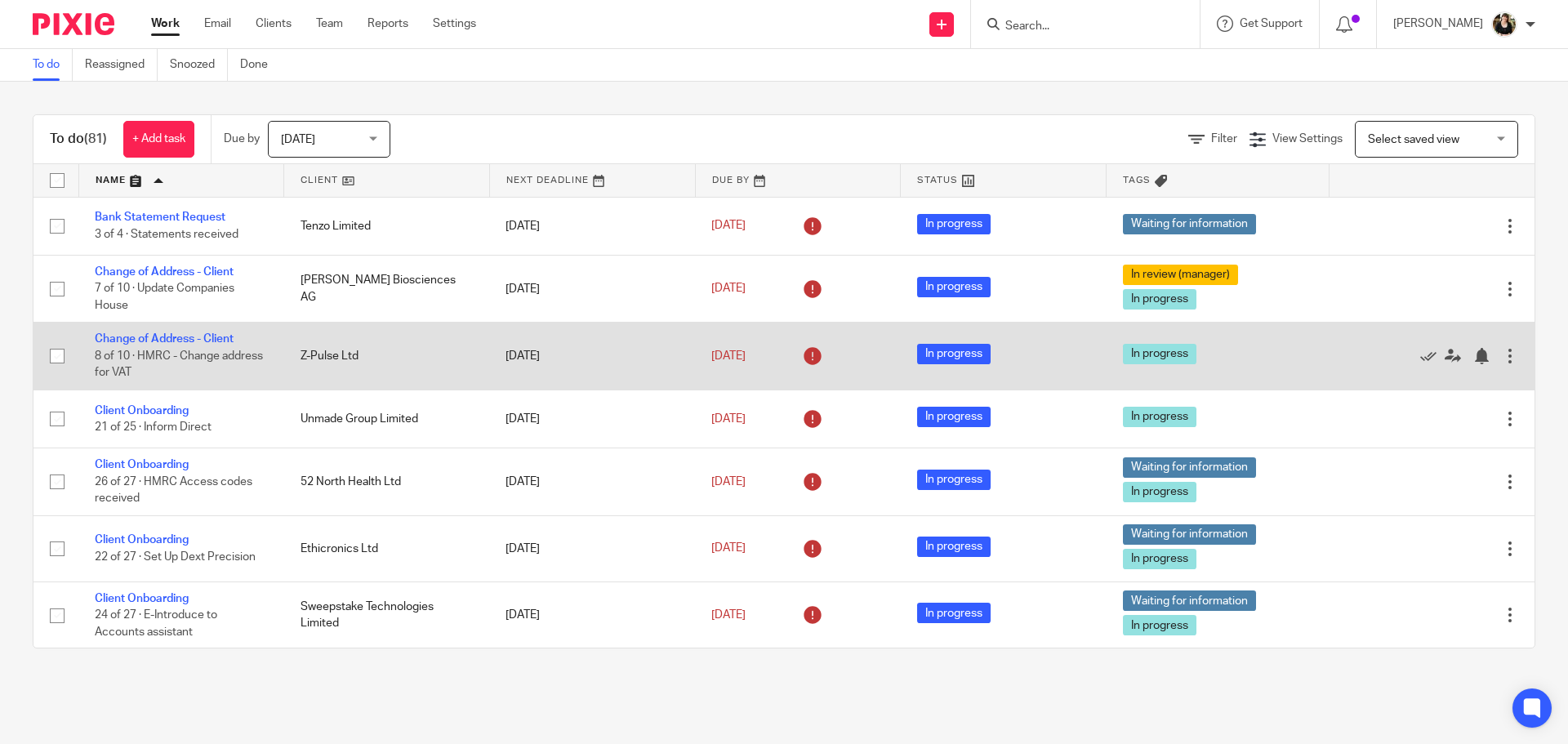 scroll, scrollTop: 0, scrollLeft: 0, axis: both 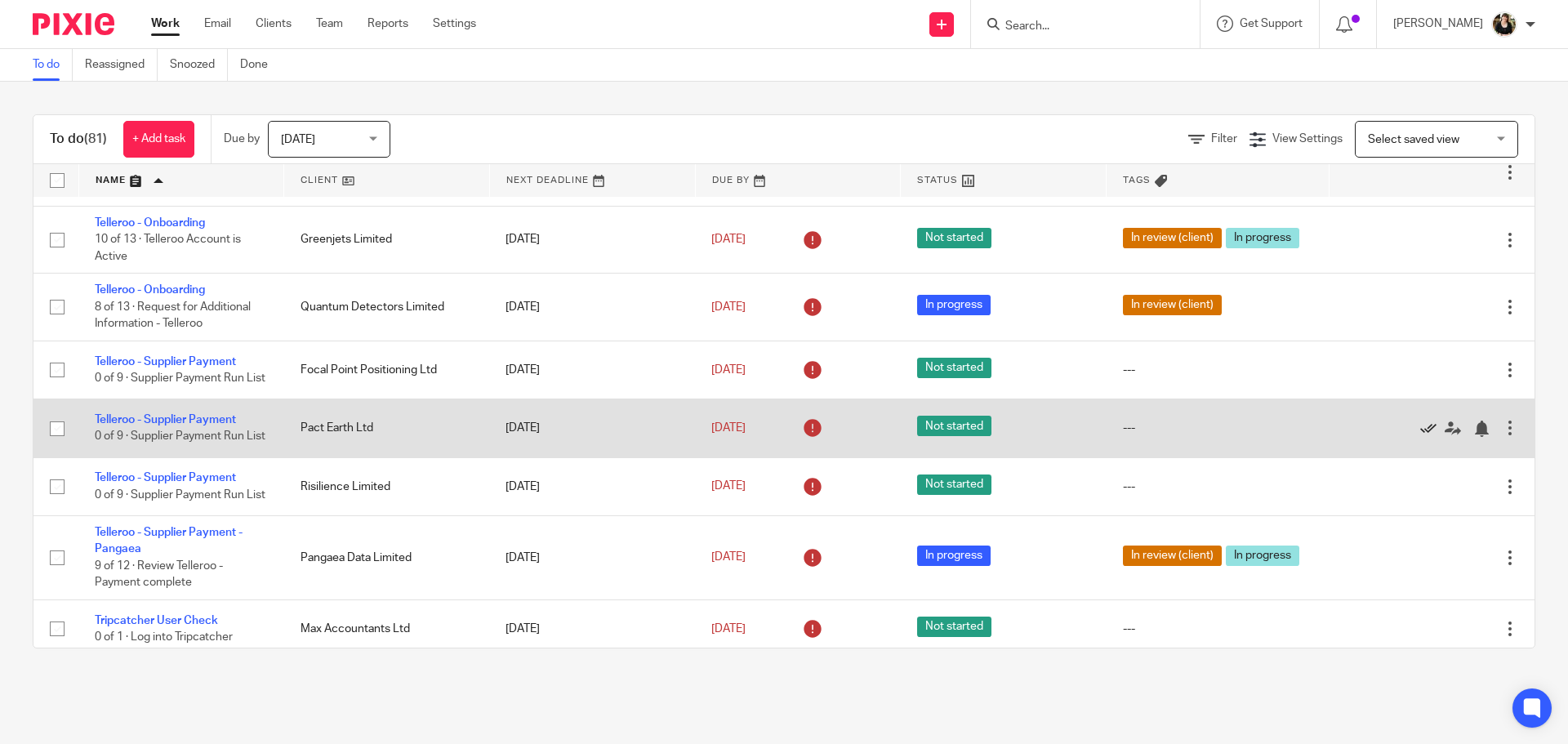 click at bounding box center (1428, 429) 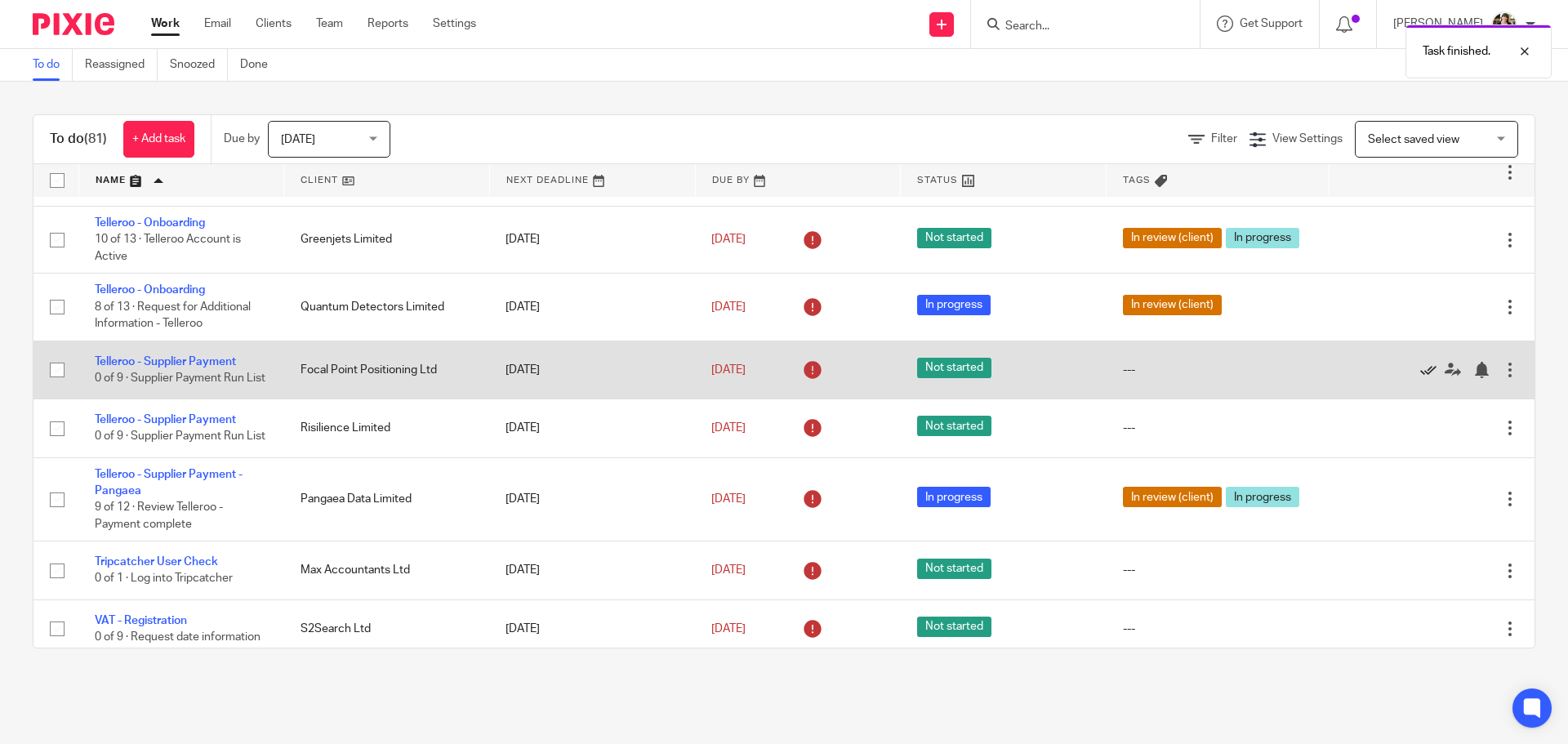 click at bounding box center [1428, 370] 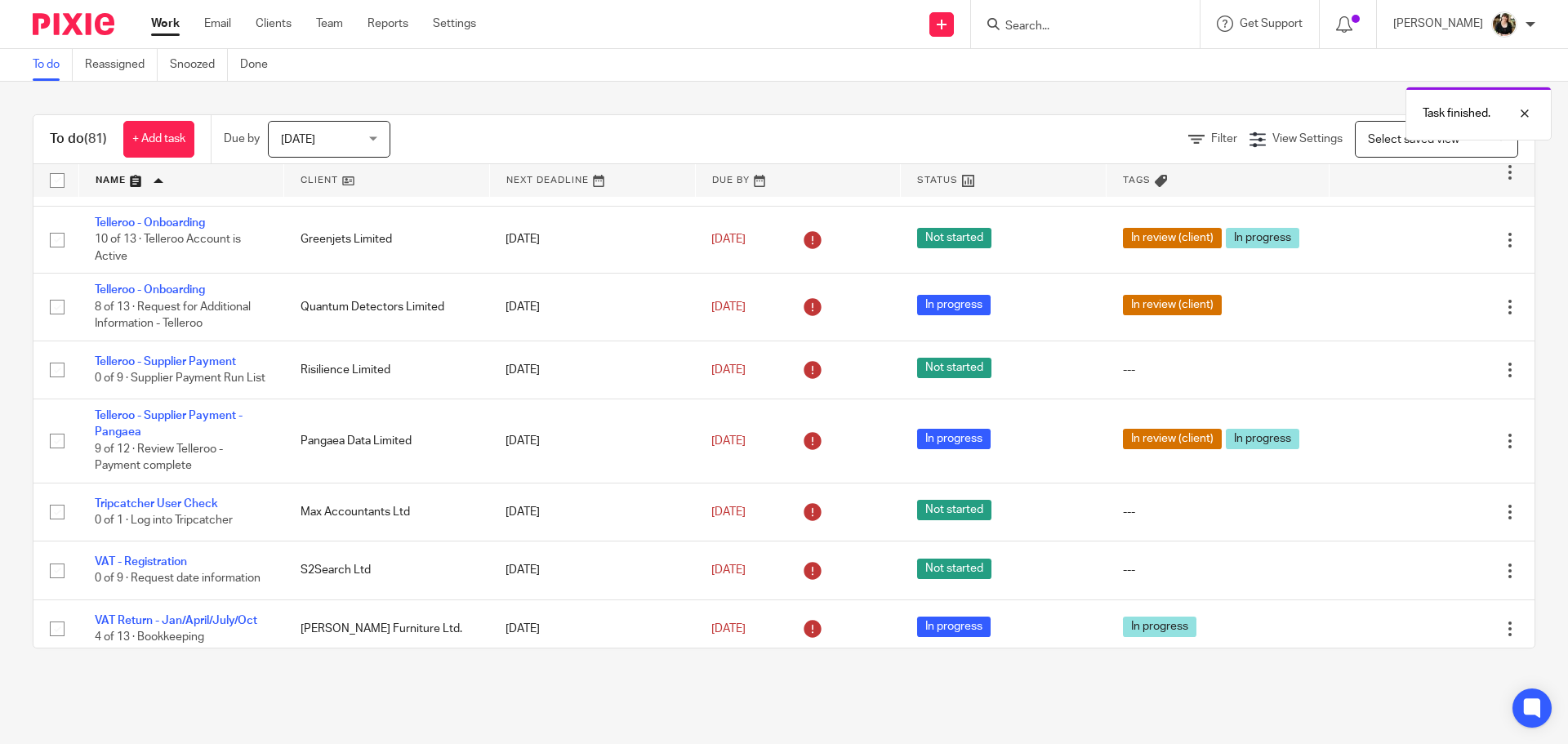click at bounding box center [1428, 370] 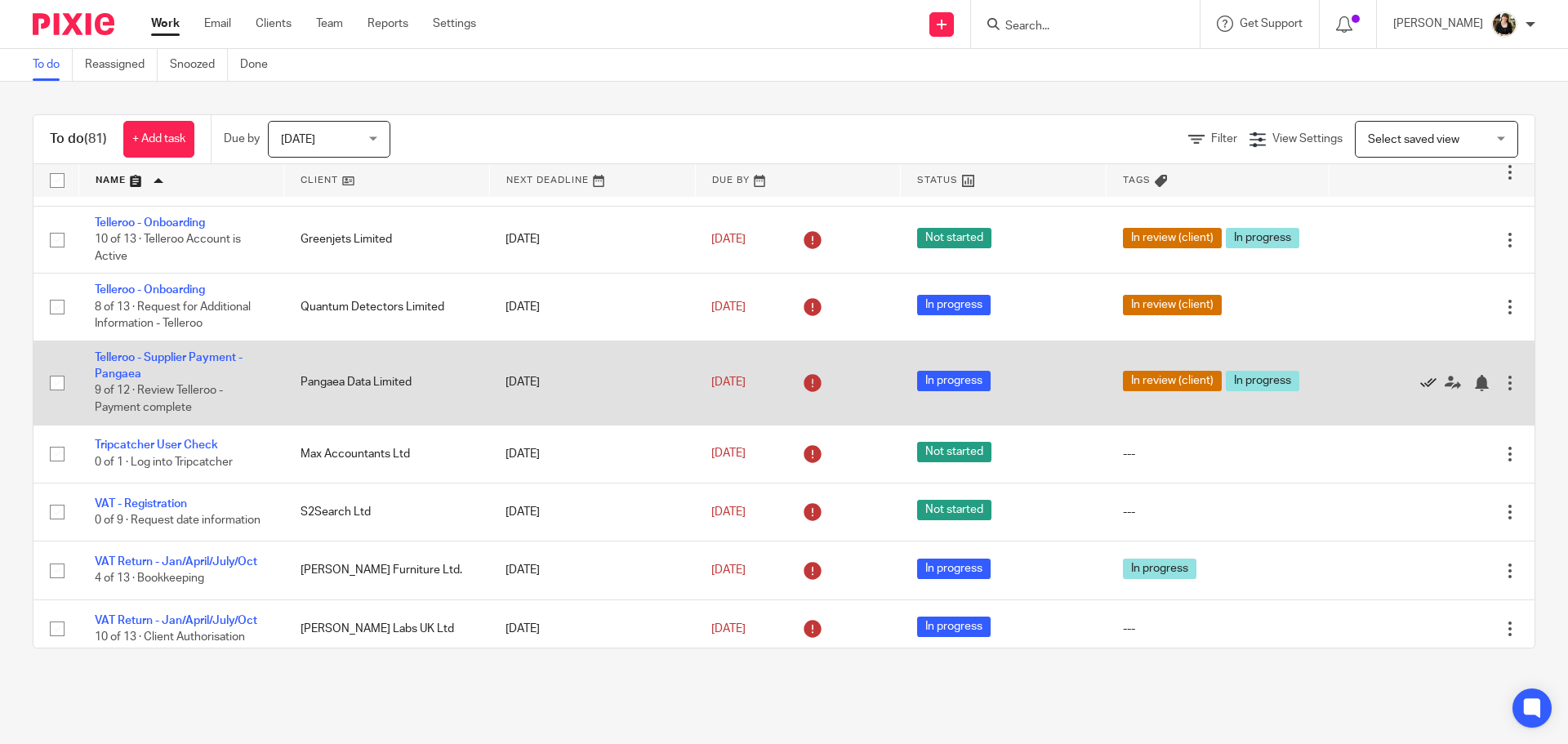 click at bounding box center [1428, 383] 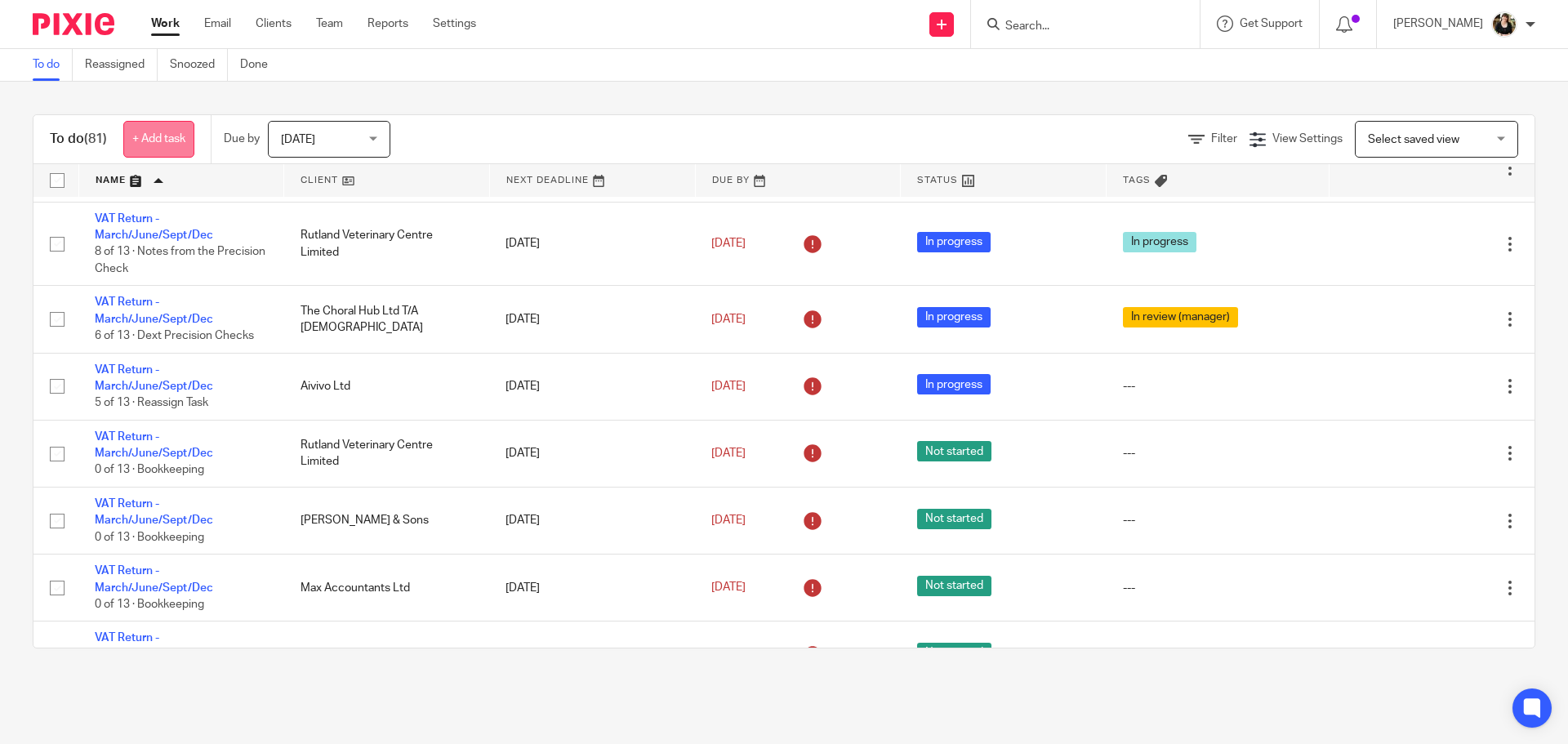 scroll, scrollTop: 3949, scrollLeft: 0, axis: vertical 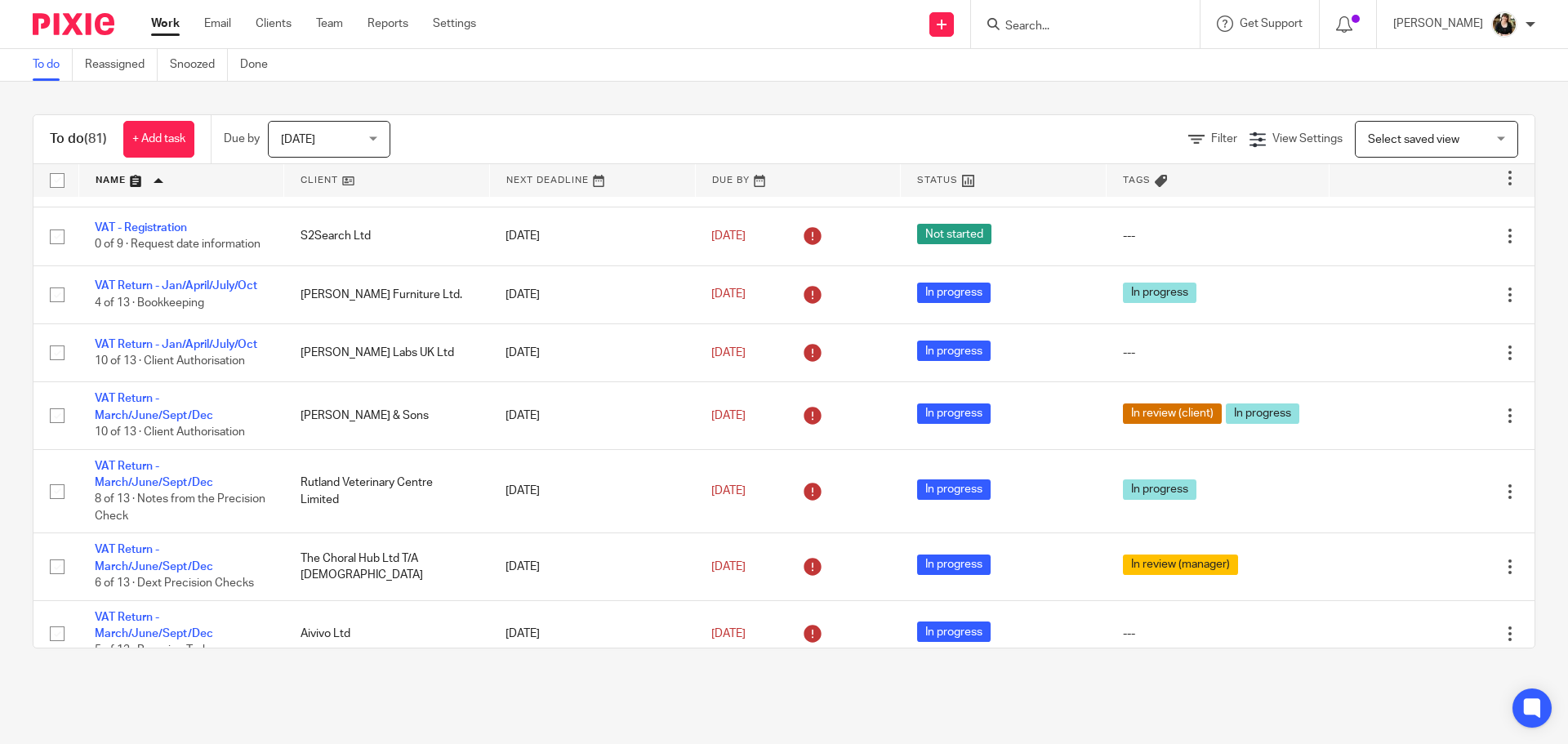 click on "Work" at bounding box center (165, 24) 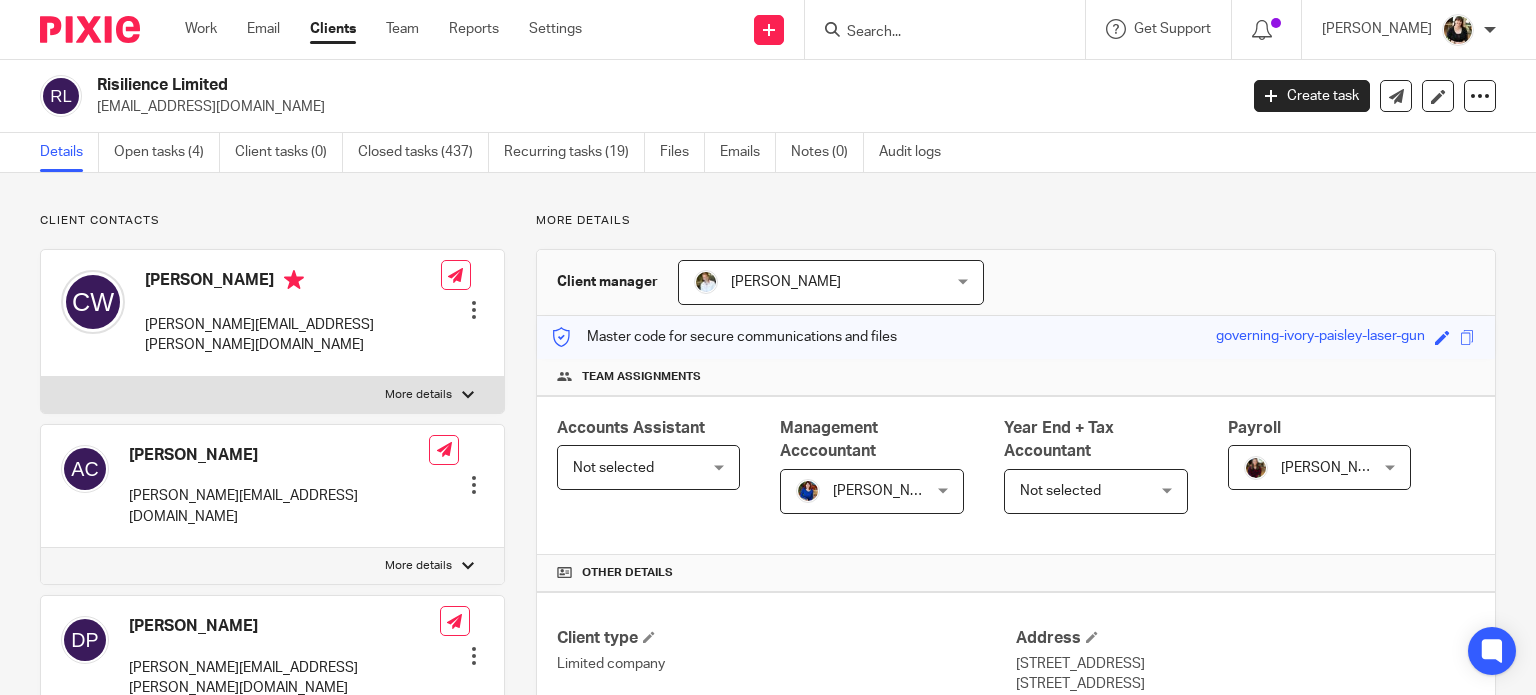 scroll, scrollTop: 0, scrollLeft: 0, axis: both 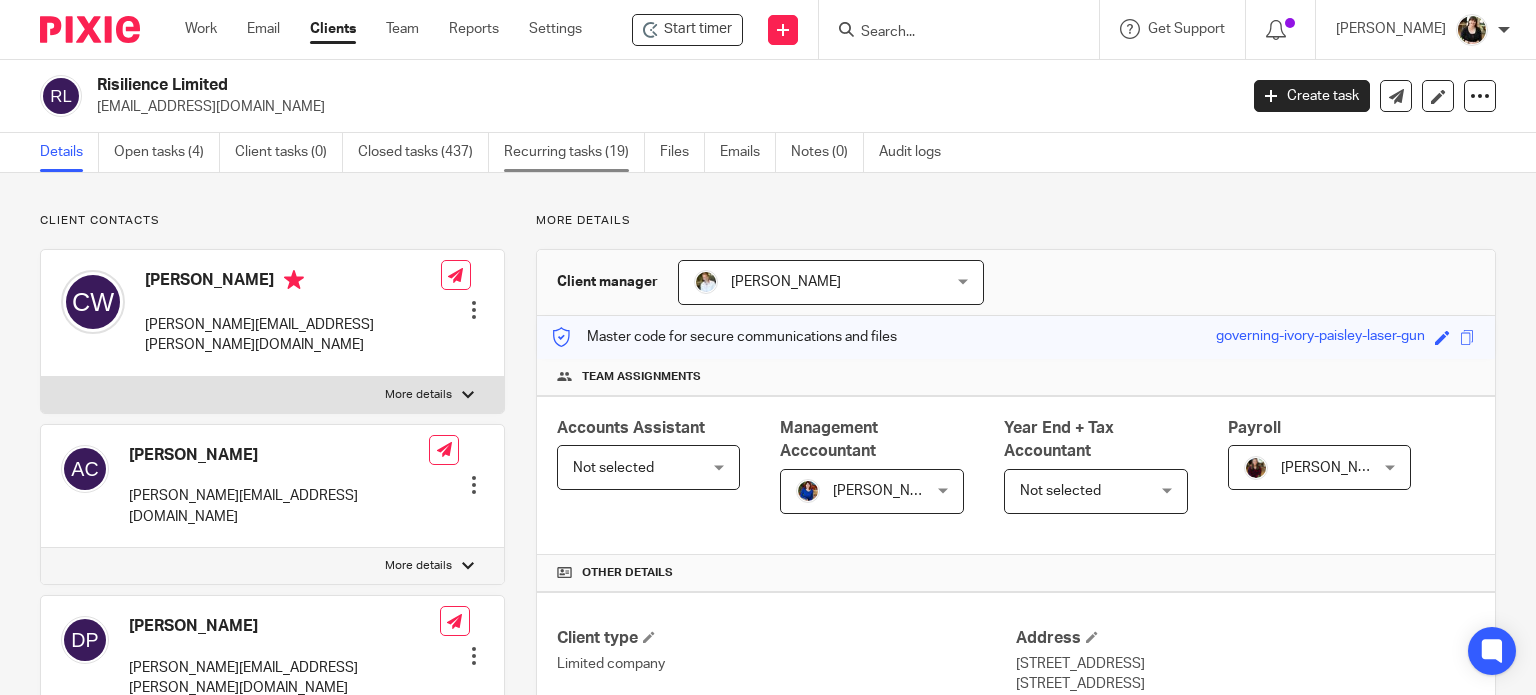 click on "Recurring tasks (19)" at bounding box center [574, 152] 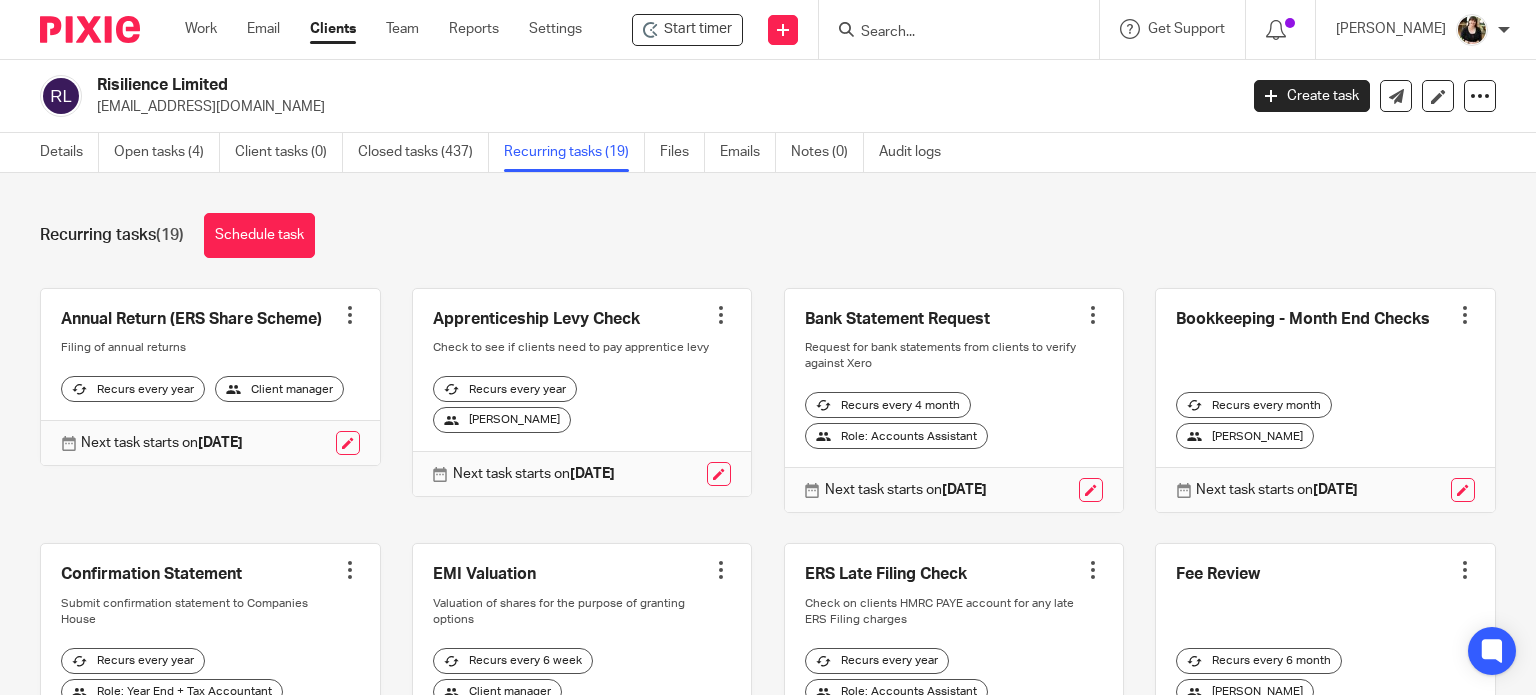scroll, scrollTop: 0, scrollLeft: 0, axis: both 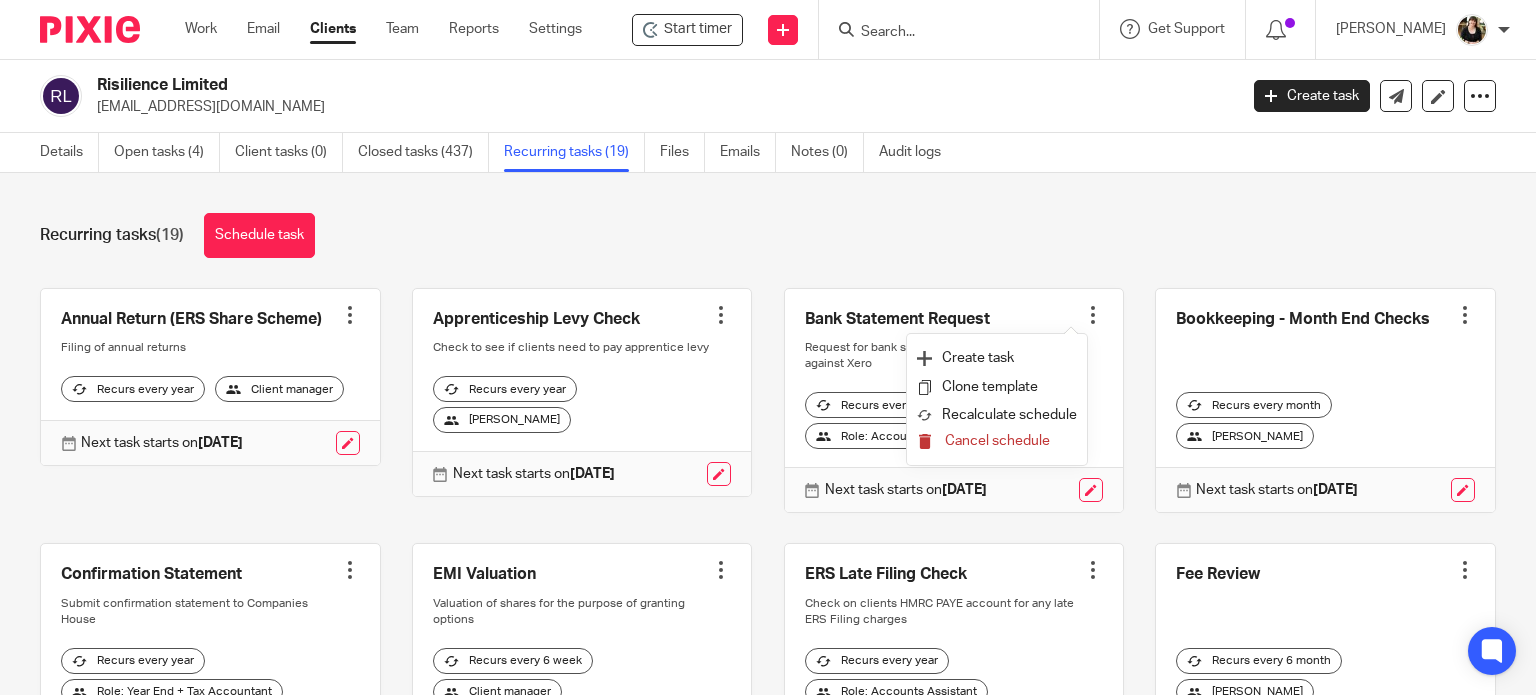 click on "Cancel schedule" at bounding box center (997, 441) 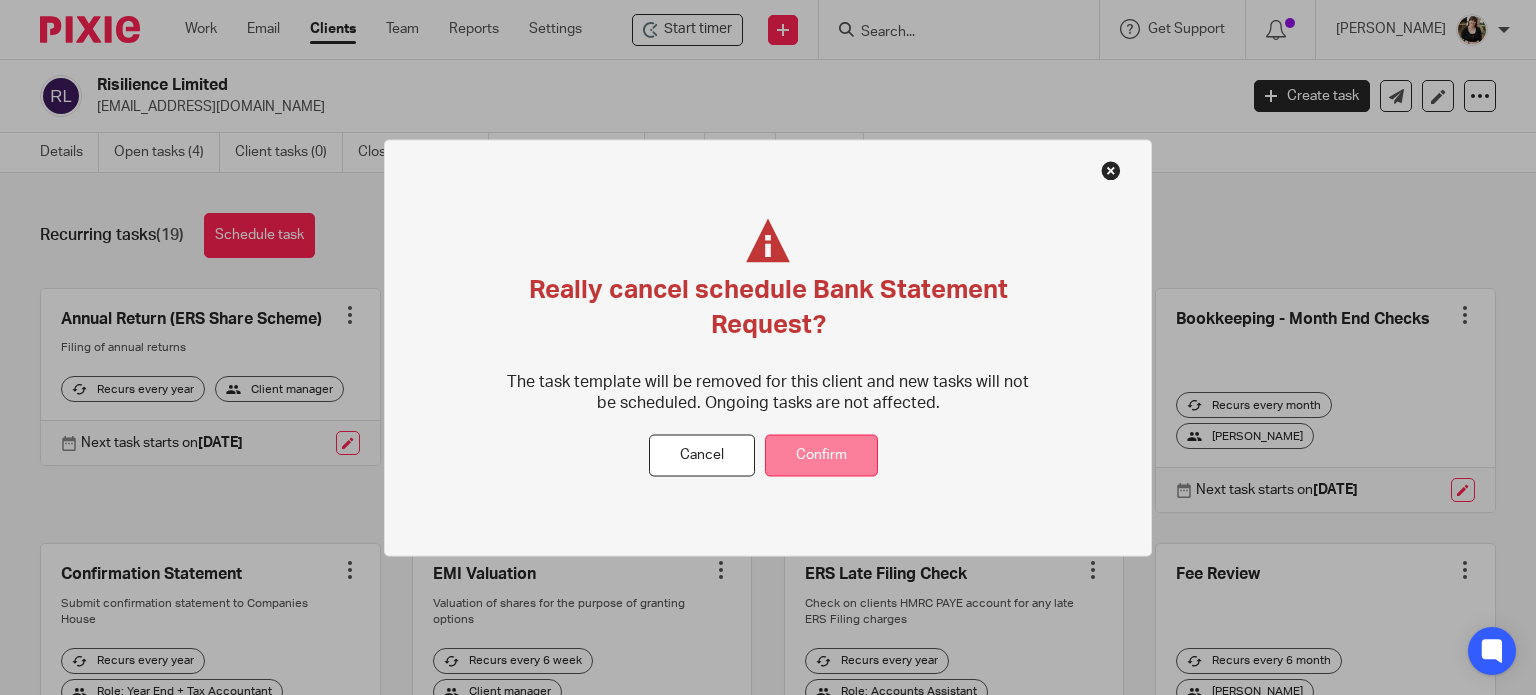 click on "Confirm" at bounding box center (821, 455) 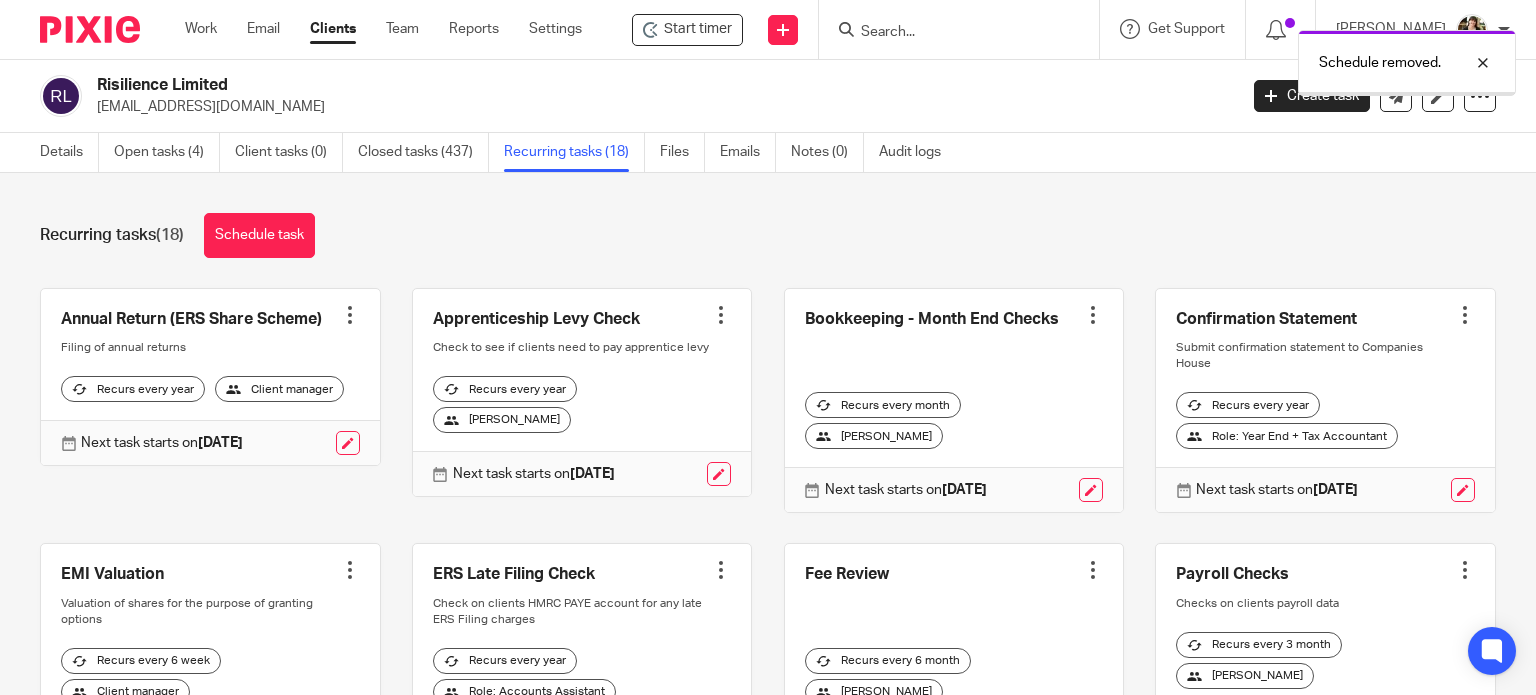 scroll, scrollTop: 0, scrollLeft: 0, axis: both 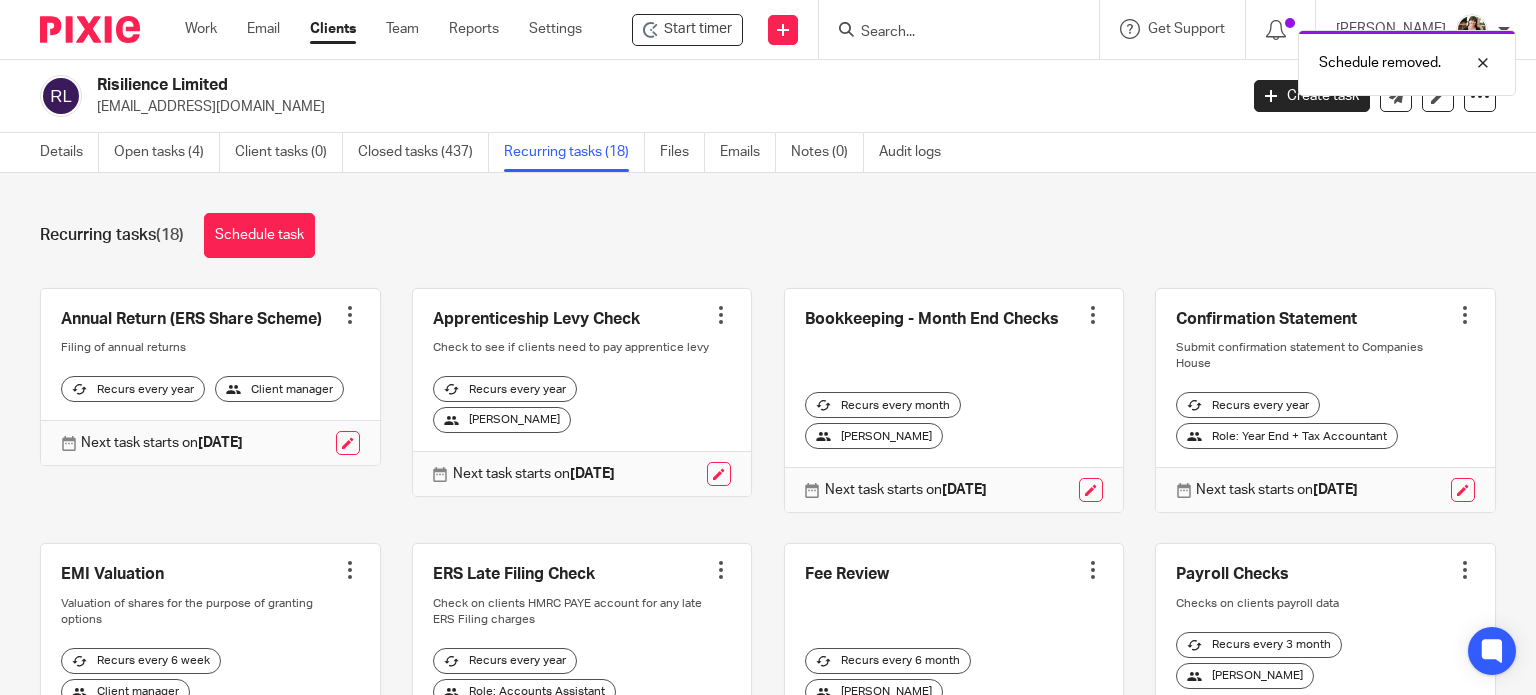 click at bounding box center [1093, 315] 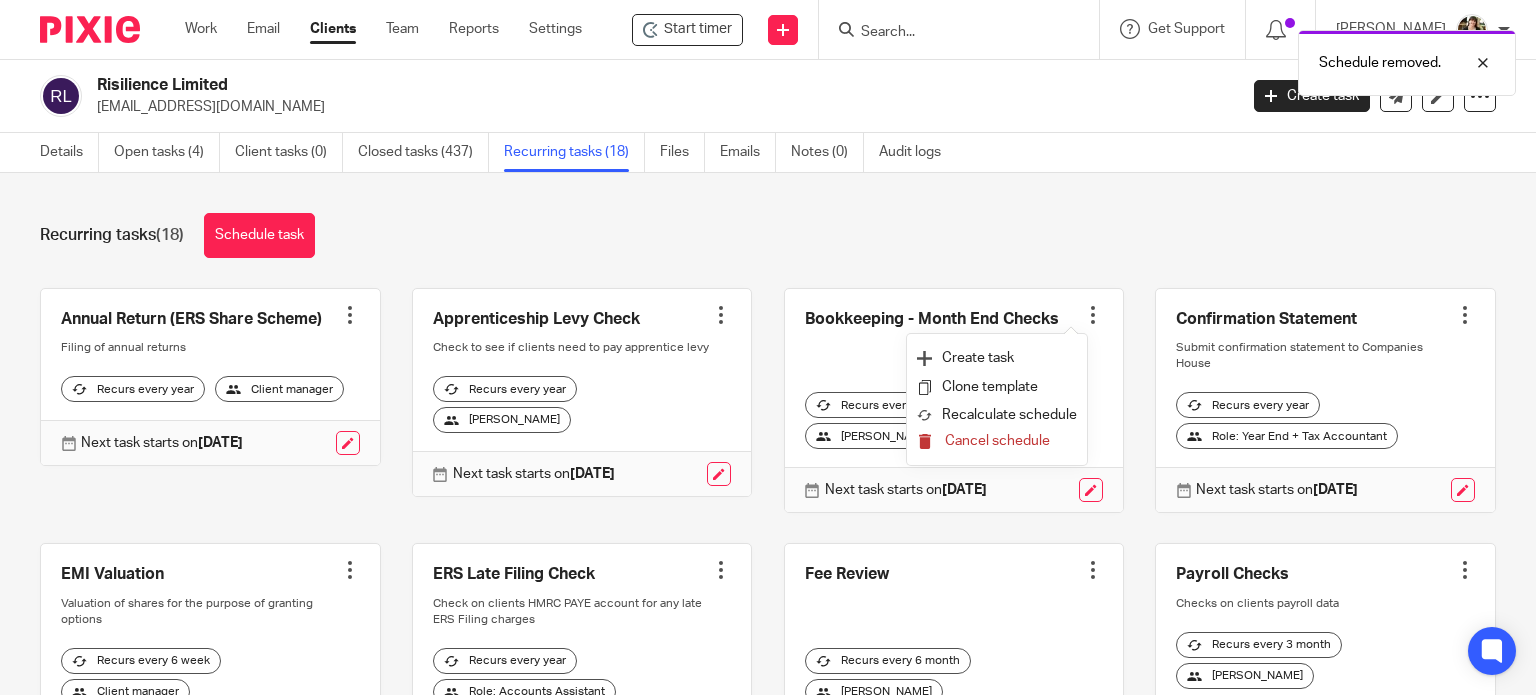 click on "Cancel schedule" at bounding box center [997, 441] 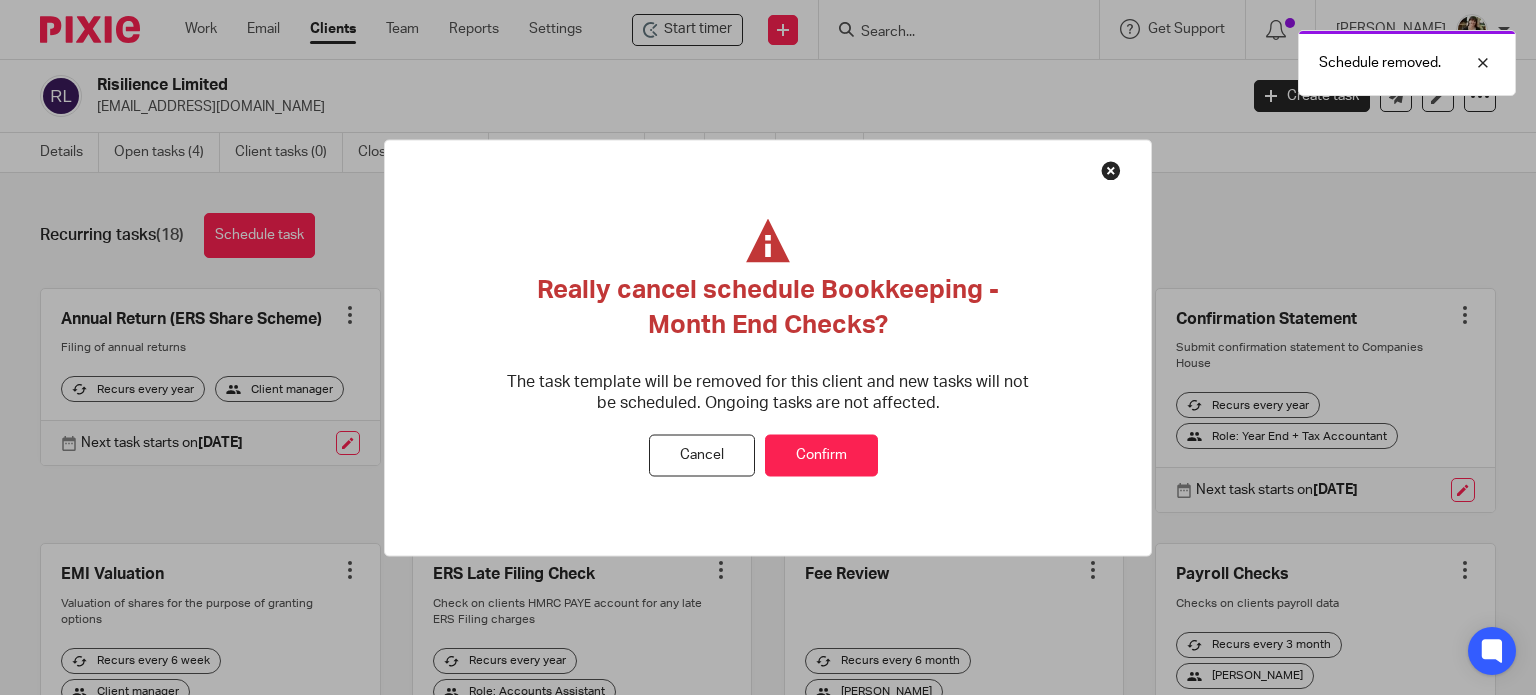 click on "Confirm" at bounding box center [821, 455] 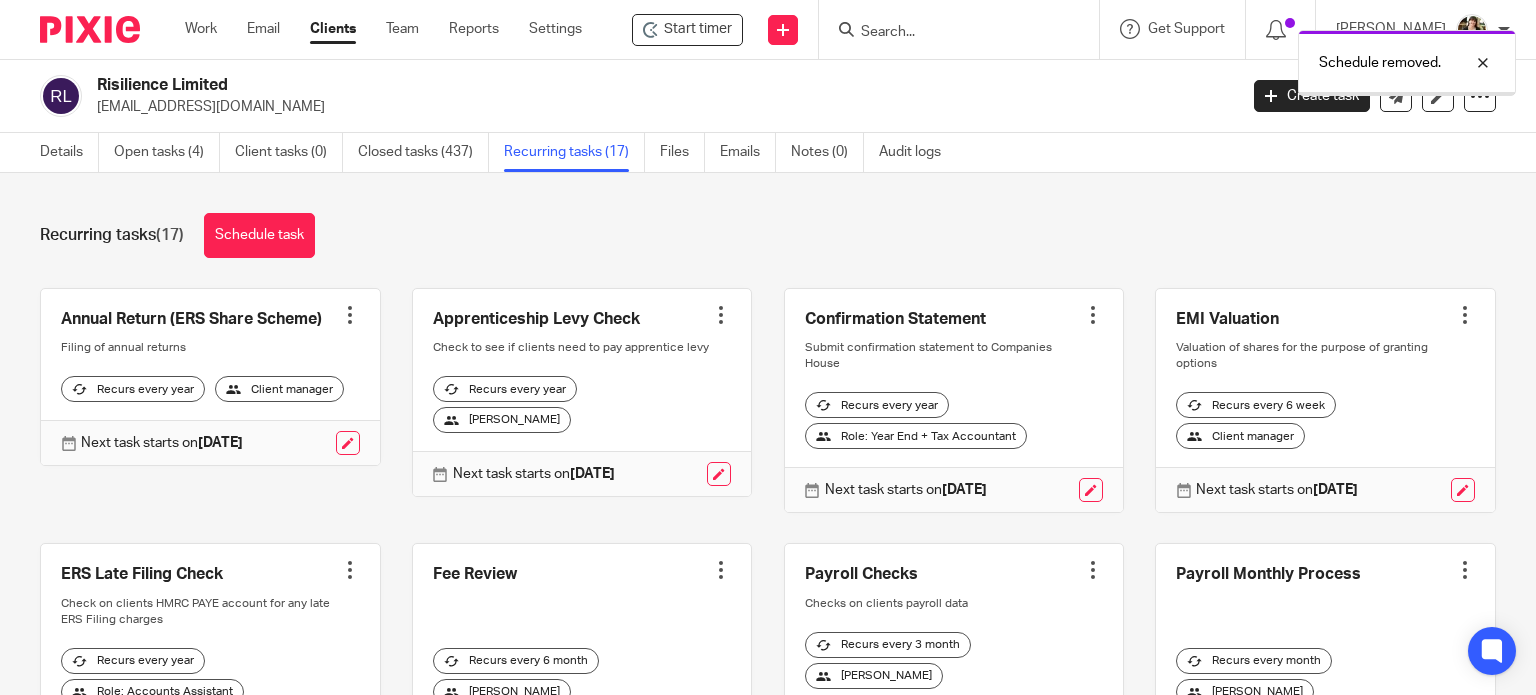 scroll, scrollTop: 0, scrollLeft: 0, axis: both 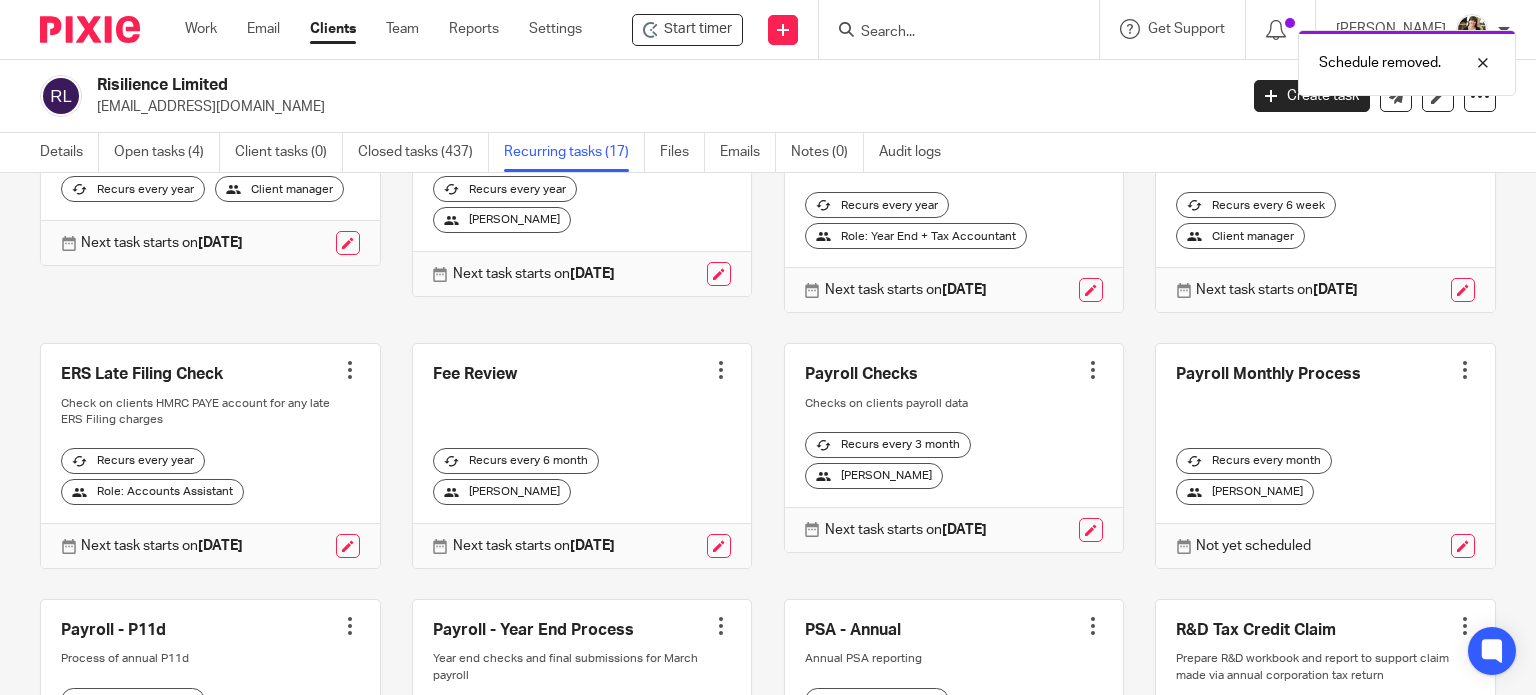 click at bounding box center (1465, 370) 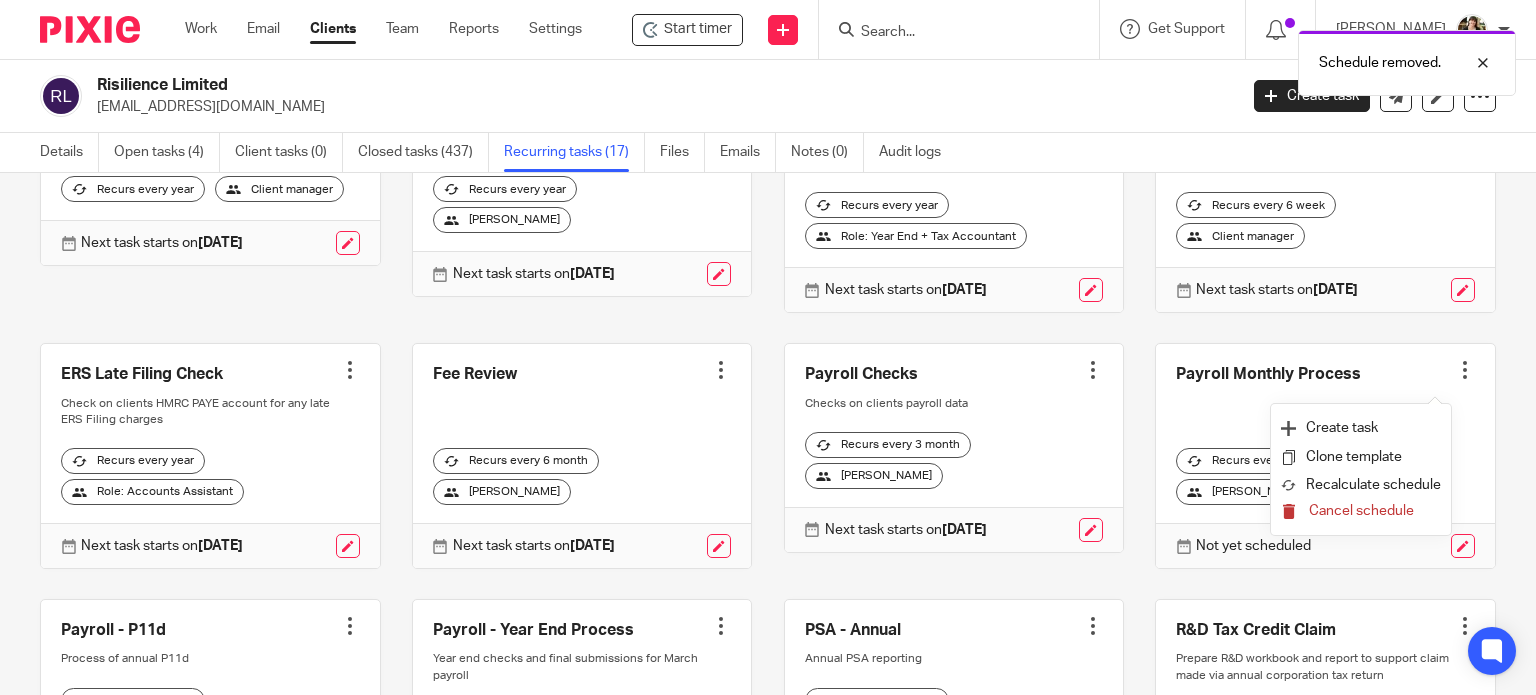 click on "Cancel schedule" at bounding box center (1361, 511) 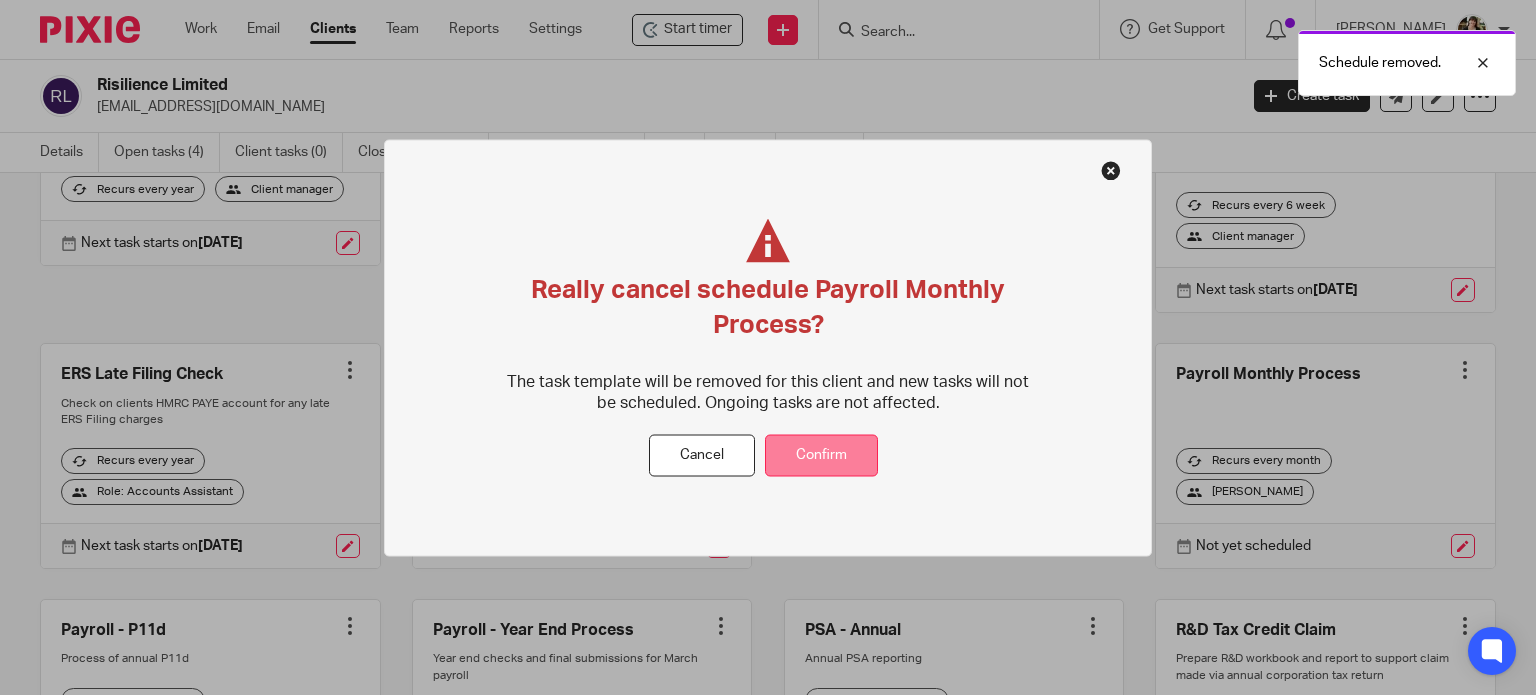 click on "Confirm" at bounding box center [821, 455] 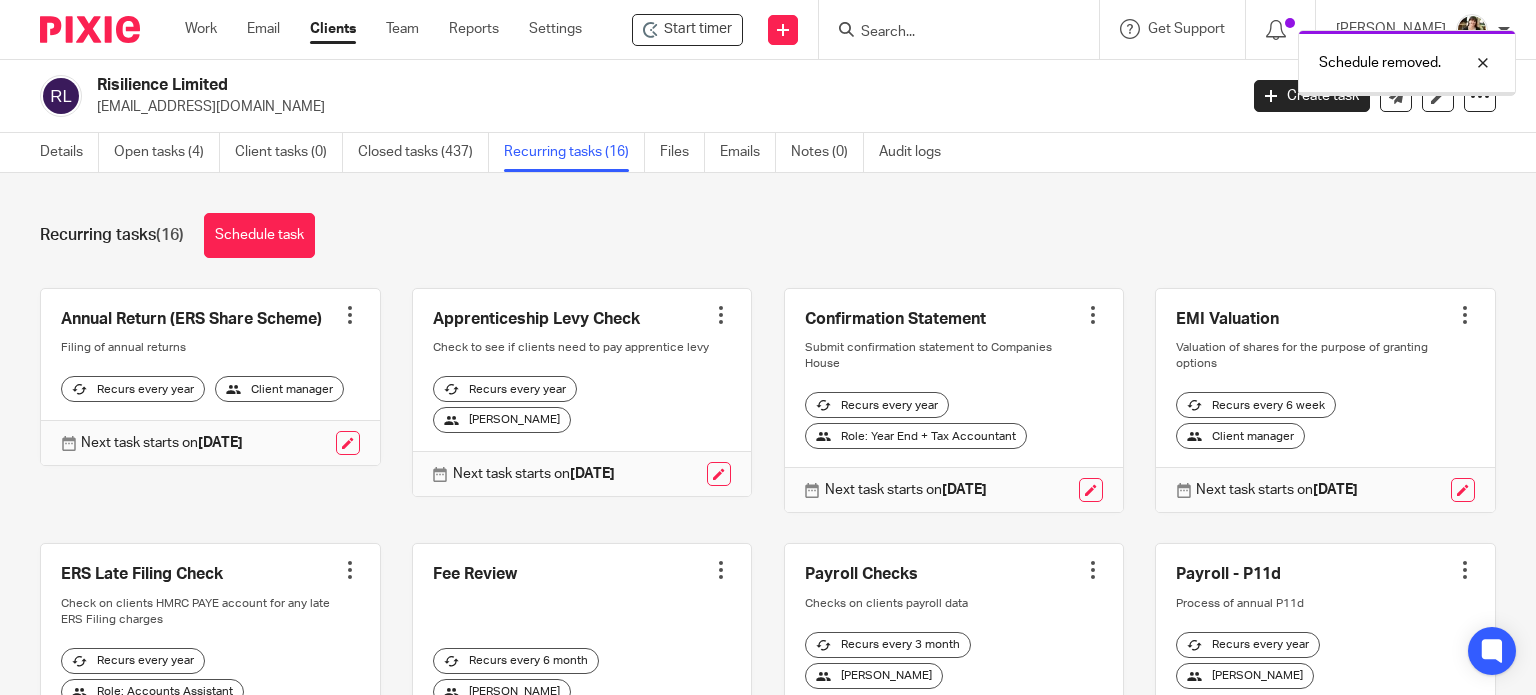 scroll, scrollTop: 0, scrollLeft: 0, axis: both 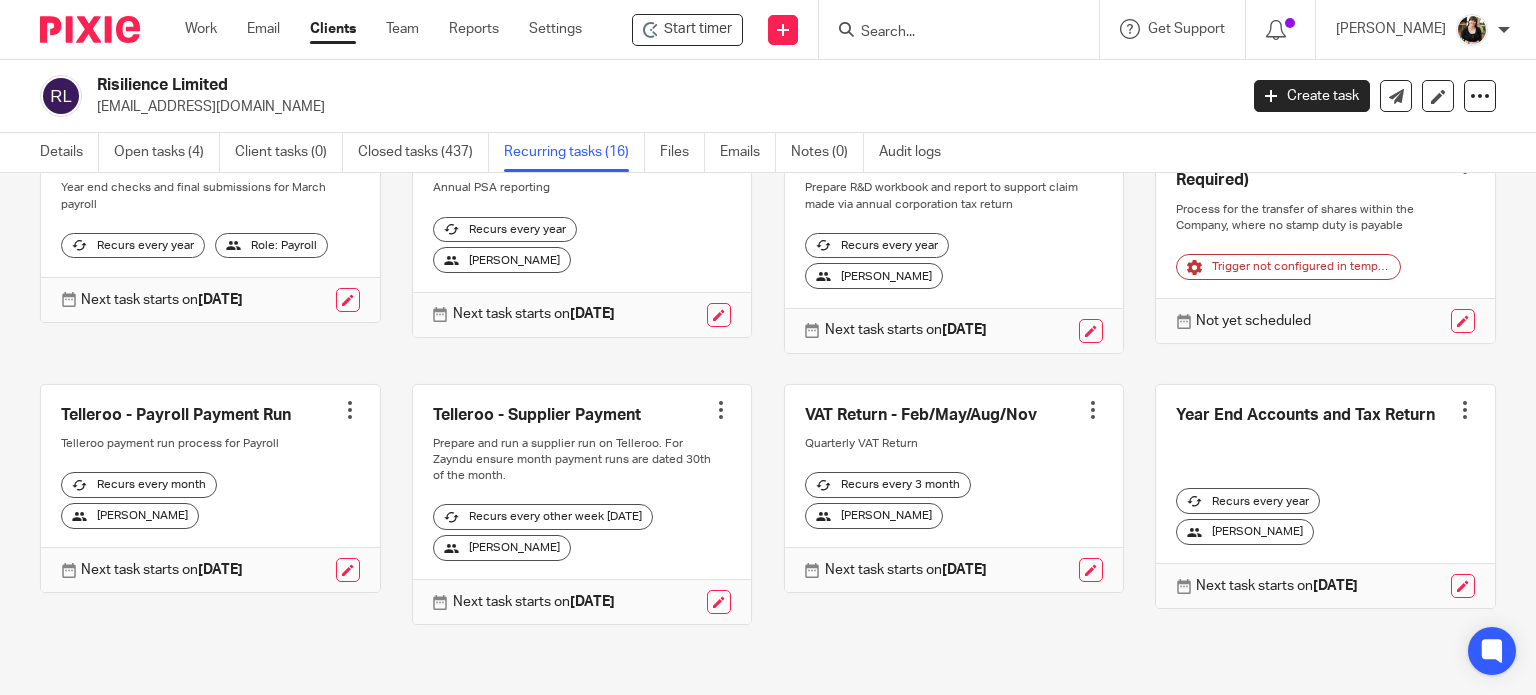 click at bounding box center (350, 410) 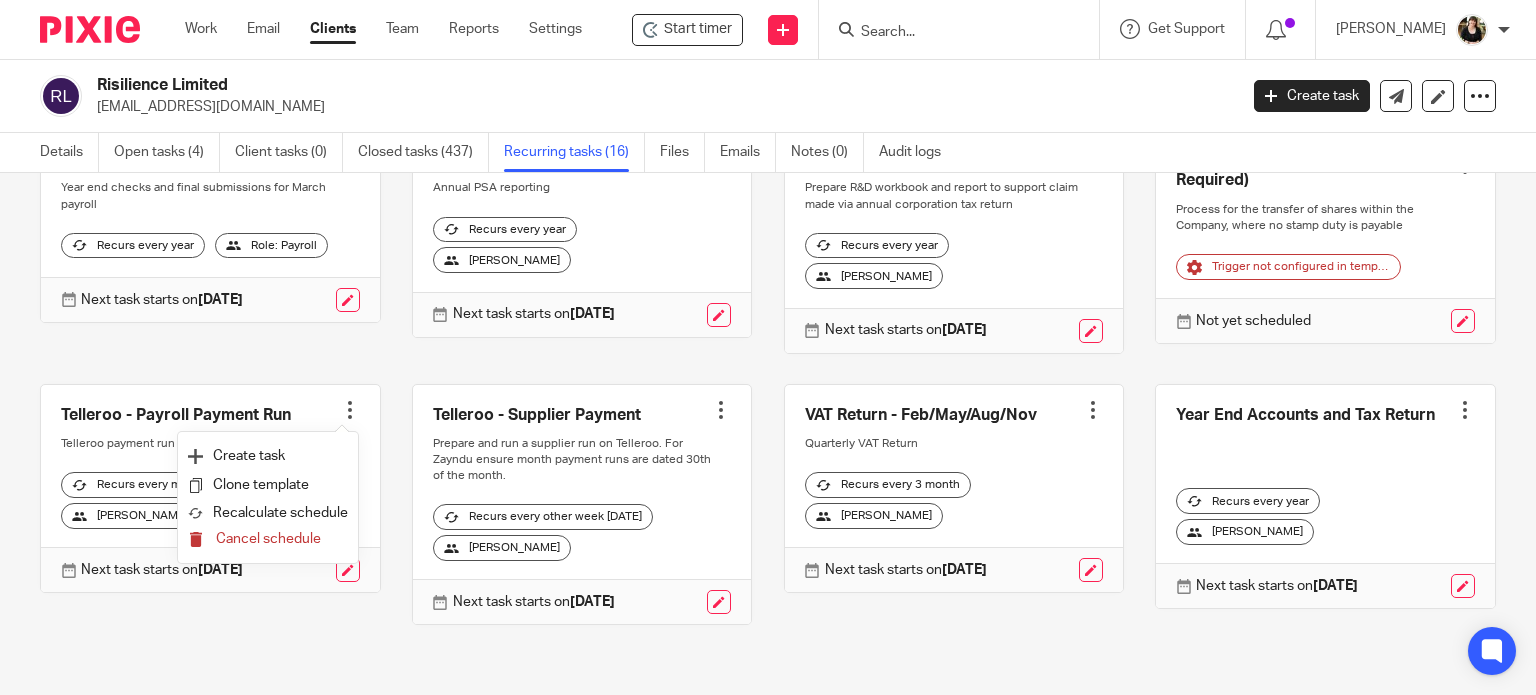 click on "Cancel schedule" at bounding box center [268, 539] 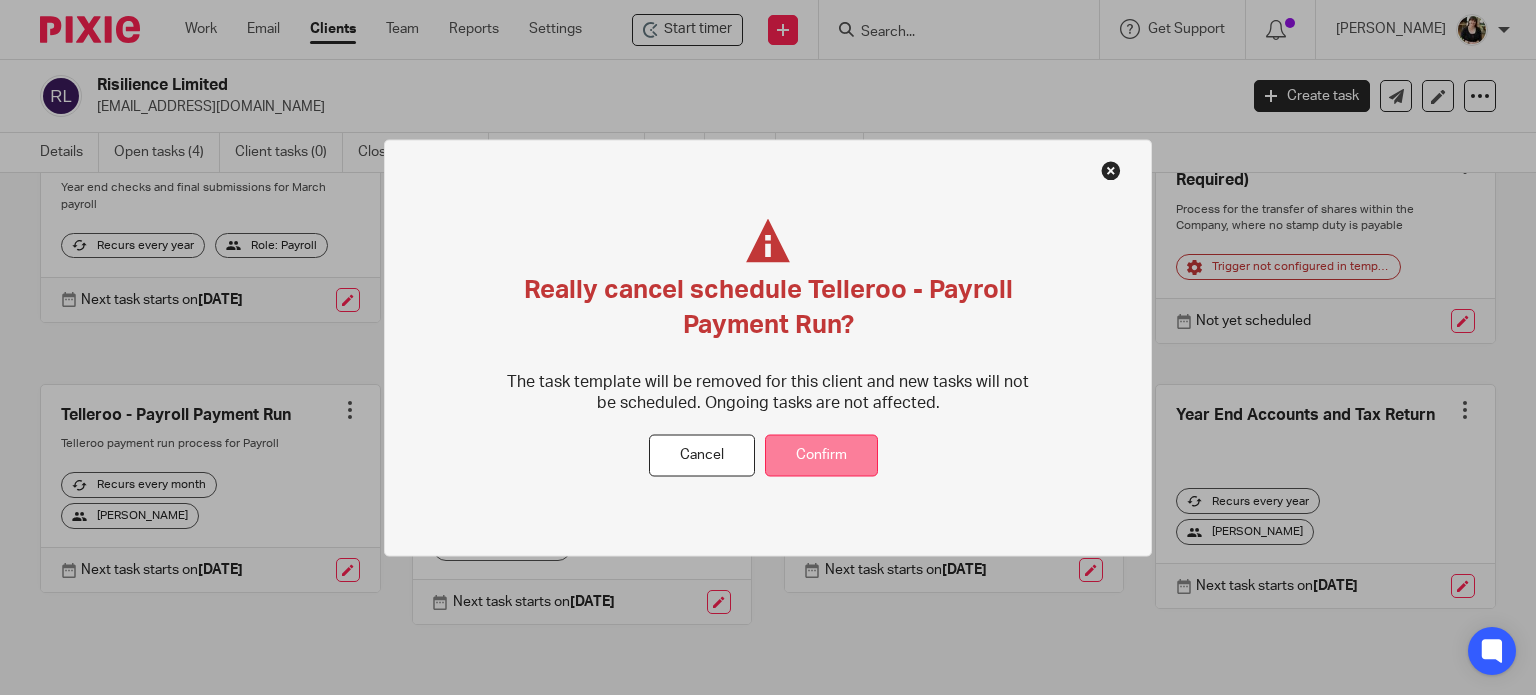 click on "Confirm" at bounding box center [821, 455] 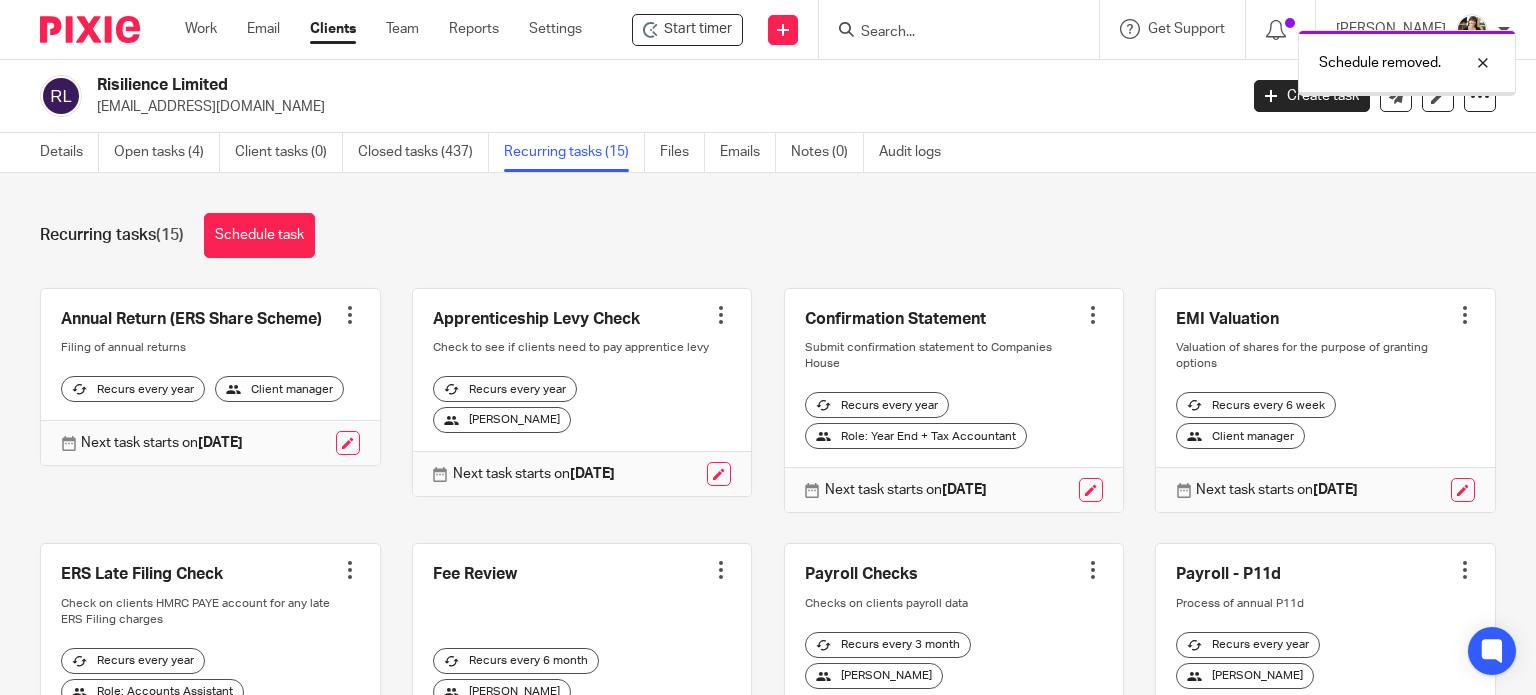 scroll, scrollTop: 0, scrollLeft: 0, axis: both 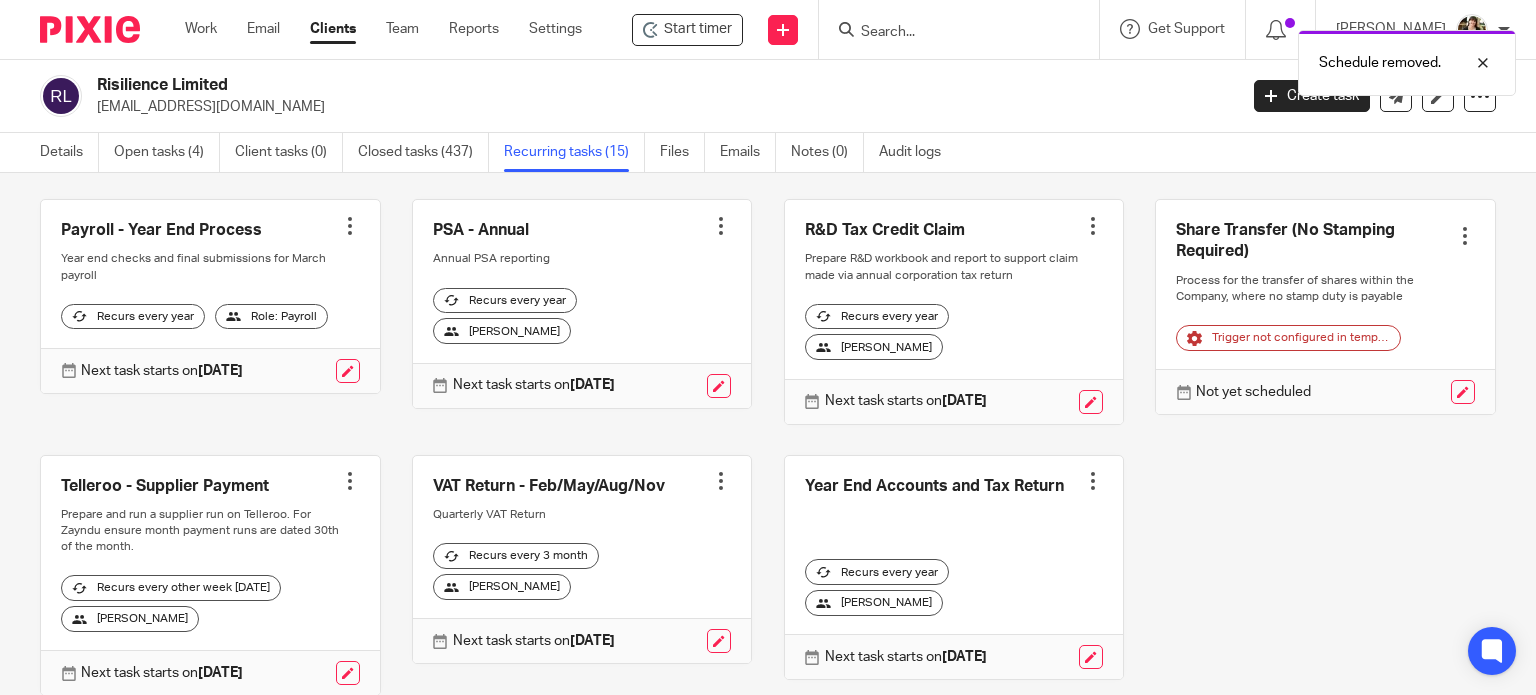 click at bounding box center (350, 481) 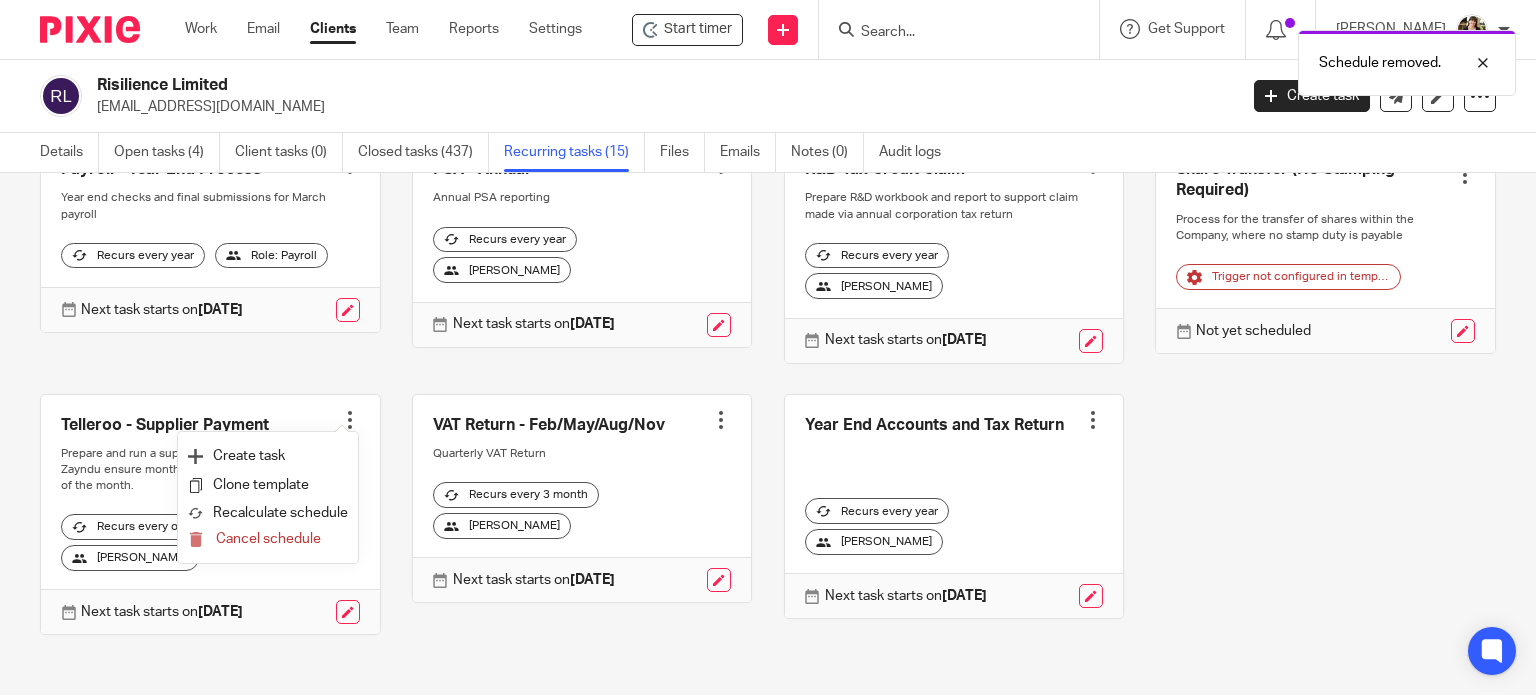 scroll, scrollTop: 712, scrollLeft: 0, axis: vertical 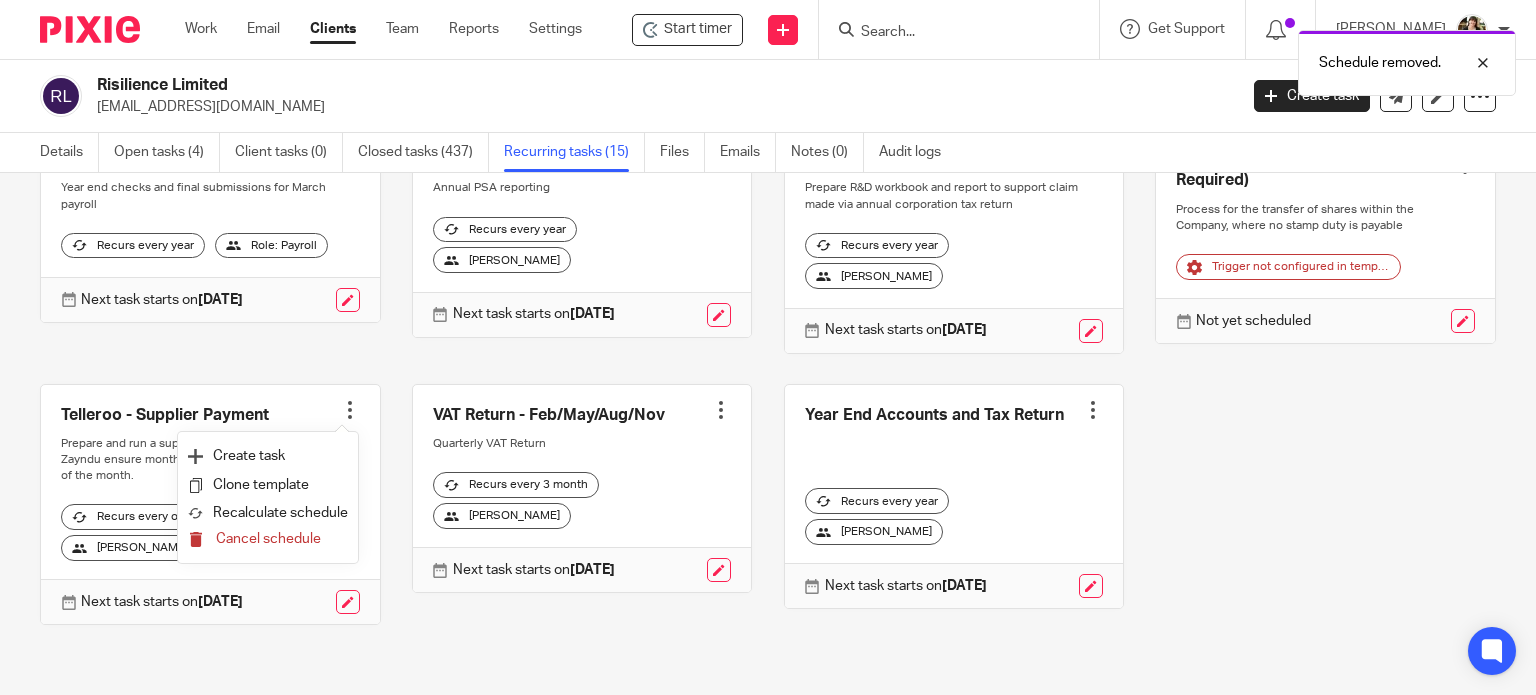click on "Cancel schedule" at bounding box center (268, 539) 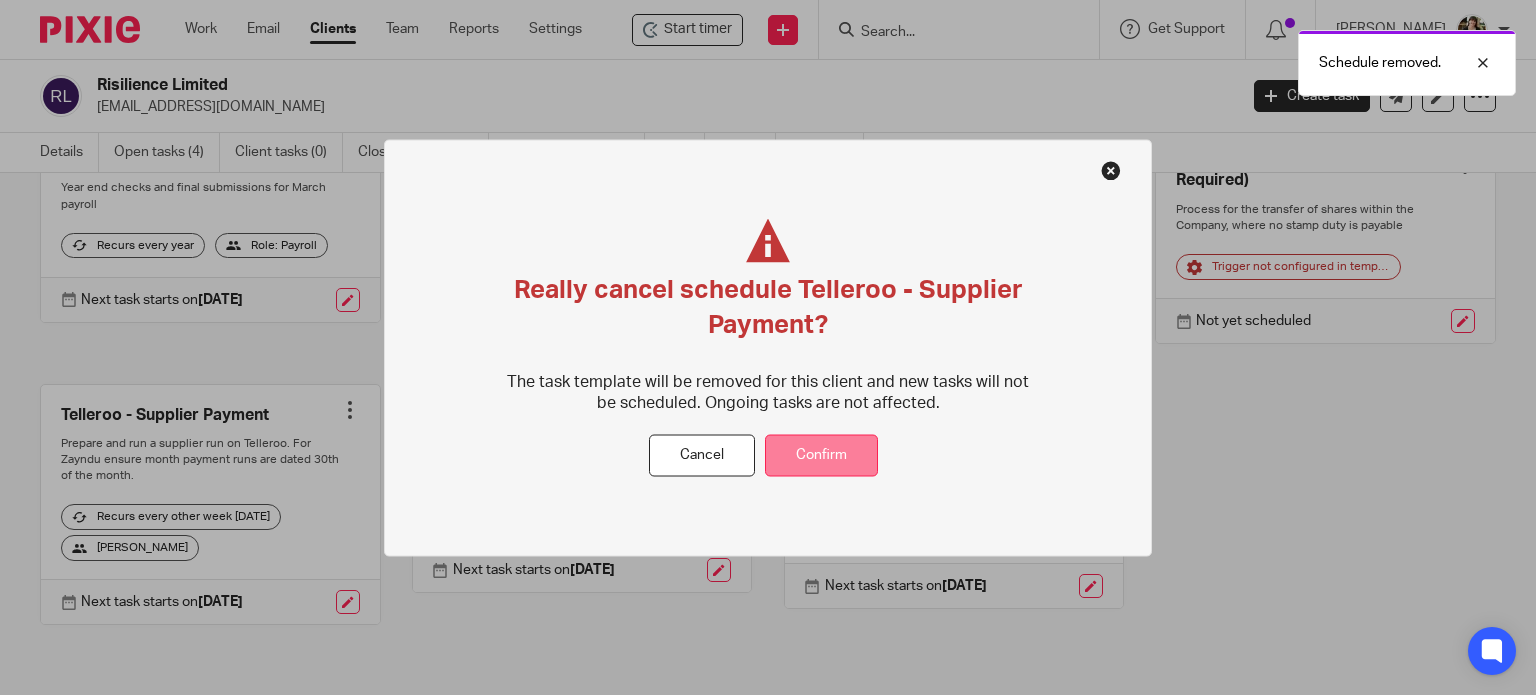 click on "Confirm" at bounding box center (821, 455) 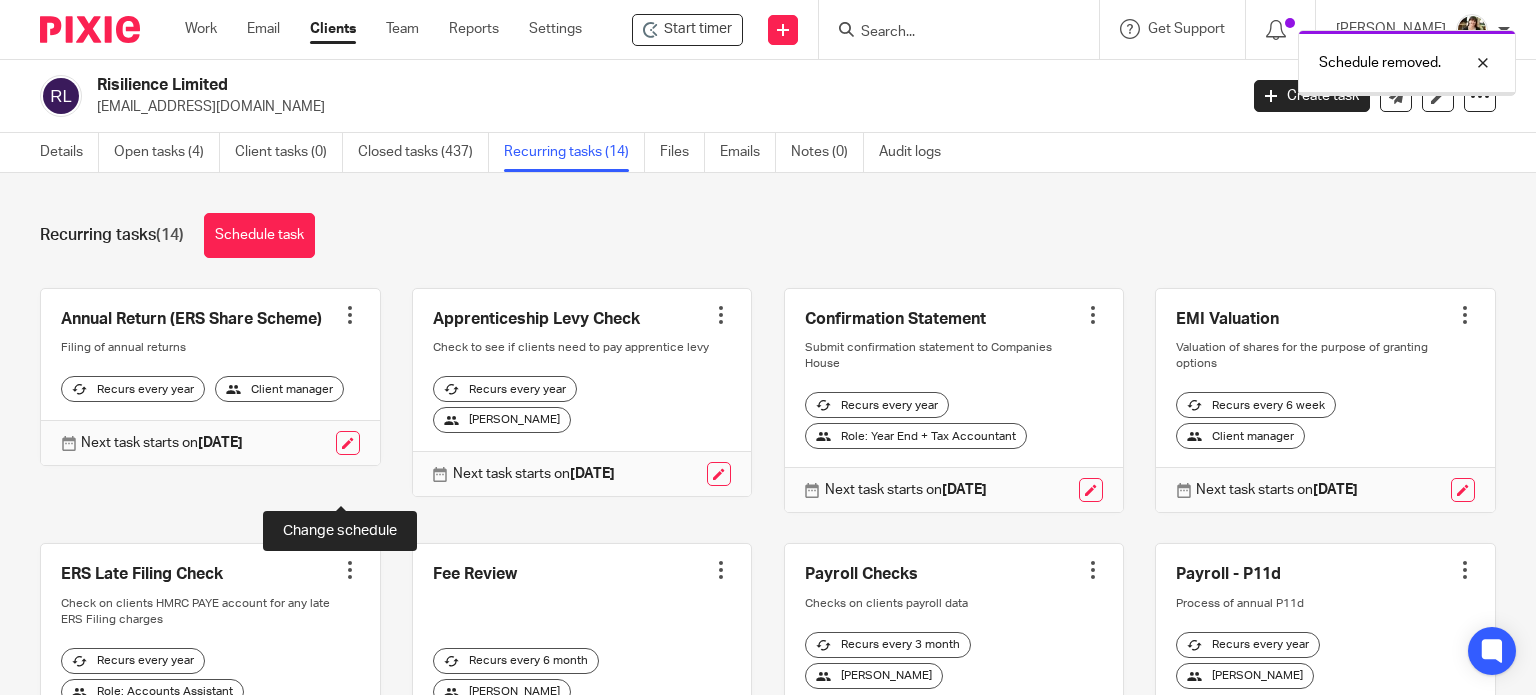 scroll, scrollTop: 0, scrollLeft: 0, axis: both 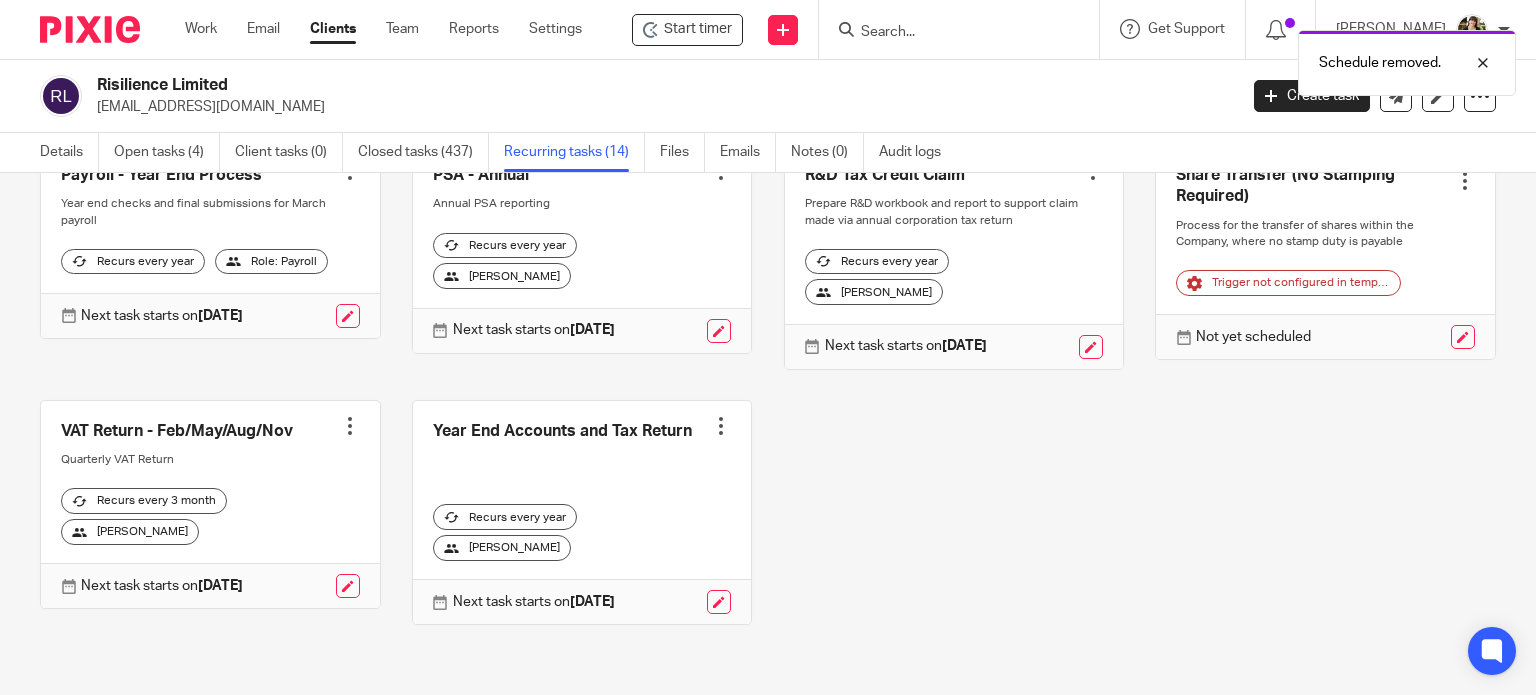 click at bounding box center [350, 426] 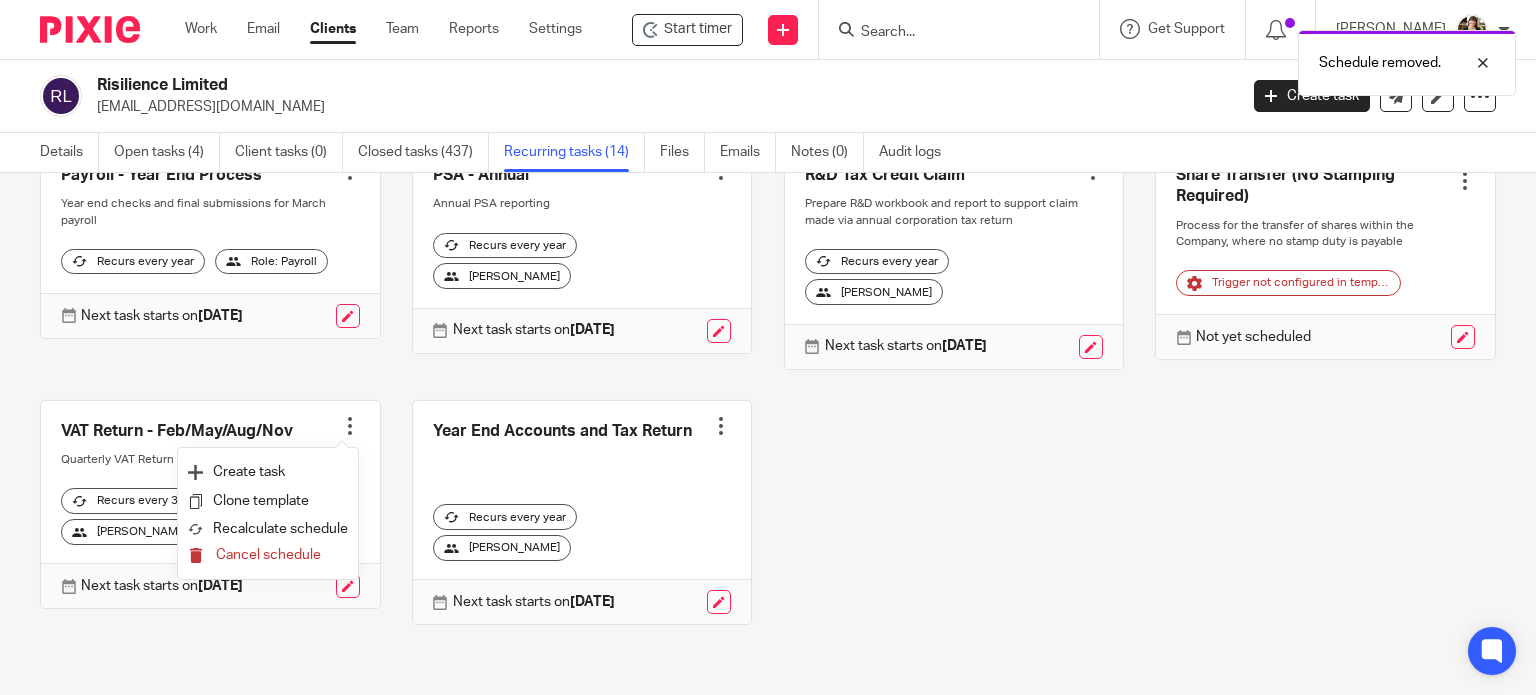 click on "Cancel schedule" at bounding box center [268, 555] 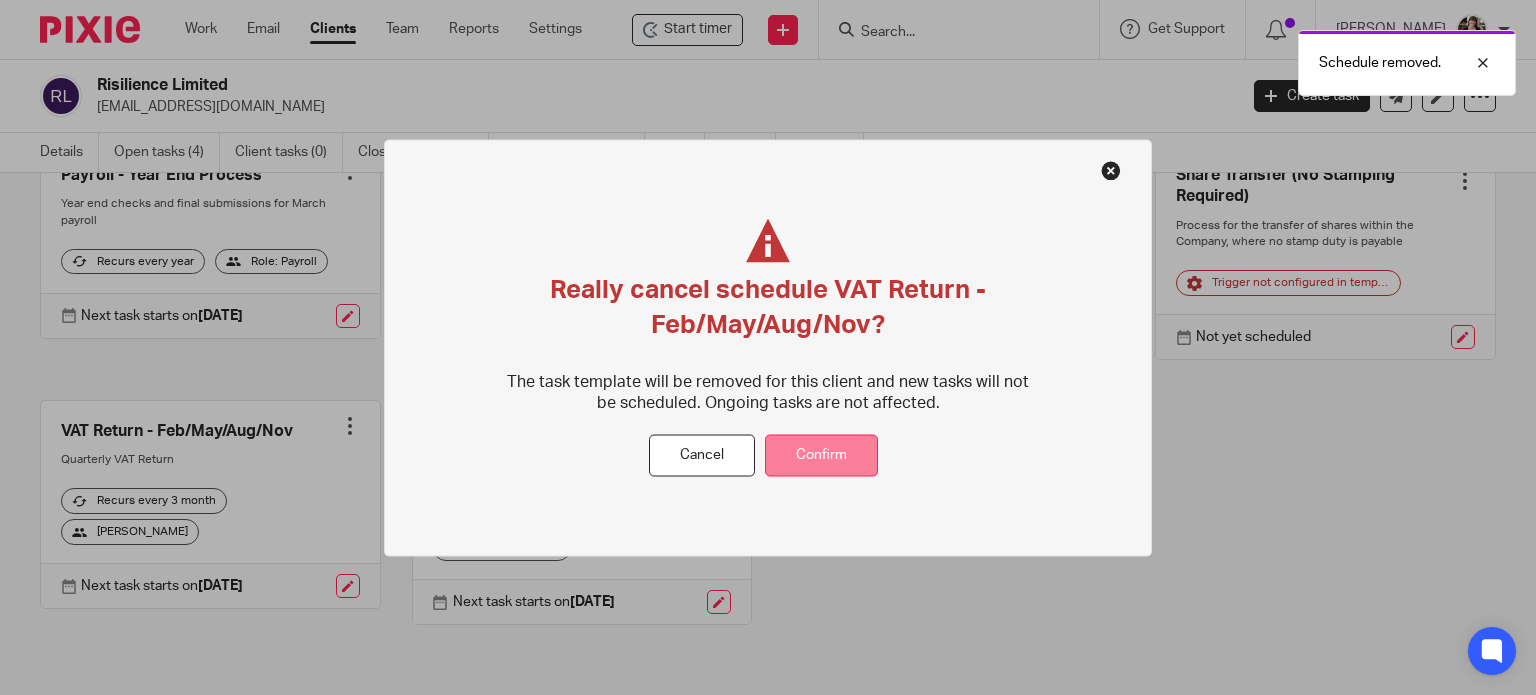 click on "Confirm" at bounding box center [821, 455] 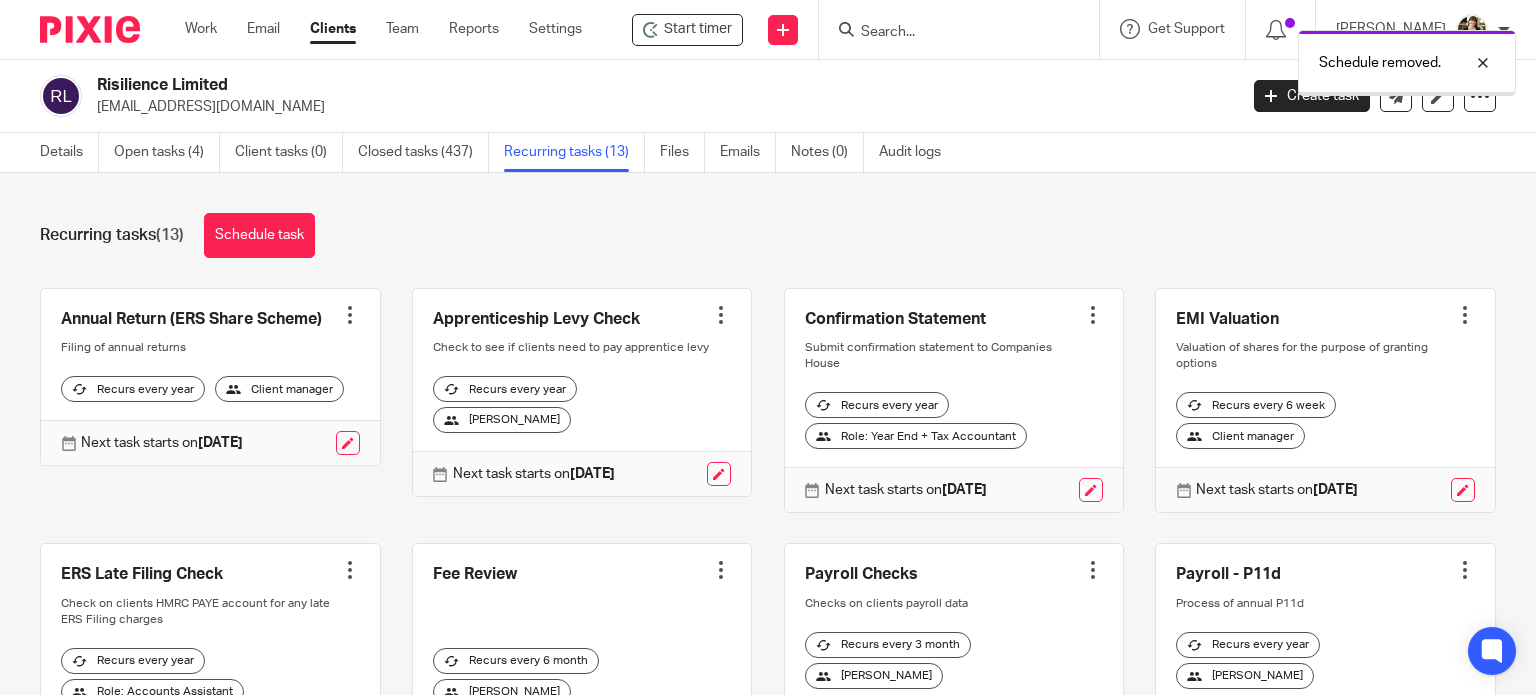 scroll, scrollTop: 0, scrollLeft: 0, axis: both 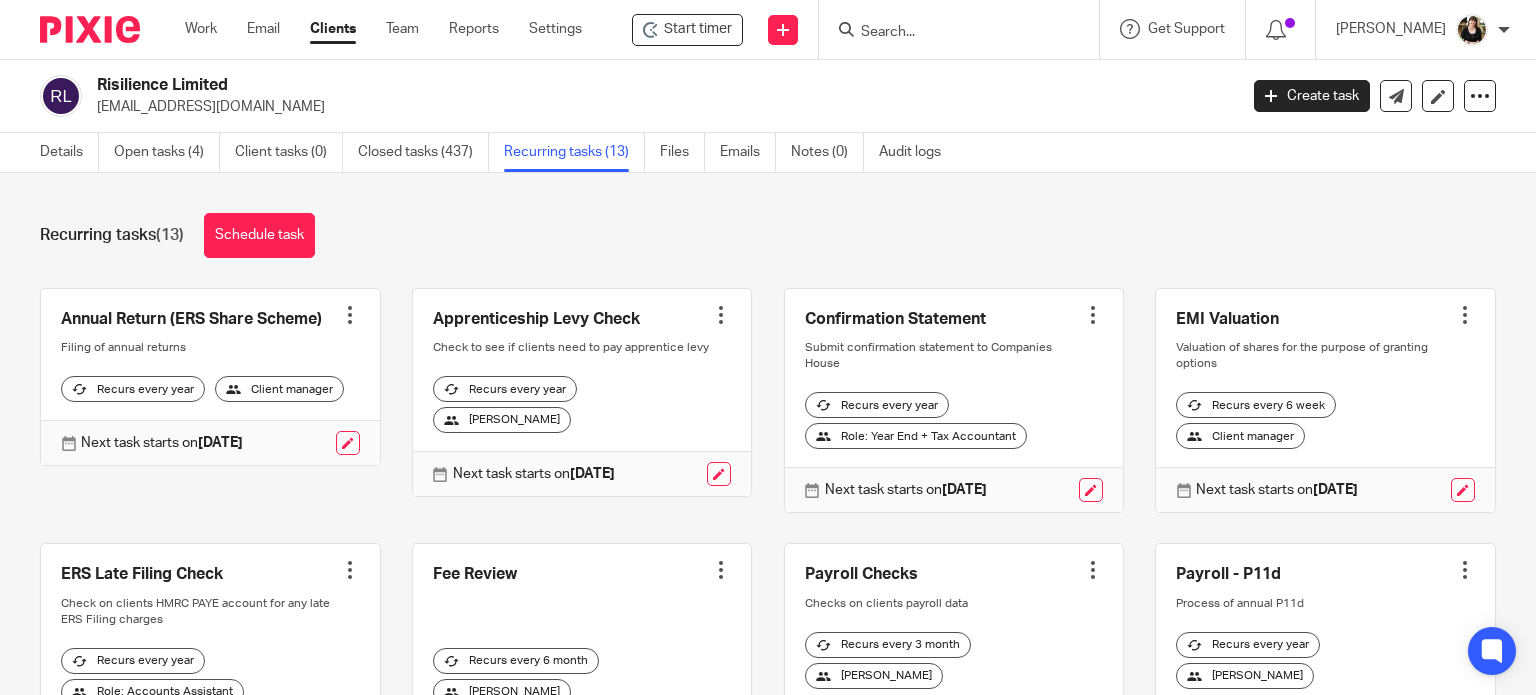 click at bounding box center [846, 29] 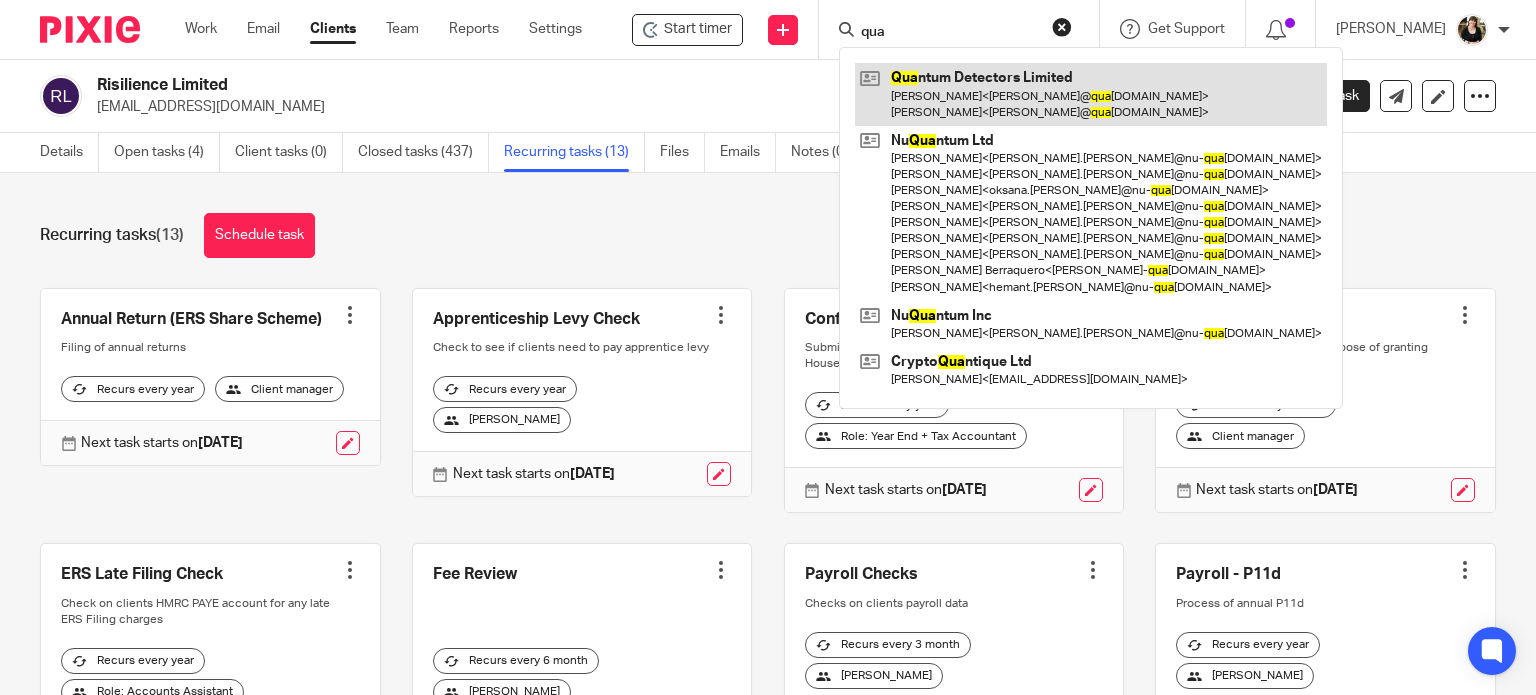type on "qua" 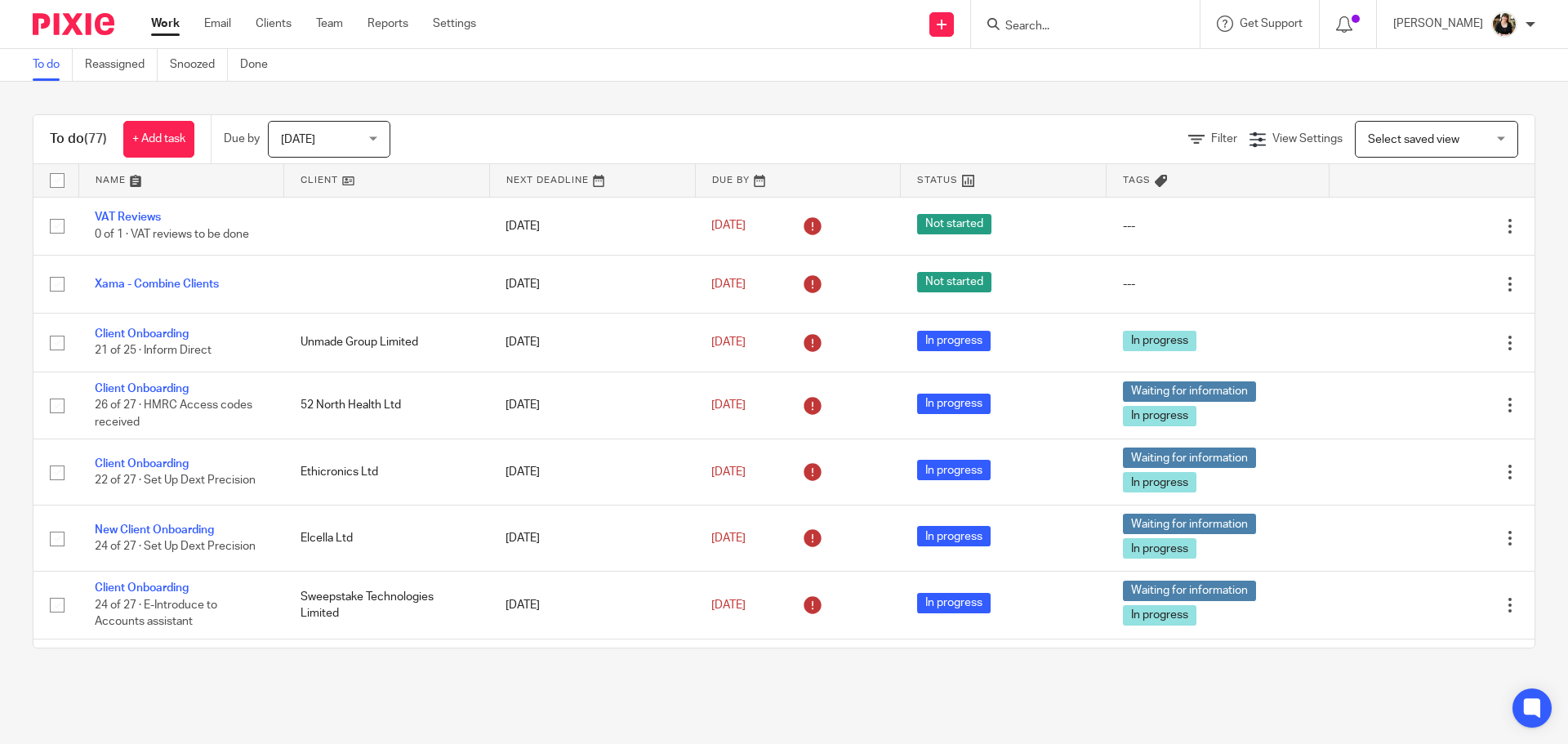 scroll, scrollTop: 0, scrollLeft: 0, axis: both 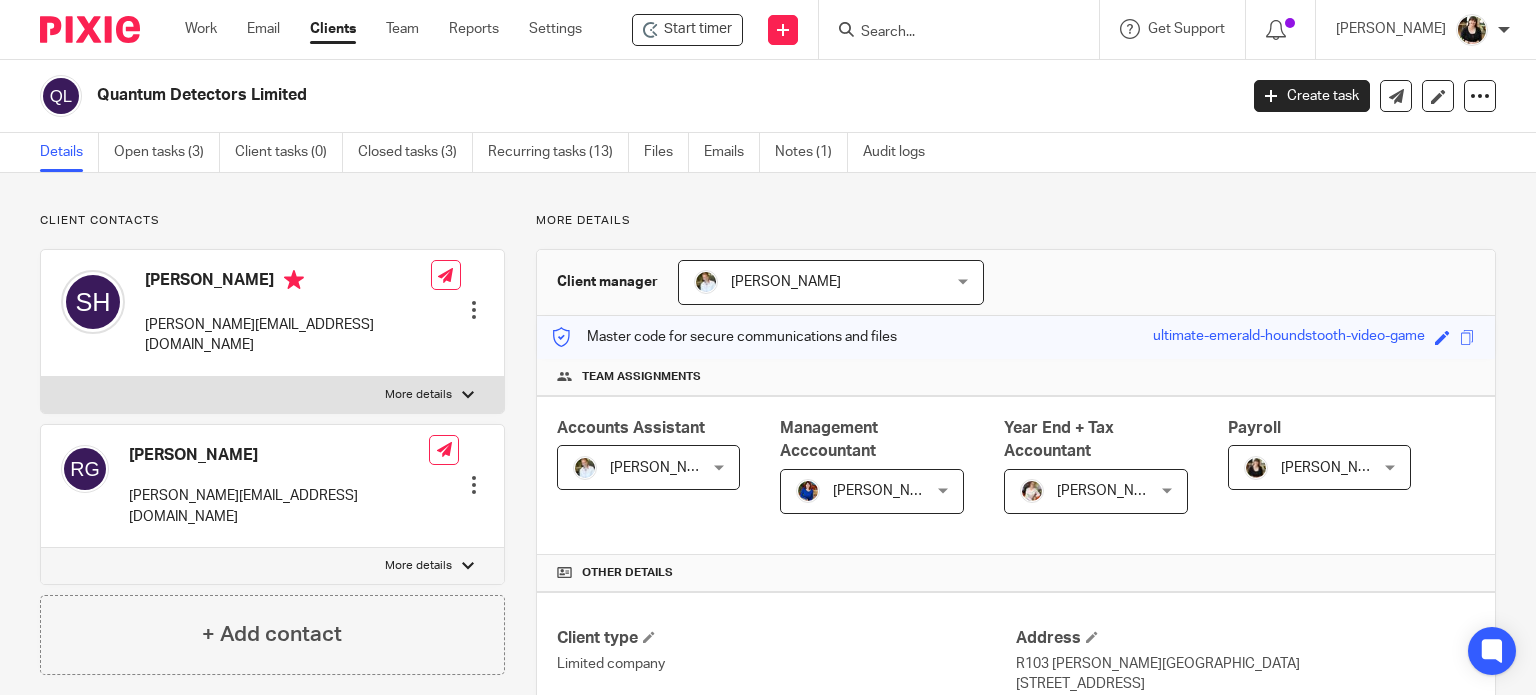 click at bounding box center [949, 33] 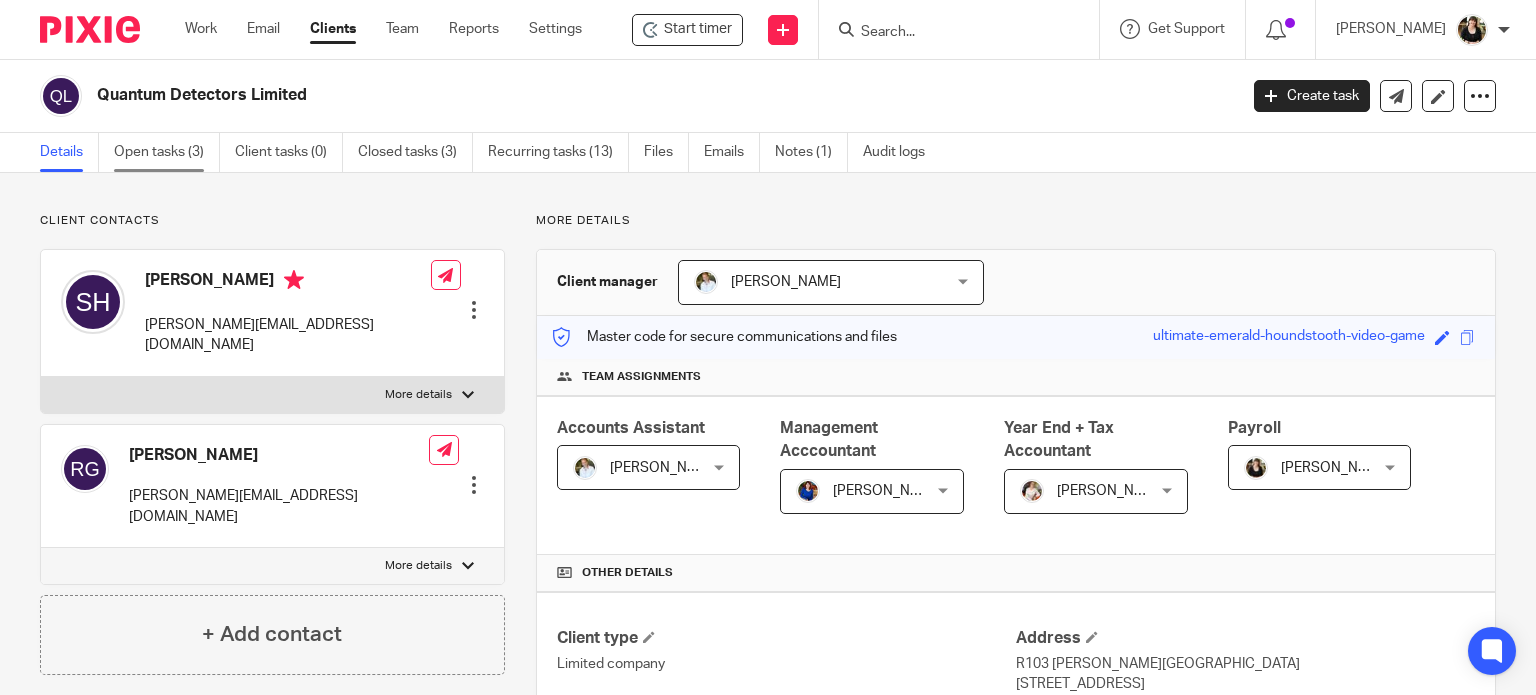 click on "Open tasks (3)" at bounding box center (167, 152) 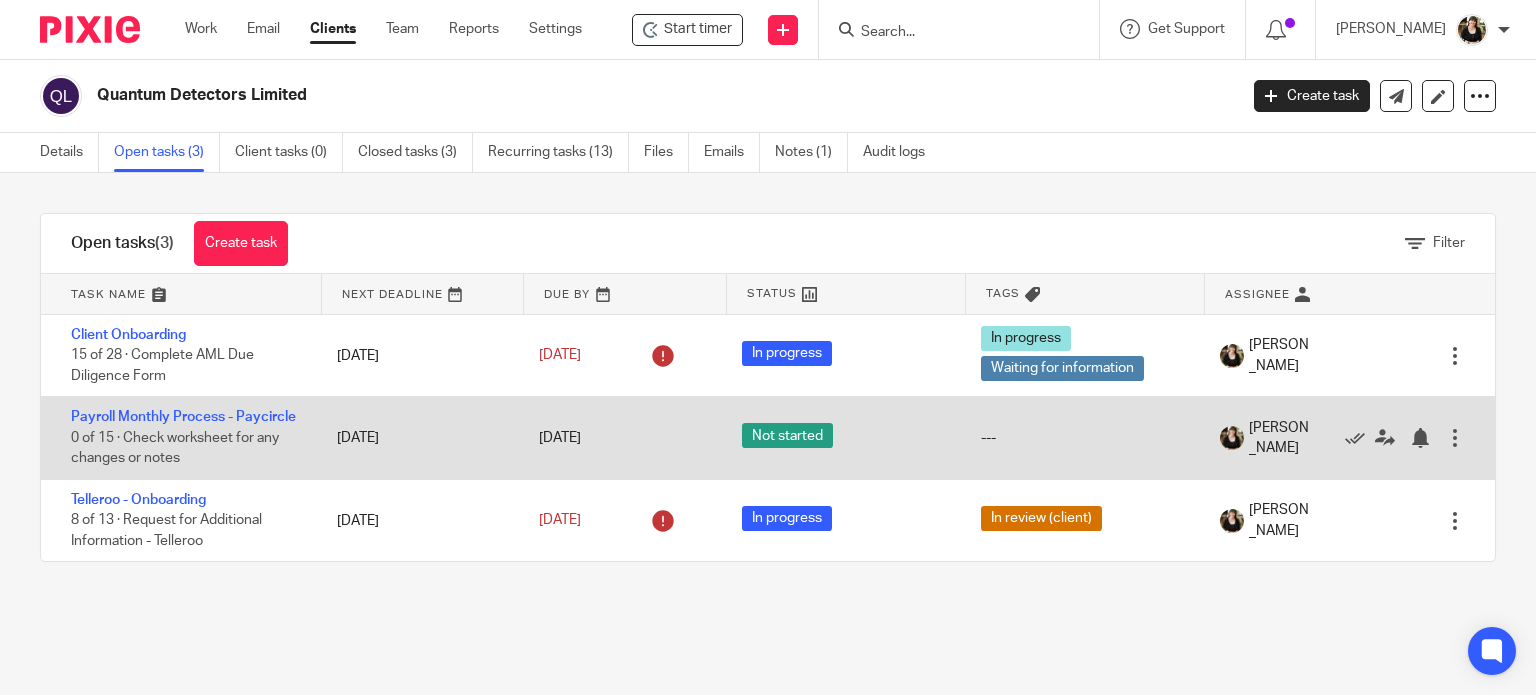 scroll, scrollTop: 0, scrollLeft: 0, axis: both 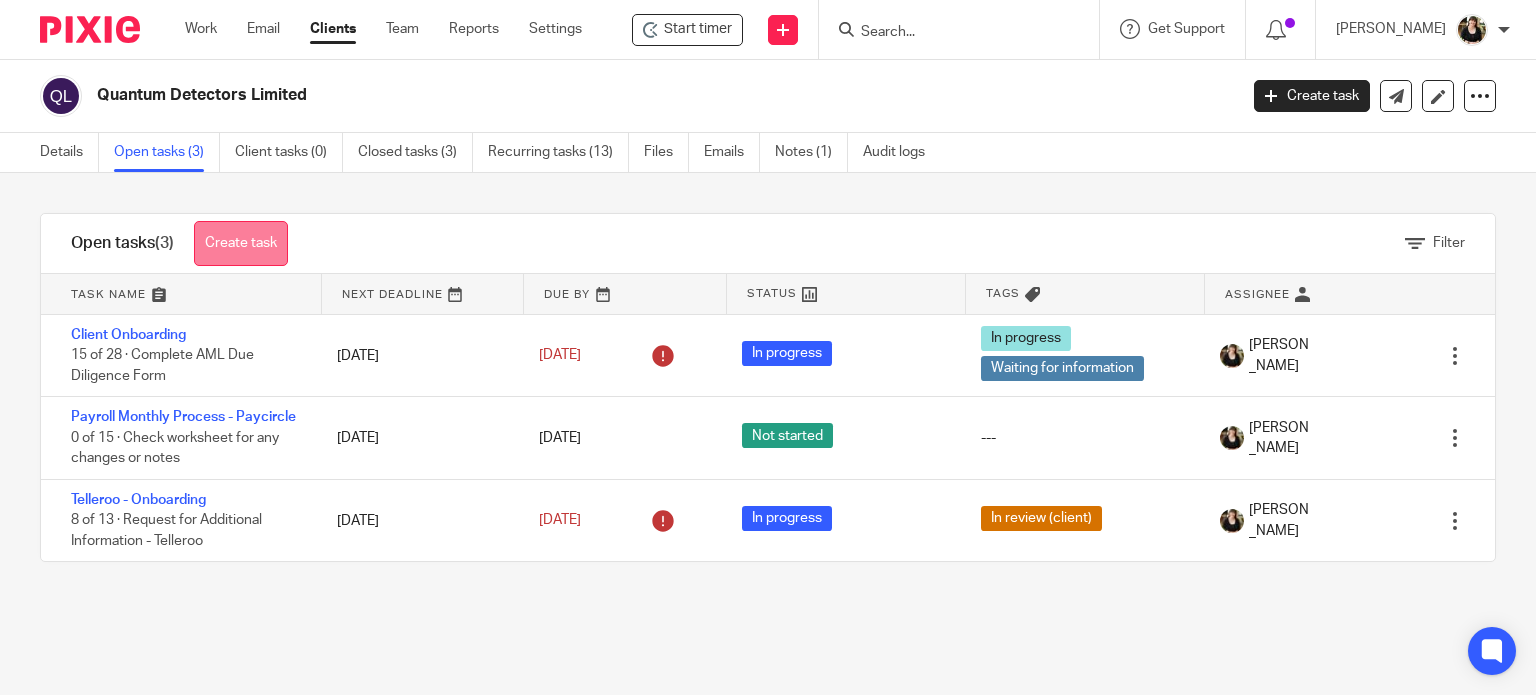 click on "Create task" at bounding box center (241, 243) 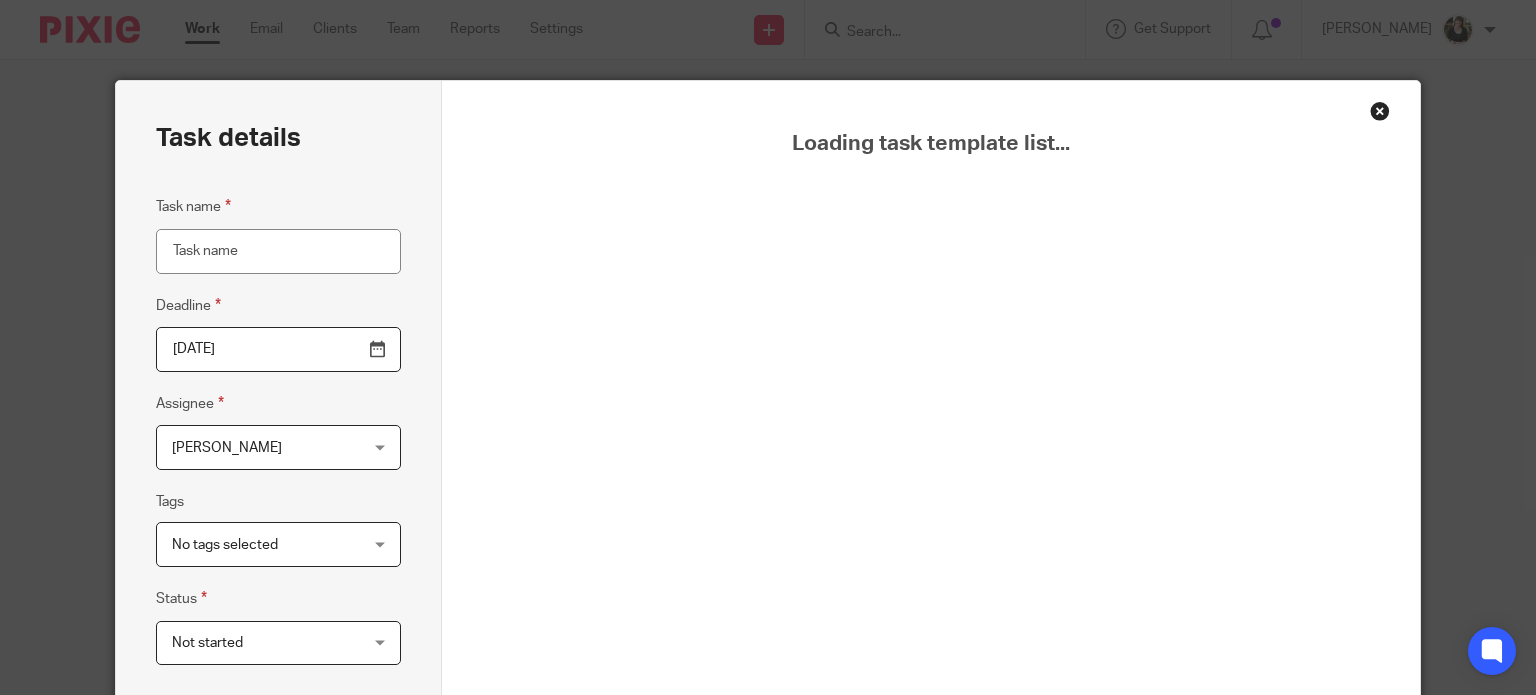scroll, scrollTop: 0, scrollLeft: 0, axis: both 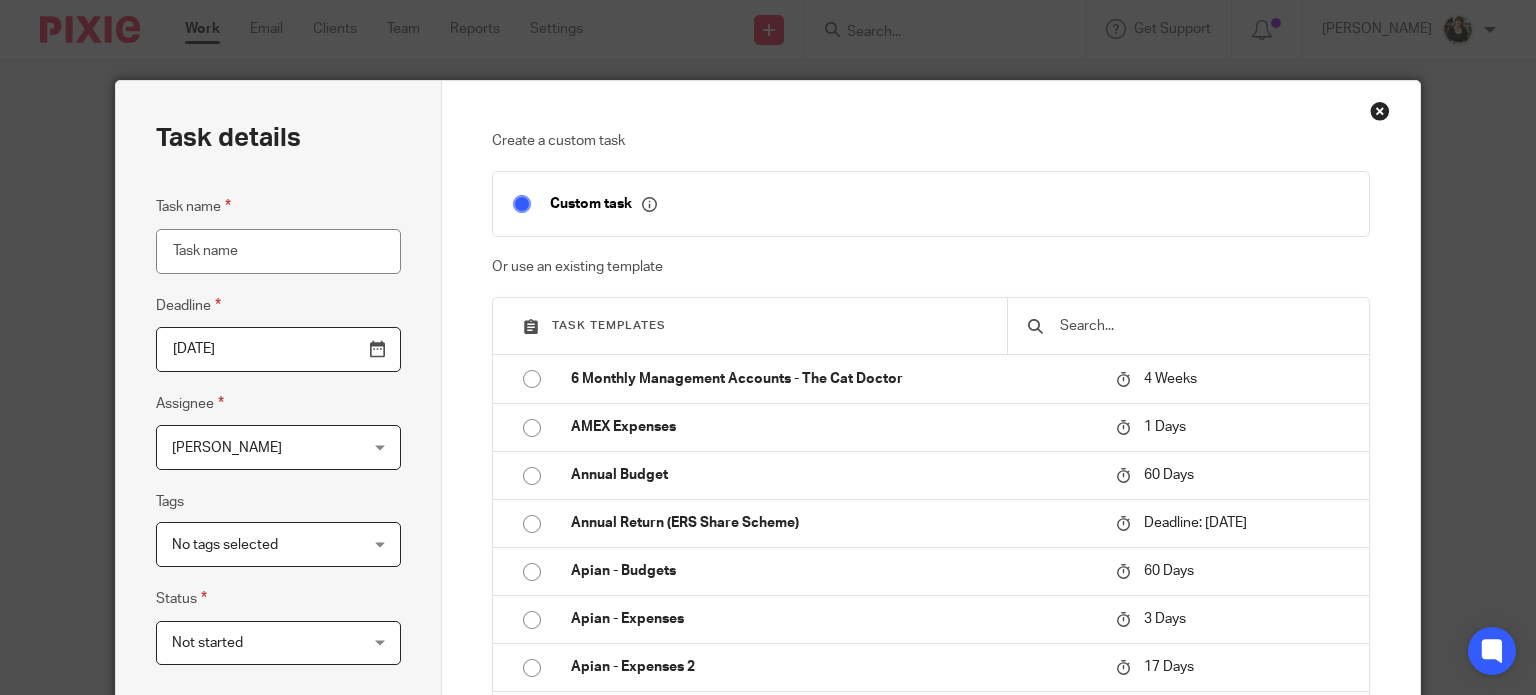 click at bounding box center (1203, 326) 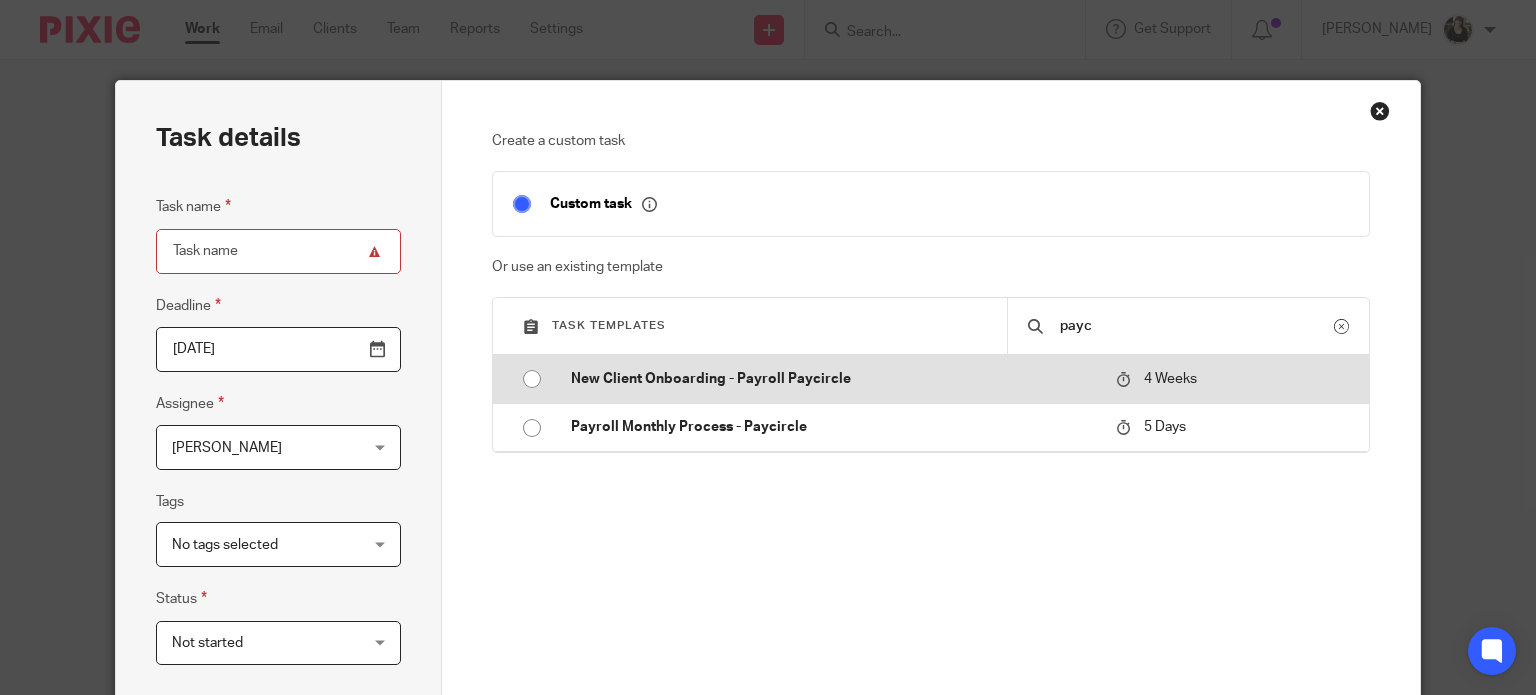 type on "payc" 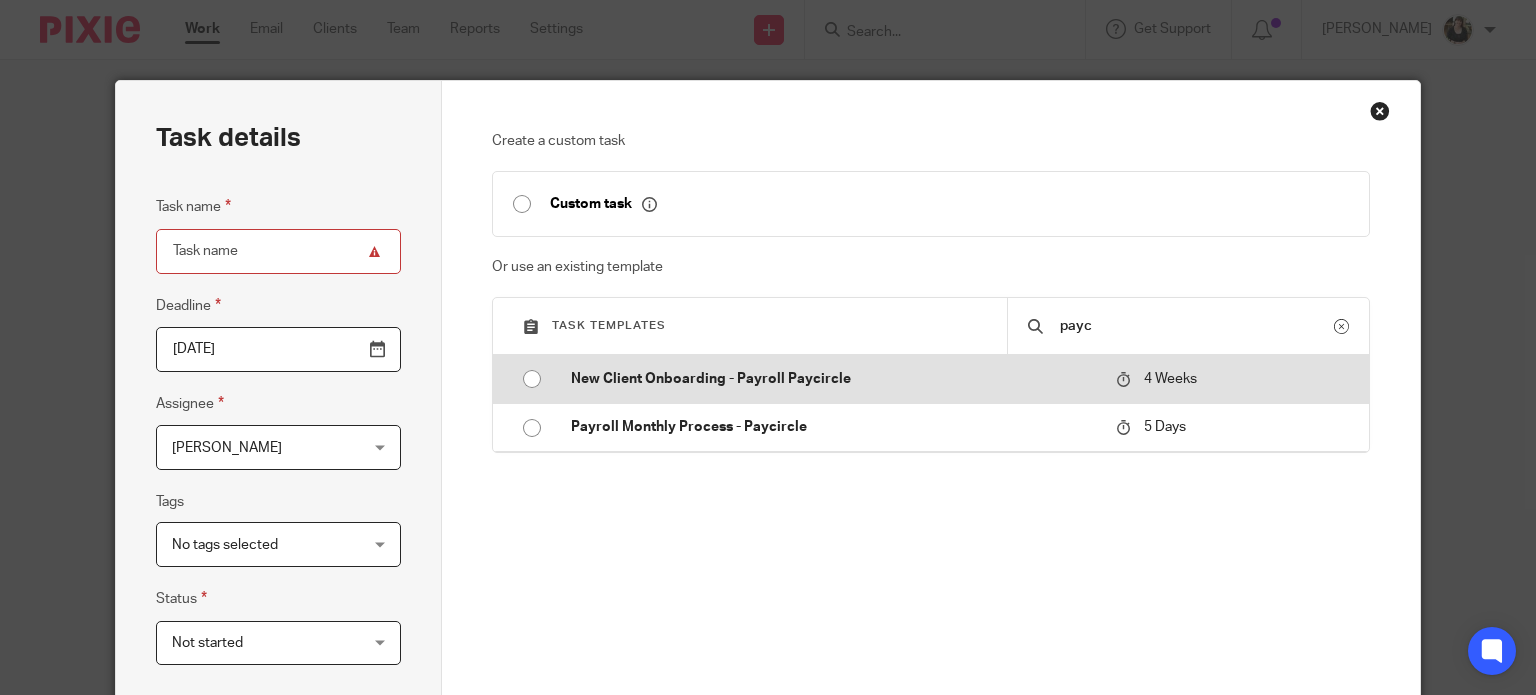 type on "2025-08-08" 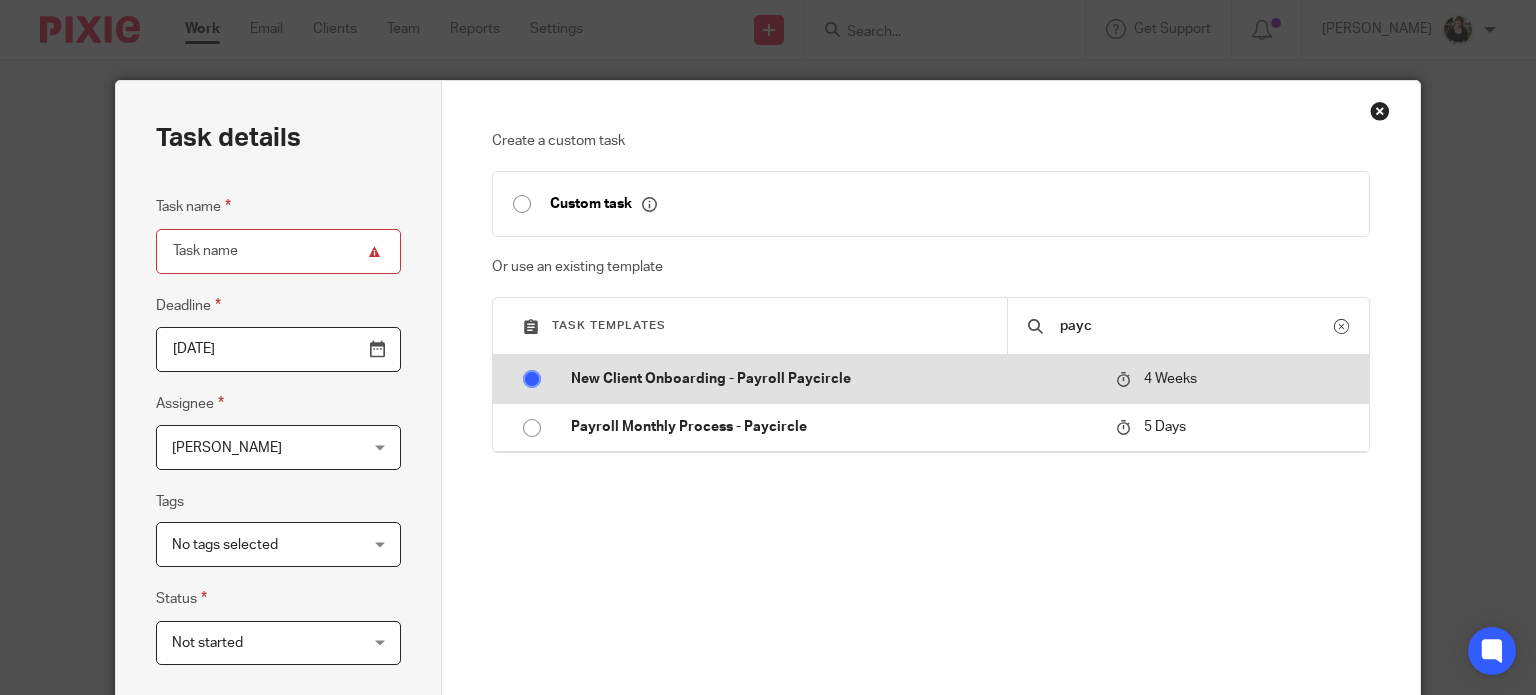 type on "New Client Onboarding - Payroll Paycircle" 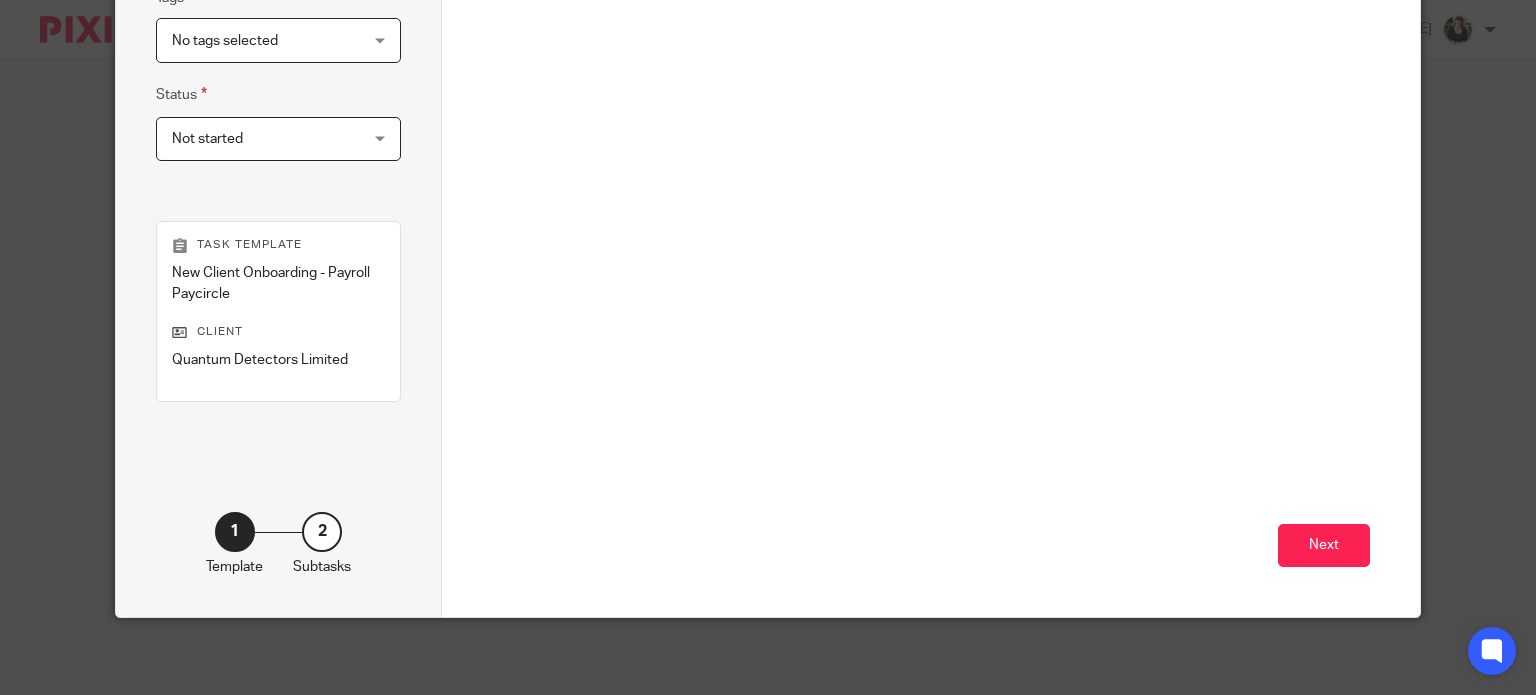 scroll, scrollTop: 505, scrollLeft: 0, axis: vertical 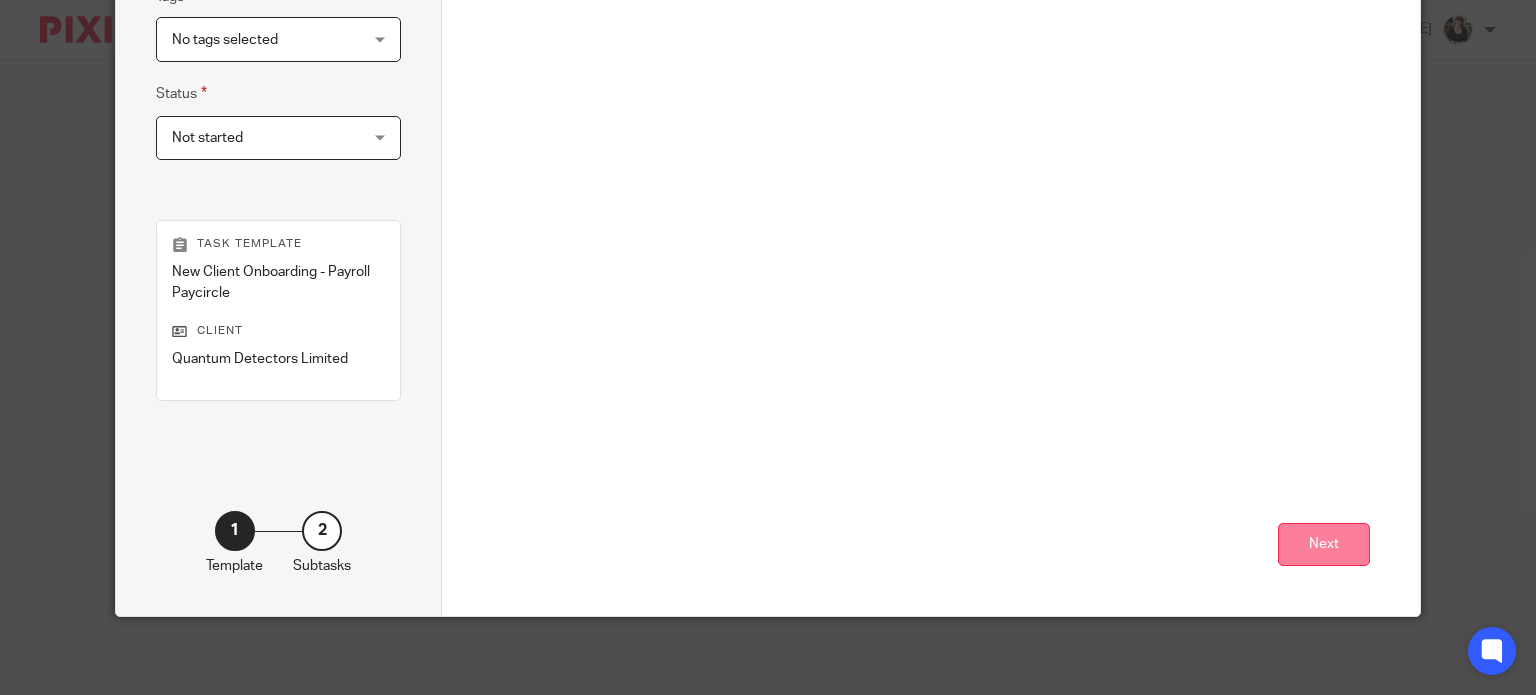 click on "Next" at bounding box center [1324, 544] 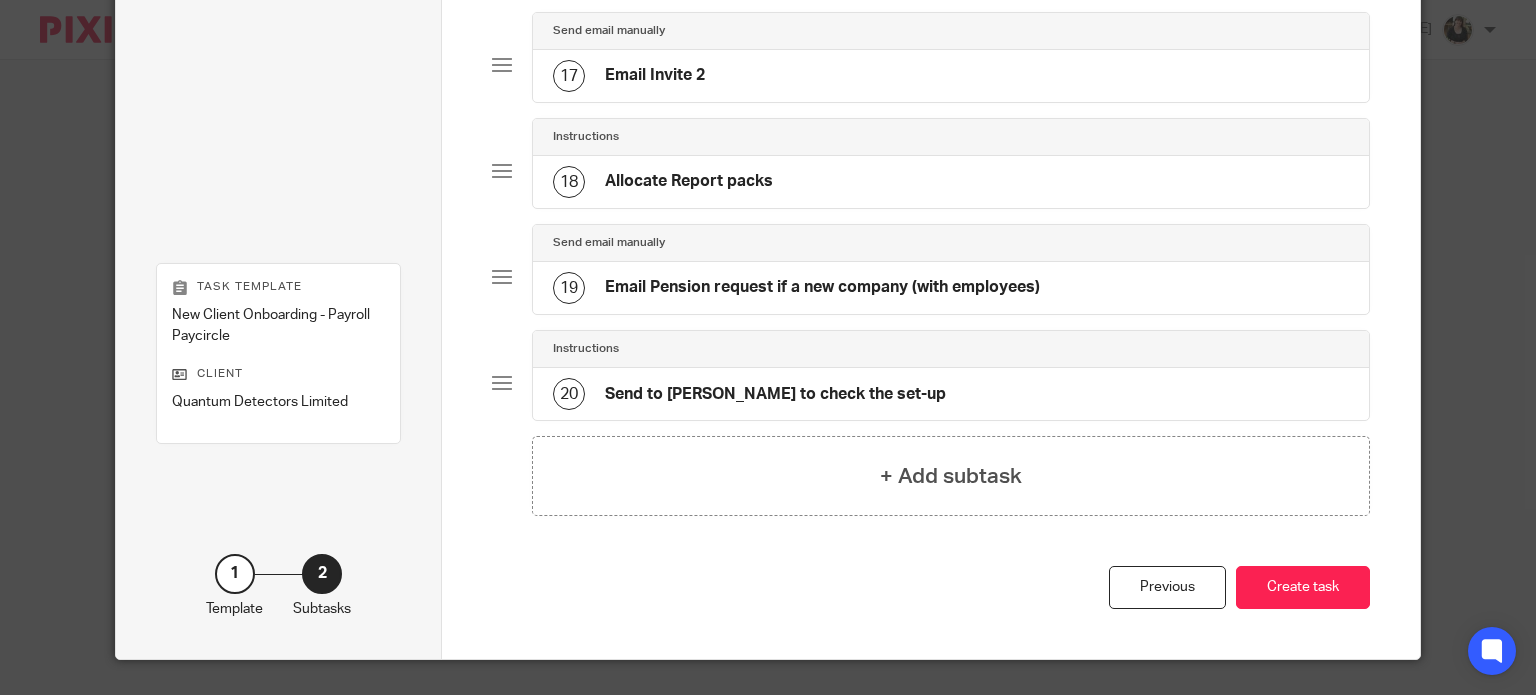 scroll, scrollTop: 1900, scrollLeft: 0, axis: vertical 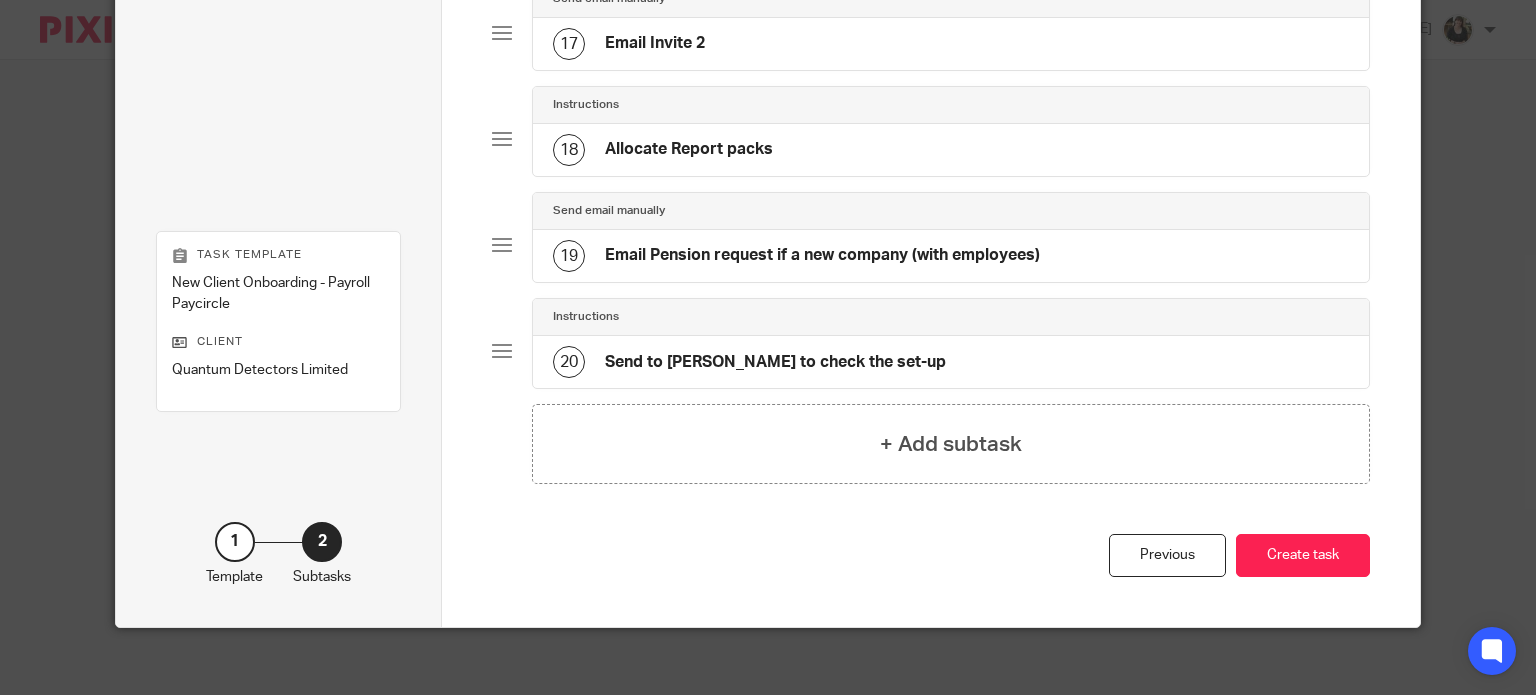 click on "Total
20
Instructions
1
Payroll Data
Instructions
2
Information Needed to Register for PAYE
Send email manually
3
Client to be Registered with HMRC
Instructions
4
Information received from Client
Instructions
5
Information submitted to HMRC
Instructions
6
HMRC PAYE Registered
Instructions
7
Agent Access
Instructions
8
Add client onto payroll spreadsheet
Instructions
9
Payroll Client Sheet
Instructions" at bounding box center [931, -618] 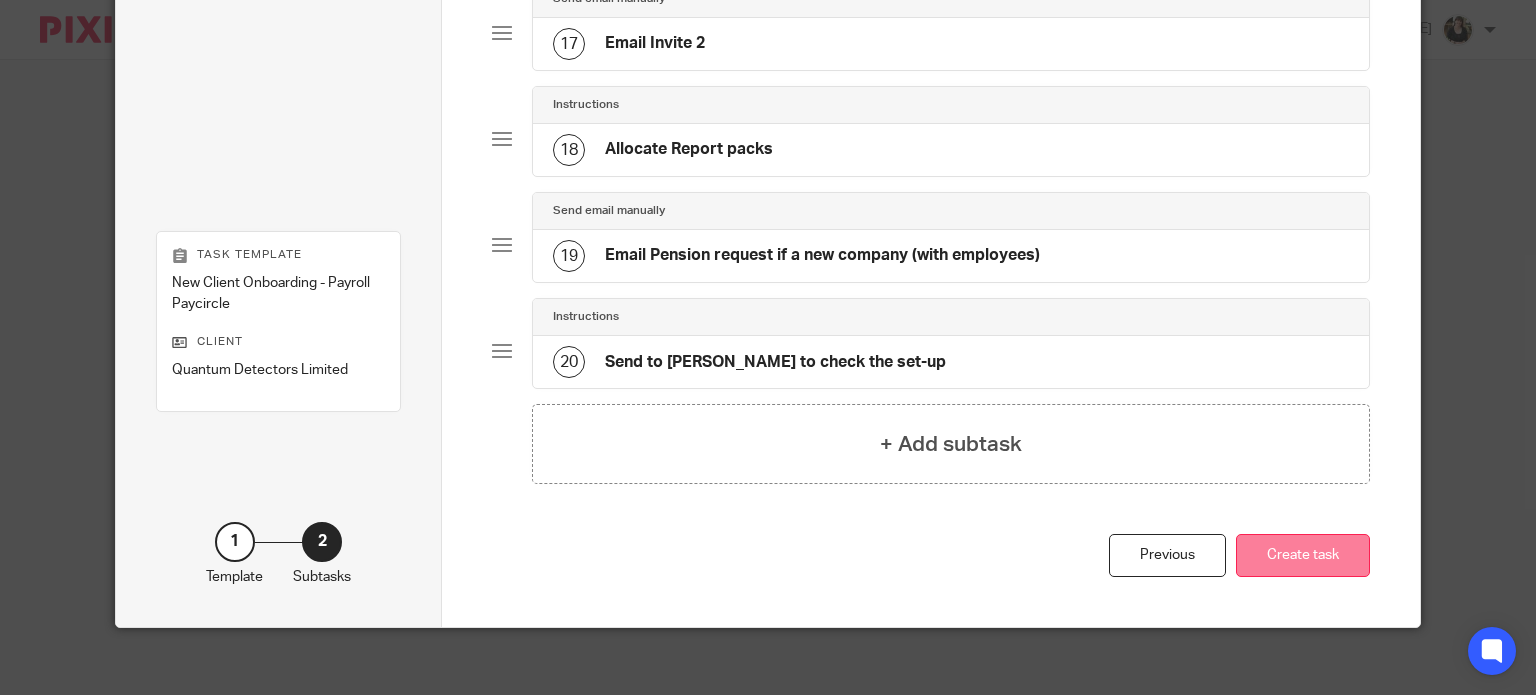 click on "Create task" 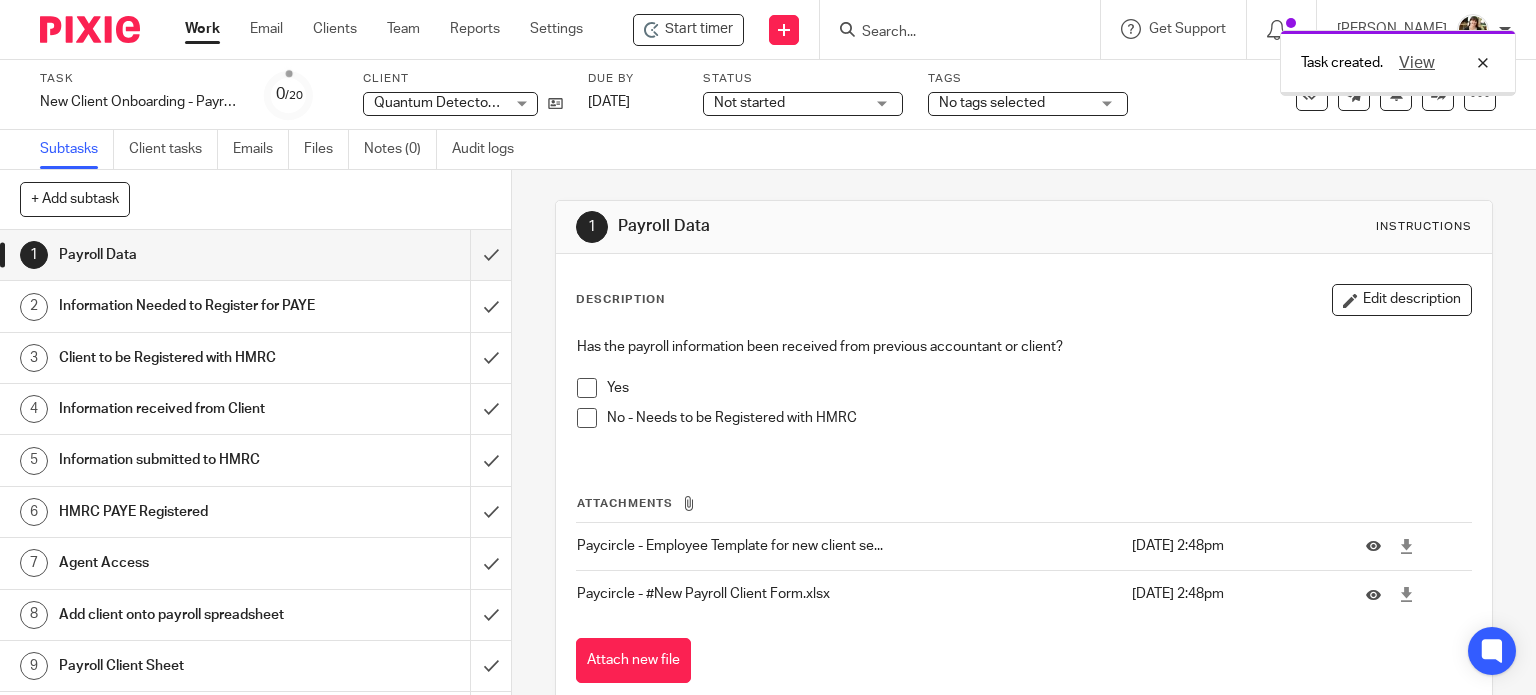 scroll, scrollTop: 0, scrollLeft: 0, axis: both 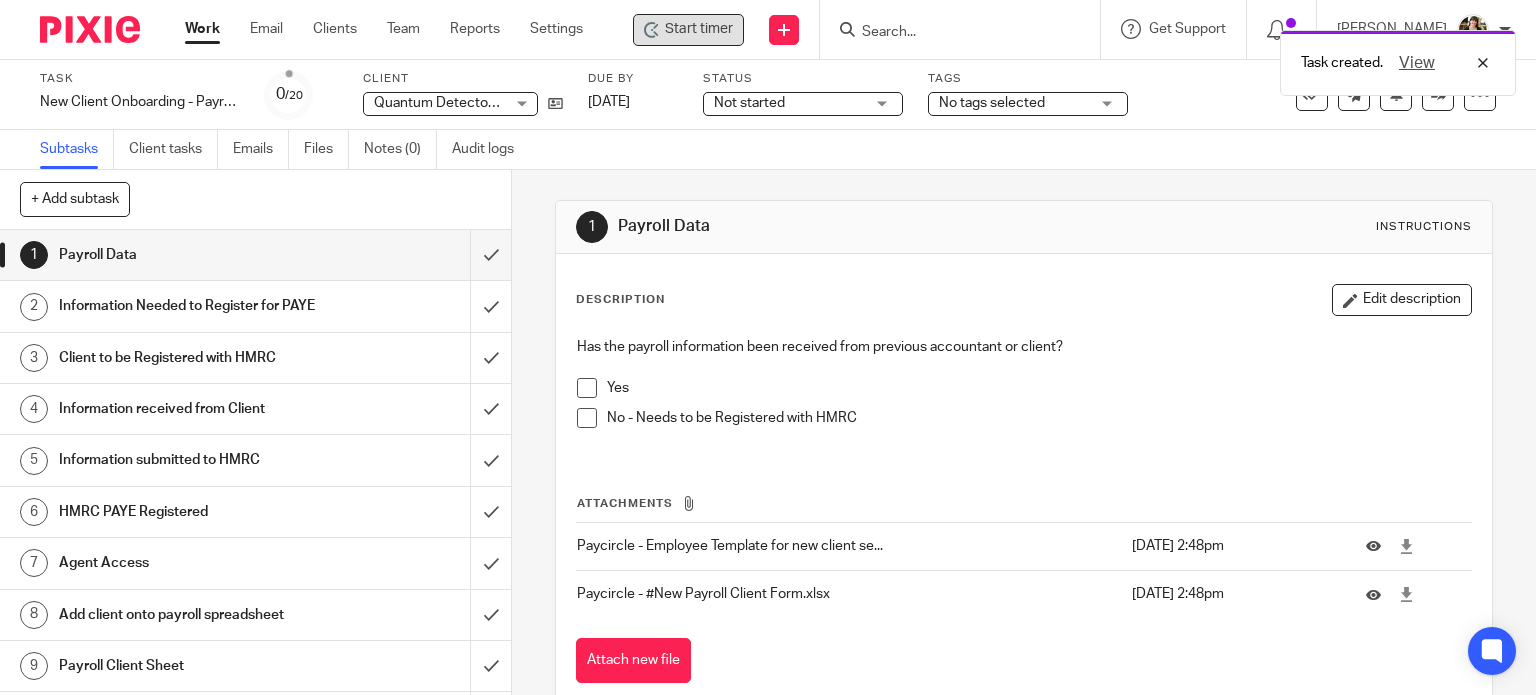 click on "Start timer" at bounding box center (699, 29) 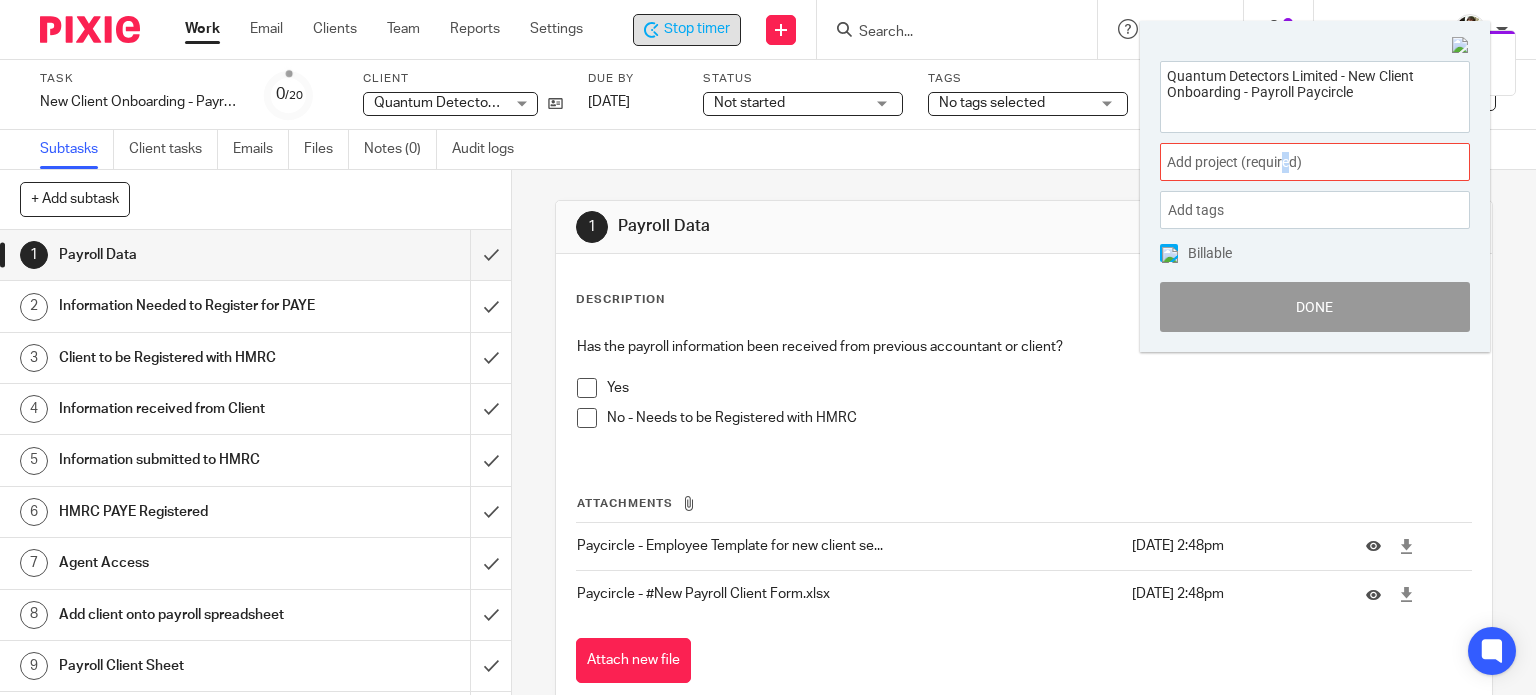 click on "Add project (required) :" at bounding box center [1315, 162] 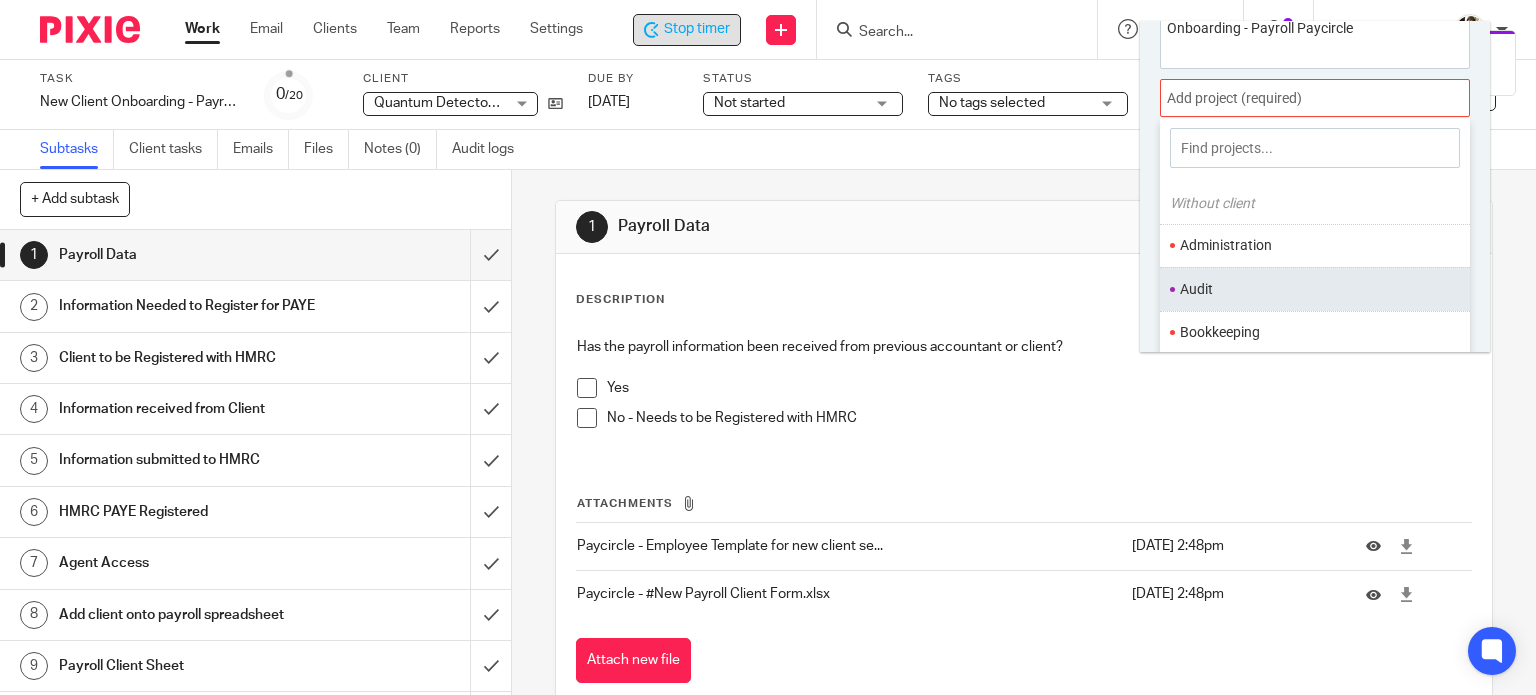scroll, scrollTop: 98, scrollLeft: 0, axis: vertical 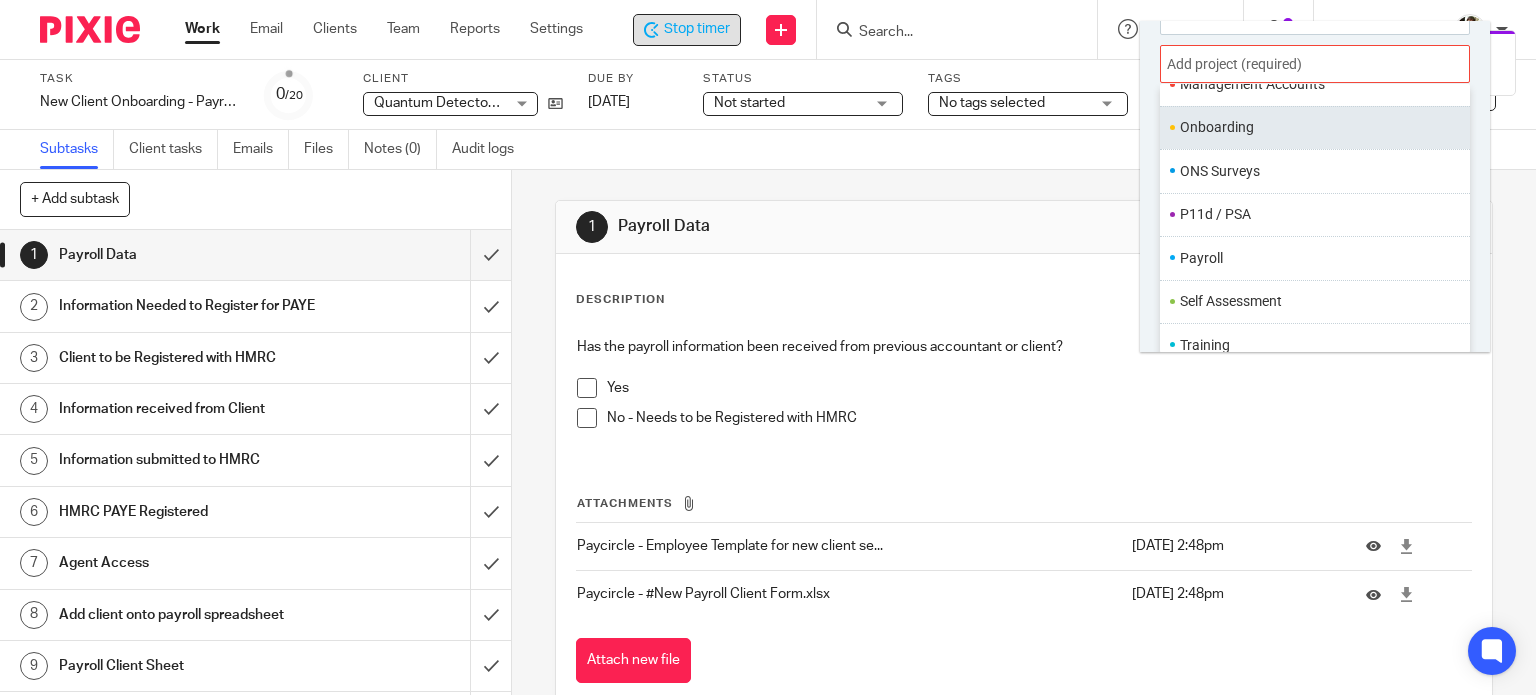 click on "Onboarding" at bounding box center [1310, 127] 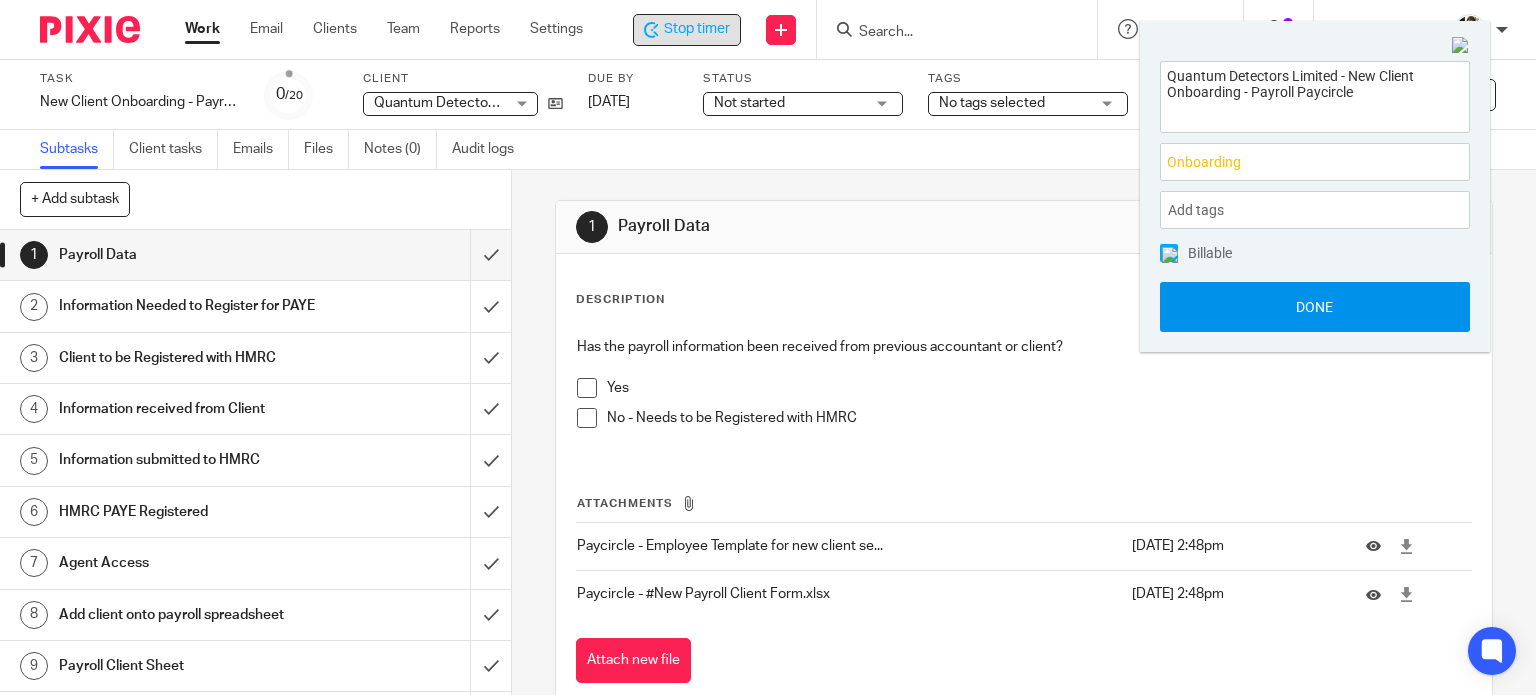 click on "Done" at bounding box center [1315, 307] 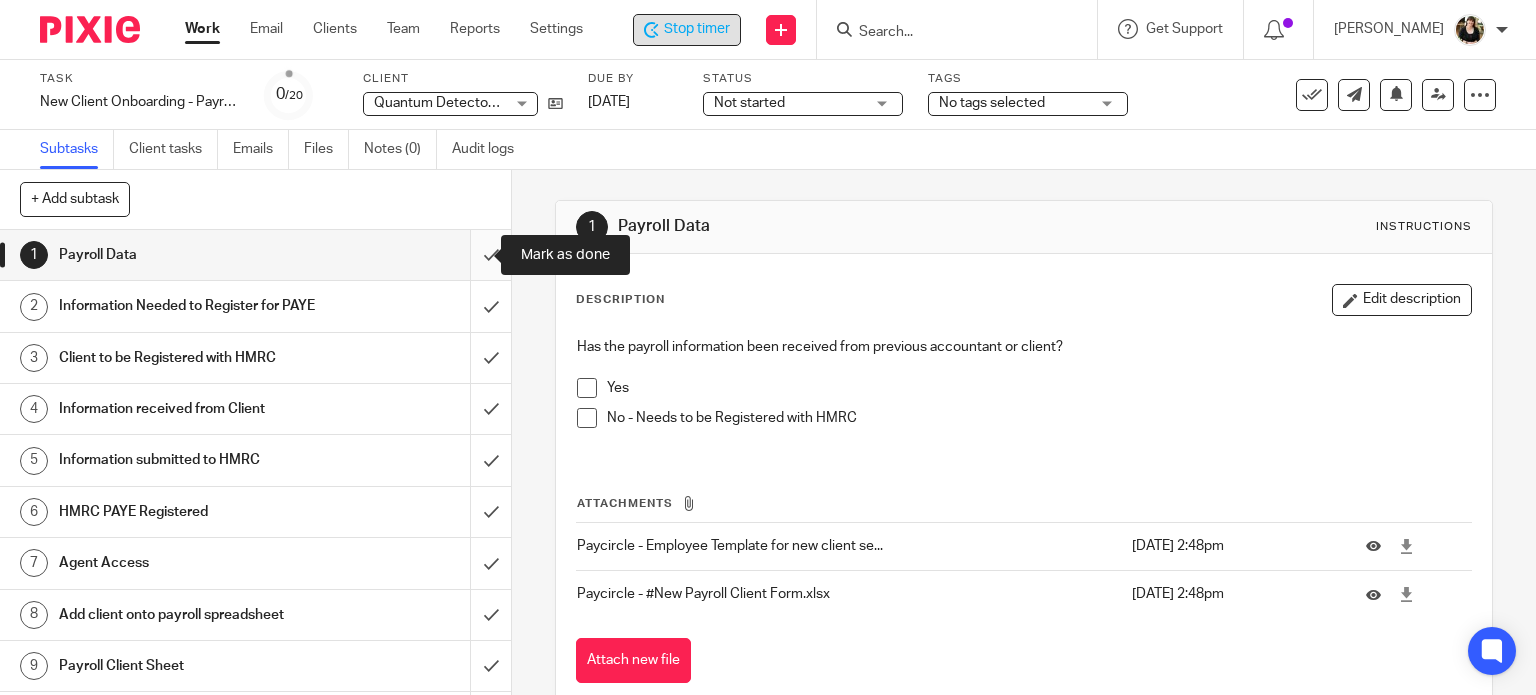 click at bounding box center (255, 255) 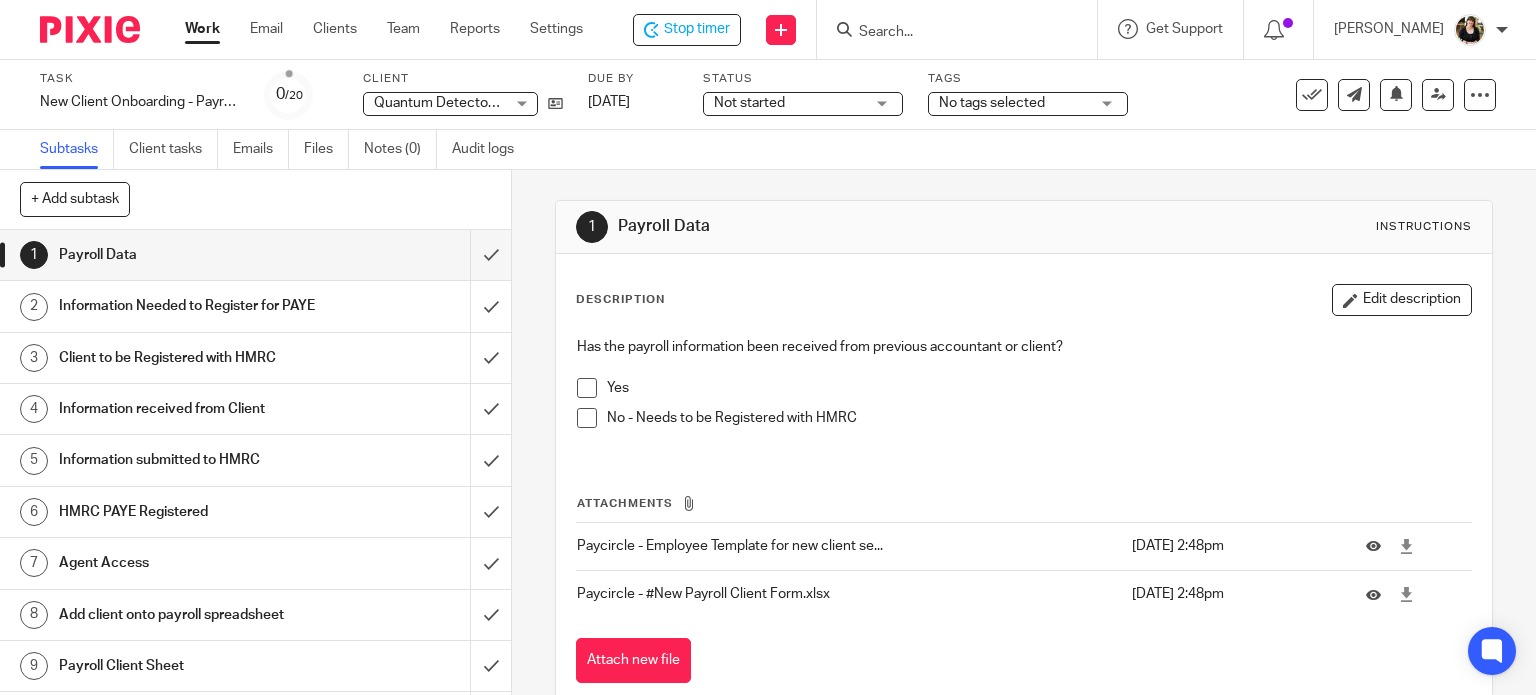 scroll, scrollTop: 0, scrollLeft: 0, axis: both 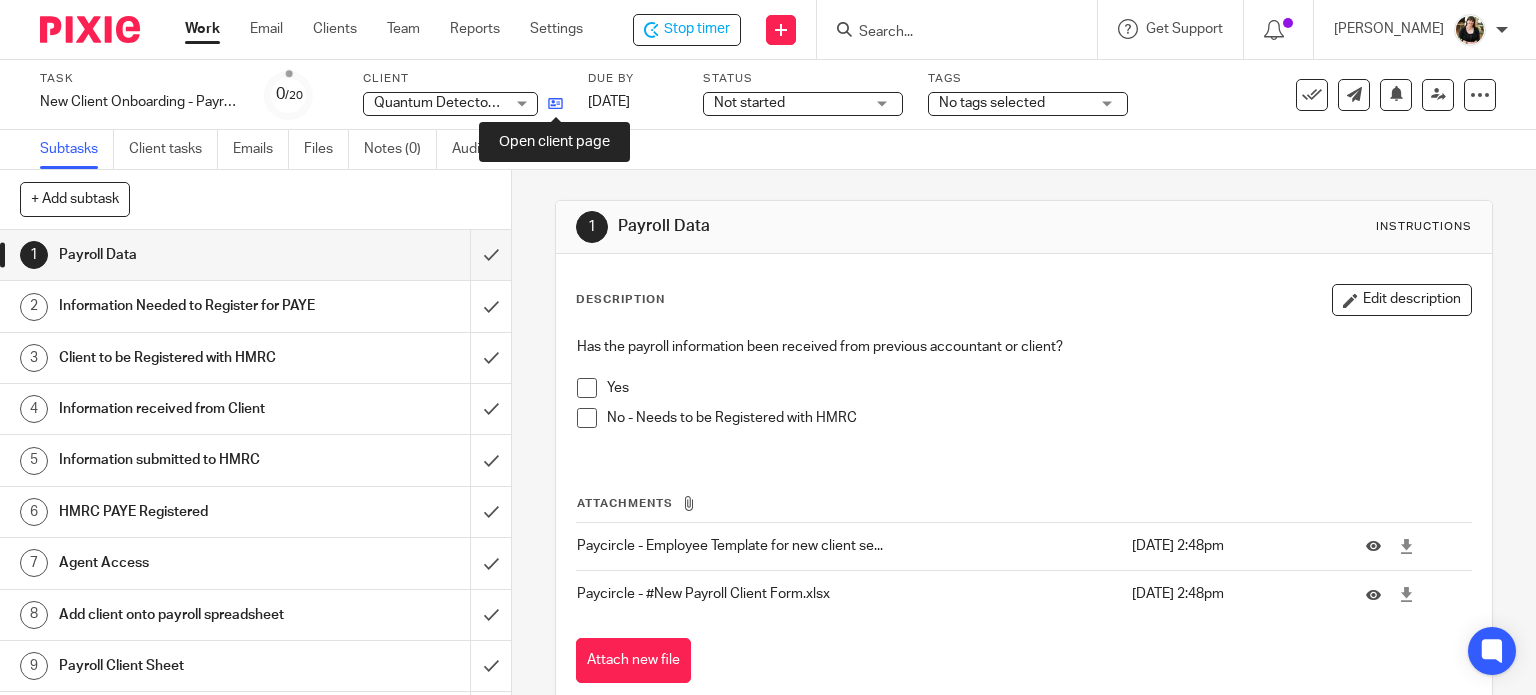 click at bounding box center (555, 103) 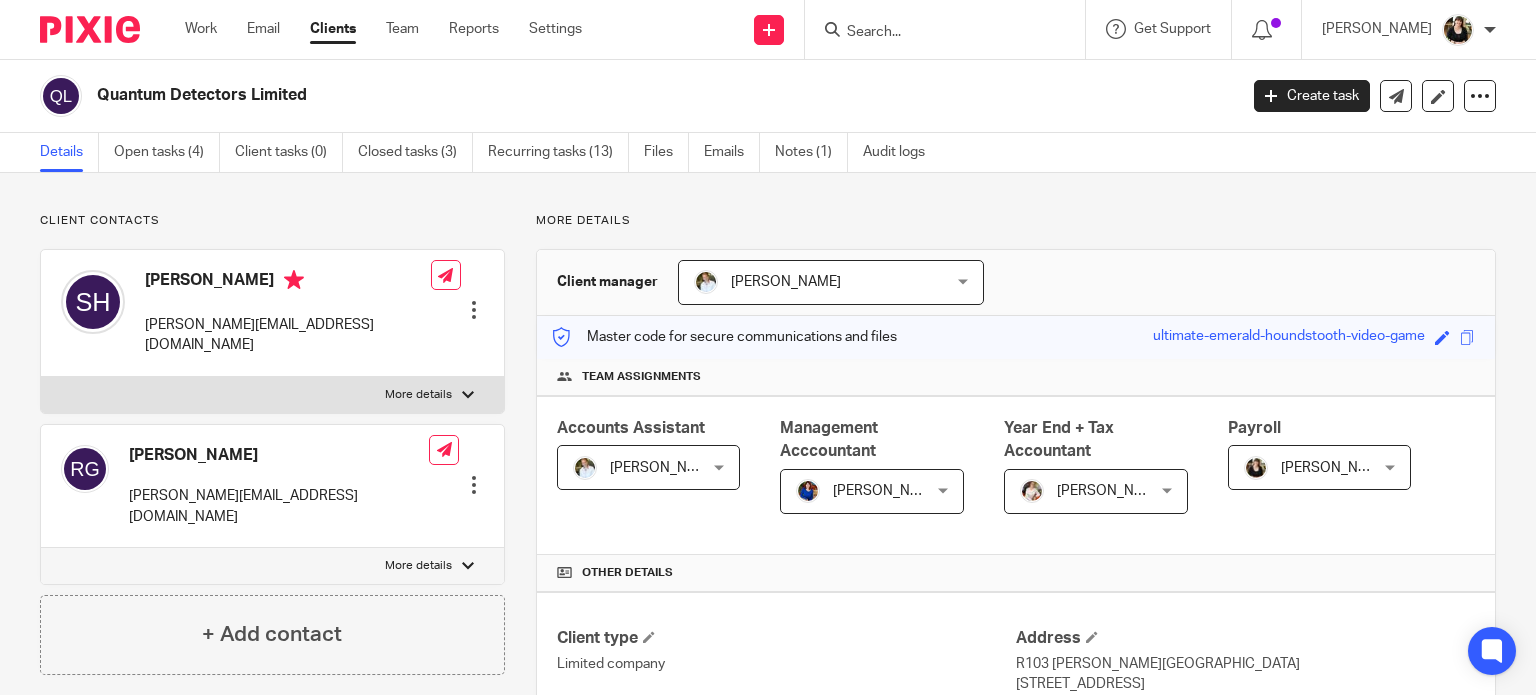 scroll, scrollTop: 0, scrollLeft: 0, axis: both 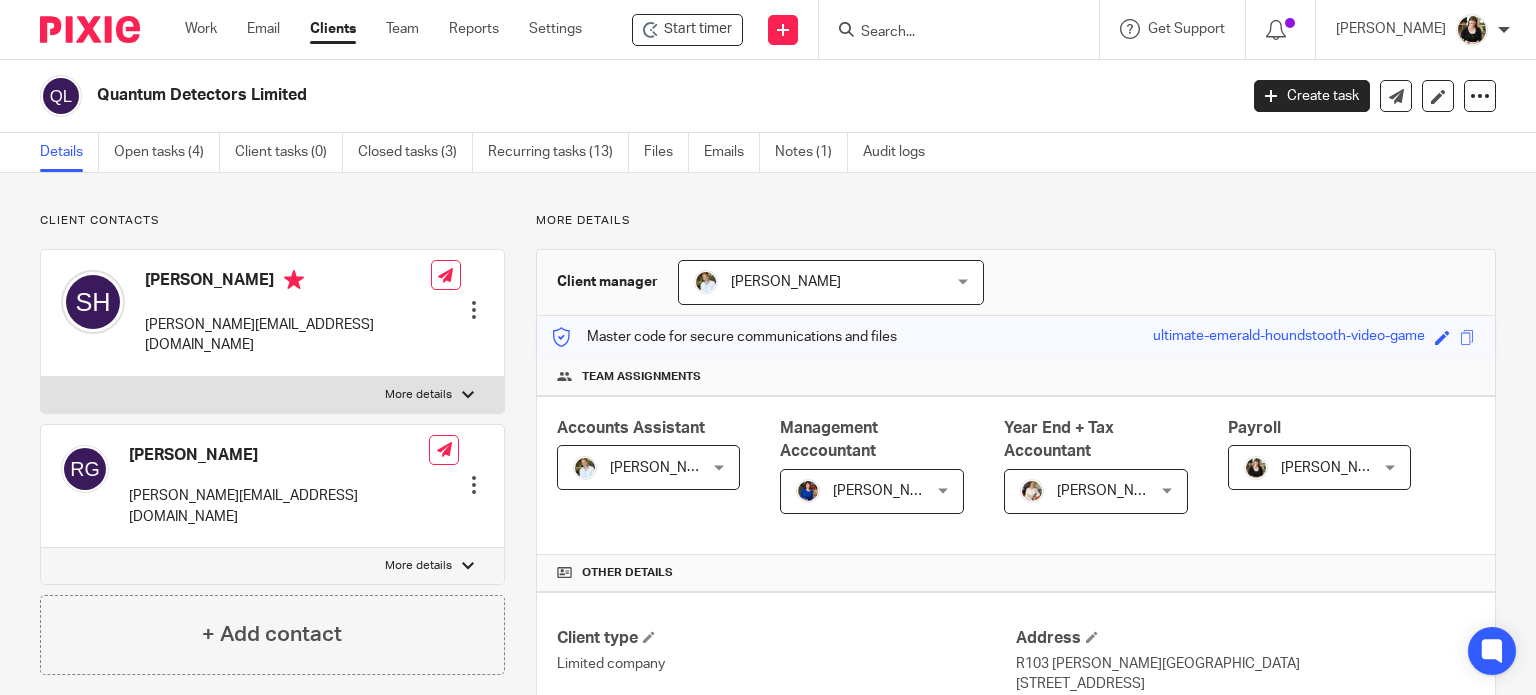 drag, startPoint x: 99, startPoint y: 99, endPoint x: 310, endPoint y: 102, distance: 211.02133 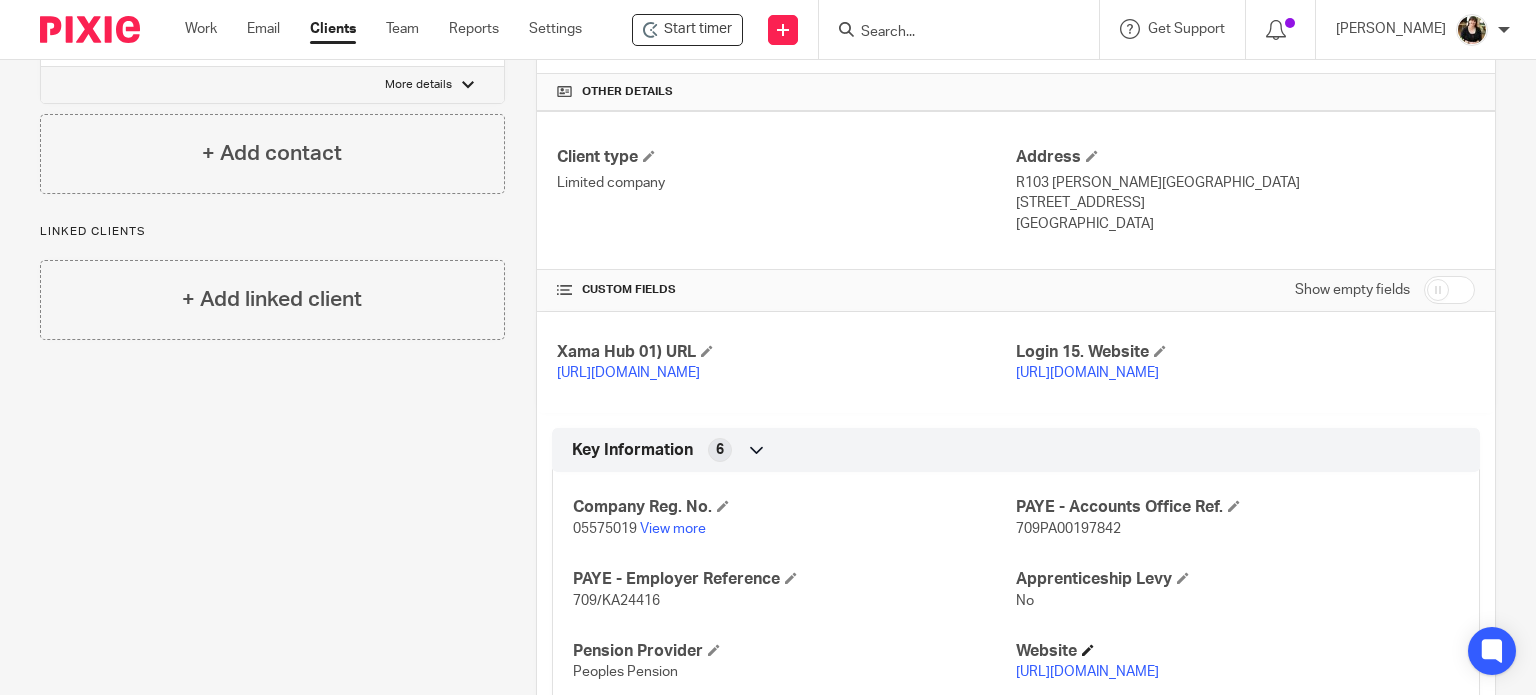 scroll, scrollTop: 700, scrollLeft: 0, axis: vertical 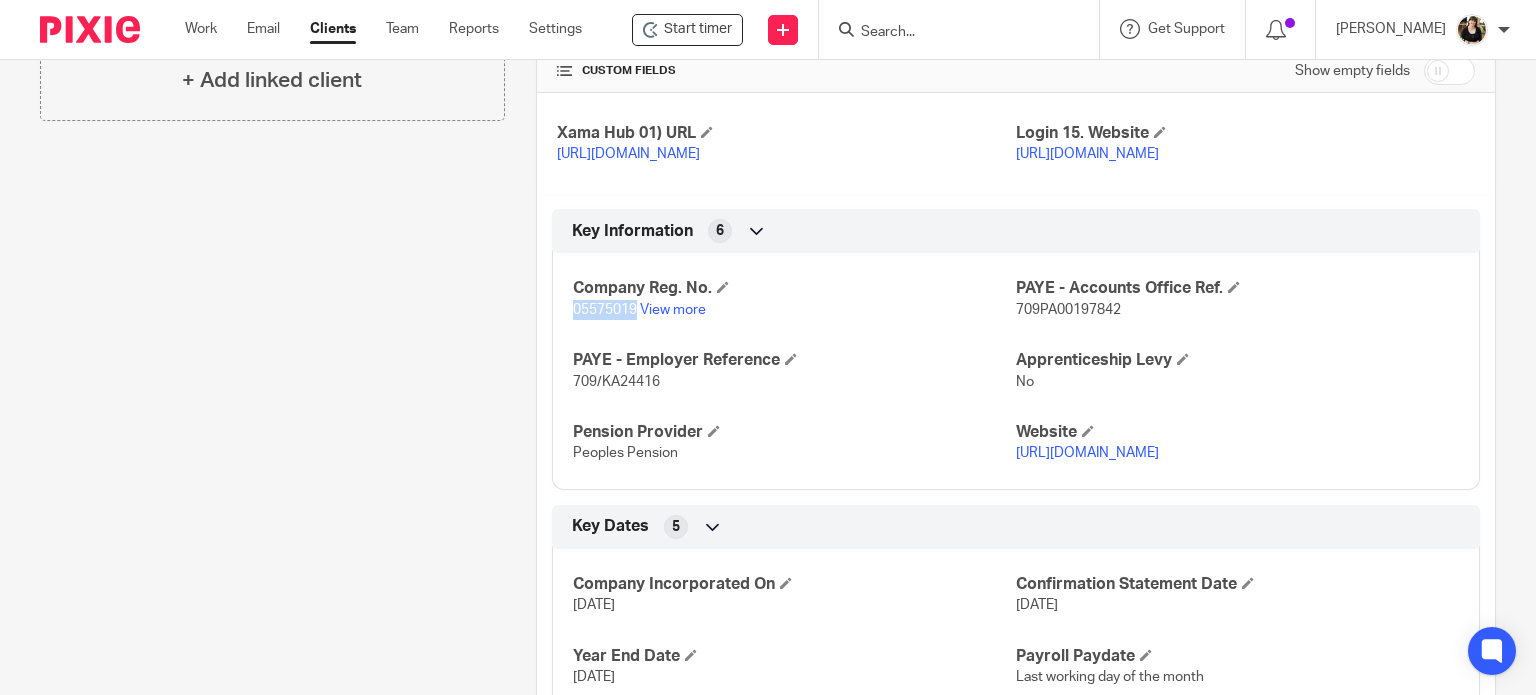drag, startPoint x: 564, startPoint y: 331, endPoint x: 633, endPoint y: 334, distance: 69.065186 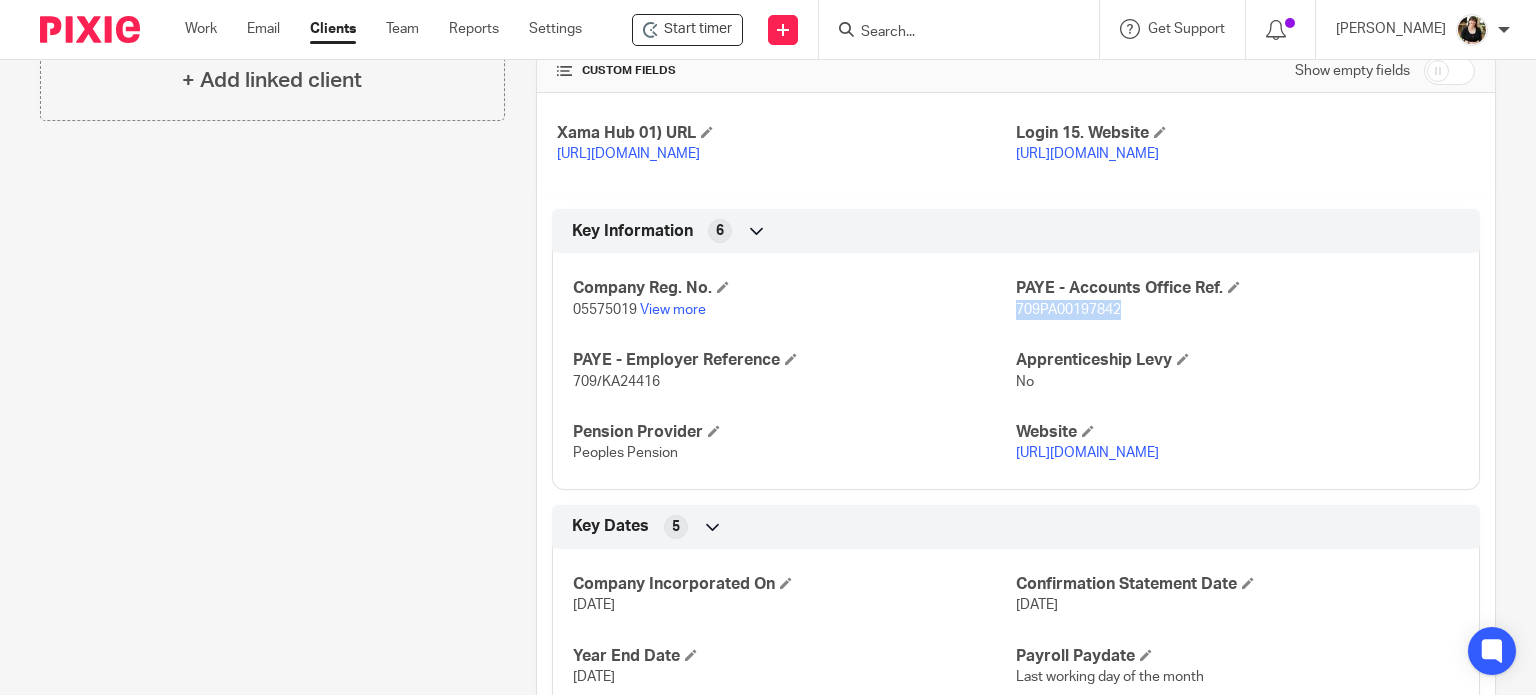drag, startPoint x: 1007, startPoint y: 331, endPoint x: 1133, endPoint y: 333, distance: 126.01587 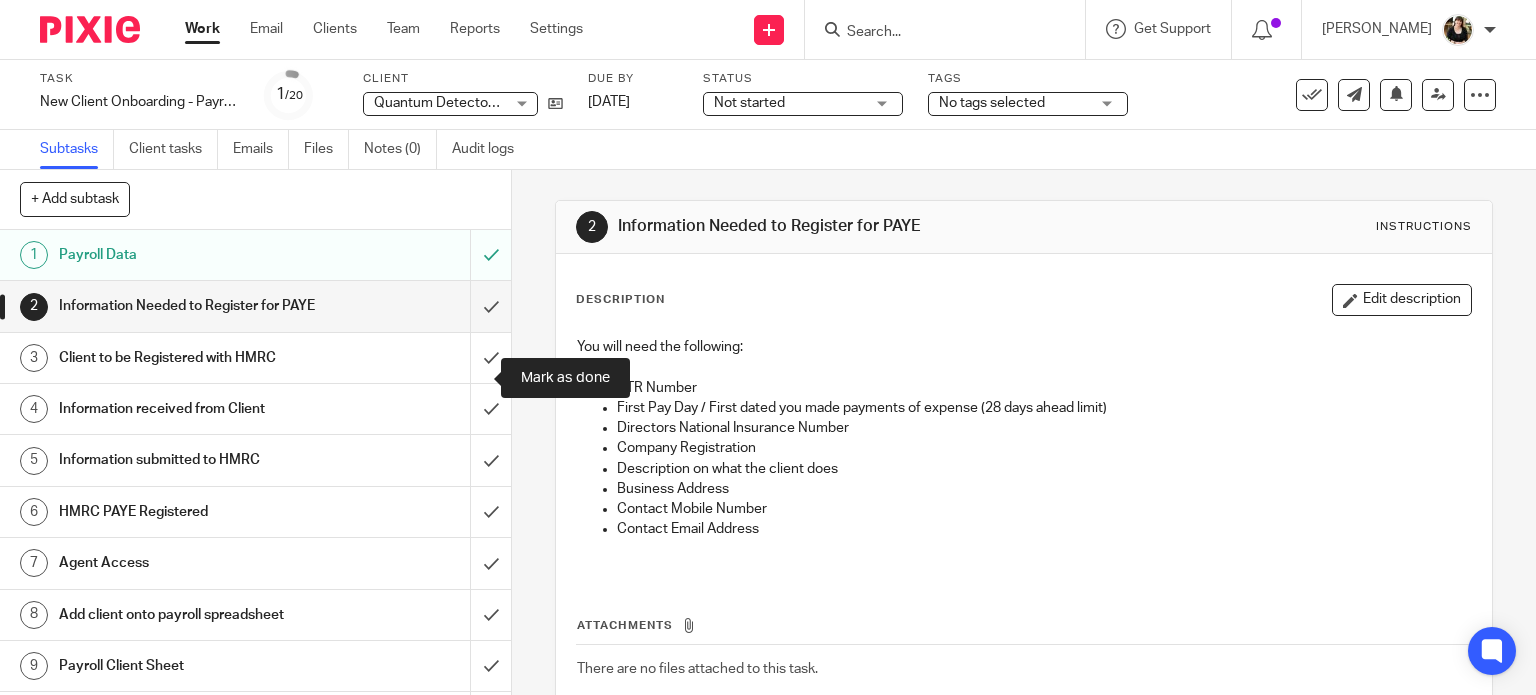 scroll, scrollTop: 0, scrollLeft: 0, axis: both 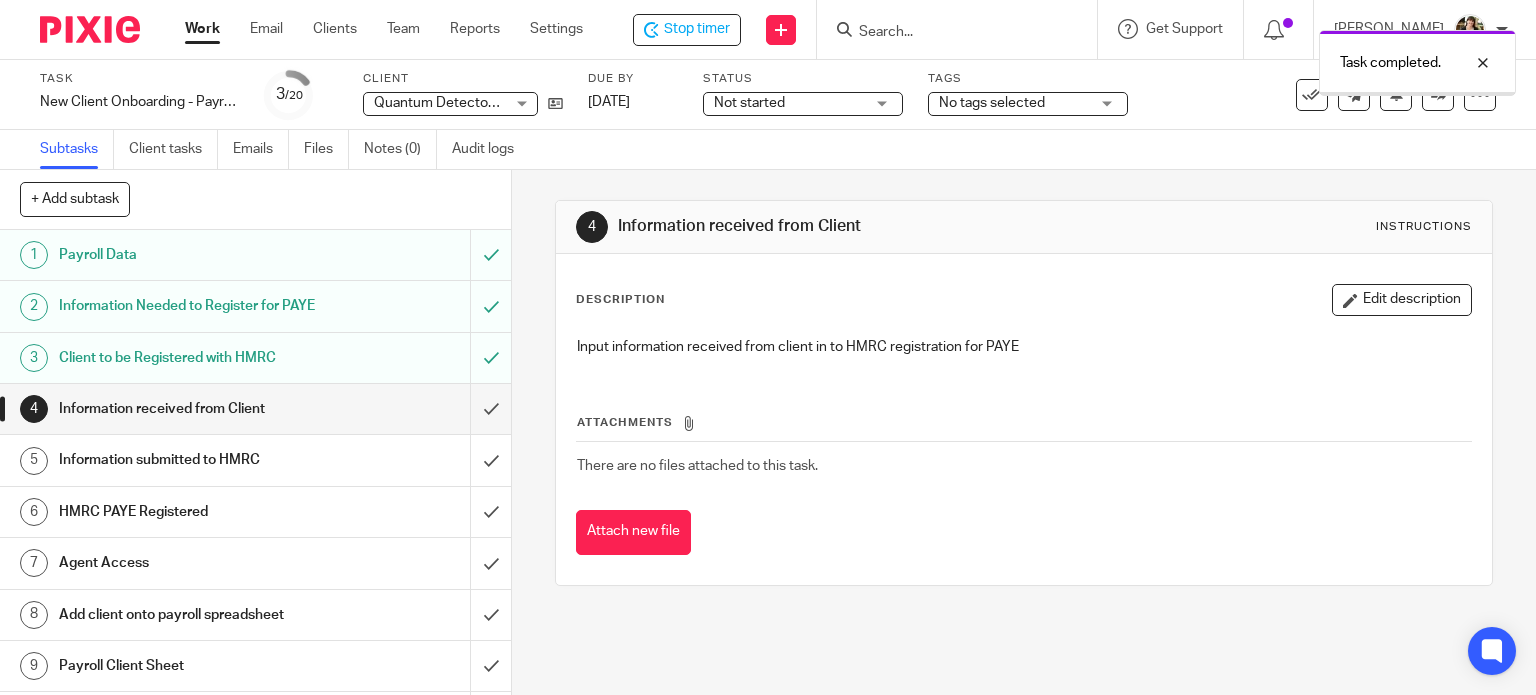 click at bounding box center [255, 409] 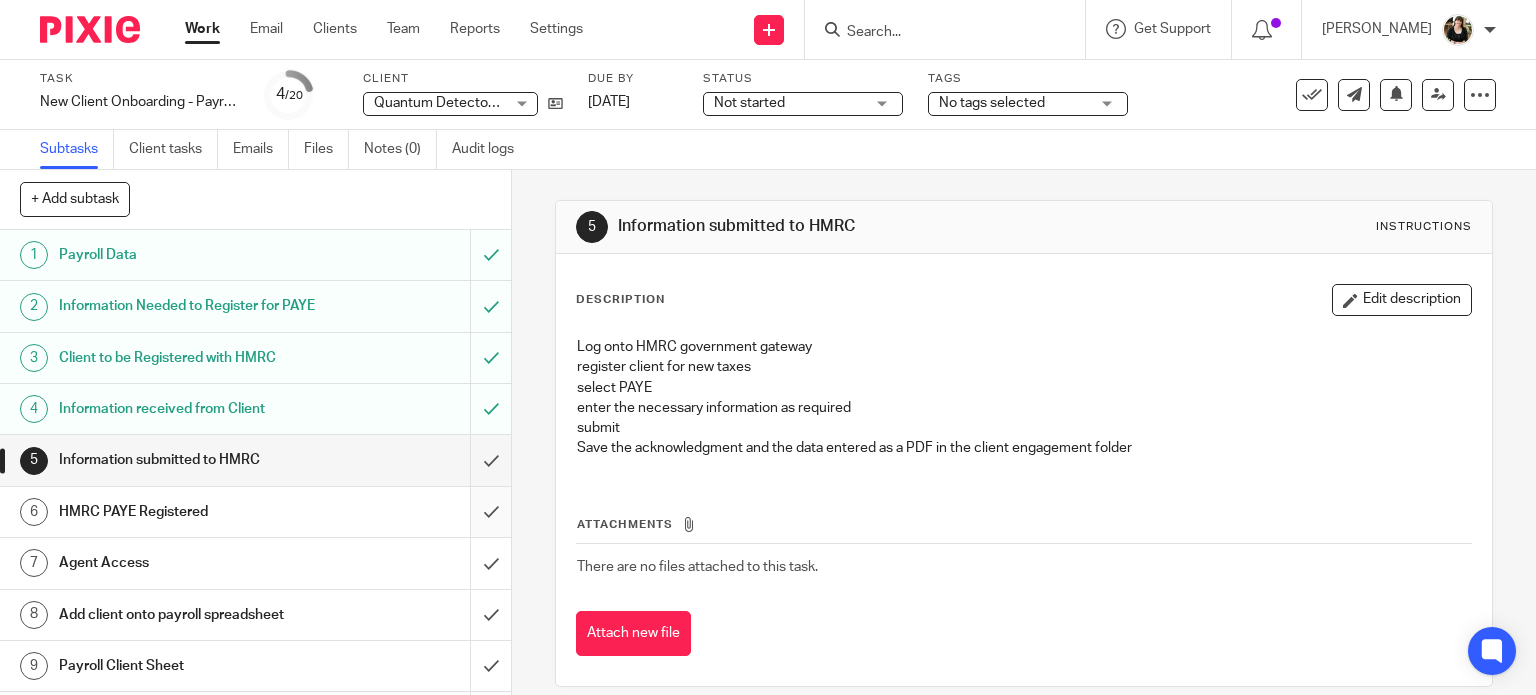 scroll, scrollTop: 0, scrollLeft: 0, axis: both 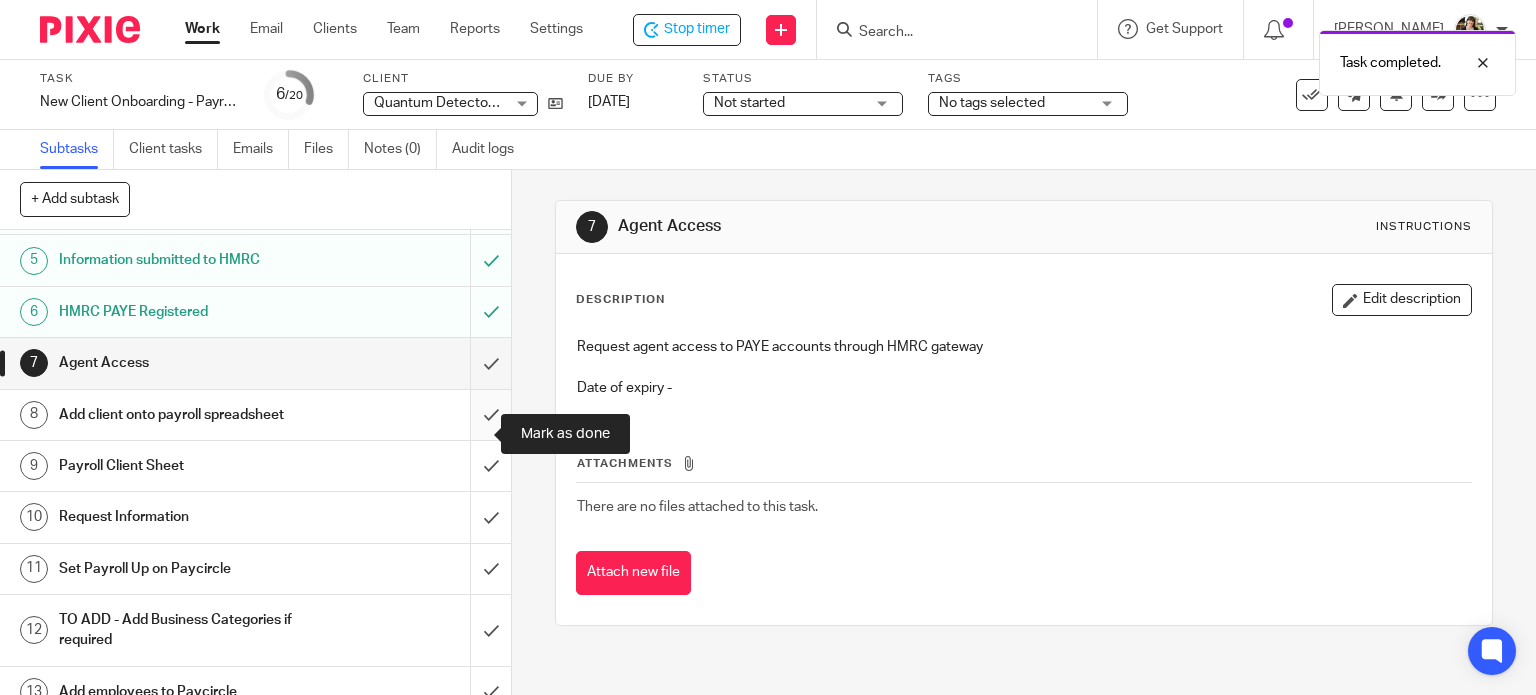 click at bounding box center [255, 415] 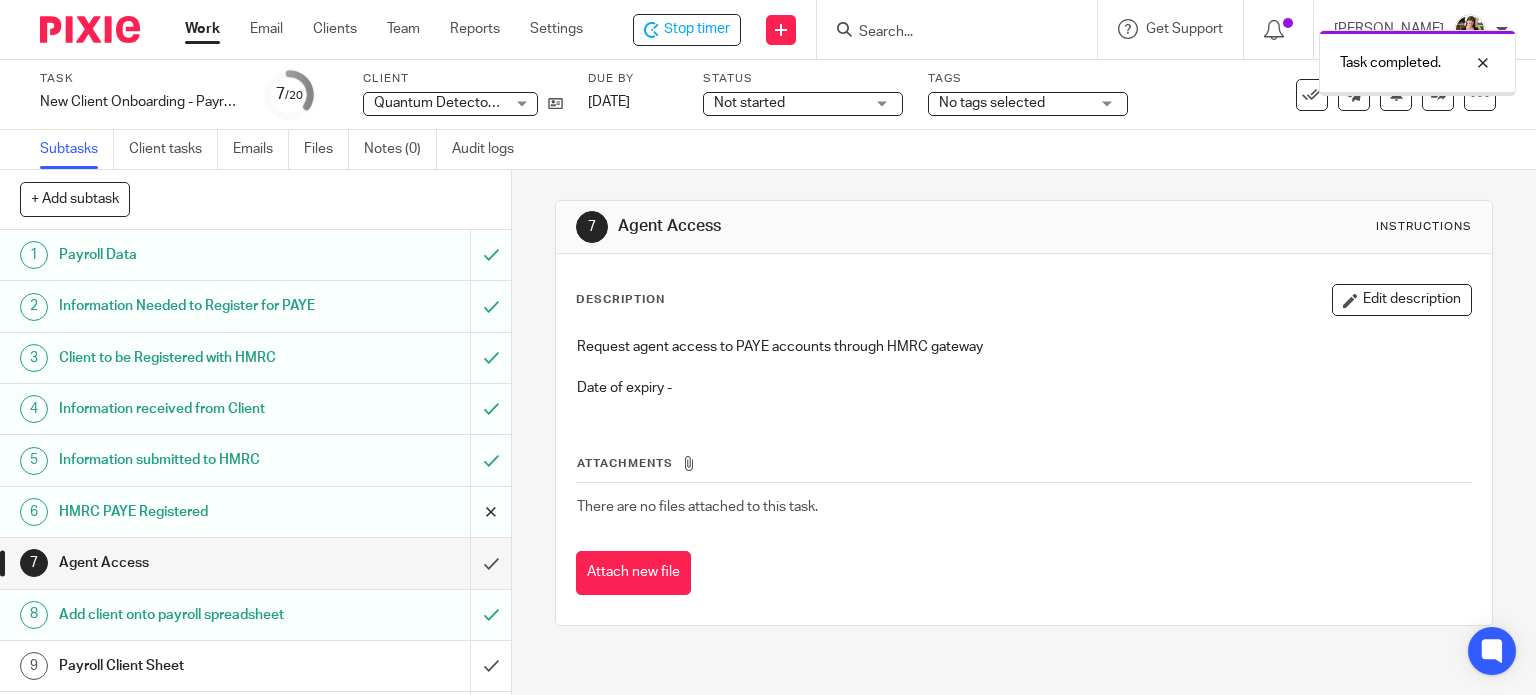 scroll, scrollTop: 0, scrollLeft: 0, axis: both 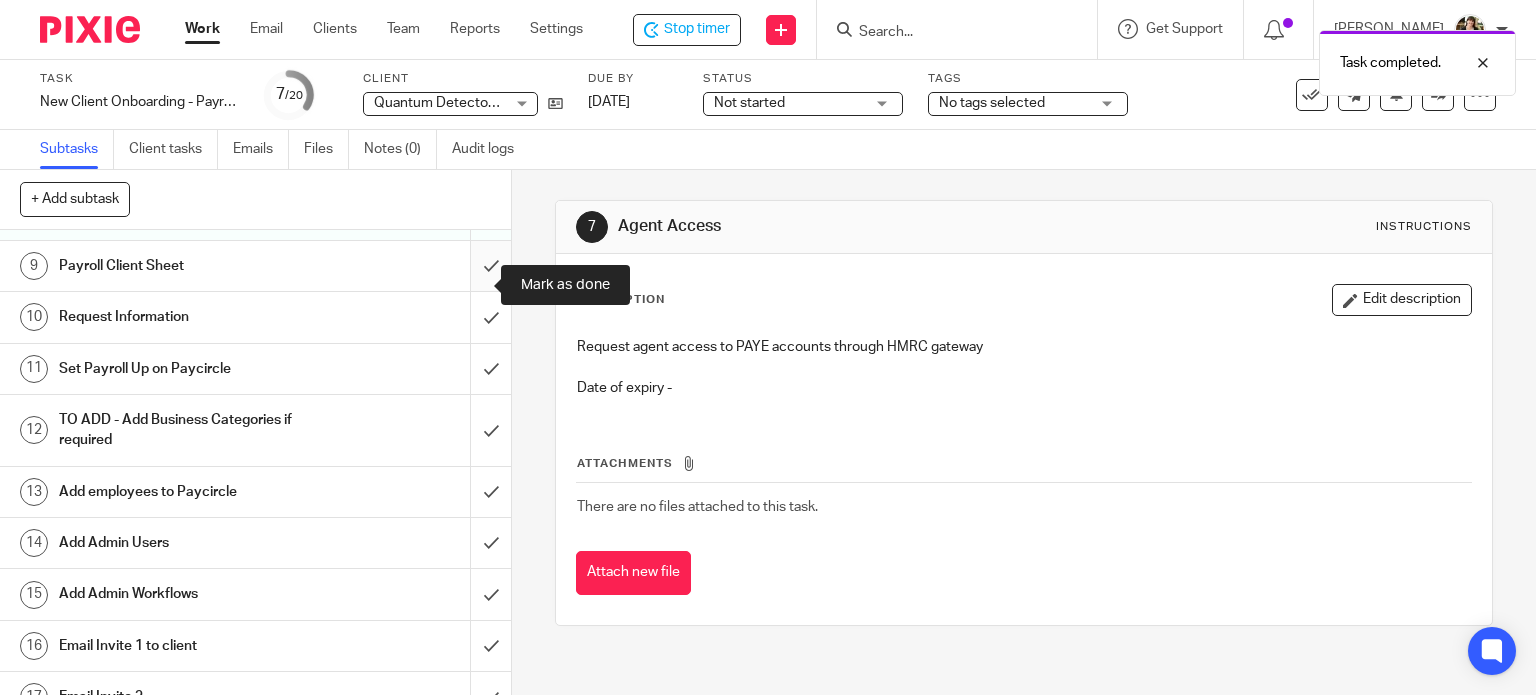 click at bounding box center (255, 266) 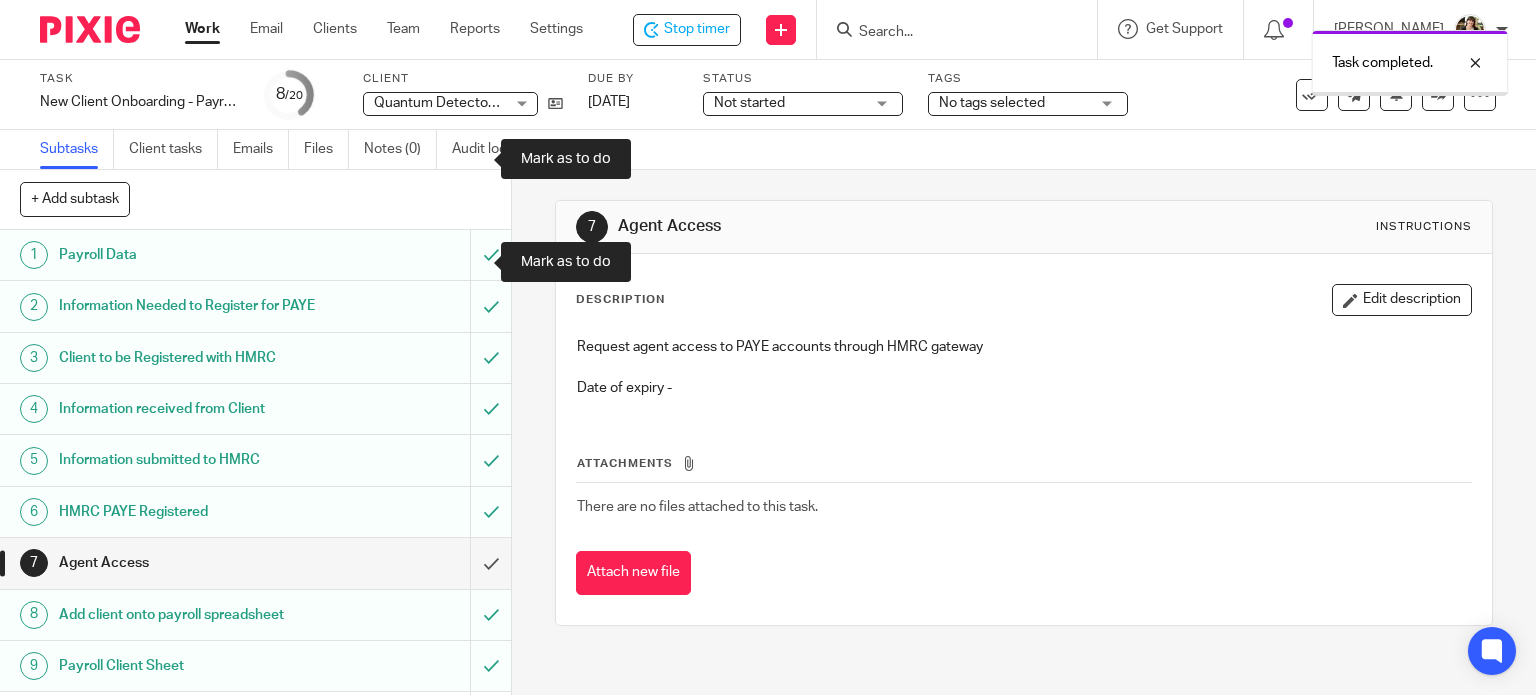 scroll, scrollTop: 0, scrollLeft: 0, axis: both 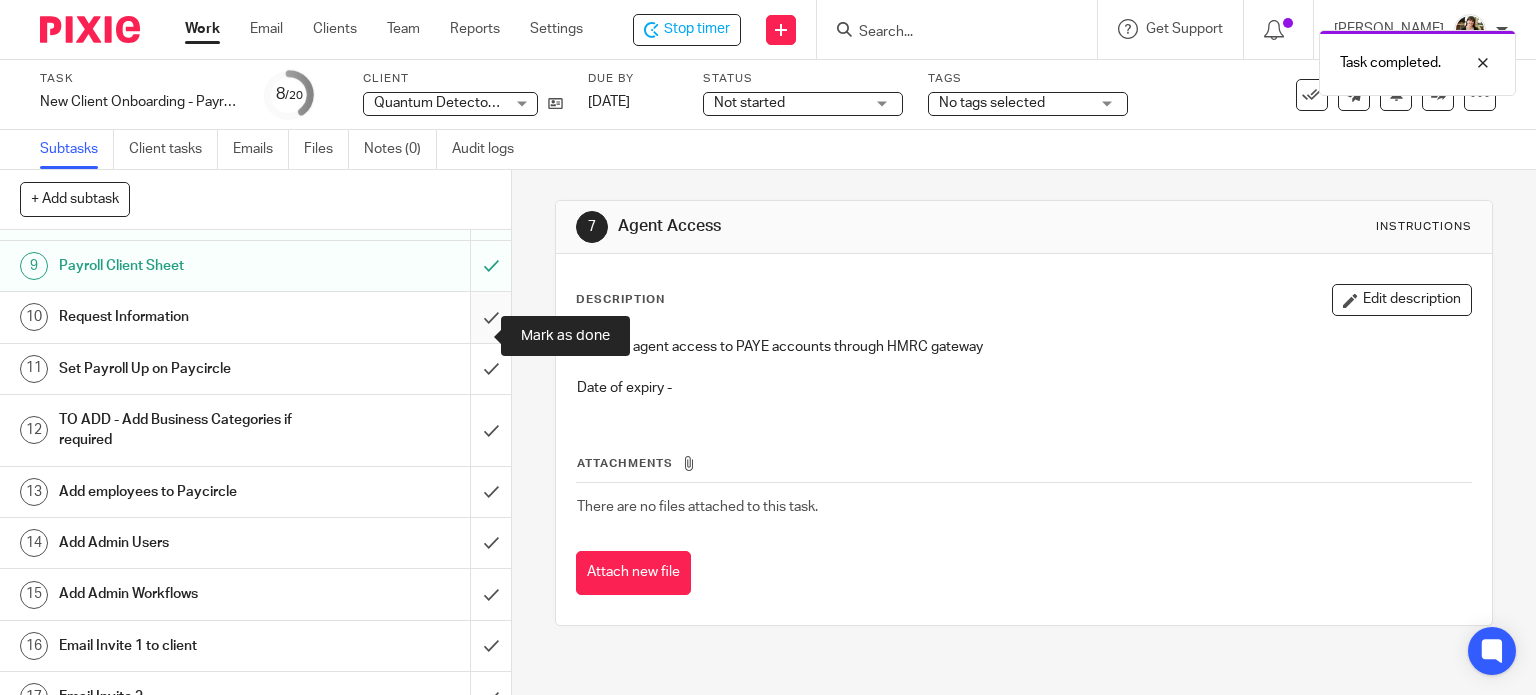 click at bounding box center [255, 317] 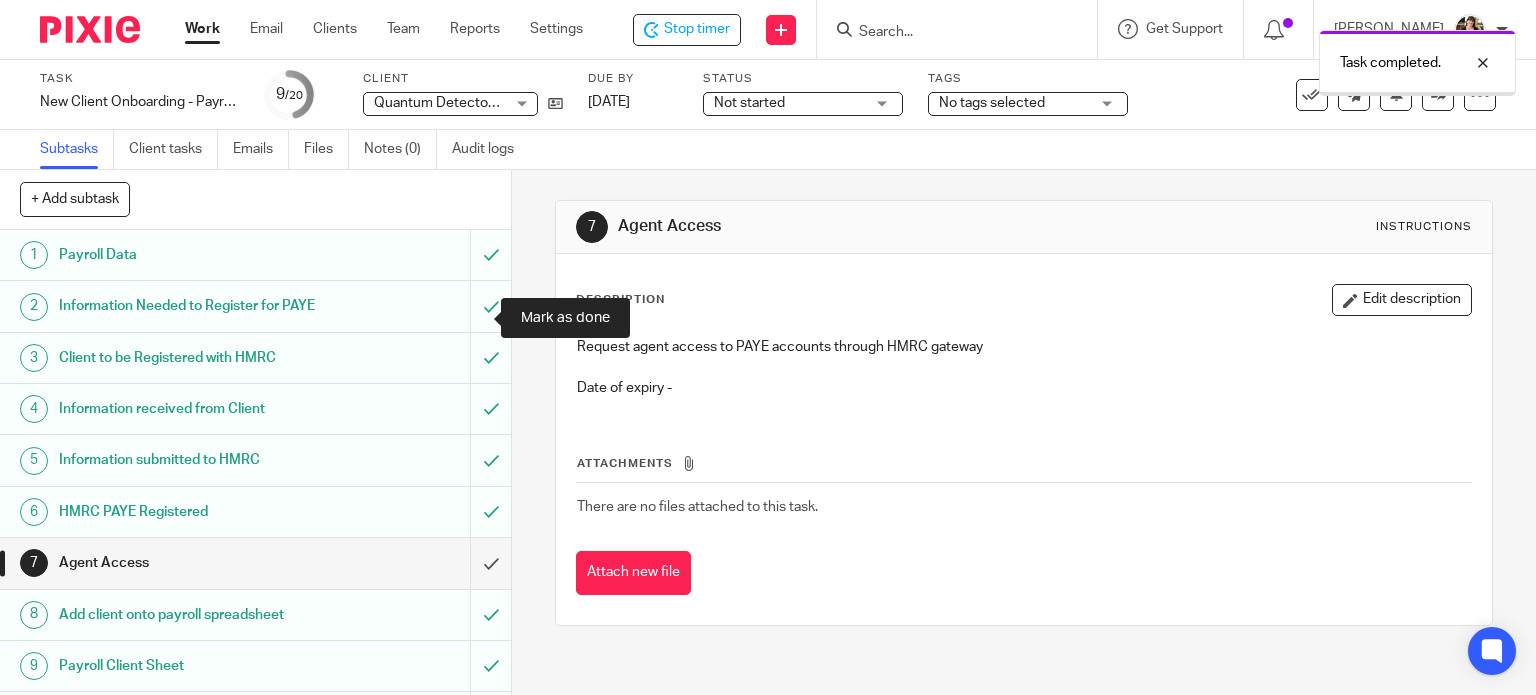 scroll, scrollTop: 0, scrollLeft: 0, axis: both 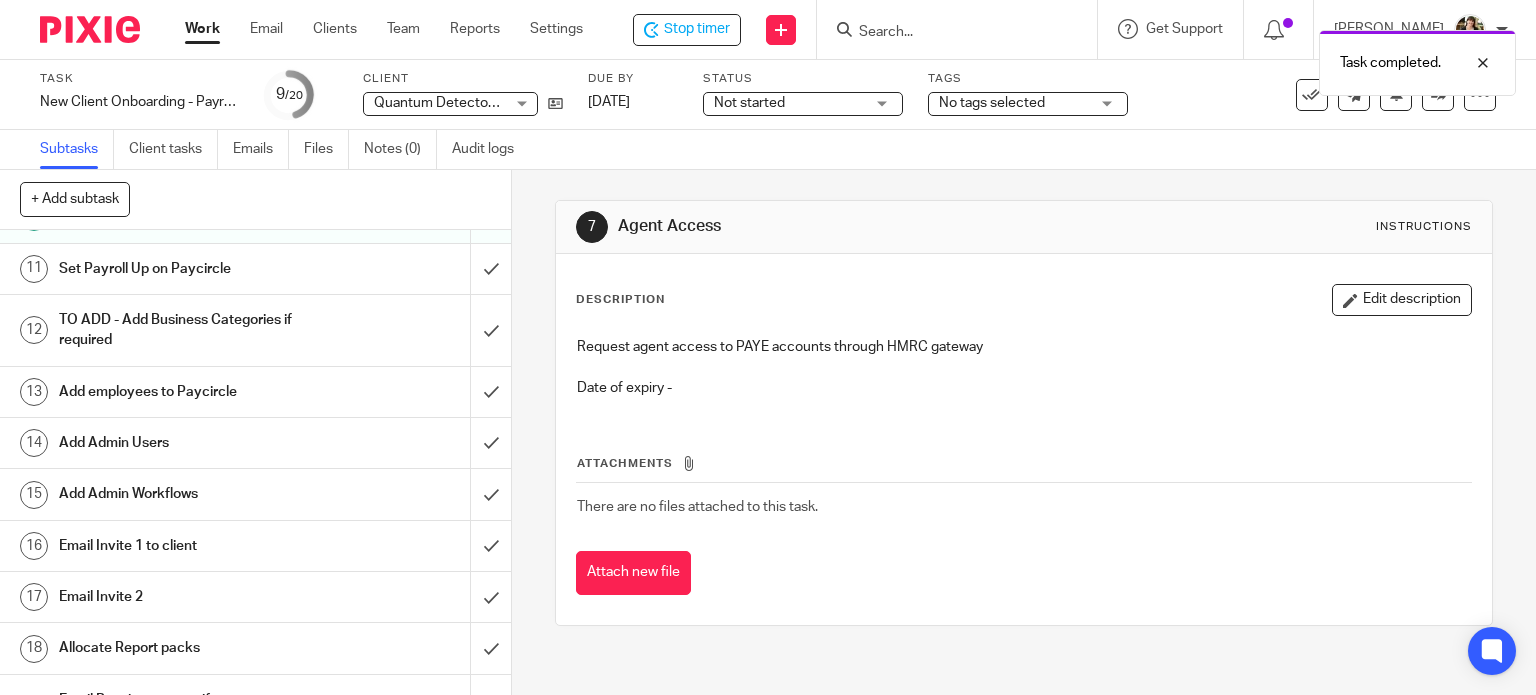 click on "Set Payroll Up on Paycircle" at bounding box center [254, 269] 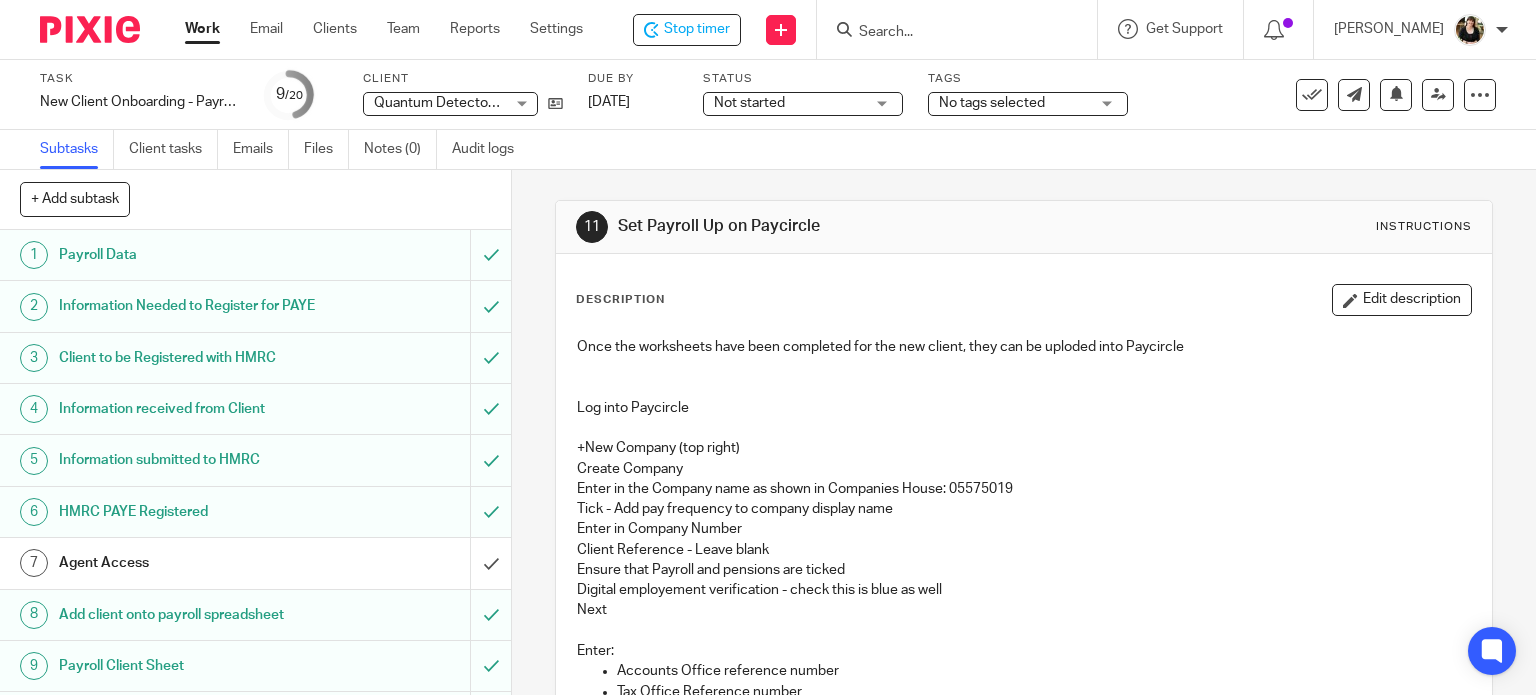 scroll, scrollTop: 0, scrollLeft: 0, axis: both 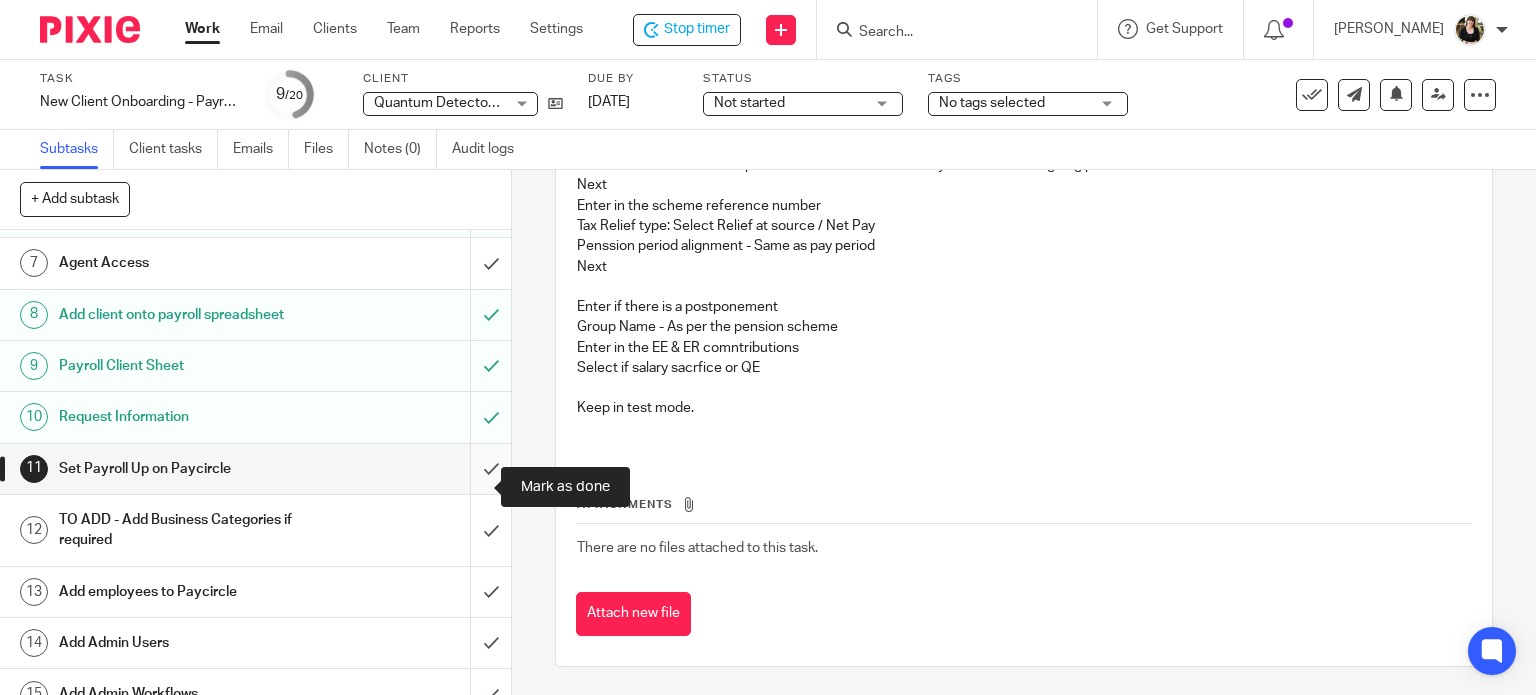 click at bounding box center (255, 469) 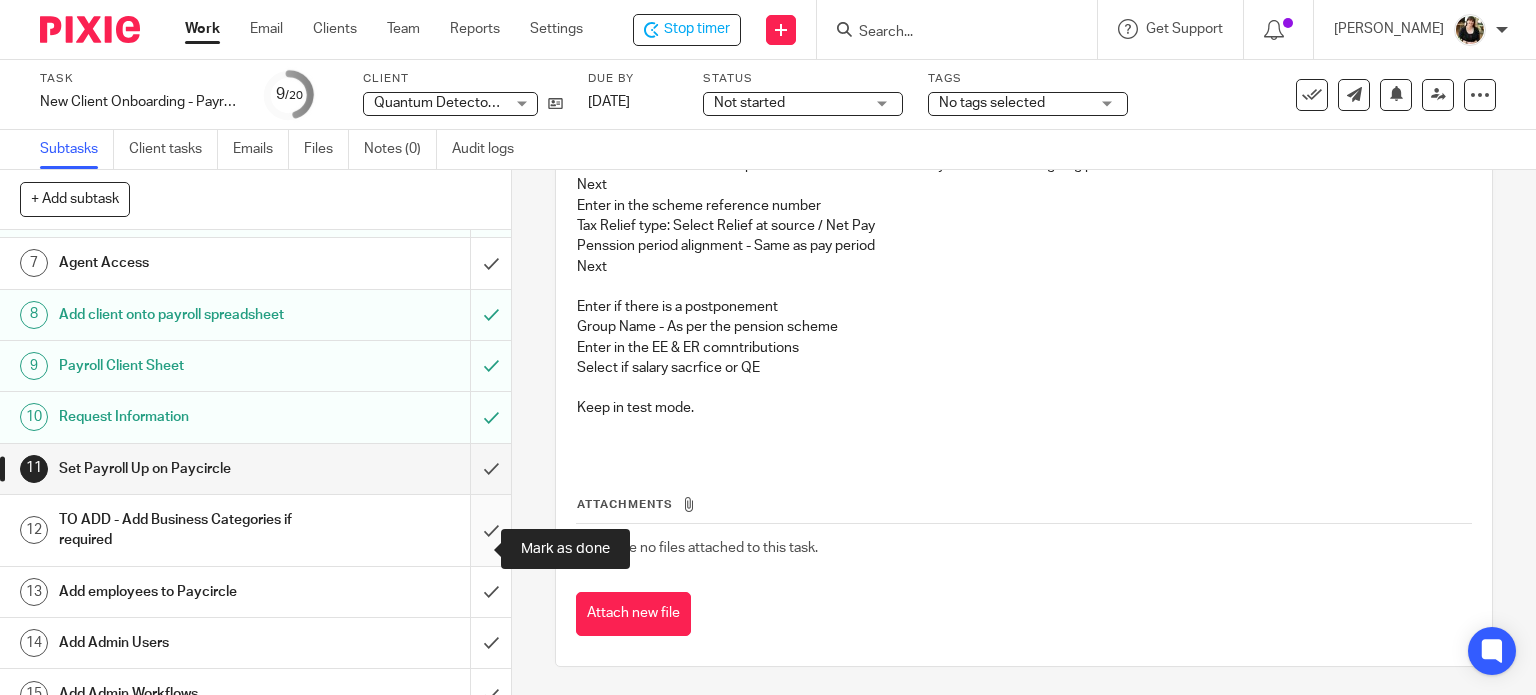 click at bounding box center [255, 530] 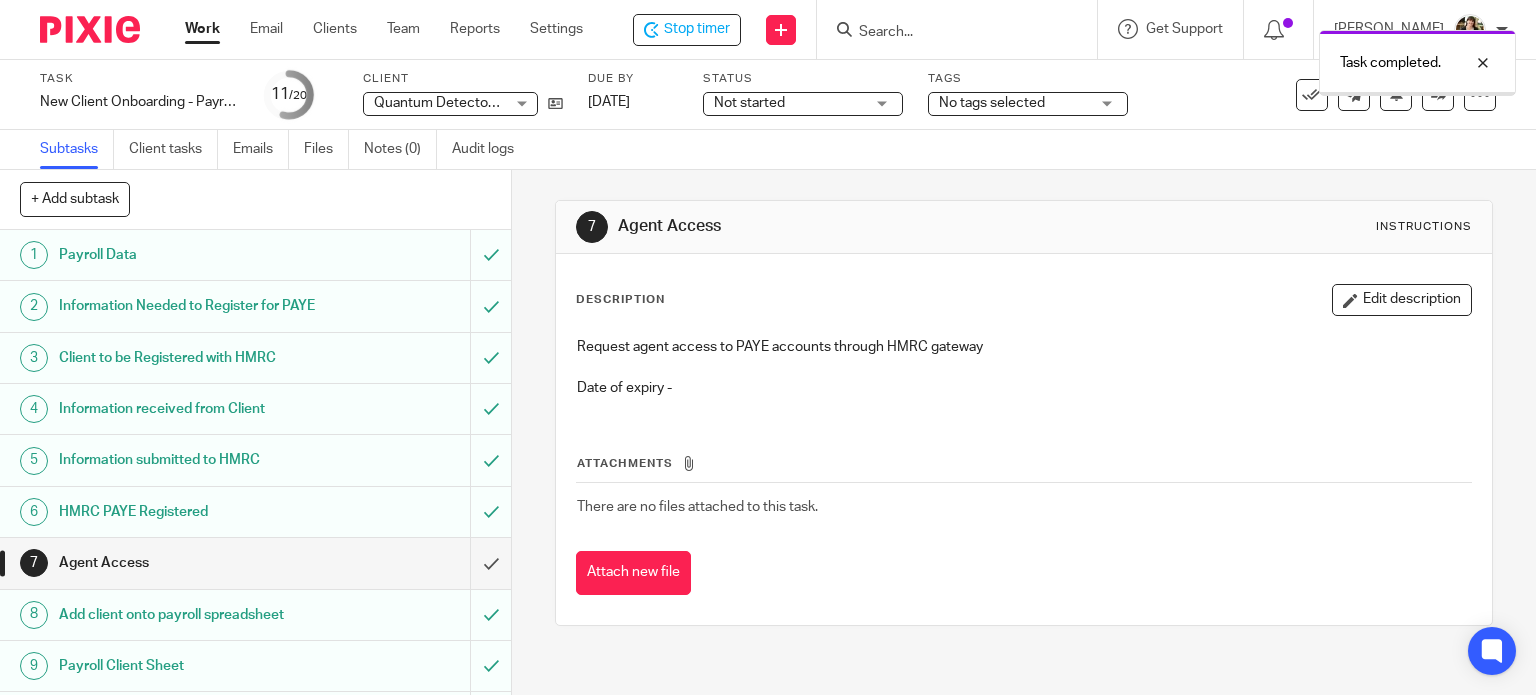 scroll, scrollTop: 0, scrollLeft: 0, axis: both 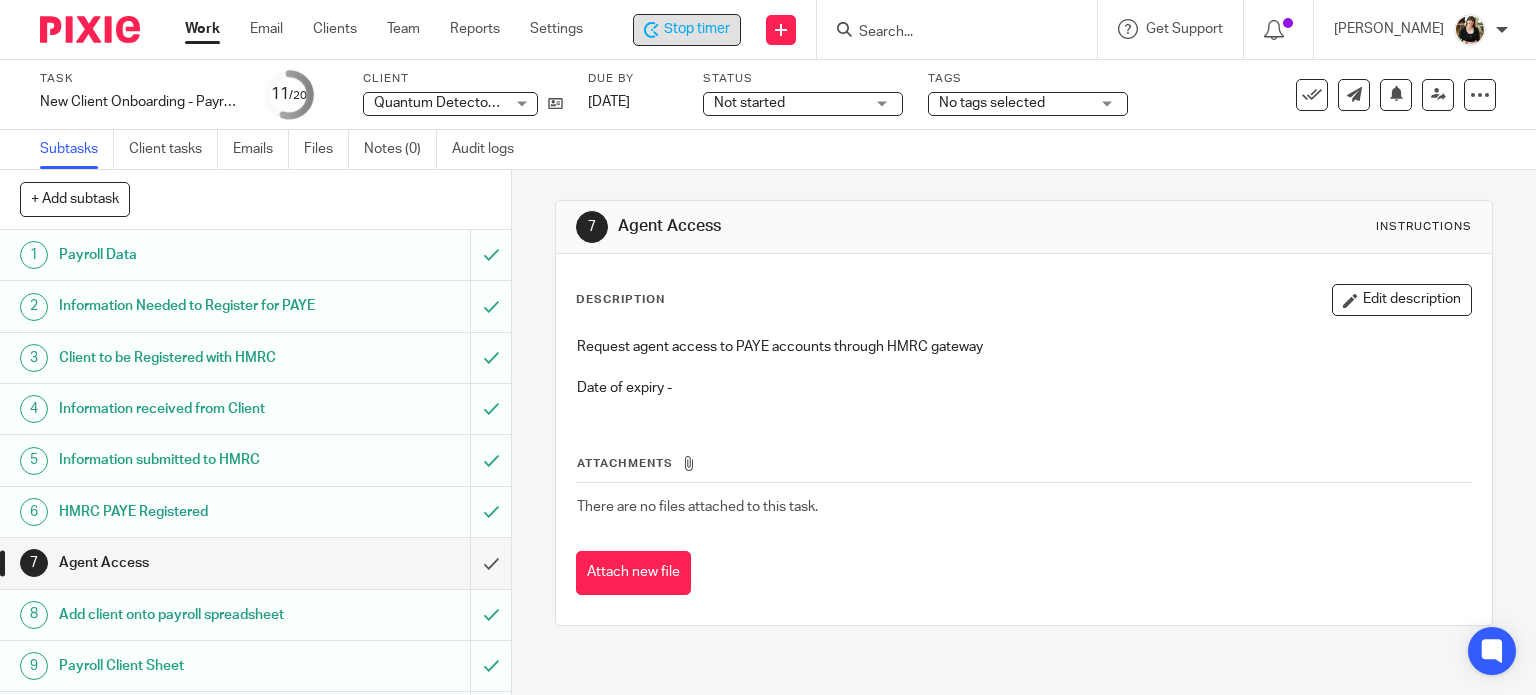 click on "Stop timer" at bounding box center [697, 29] 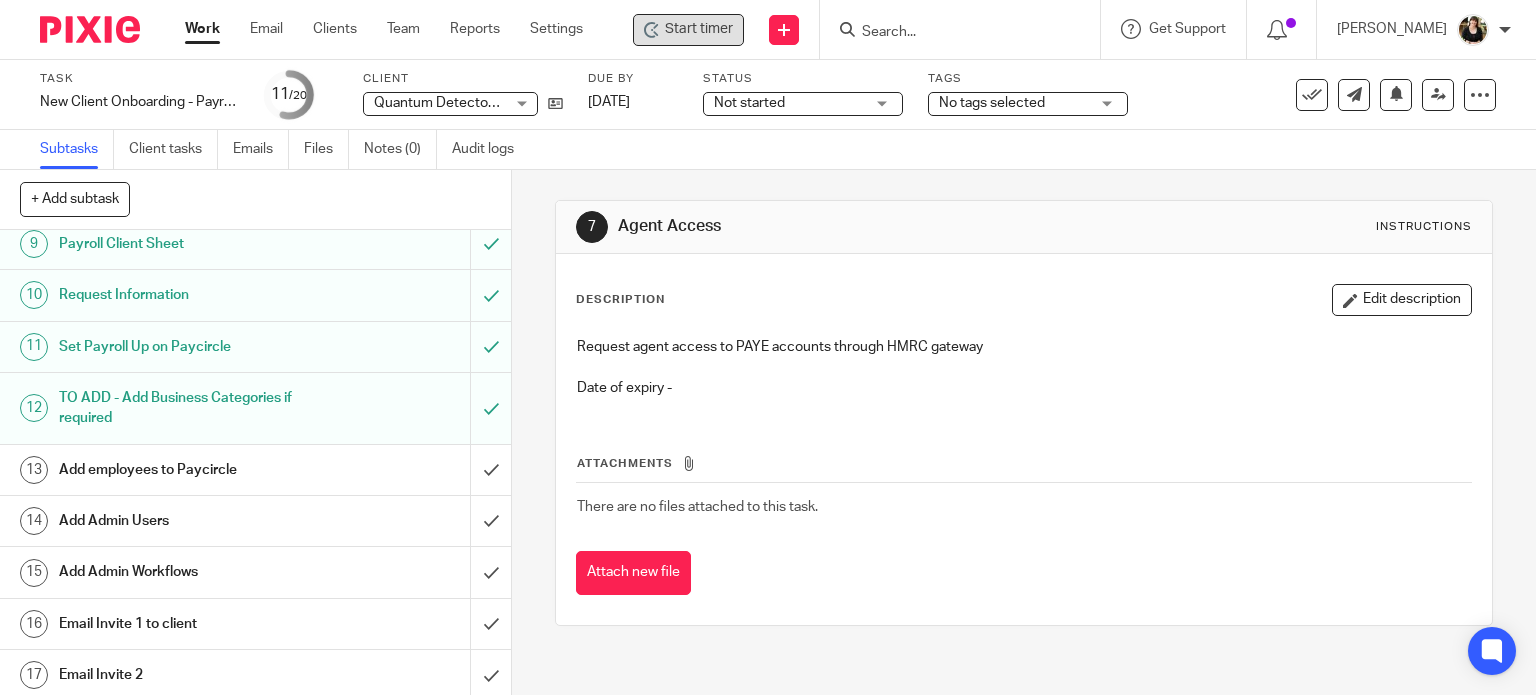 scroll, scrollTop: 619, scrollLeft: 0, axis: vertical 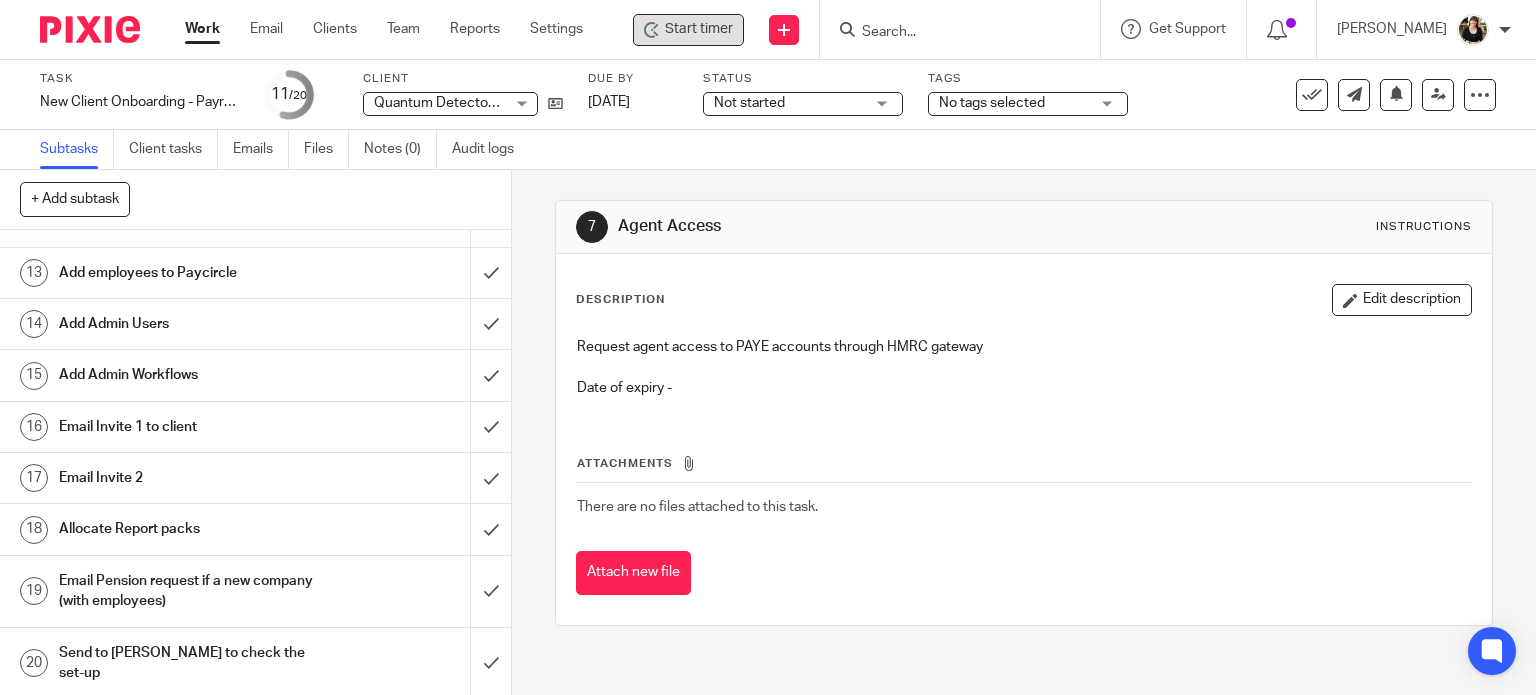 click on "Start timer" at bounding box center (699, 29) 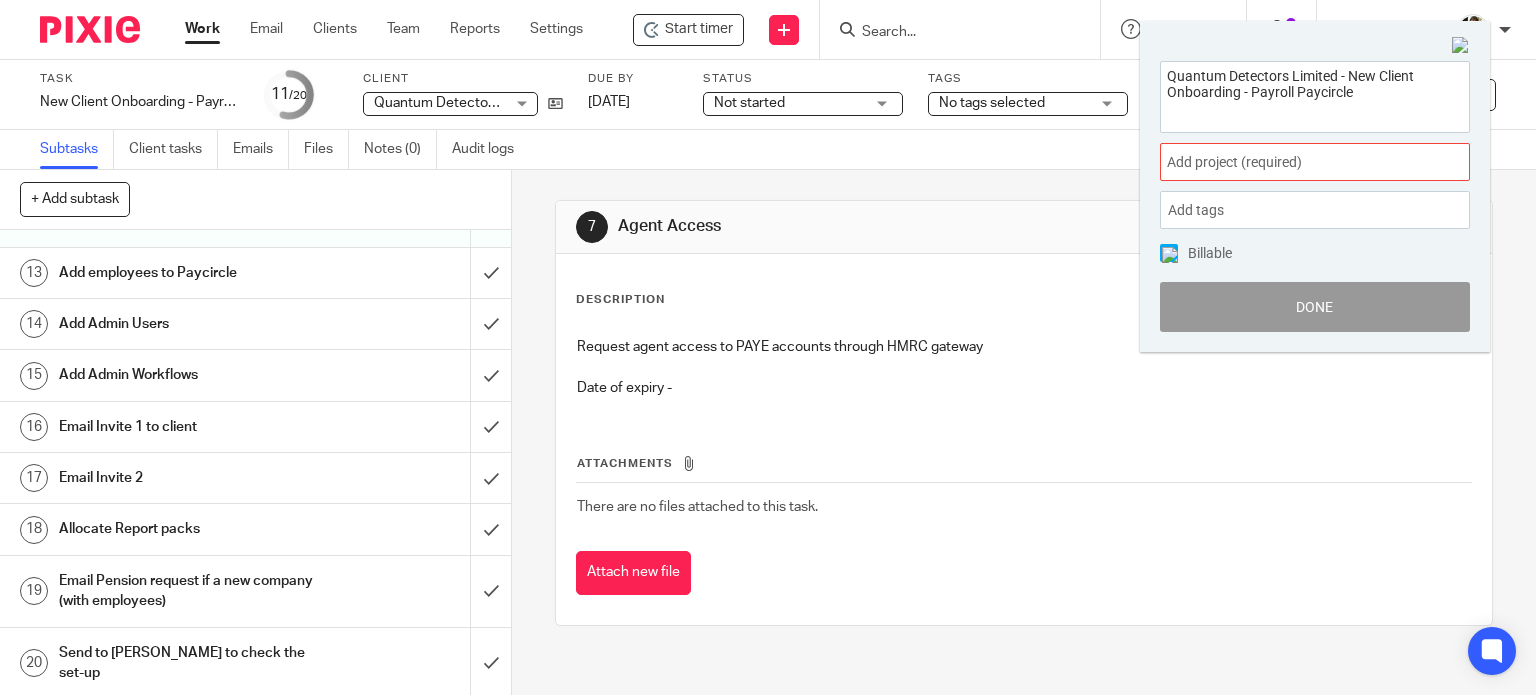 click on "Add project (required) :" at bounding box center [1293, 162] 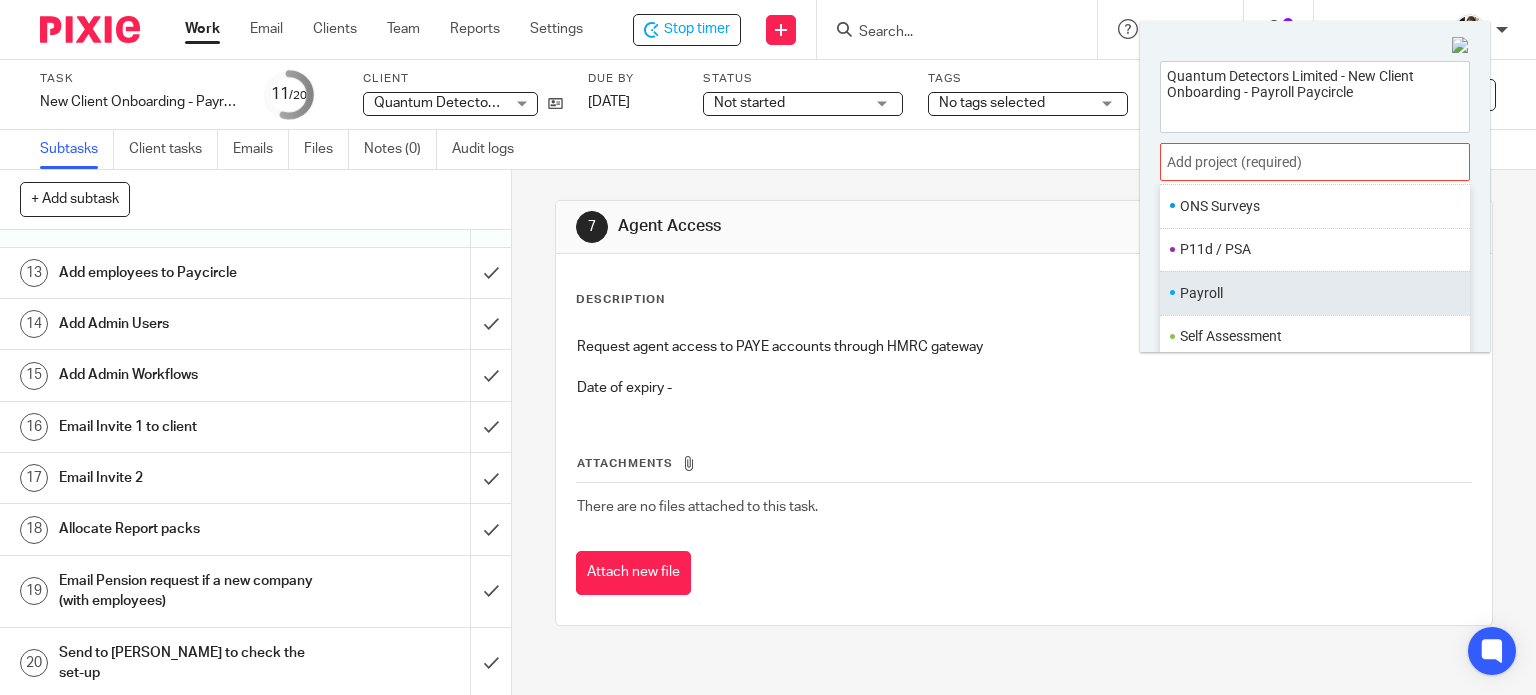 scroll, scrollTop: 649, scrollLeft: 0, axis: vertical 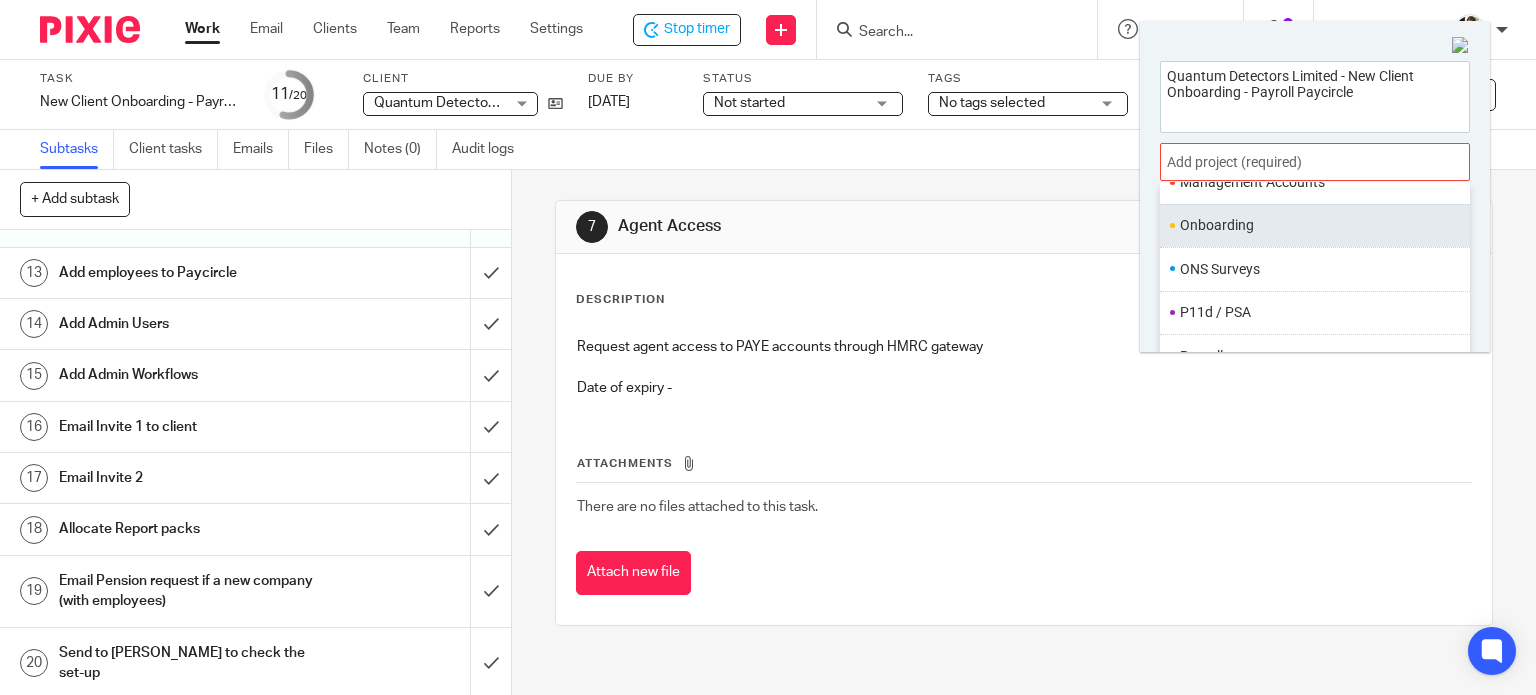 click on "Onboarding" at bounding box center [1310, 225] 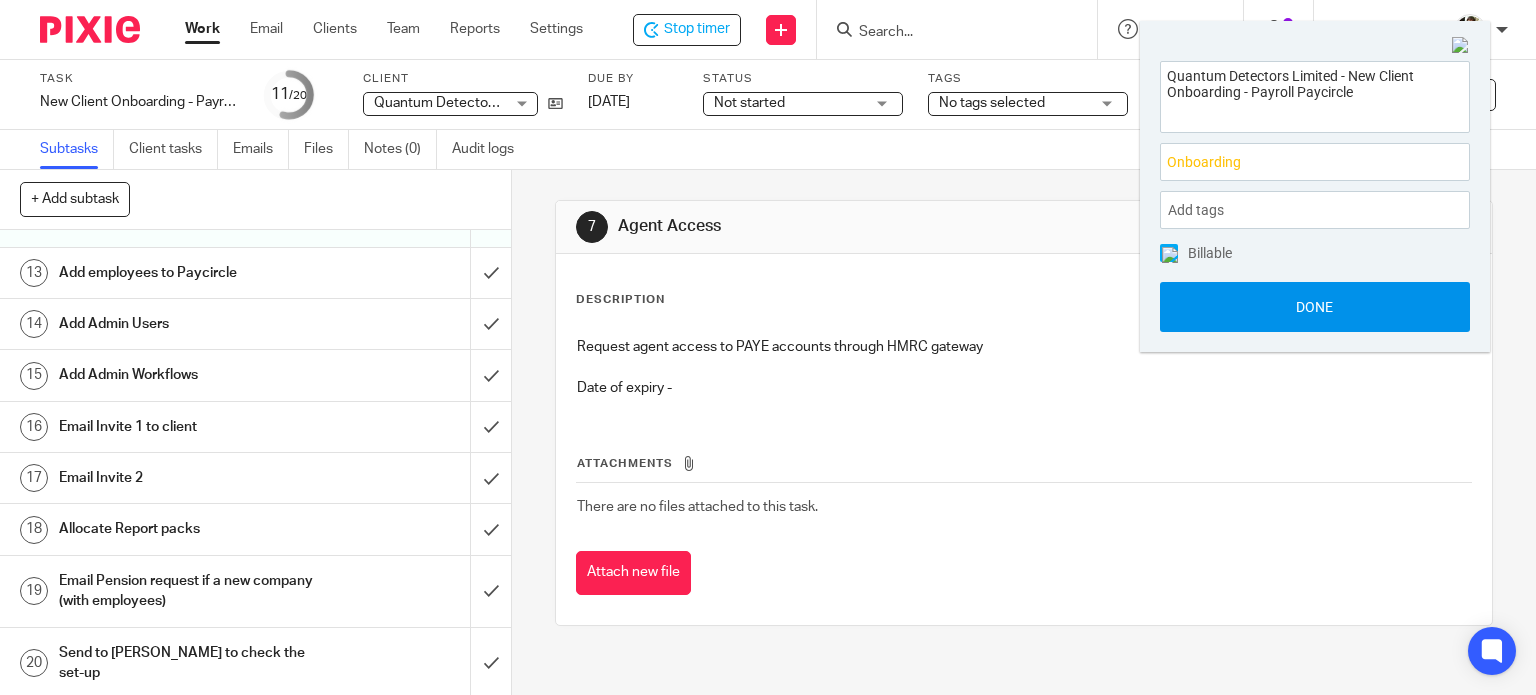 click on "Done" at bounding box center [1315, 307] 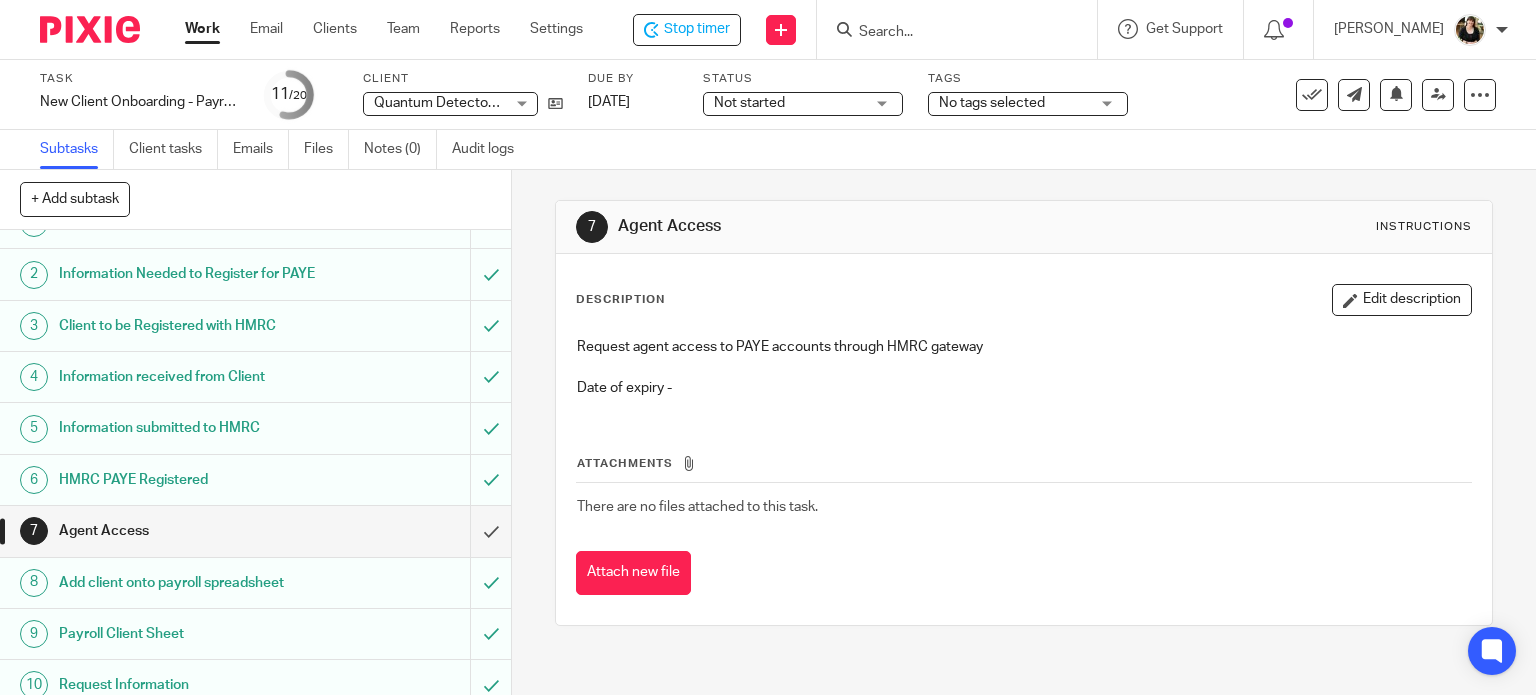 scroll, scrollTop: 0, scrollLeft: 0, axis: both 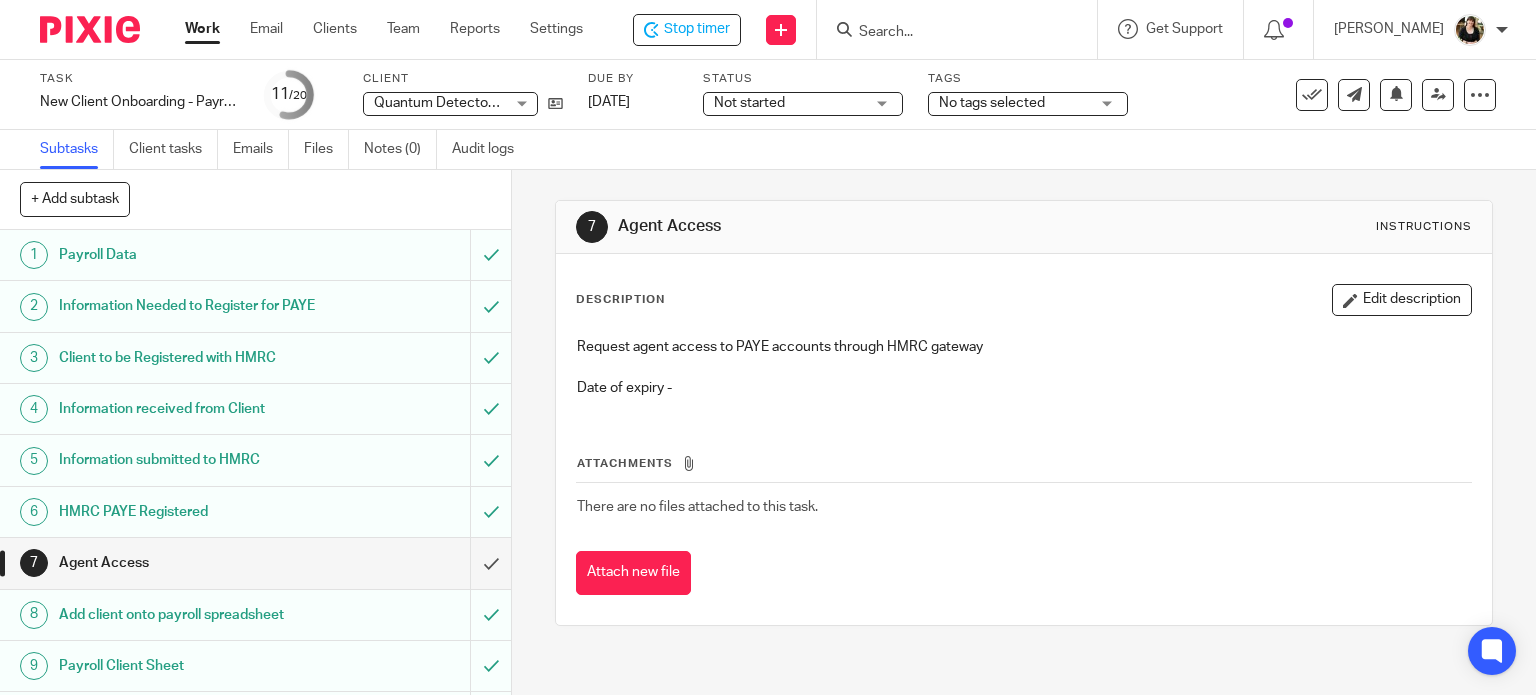 click on "Payroll Data" at bounding box center [189, 255] 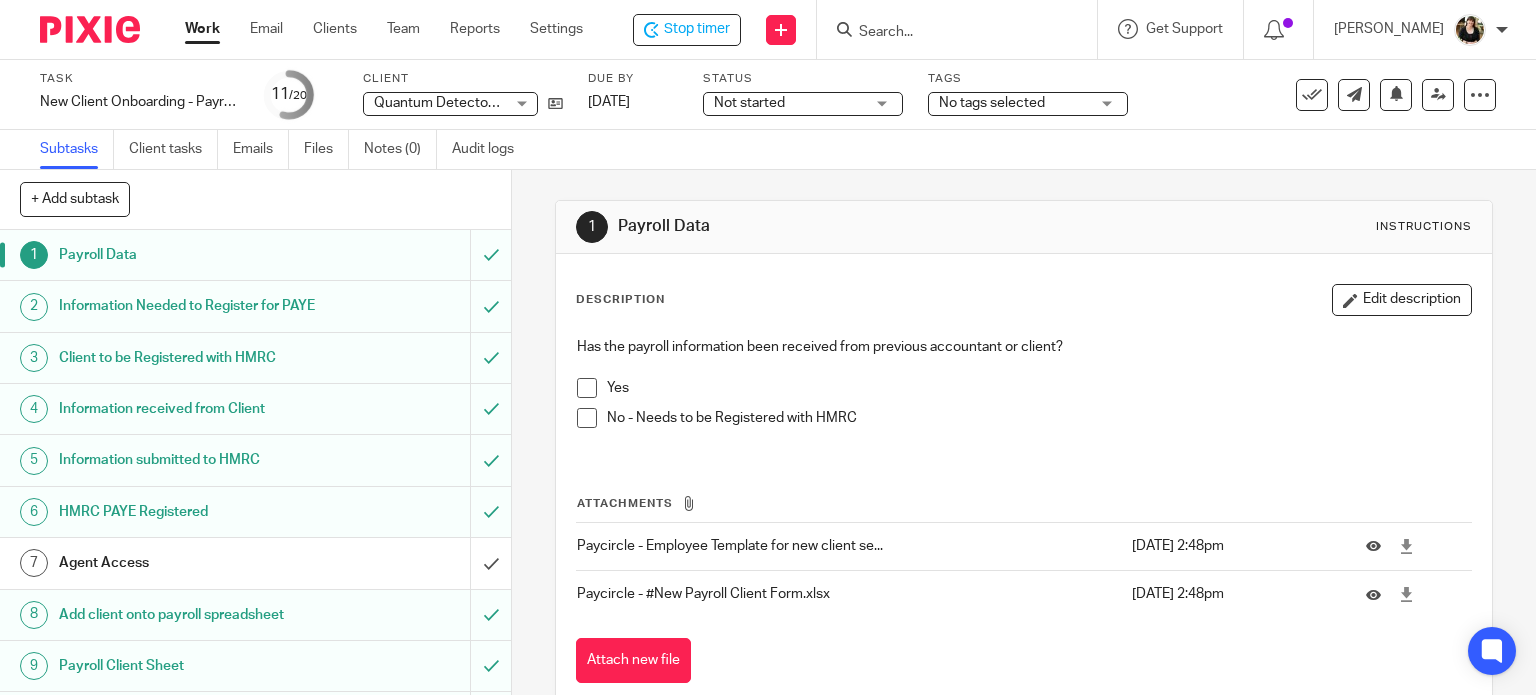 scroll, scrollTop: 0, scrollLeft: 0, axis: both 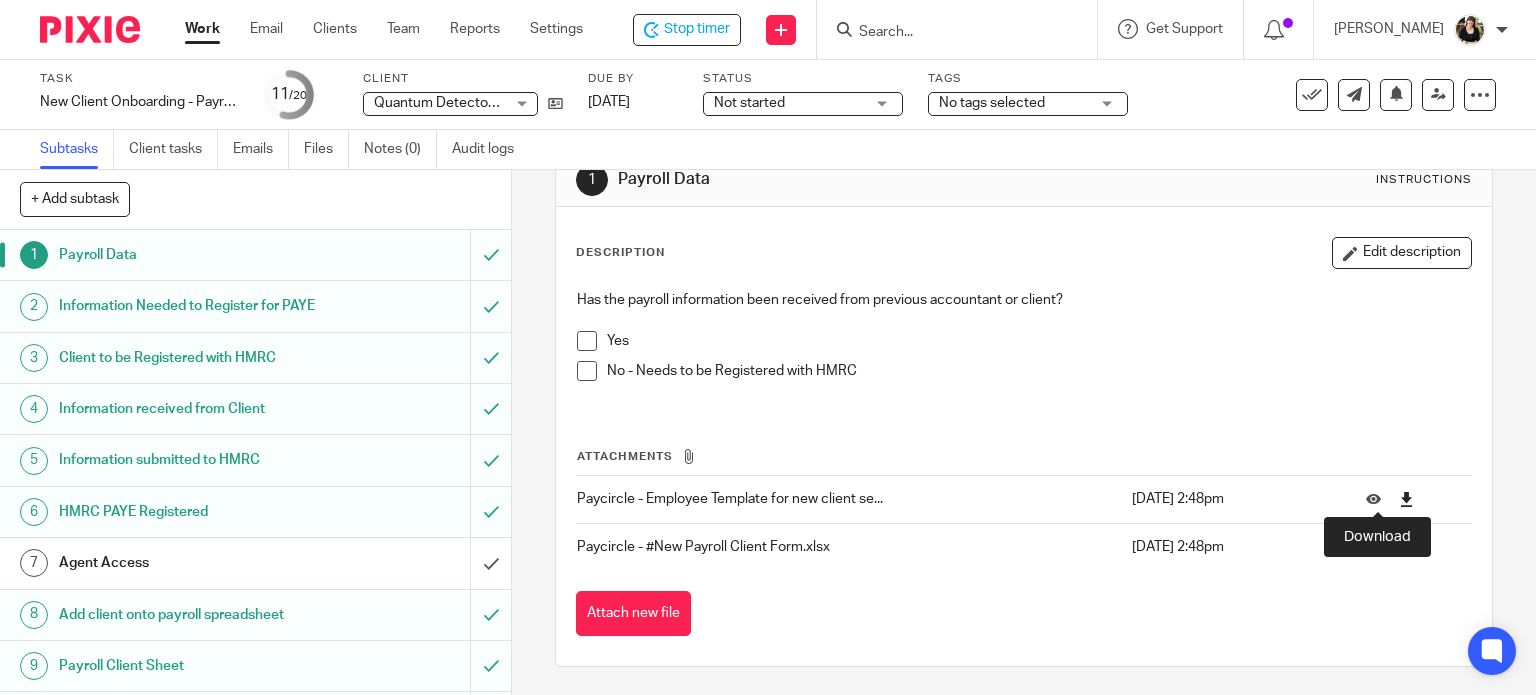click at bounding box center (1406, 499) 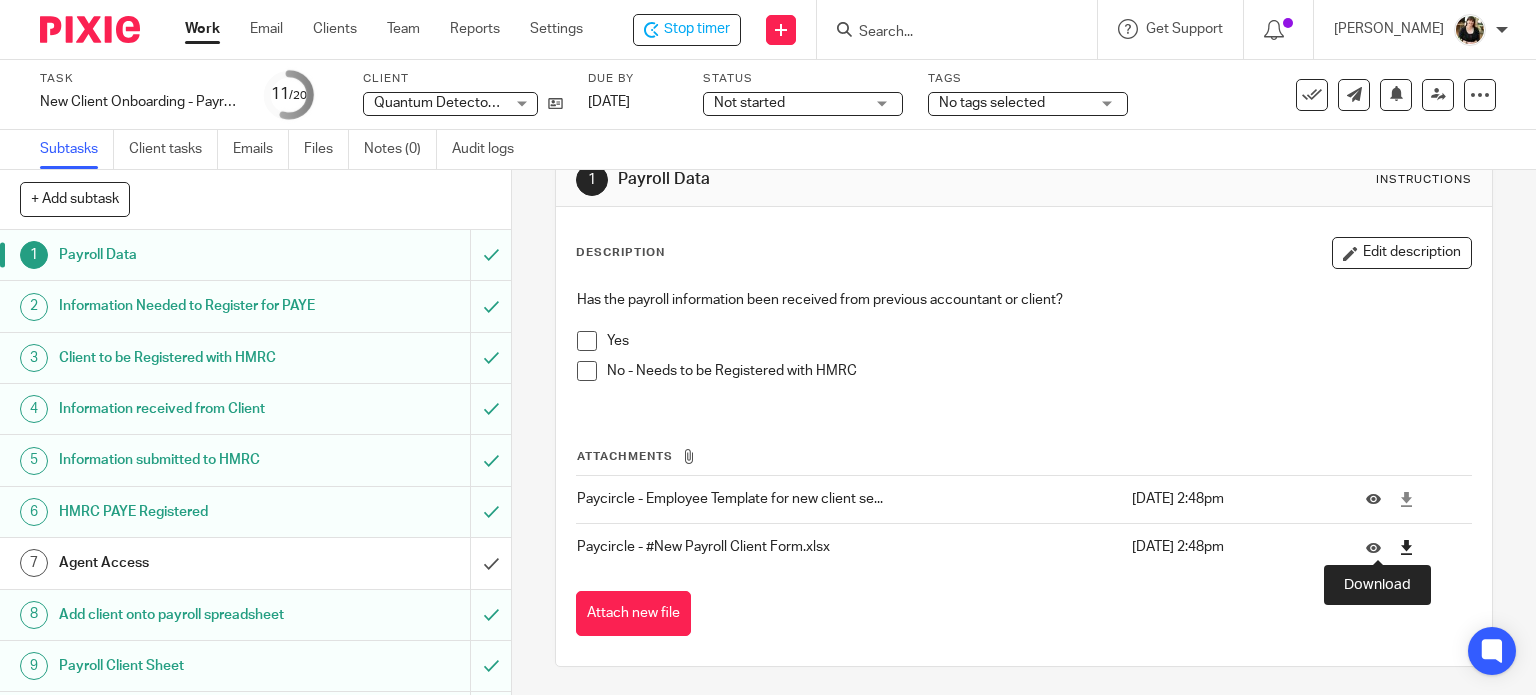 click at bounding box center [1406, 547] 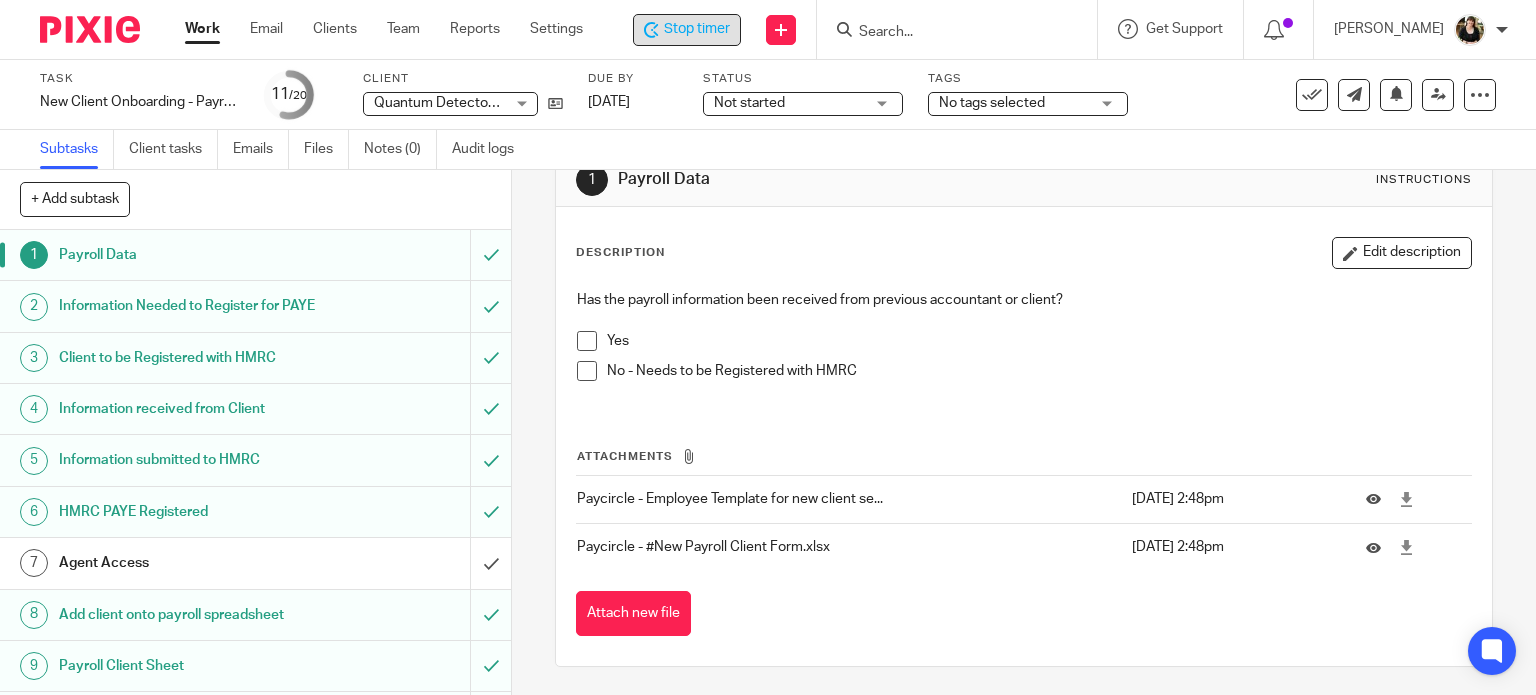 click on "Stop timer" at bounding box center [687, 30] 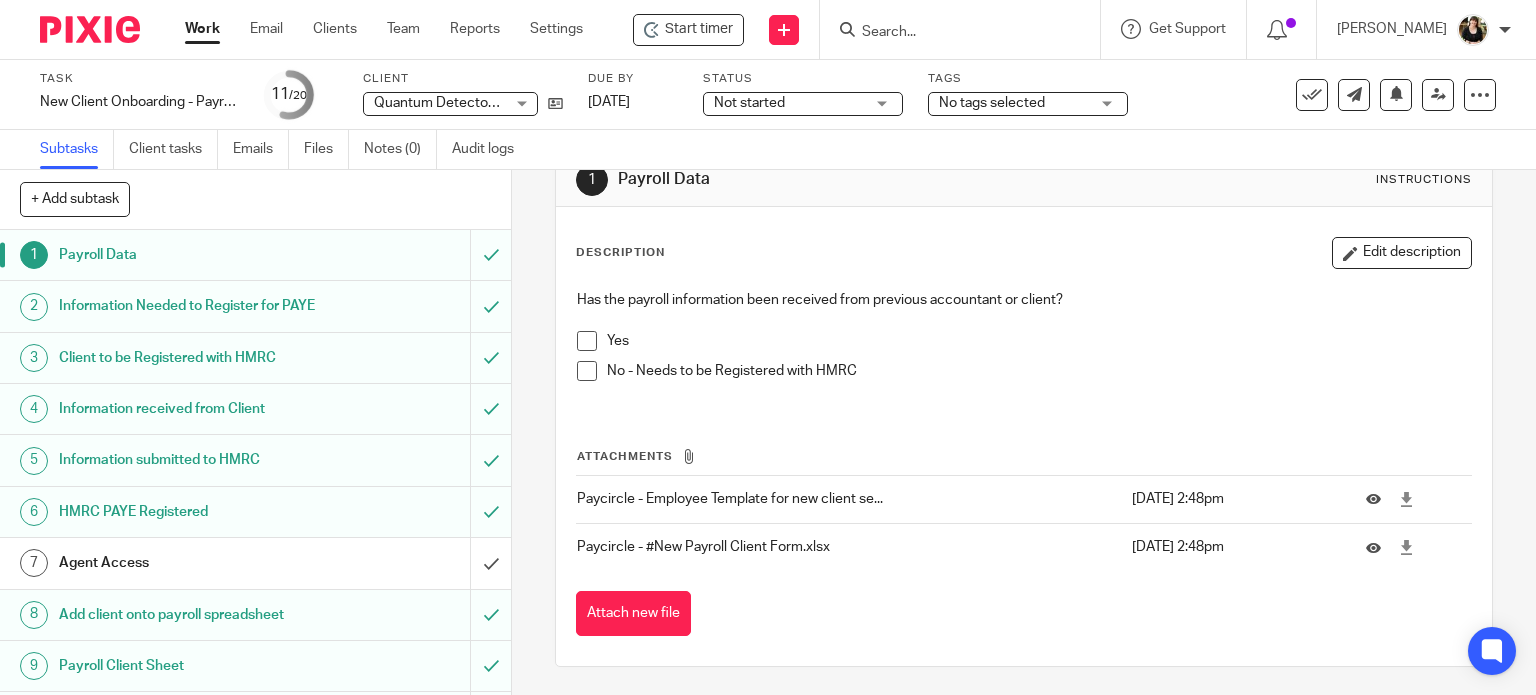 click on "Work
Email
Clients
Team
Reports
Settings
Work
Email
Clients
Team
Reports
Settings" at bounding box center [389, 29] 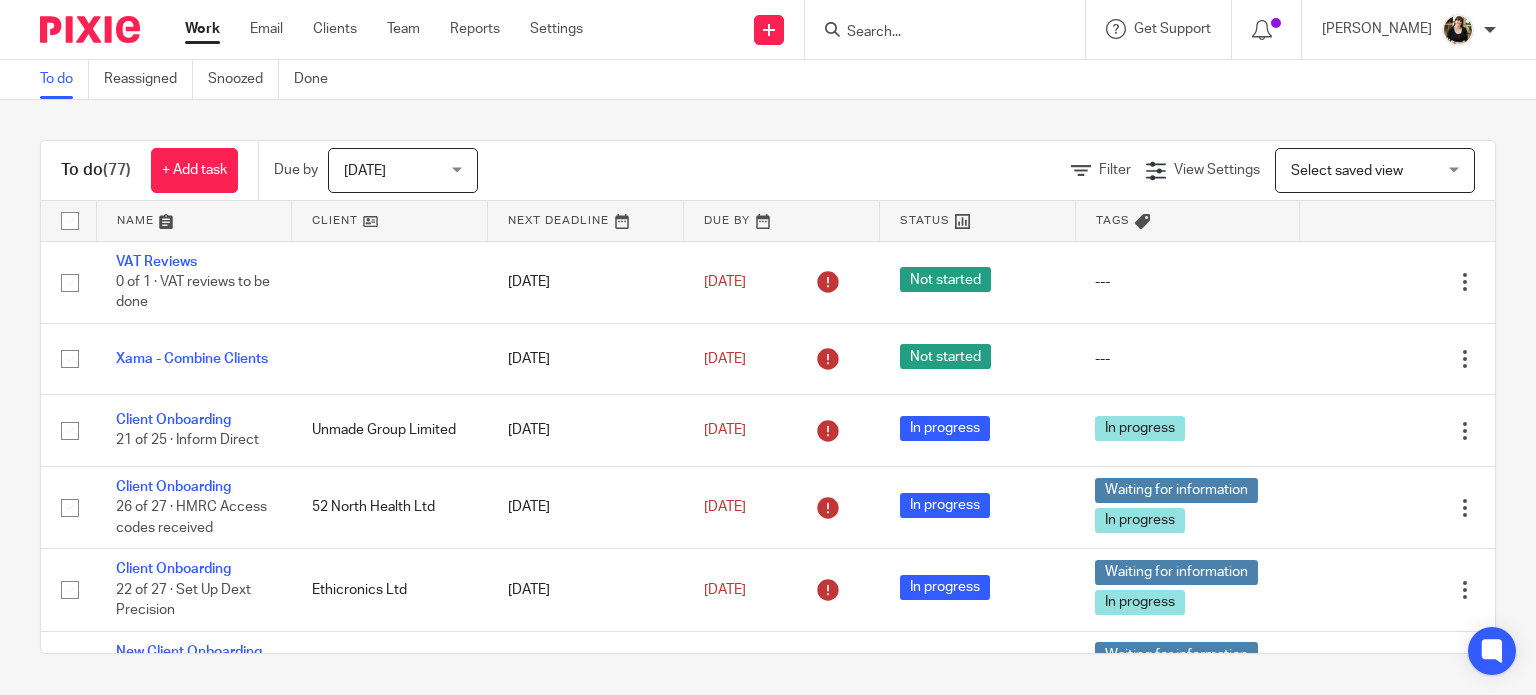scroll, scrollTop: 0, scrollLeft: 0, axis: both 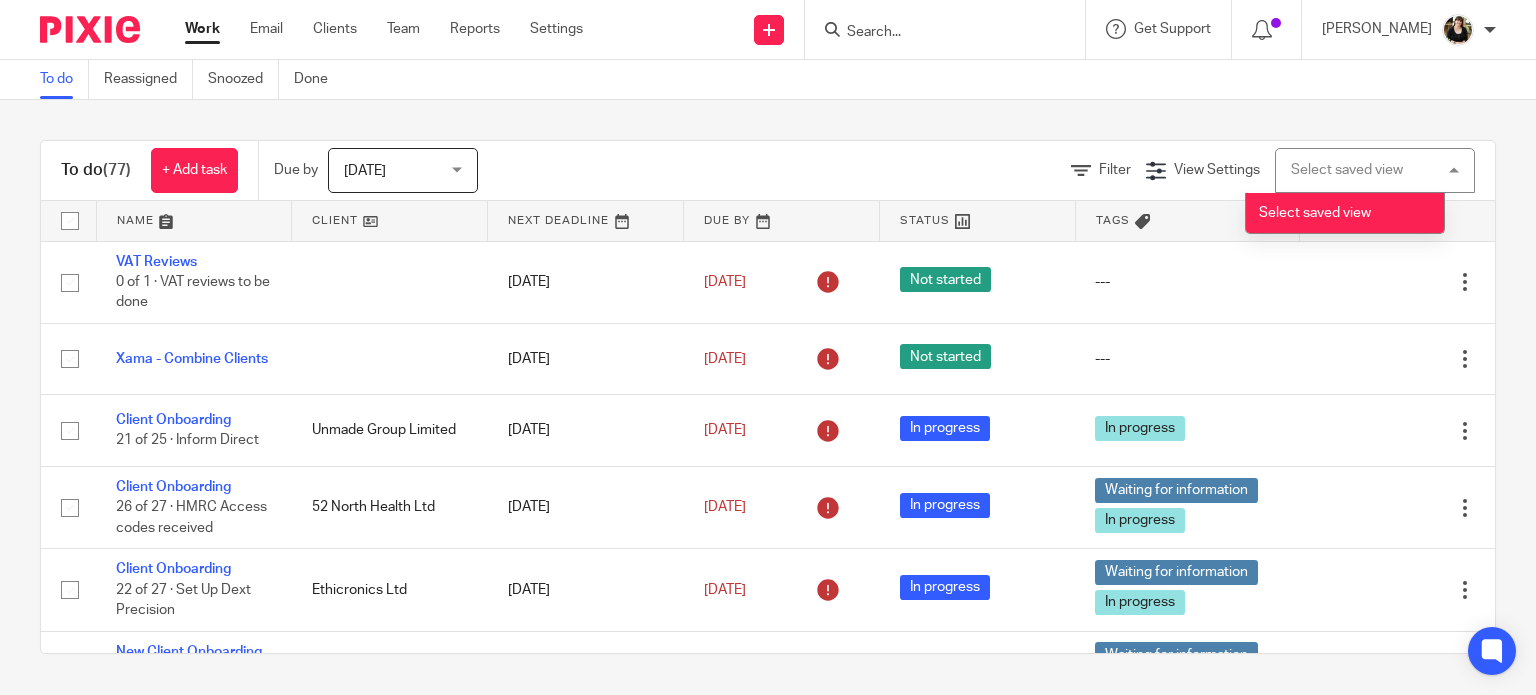 click on "Select saved view" at bounding box center [1347, 170] 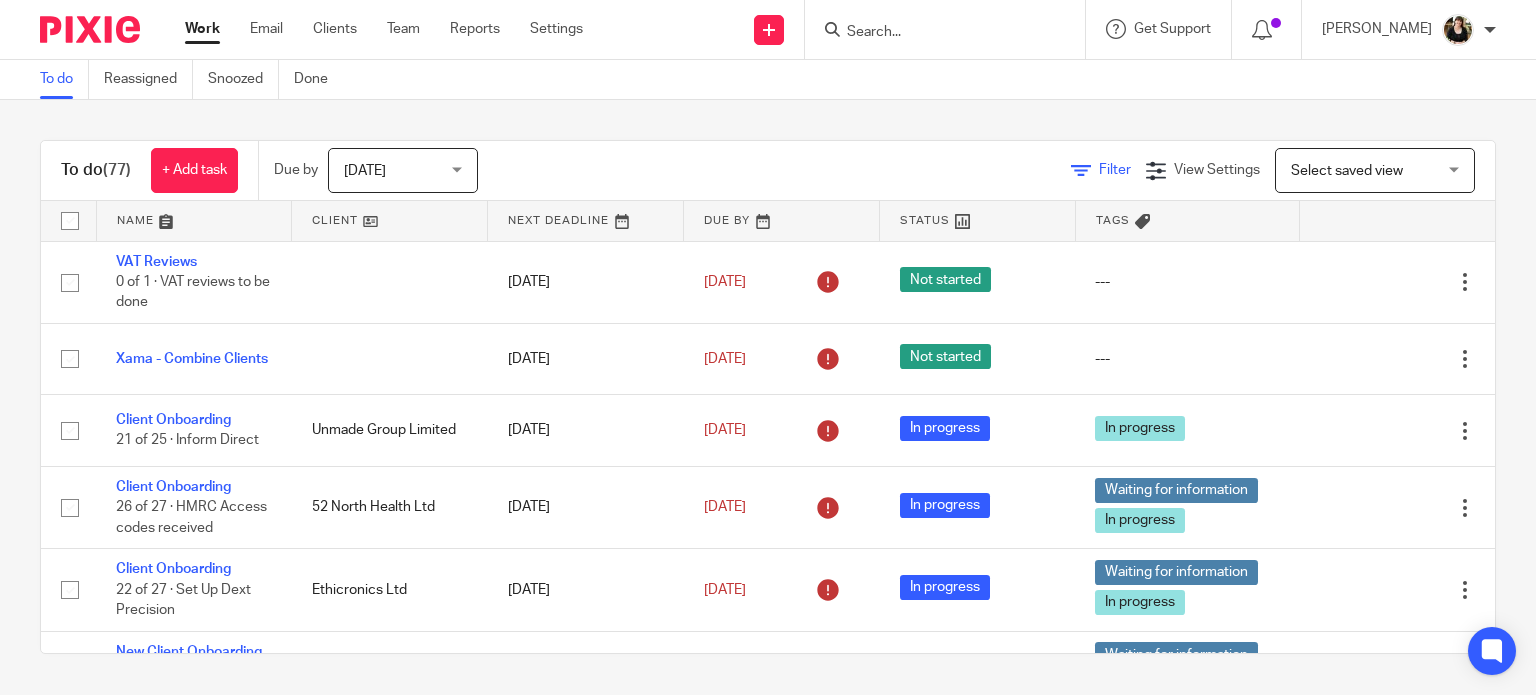 click on "Filter" at bounding box center [1115, 170] 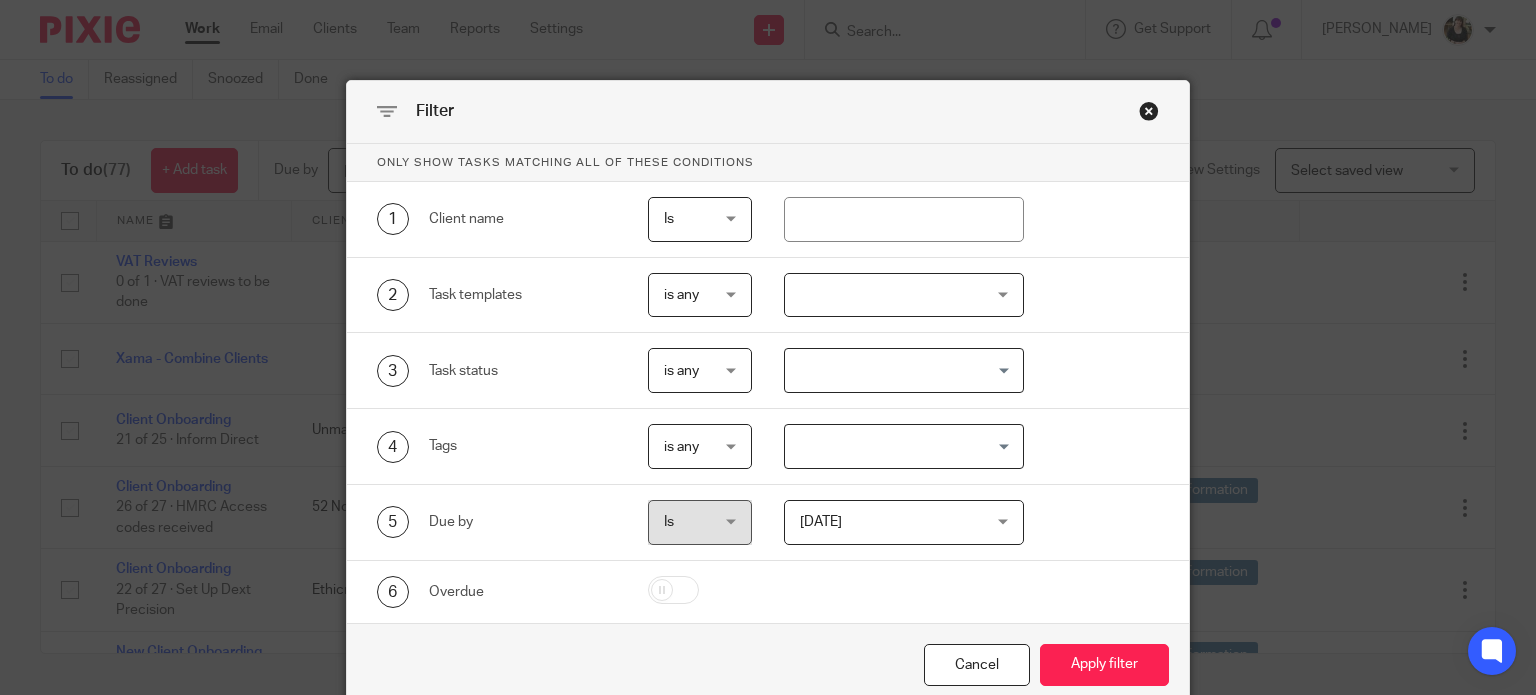 click at bounding box center [904, 295] 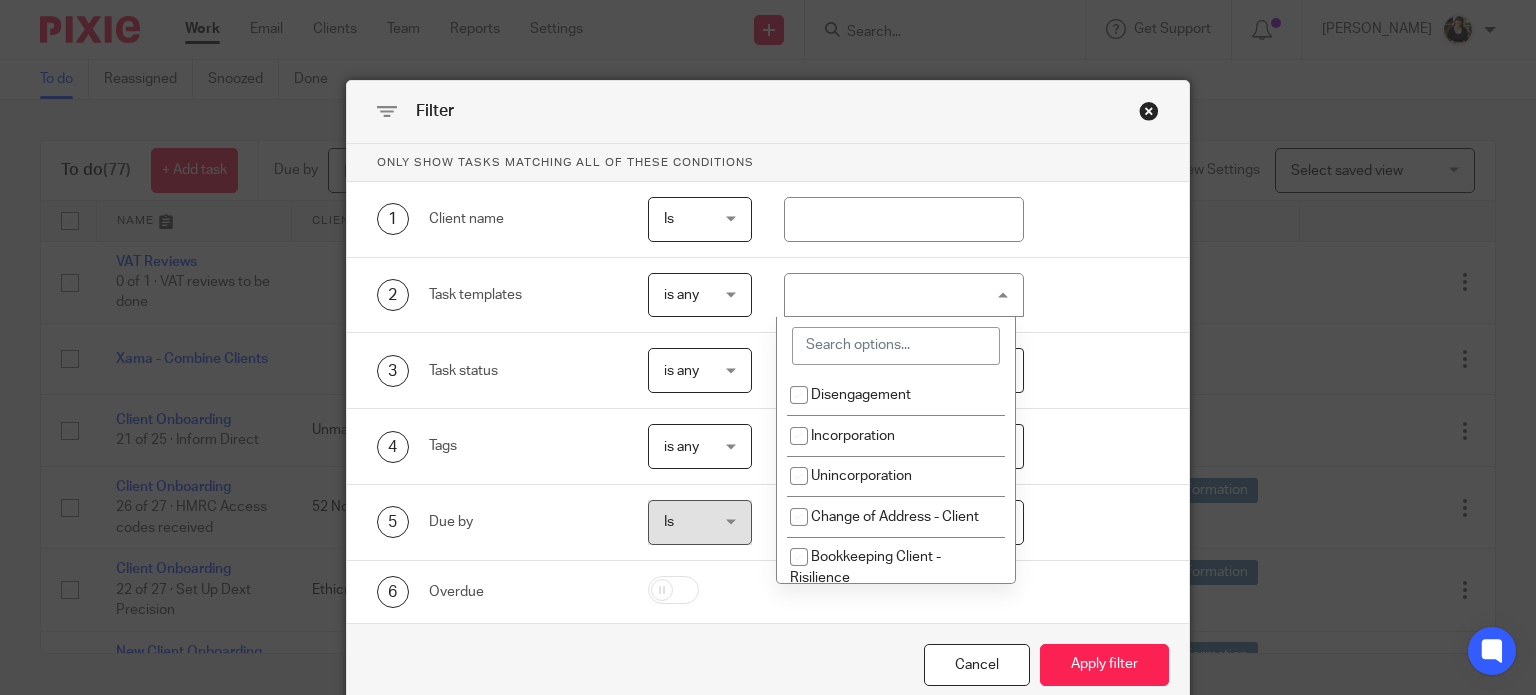 click at bounding box center (896, 346) 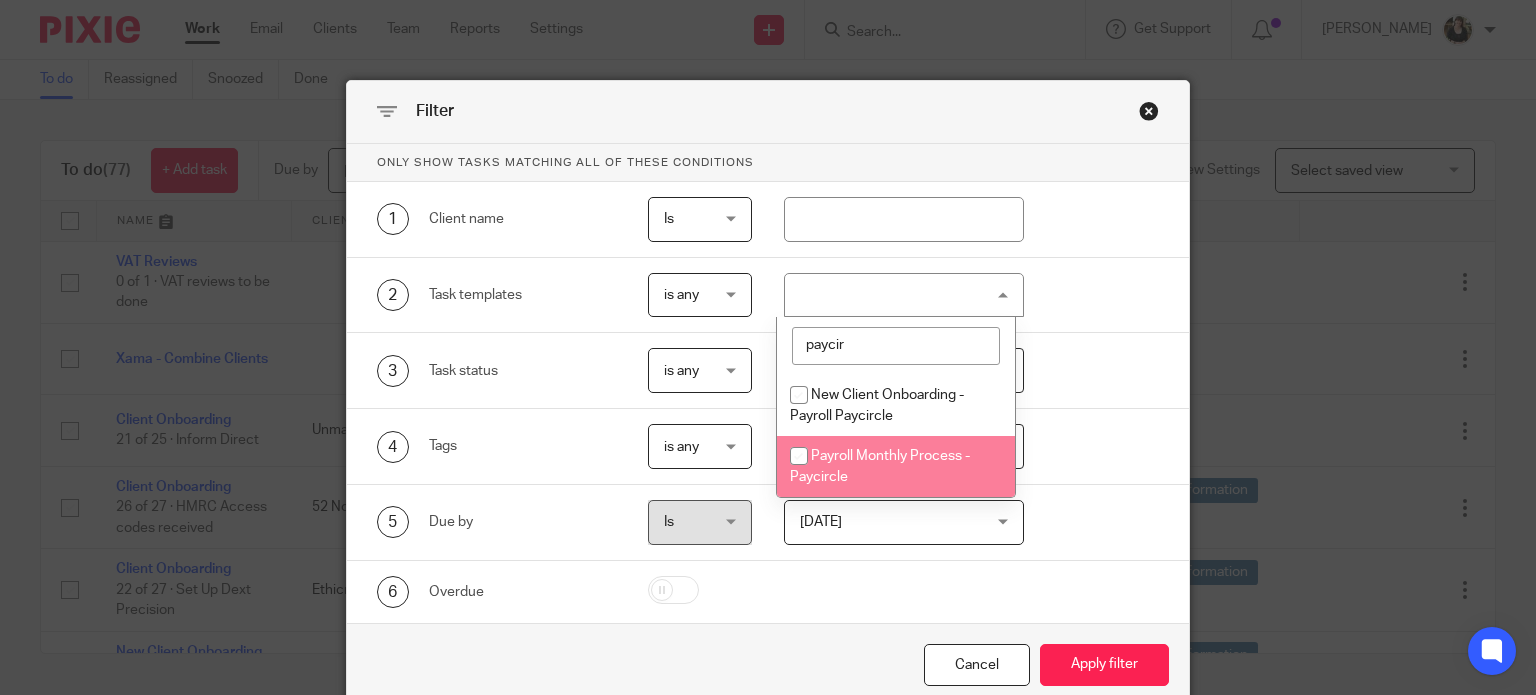 type on "paycir" 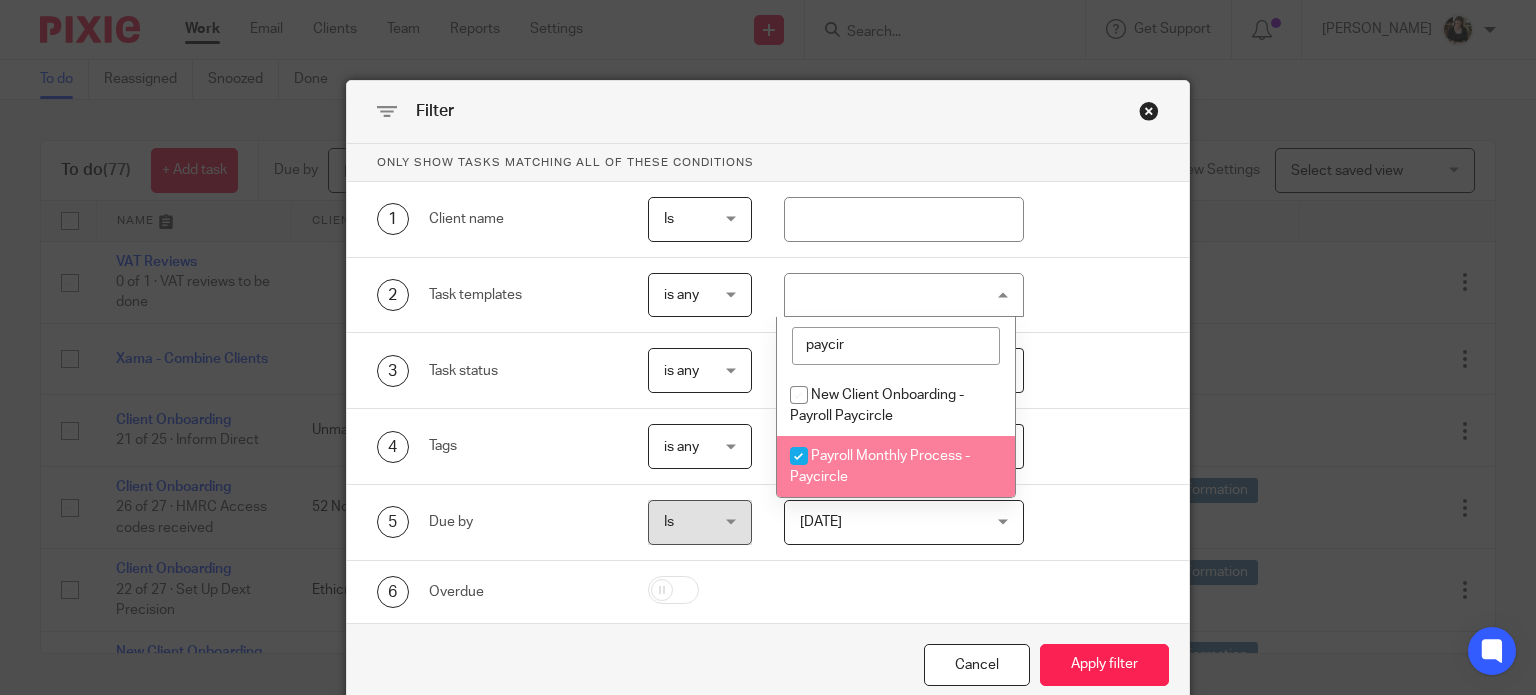 checkbox on "true" 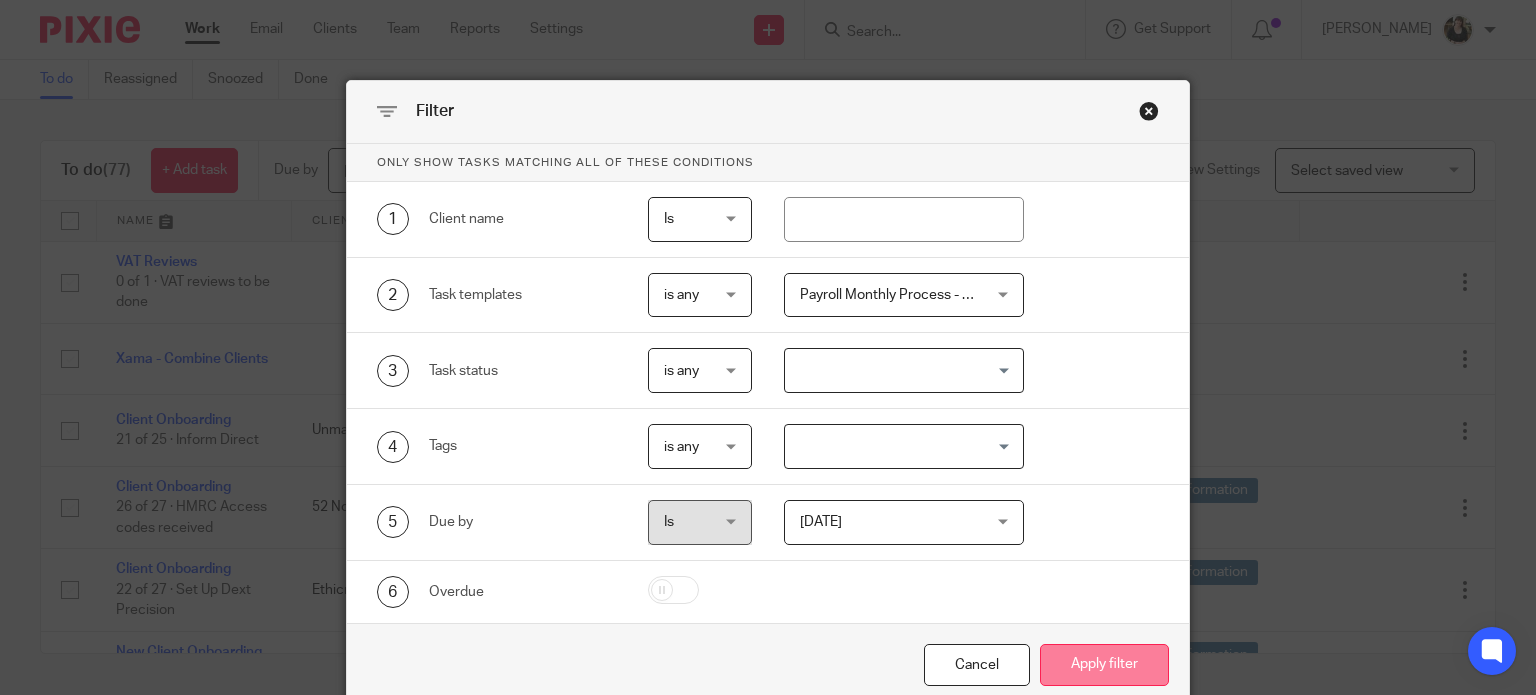 click on "Apply filter" at bounding box center [1104, 665] 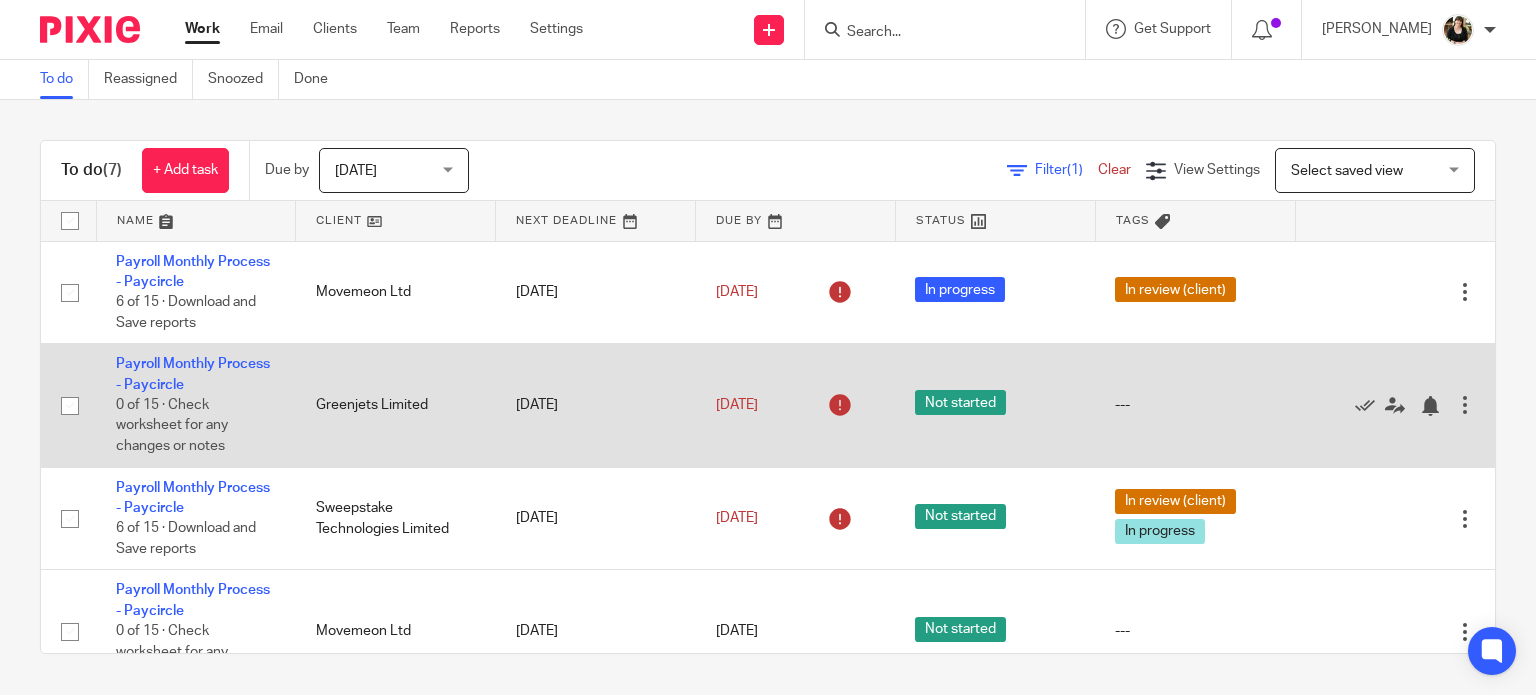 scroll, scrollTop: 0, scrollLeft: 0, axis: both 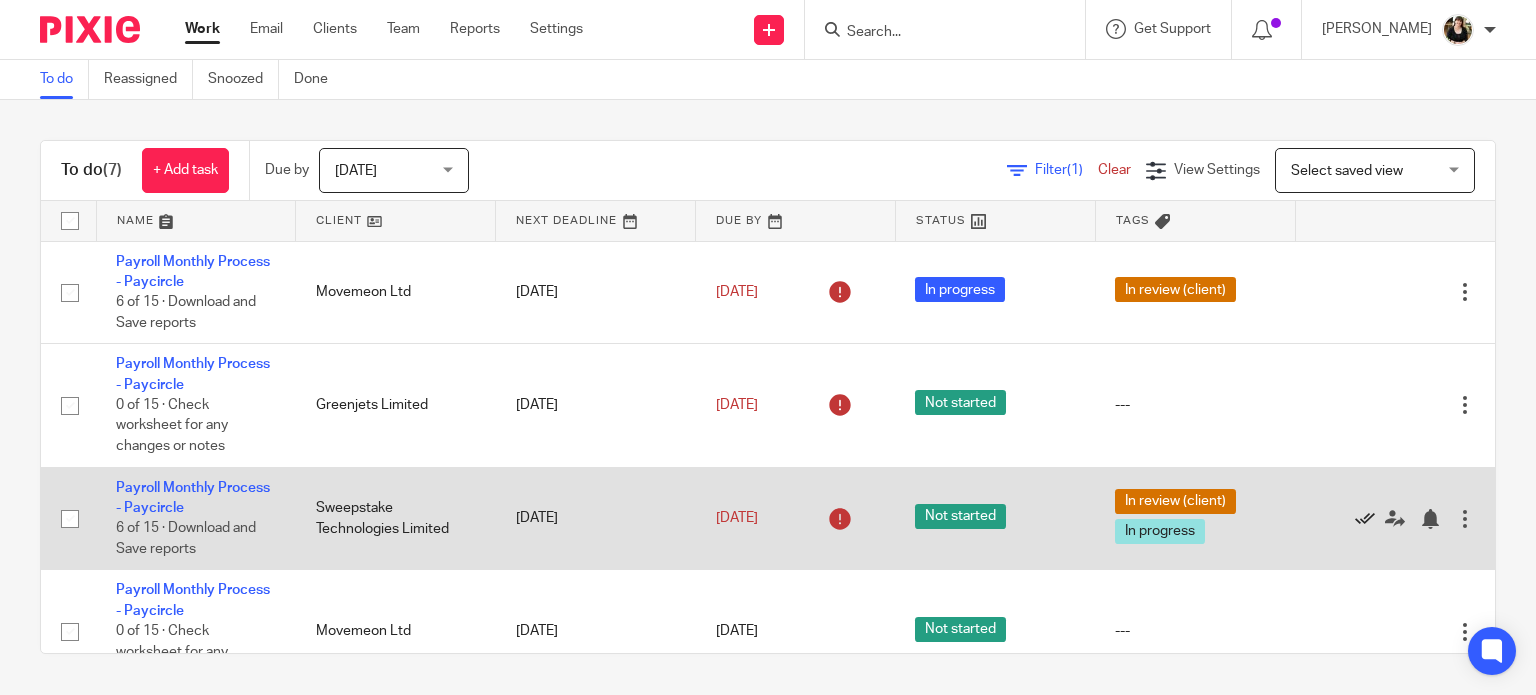 click at bounding box center (1365, 519) 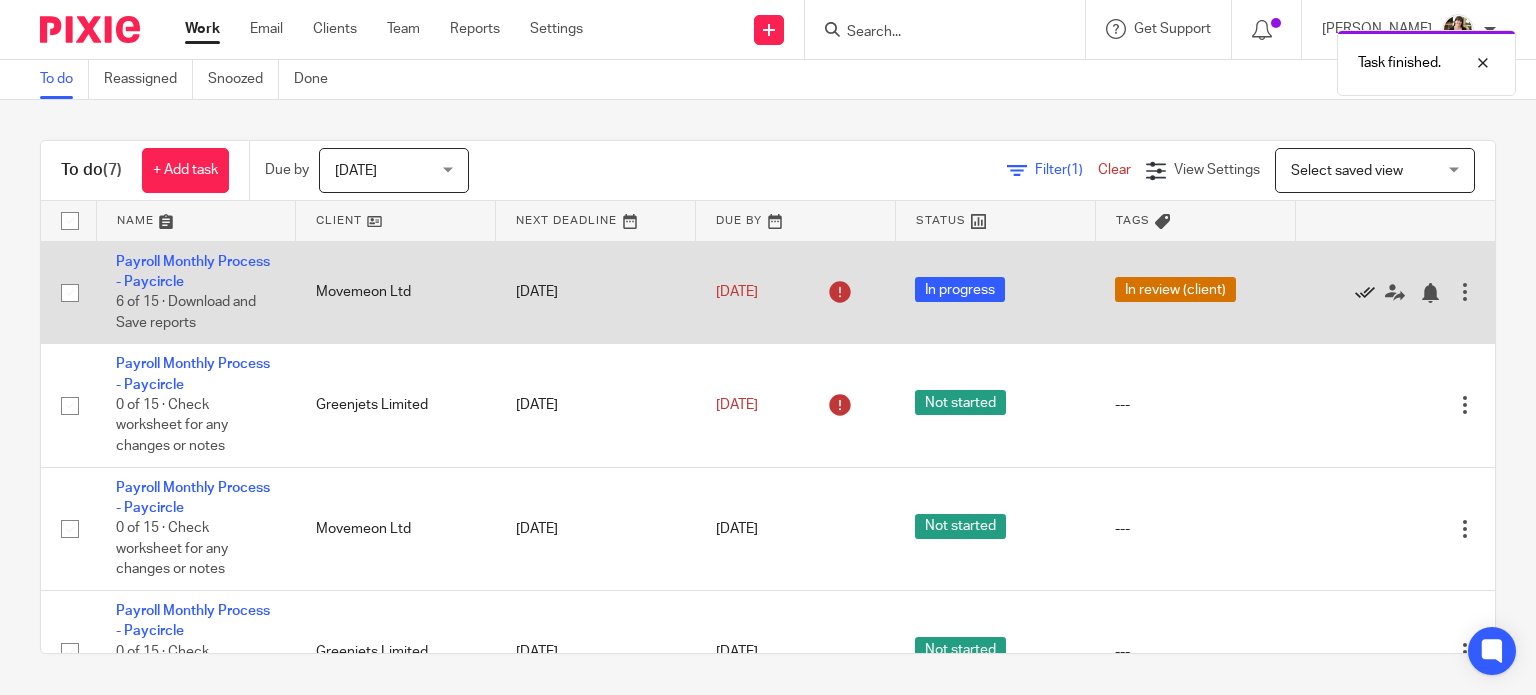 click at bounding box center [1365, 293] 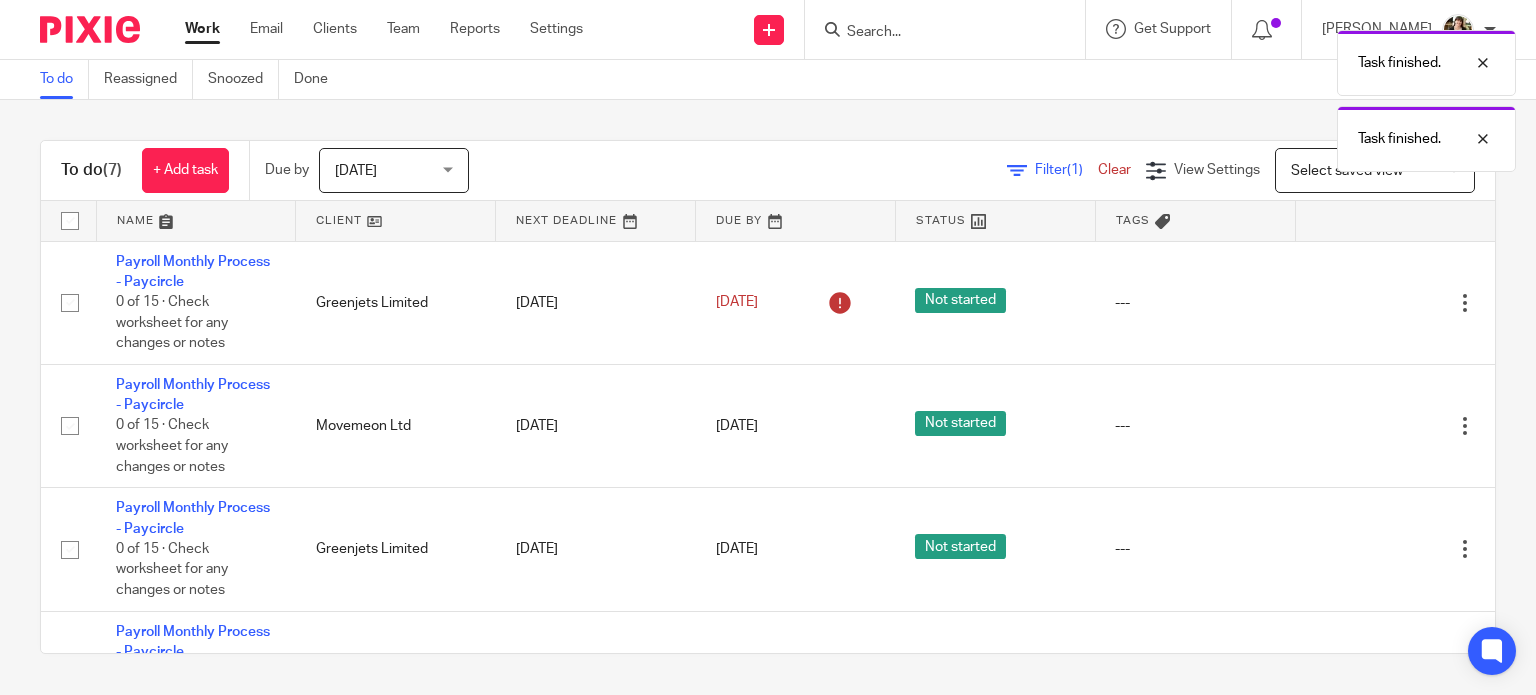 click at bounding box center [1365, 303] 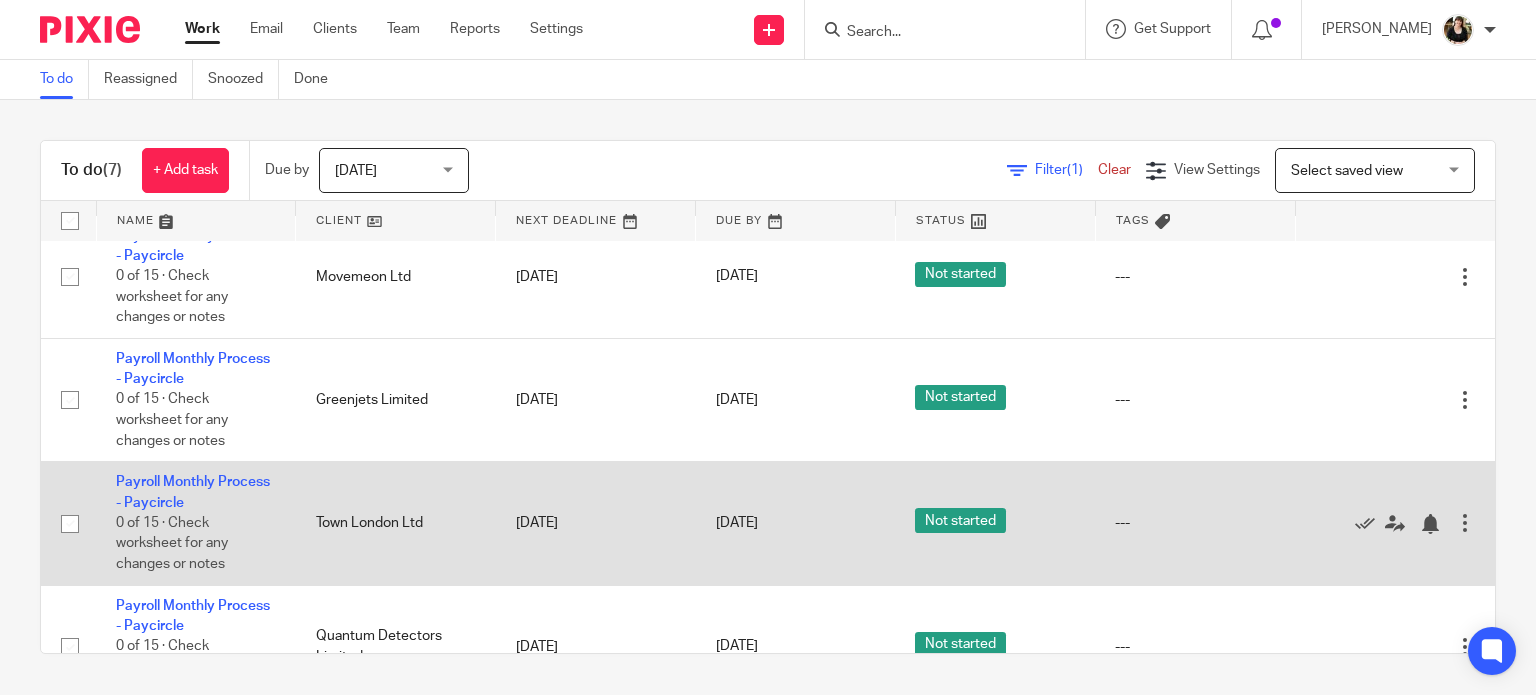 scroll, scrollTop: 0, scrollLeft: 0, axis: both 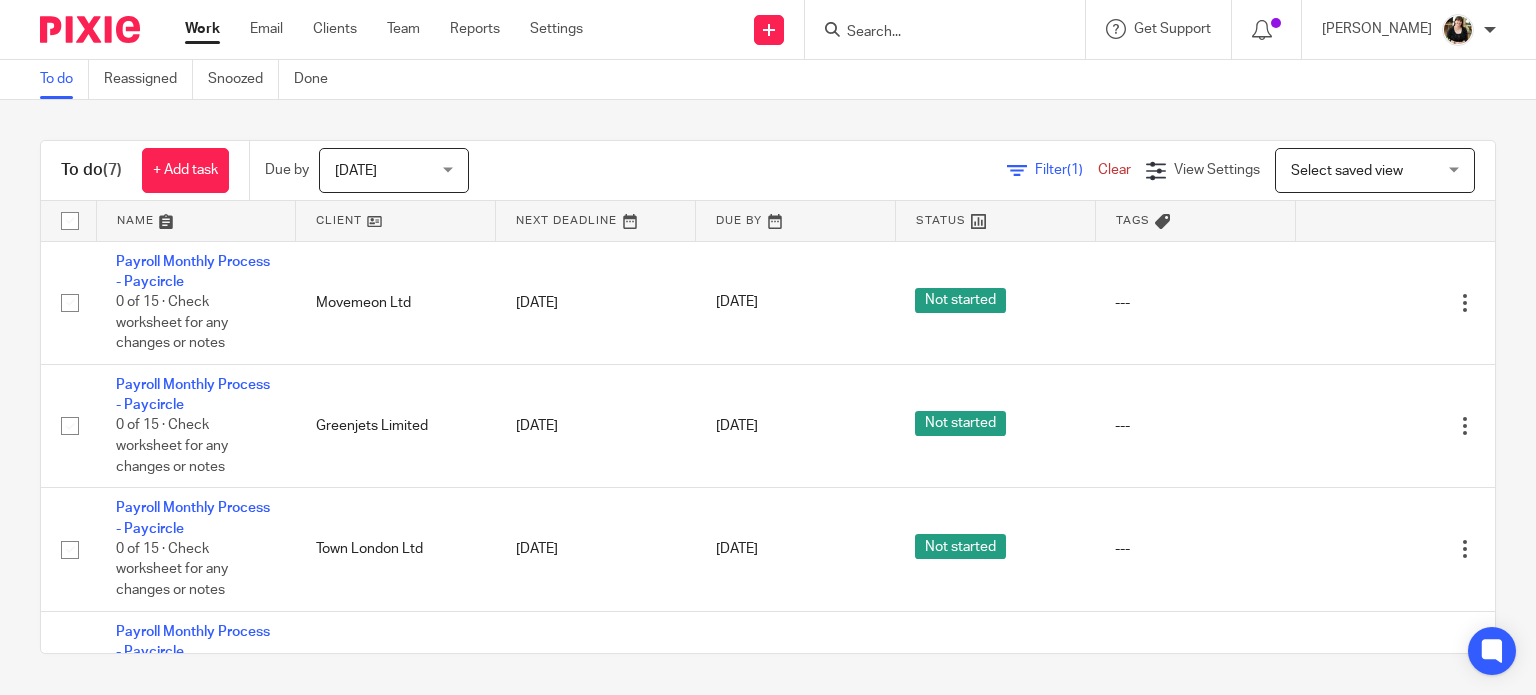 click at bounding box center [951, 29] 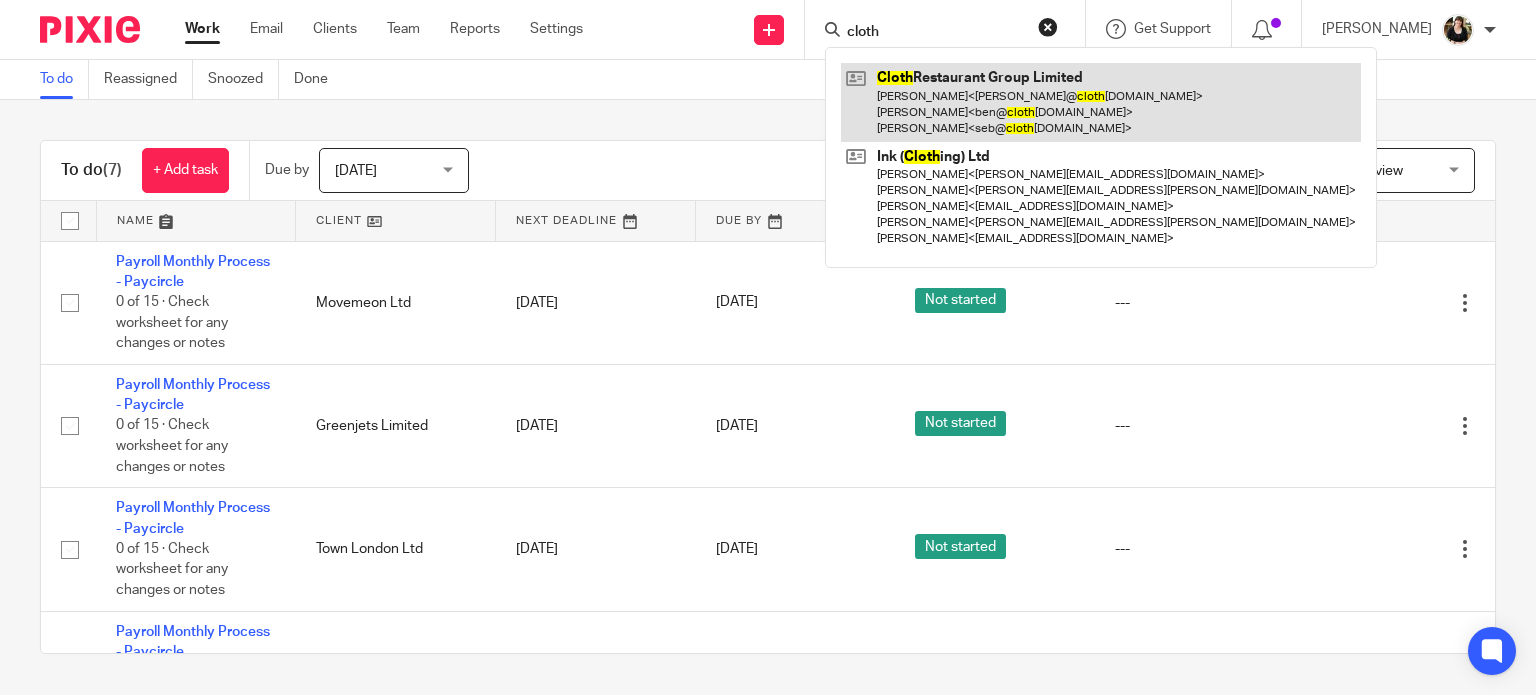 type on "cloth" 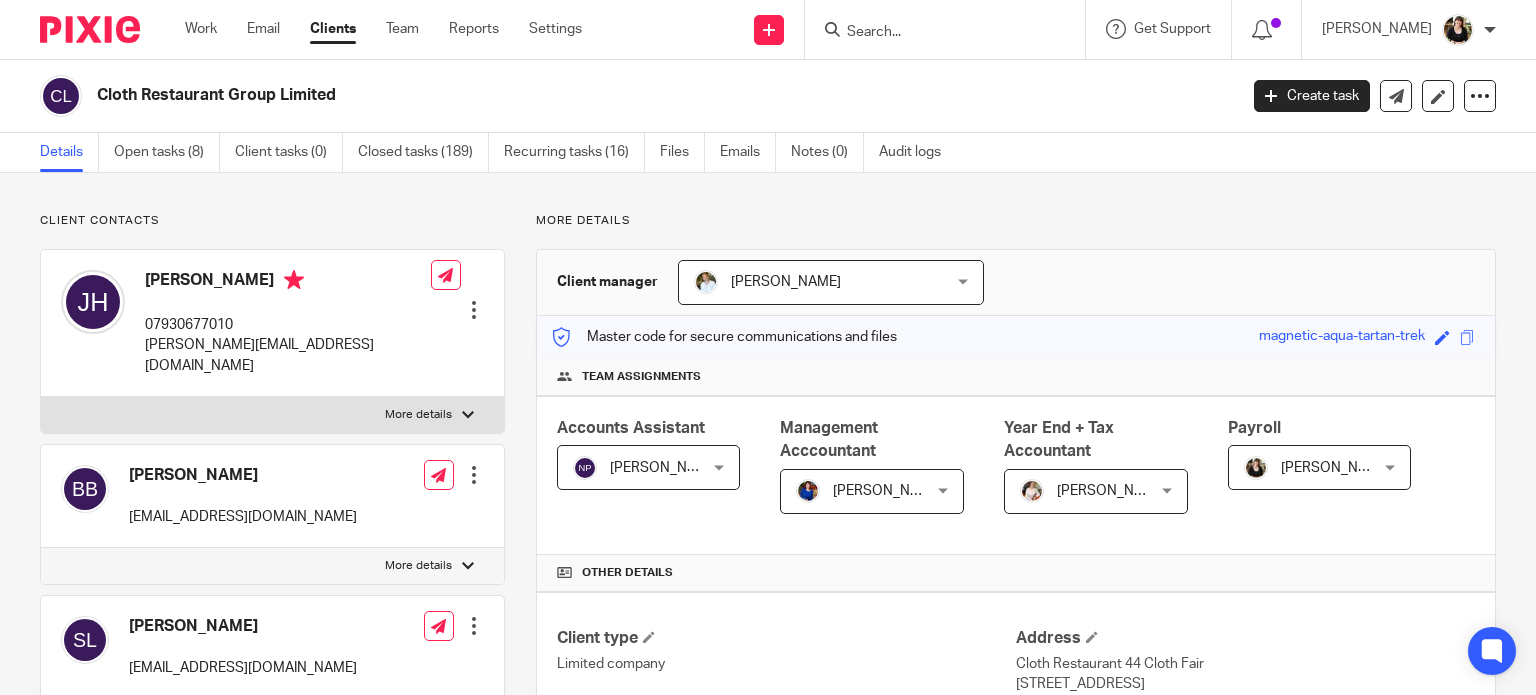 scroll, scrollTop: 0, scrollLeft: 0, axis: both 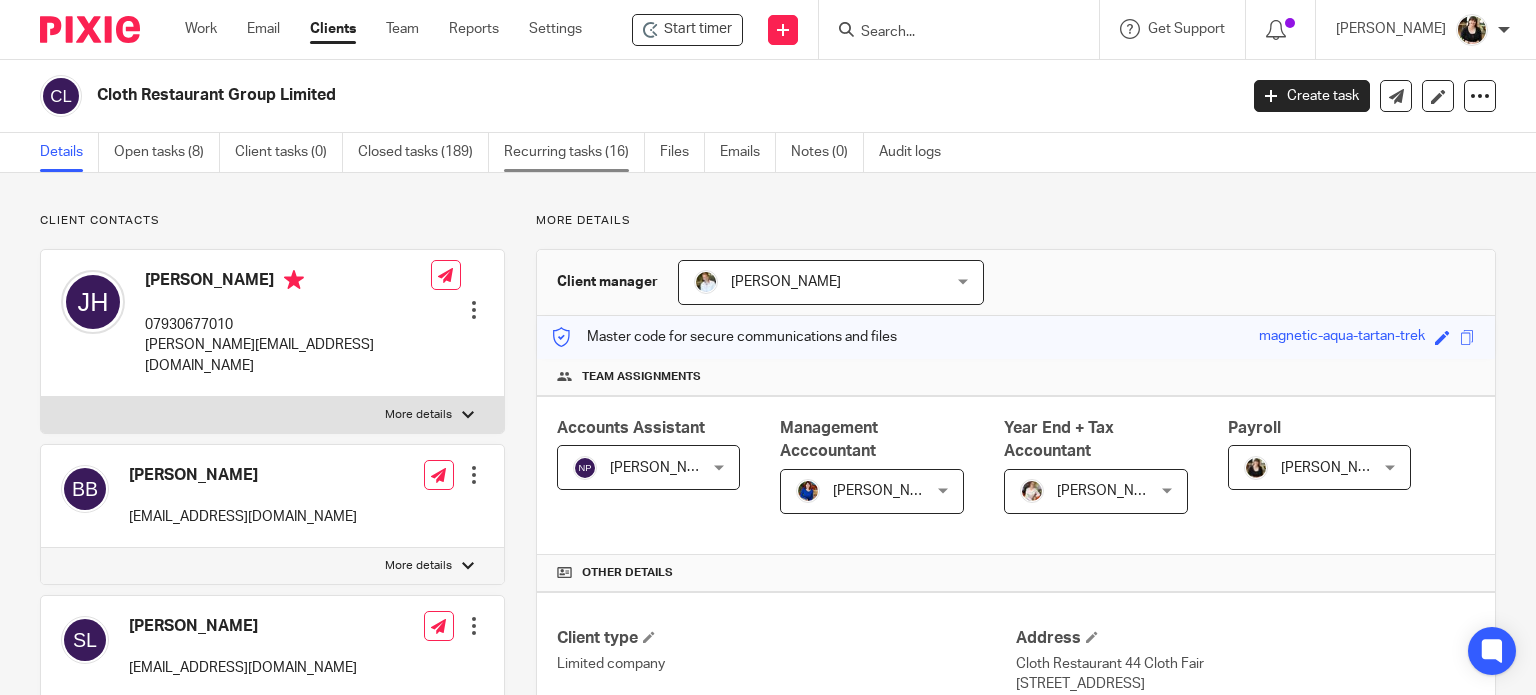 click on "Recurring tasks (16)" at bounding box center [574, 152] 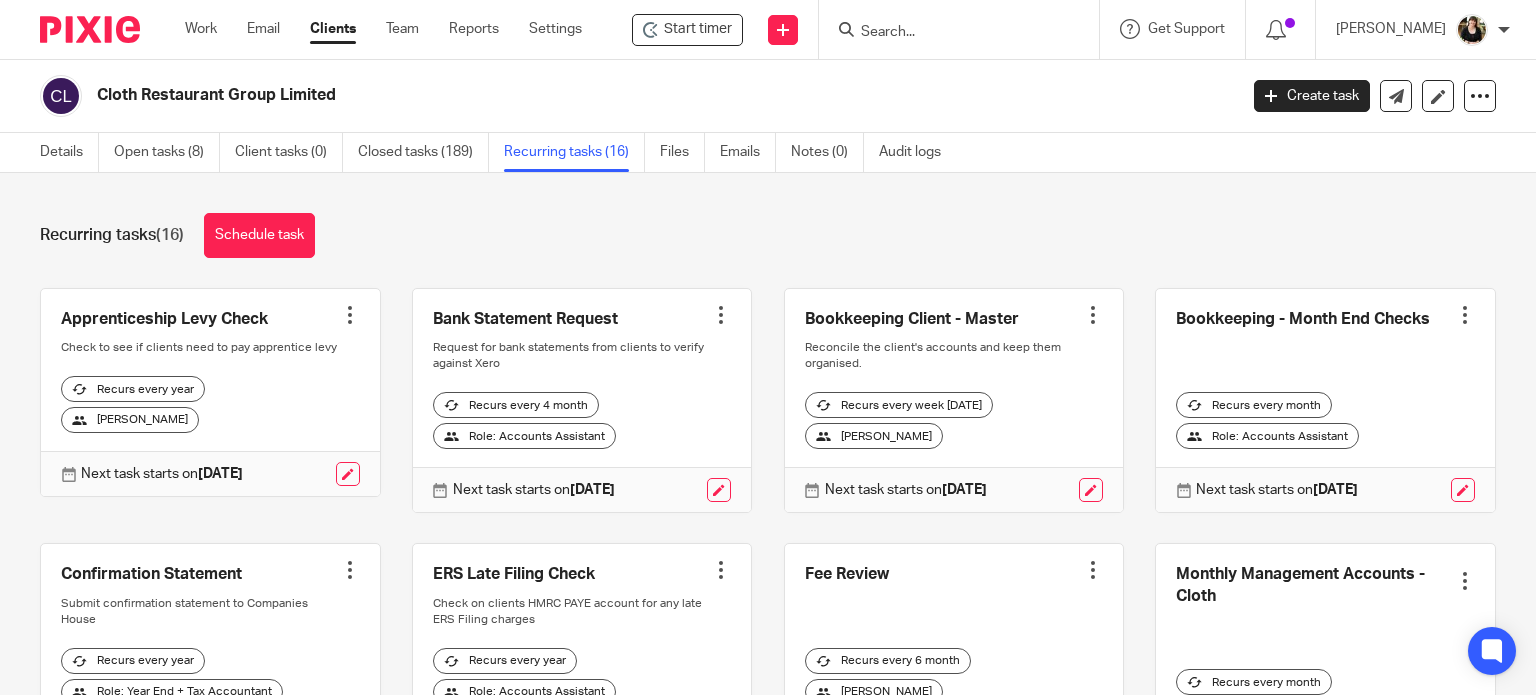 scroll, scrollTop: 0, scrollLeft: 0, axis: both 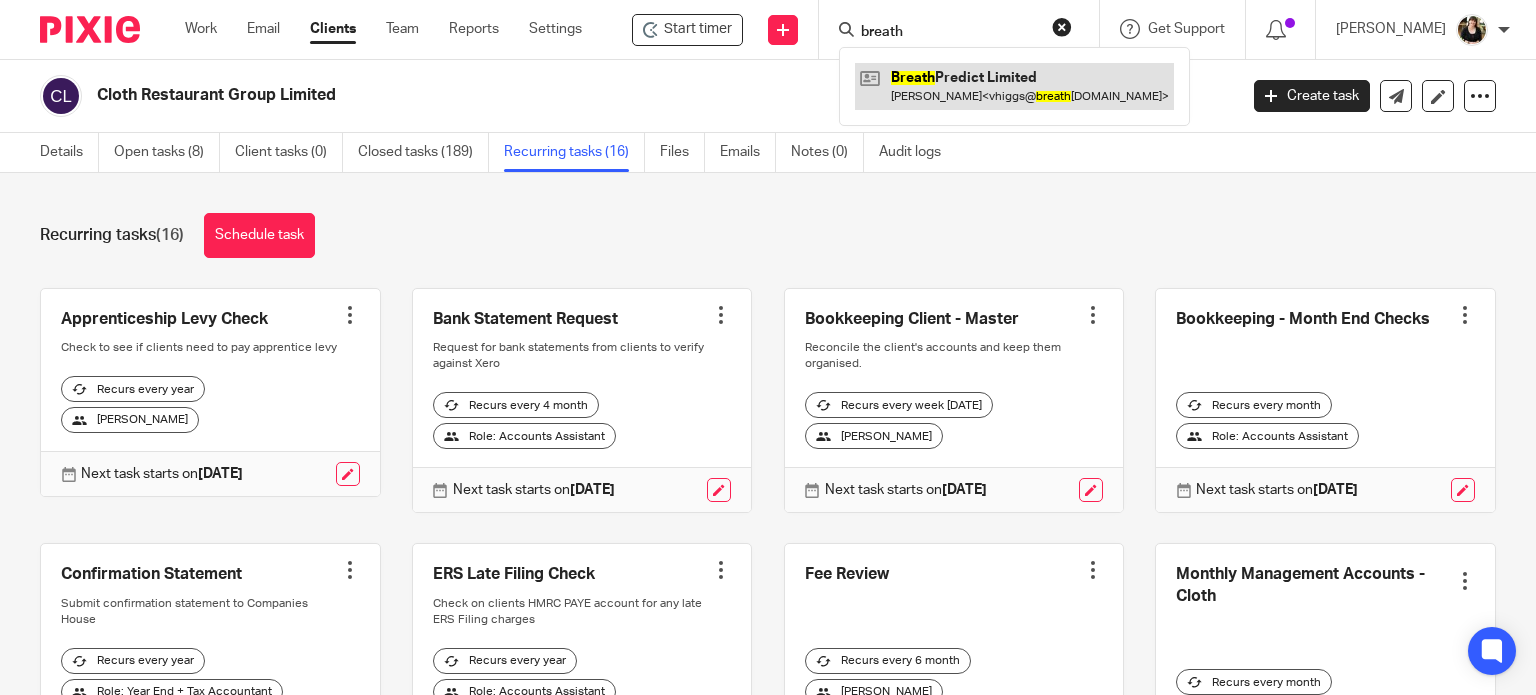 type on "breath" 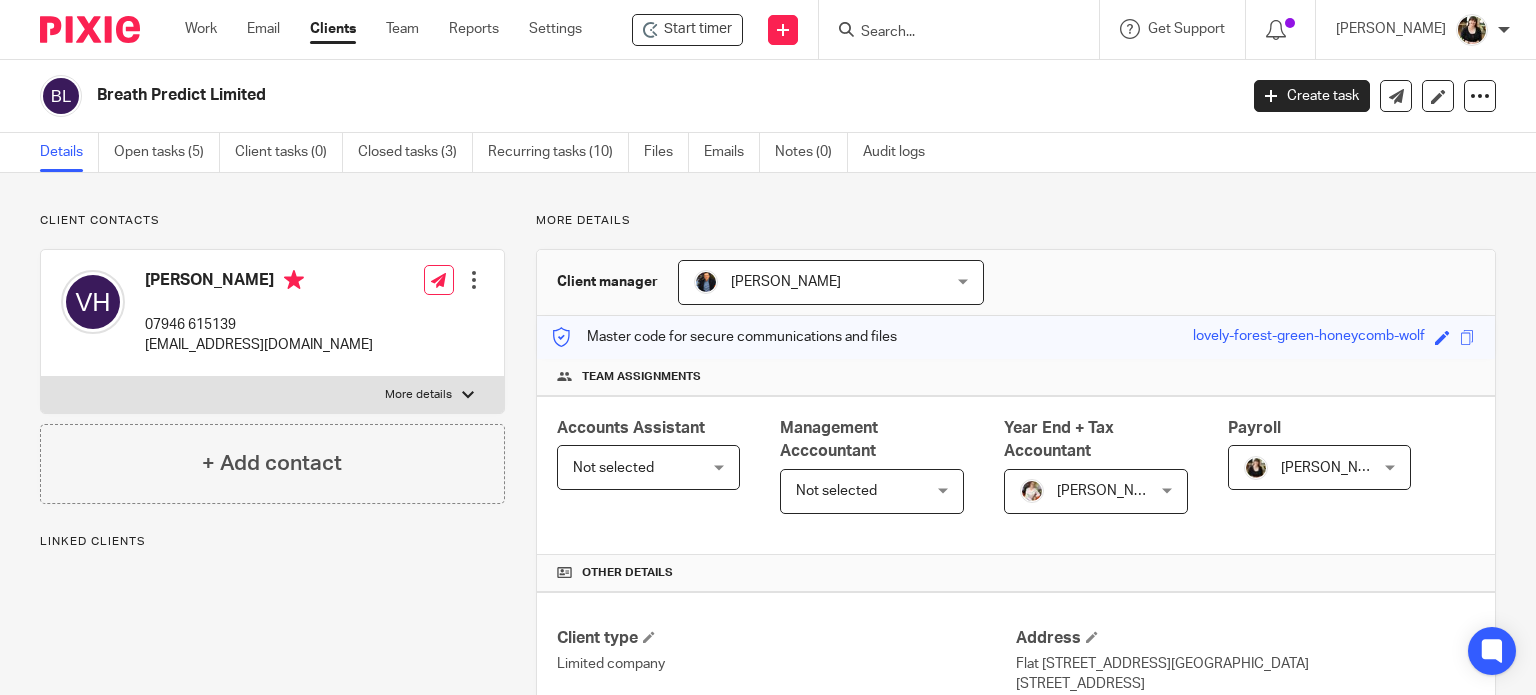 scroll, scrollTop: 0, scrollLeft: 0, axis: both 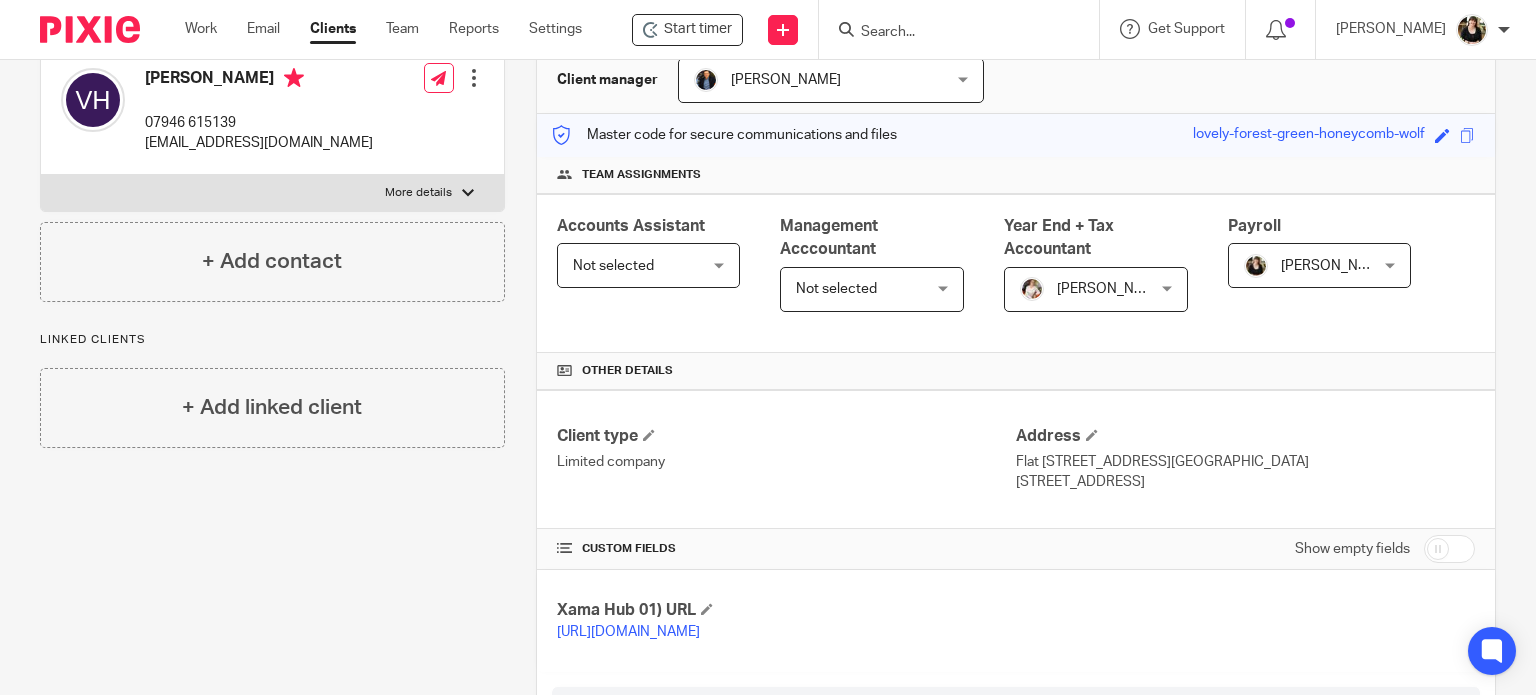 click at bounding box center [1449, 549] 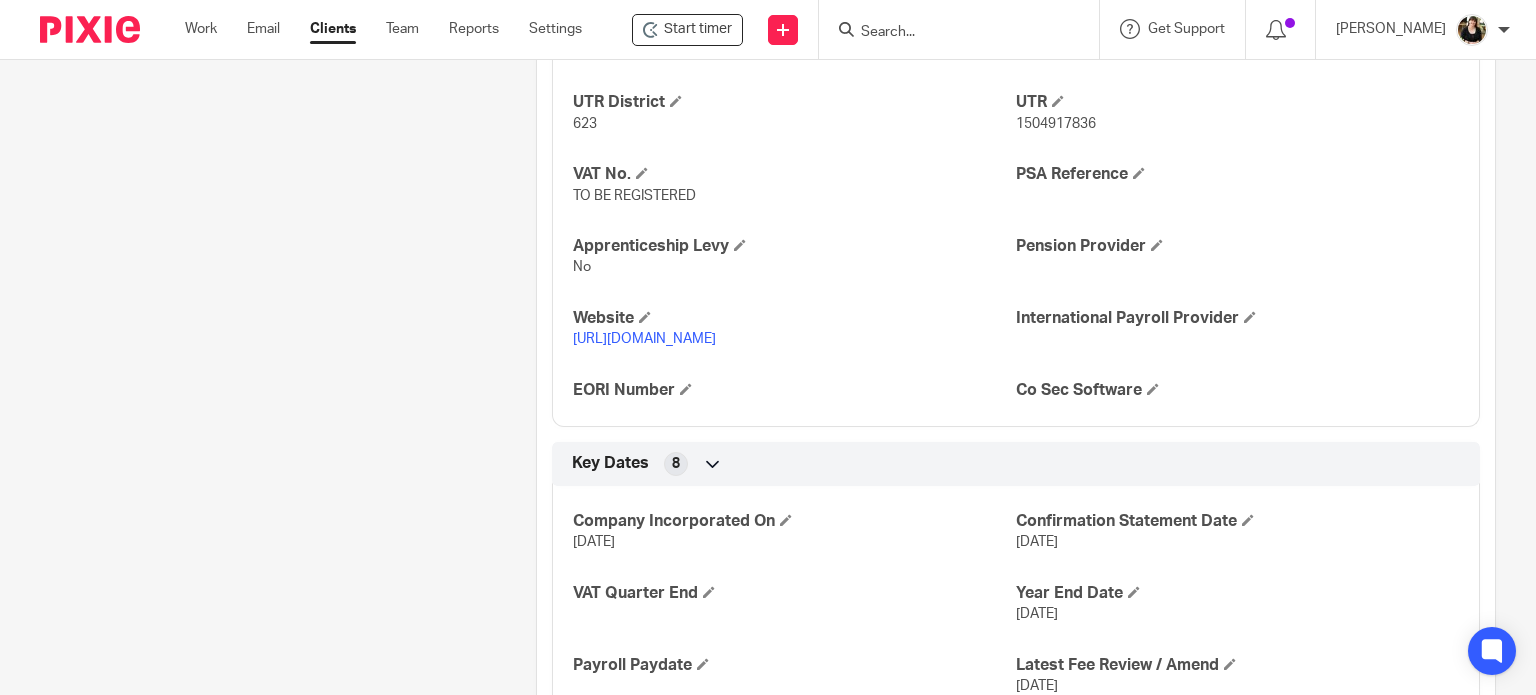scroll, scrollTop: 1302, scrollLeft: 0, axis: vertical 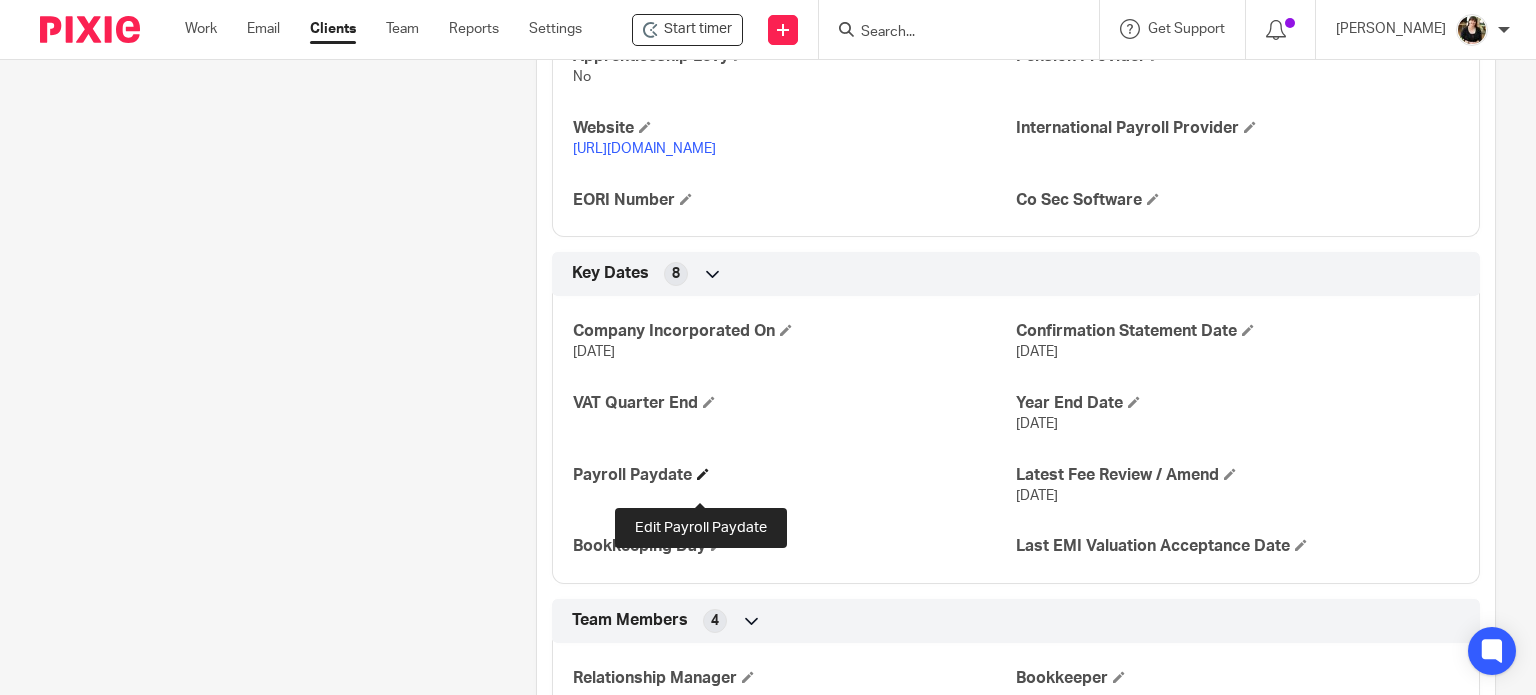 click at bounding box center (703, 474) 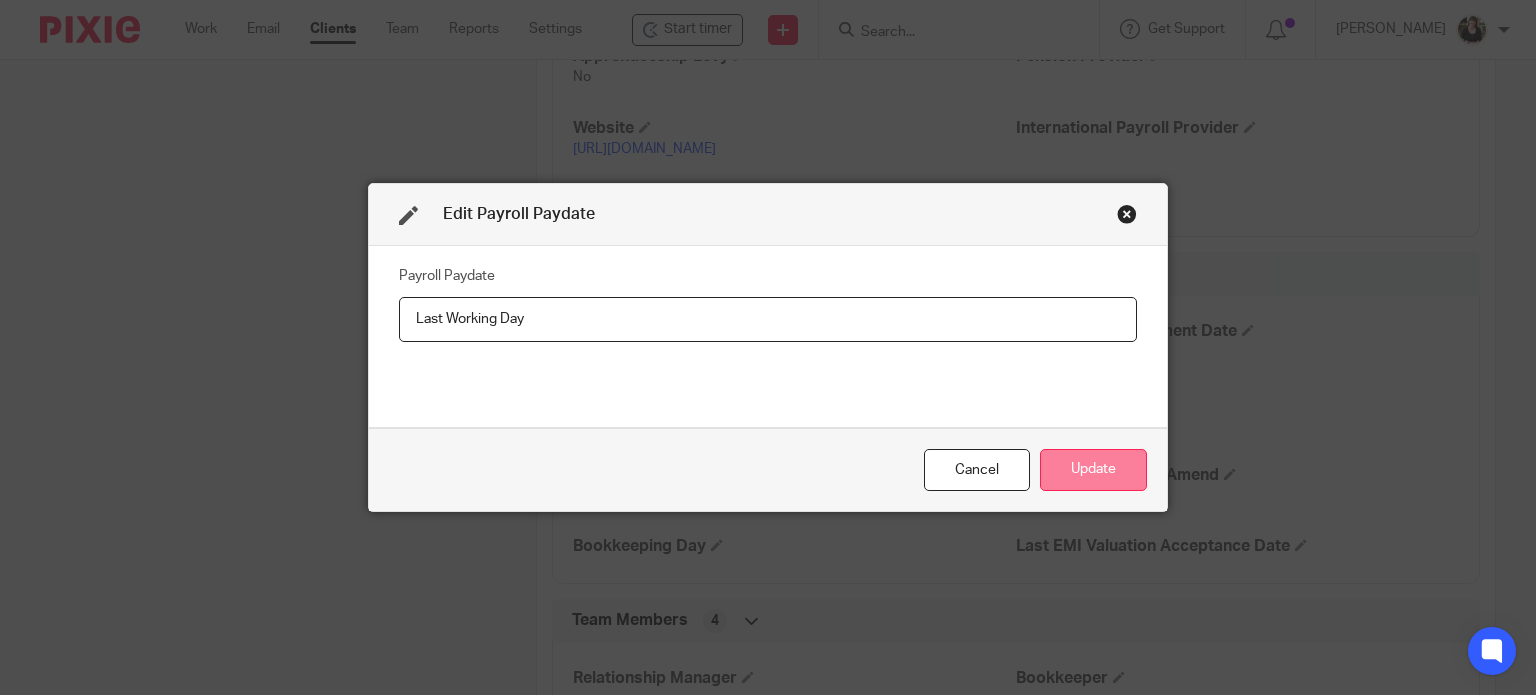 type on "Last Working Day" 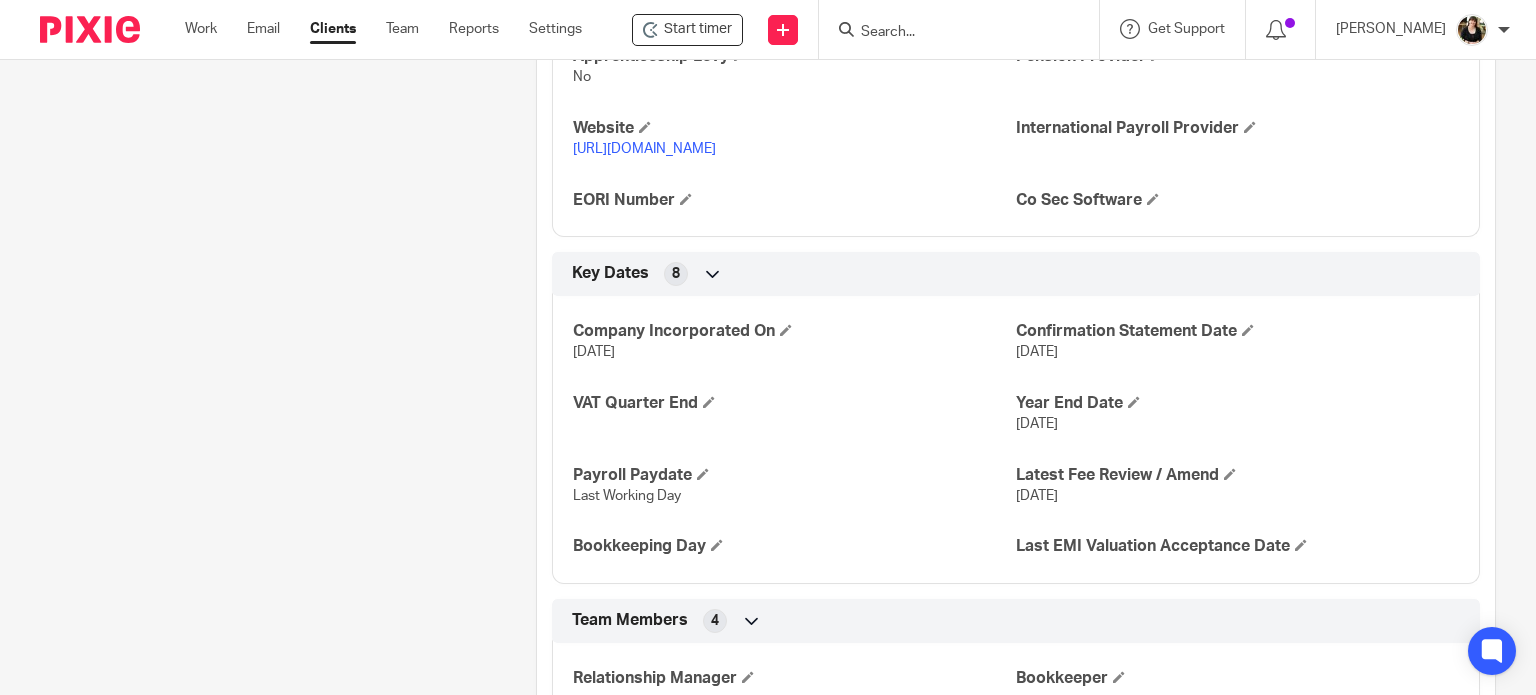 click at bounding box center [949, 33] 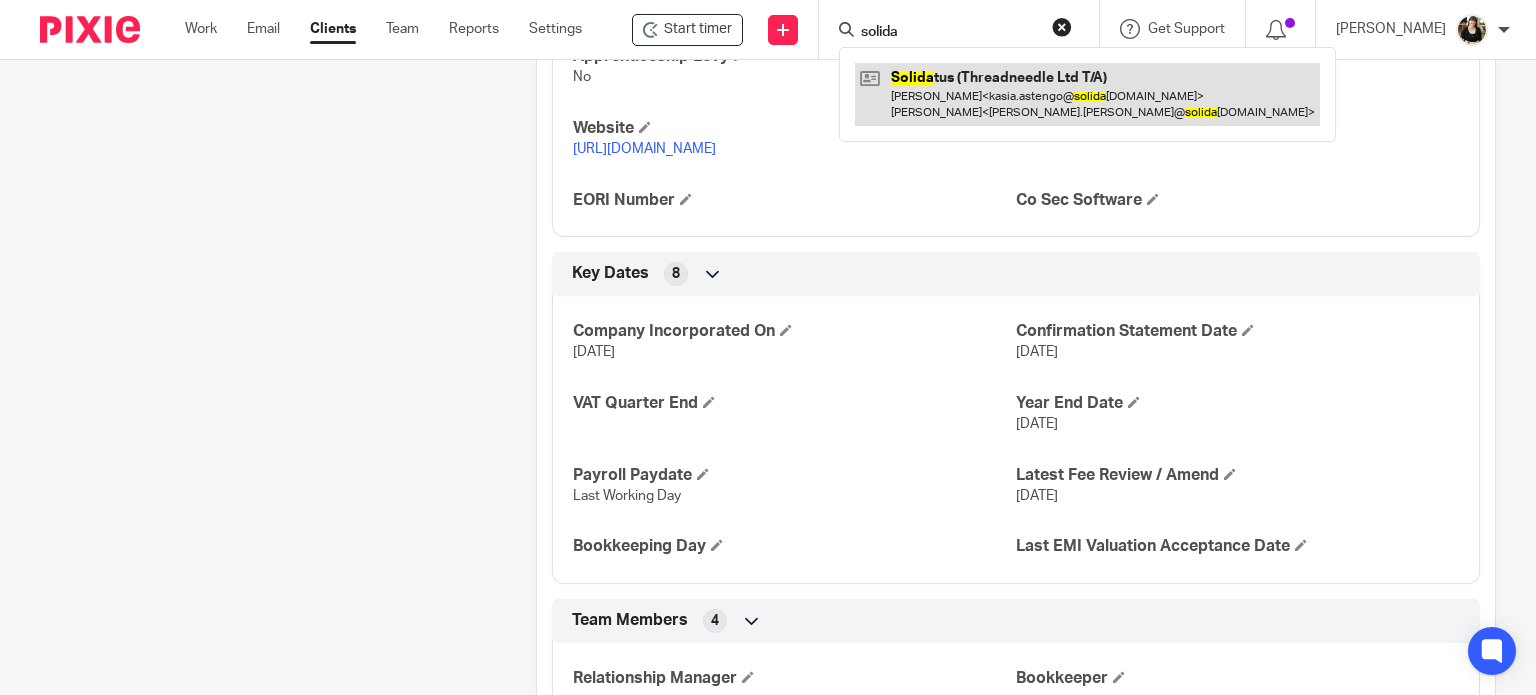 type on "solida" 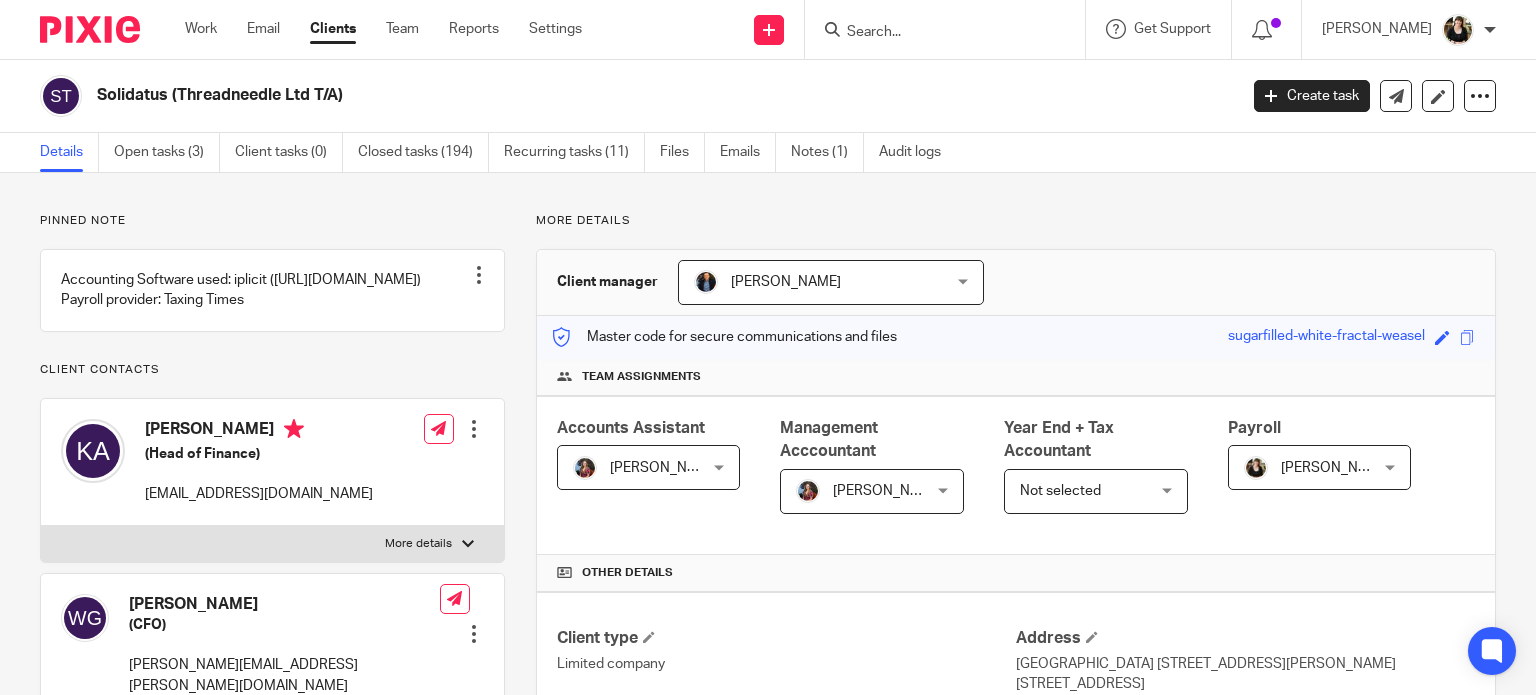 scroll, scrollTop: 0, scrollLeft: 0, axis: both 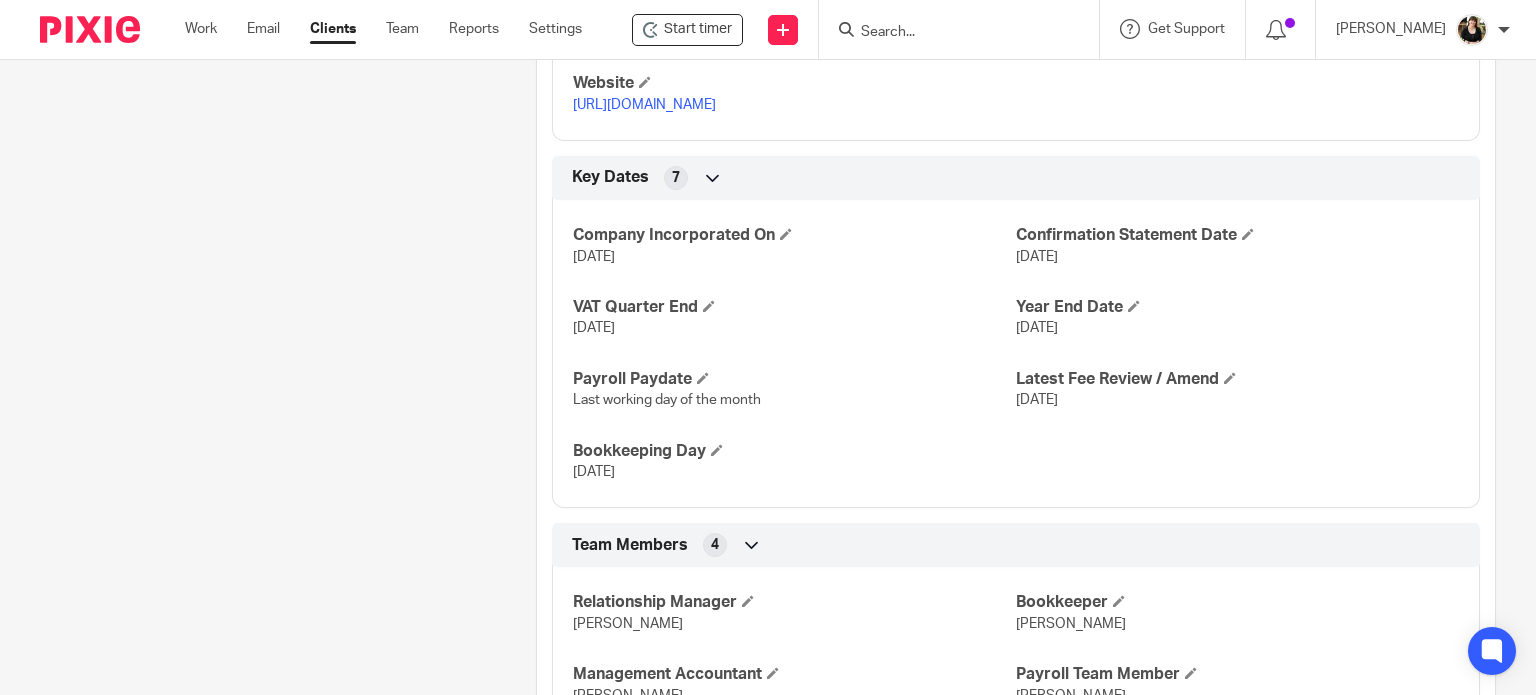 click on "Pinned note
Accounting Software used: iplicit (https://www.iplicit.com/)
Payroll provider: Taxing Times
Unpin note
Edit note
Client contacts
Kasia Astengo
(Head of Finance)
kasia.astengo@solidatus.com
Edit contact
Create client from contact" at bounding box center [257, 19] 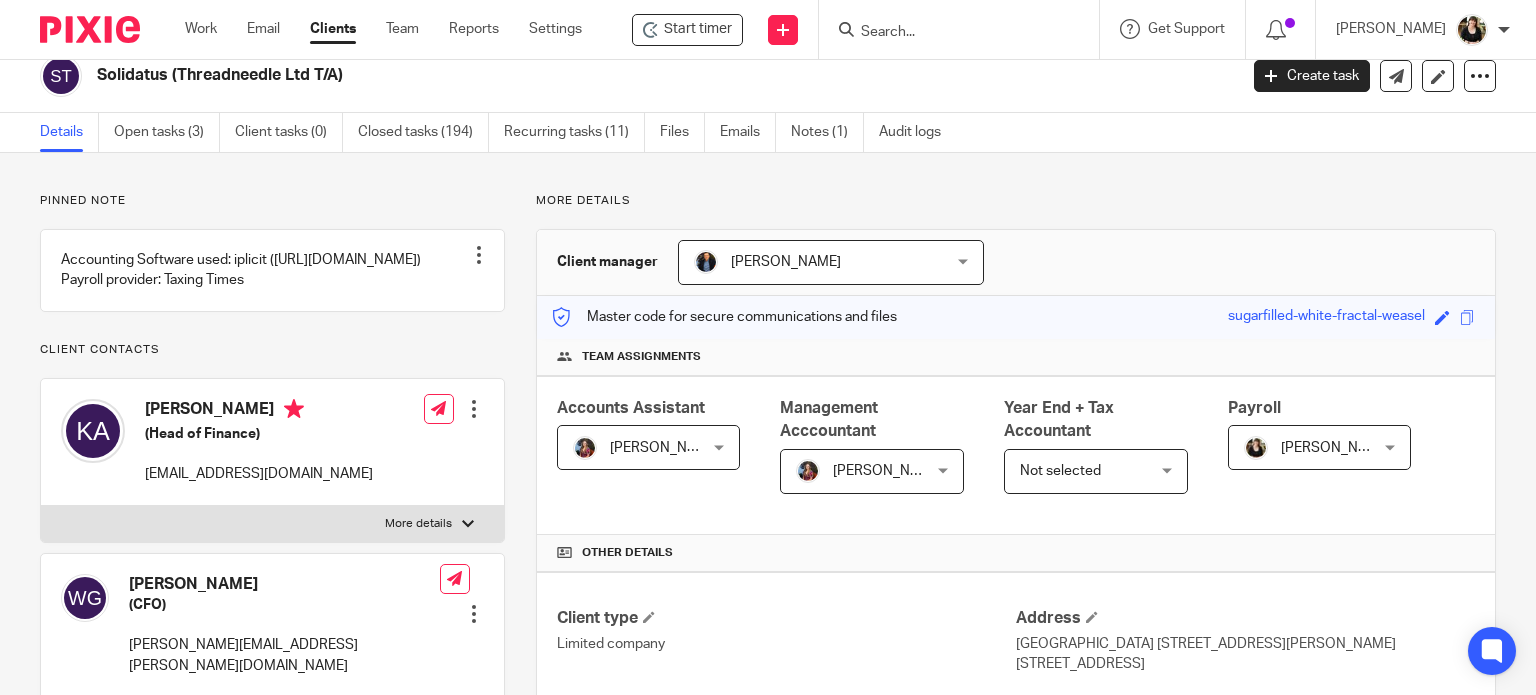 scroll, scrollTop: 0, scrollLeft: 0, axis: both 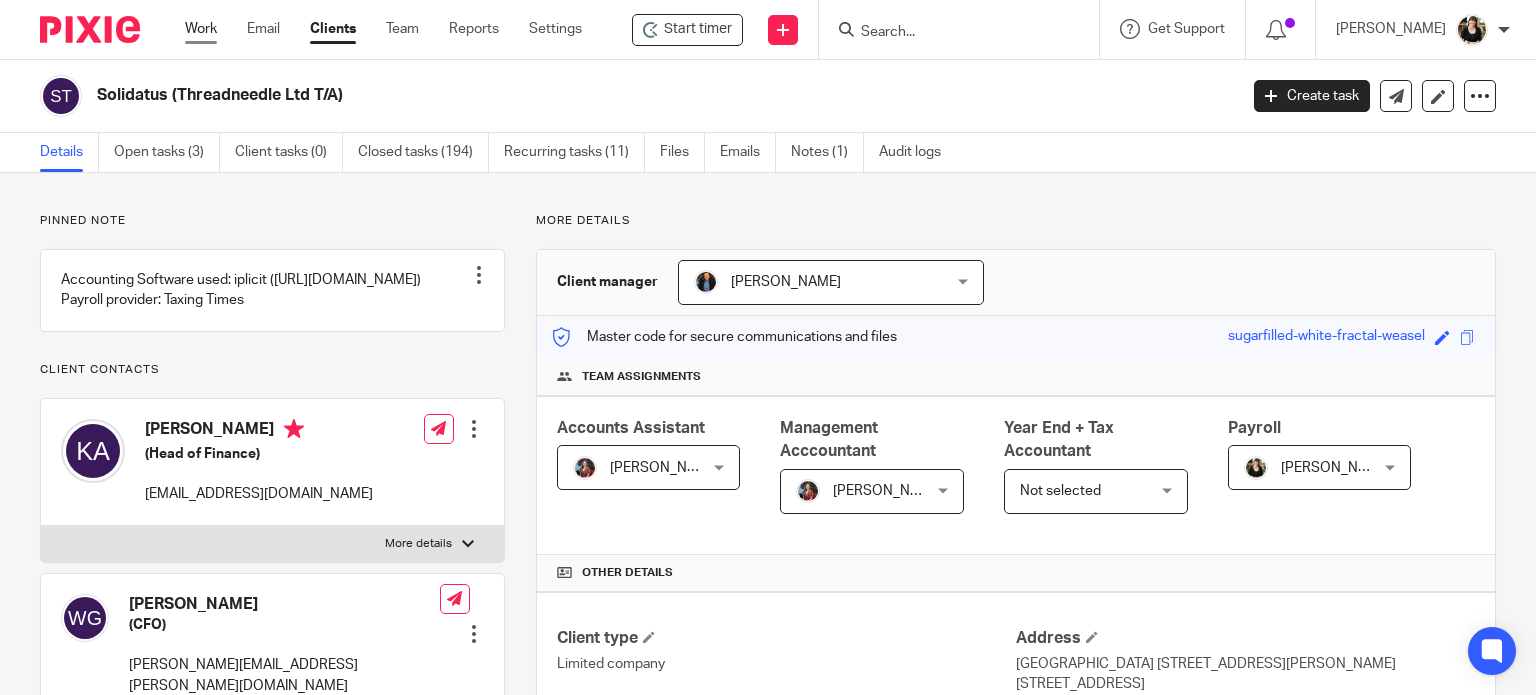 click on "Work" at bounding box center (201, 29) 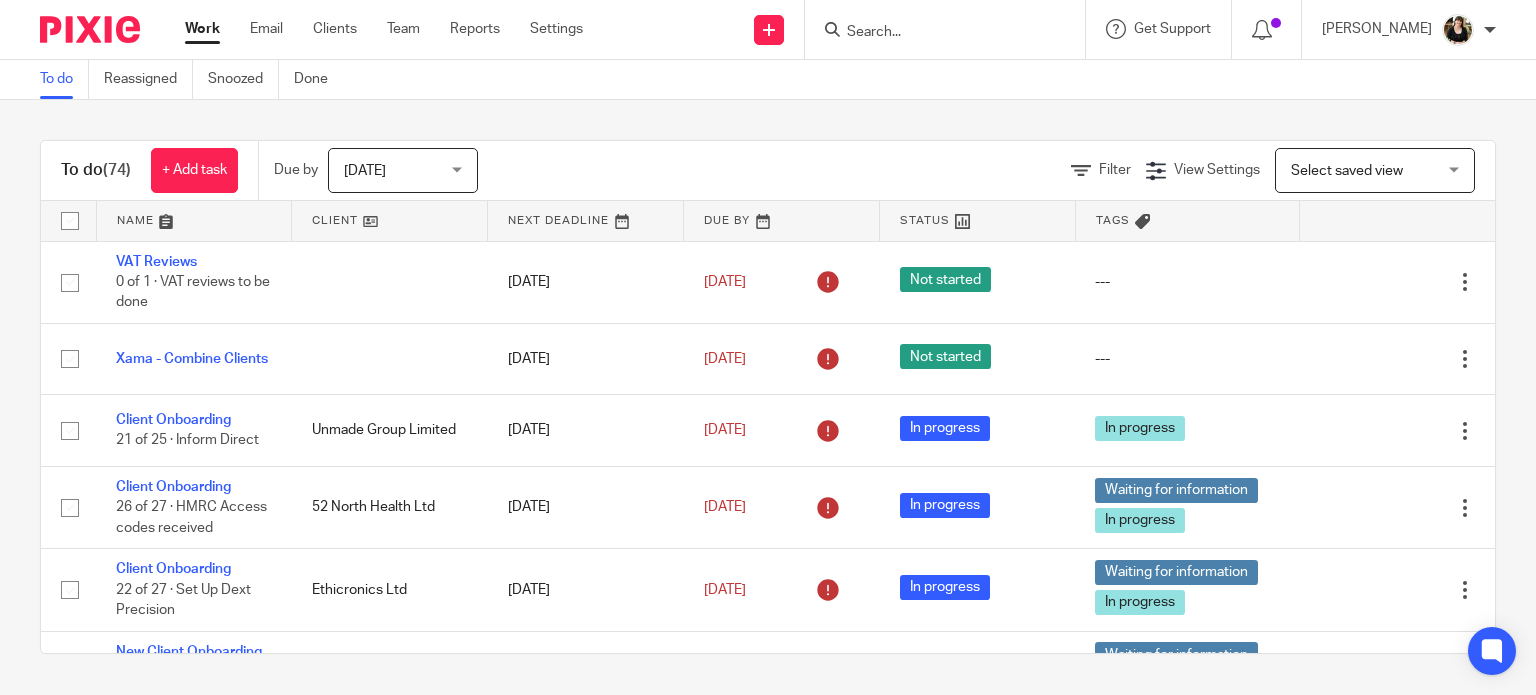 scroll, scrollTop: 0, scrollLeft: 0, axis: both 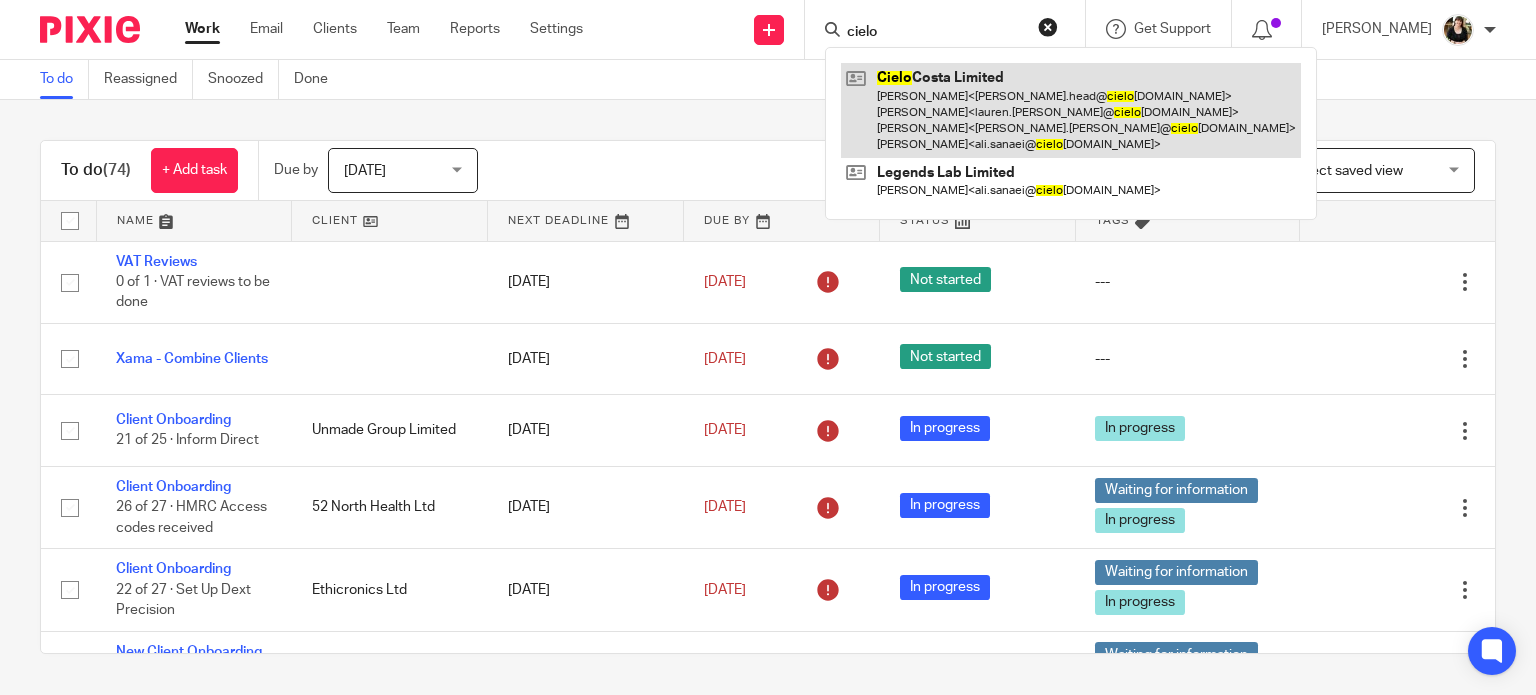 type on "cielo" 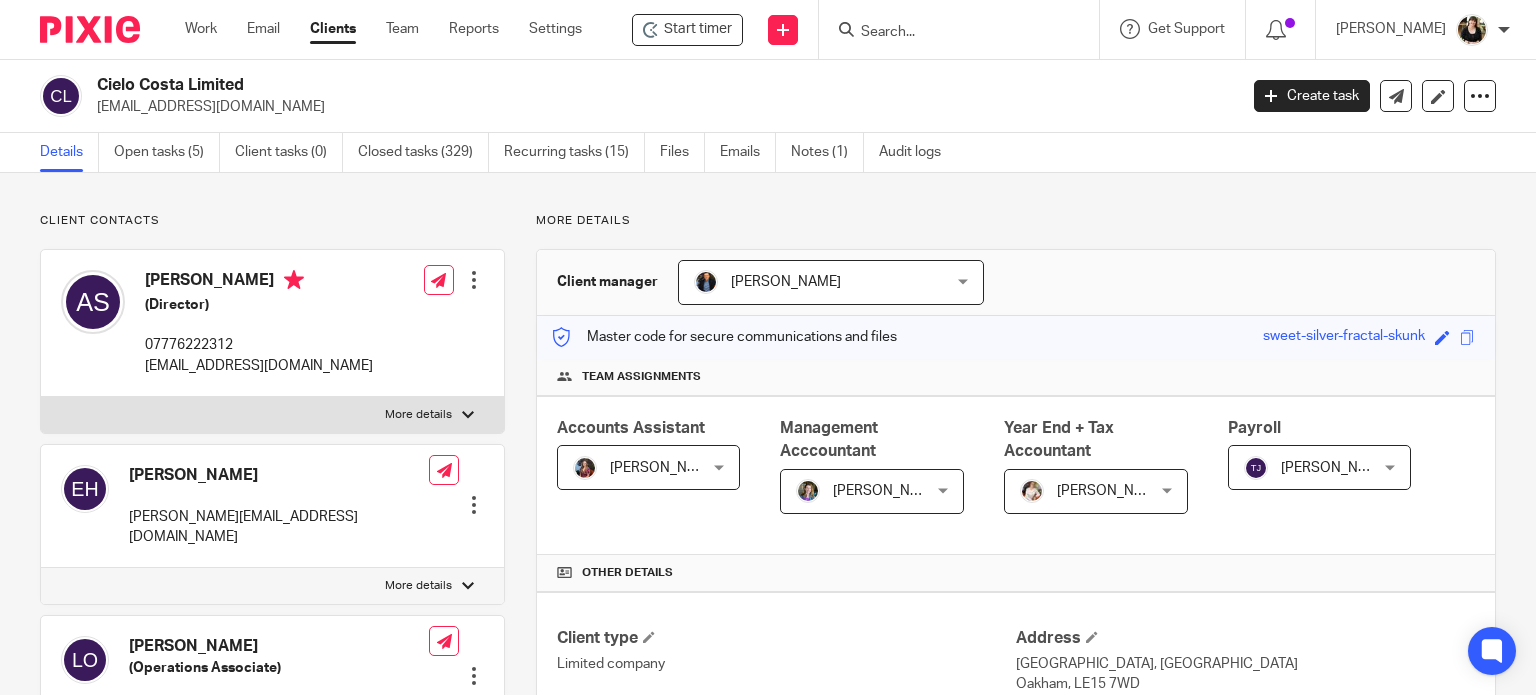 scroll, scrollTop: 0, scrollLeft: 0, axis: both 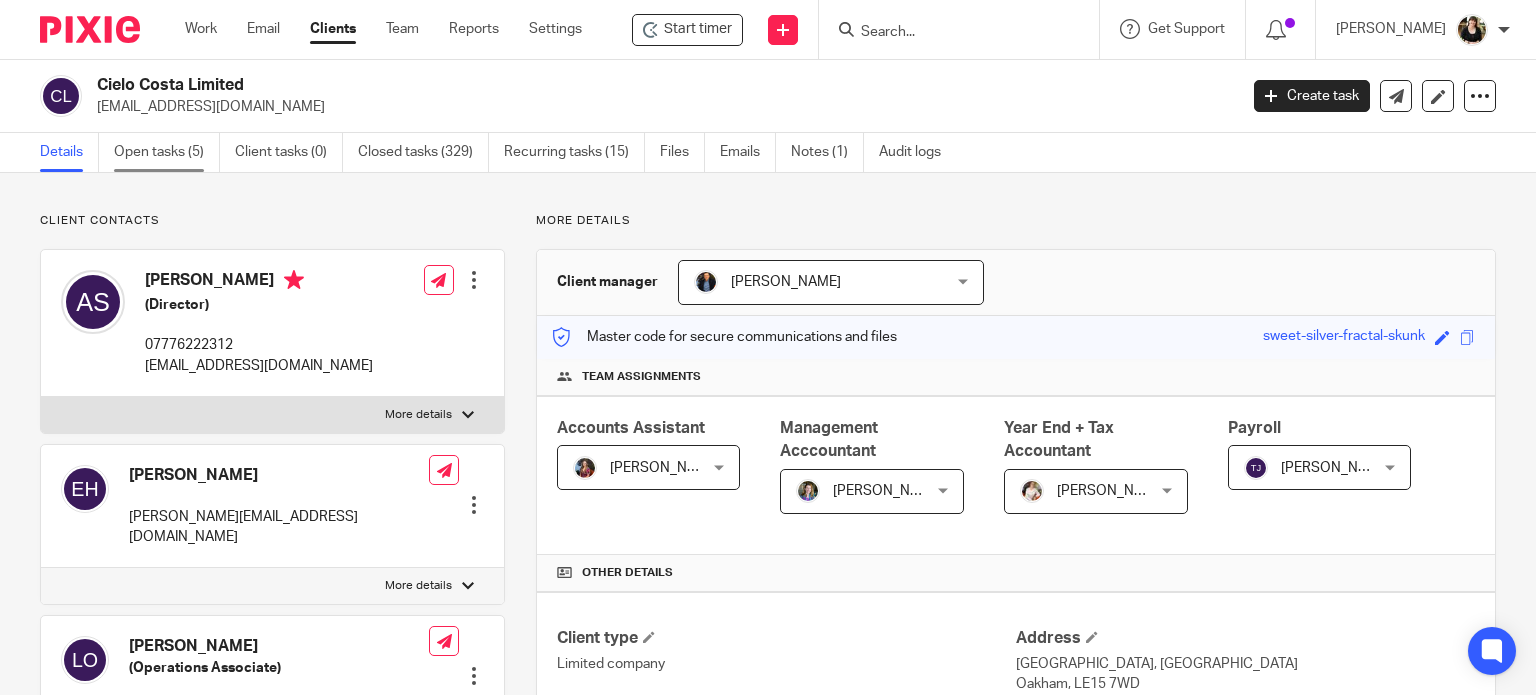 click on "Open tasks (5)" at bounding box center (167, 152) 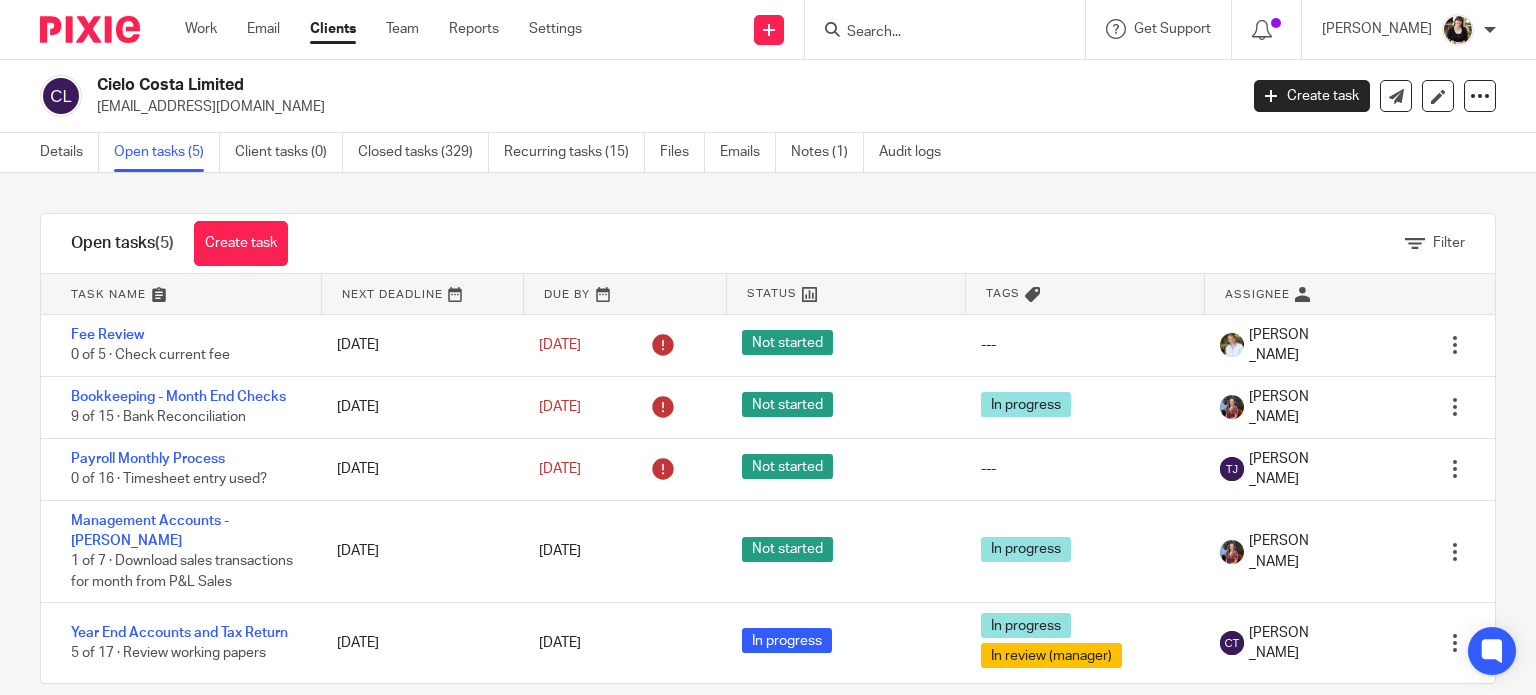 scroll, scrollTop: 0, scrollLeft: 0, axis: both 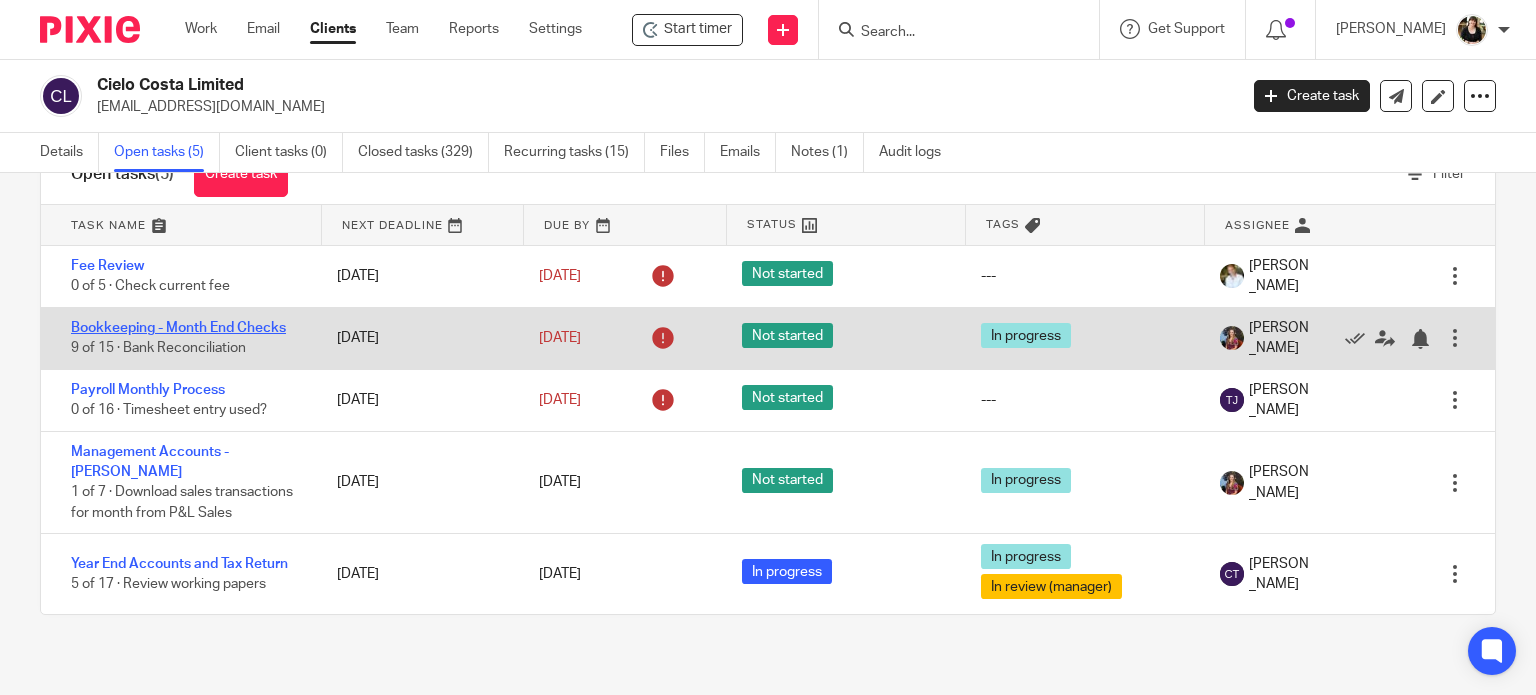 click on "Bookkeeping - Month End Checks" at bounding box center [178, 328] 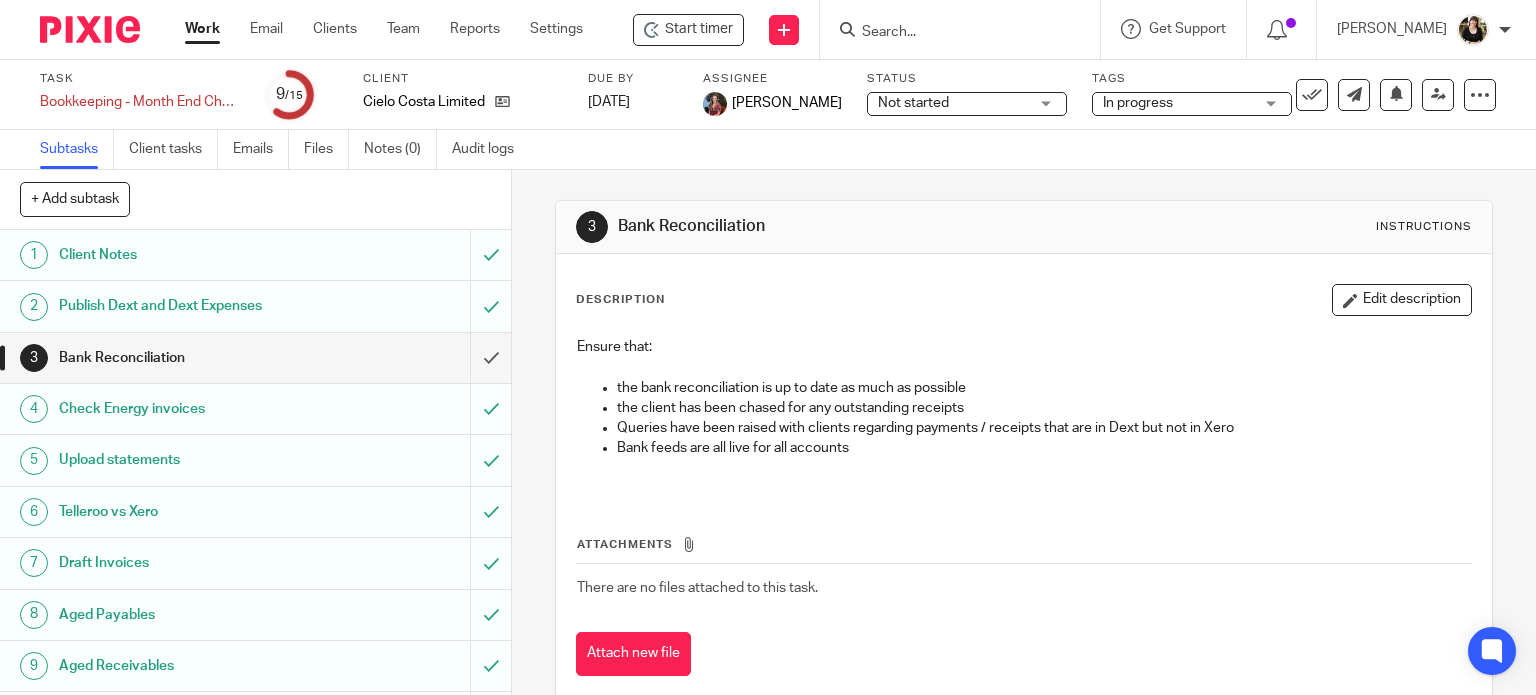 scroll, scrollTop: 0, scrollLeft: 0, axis: both 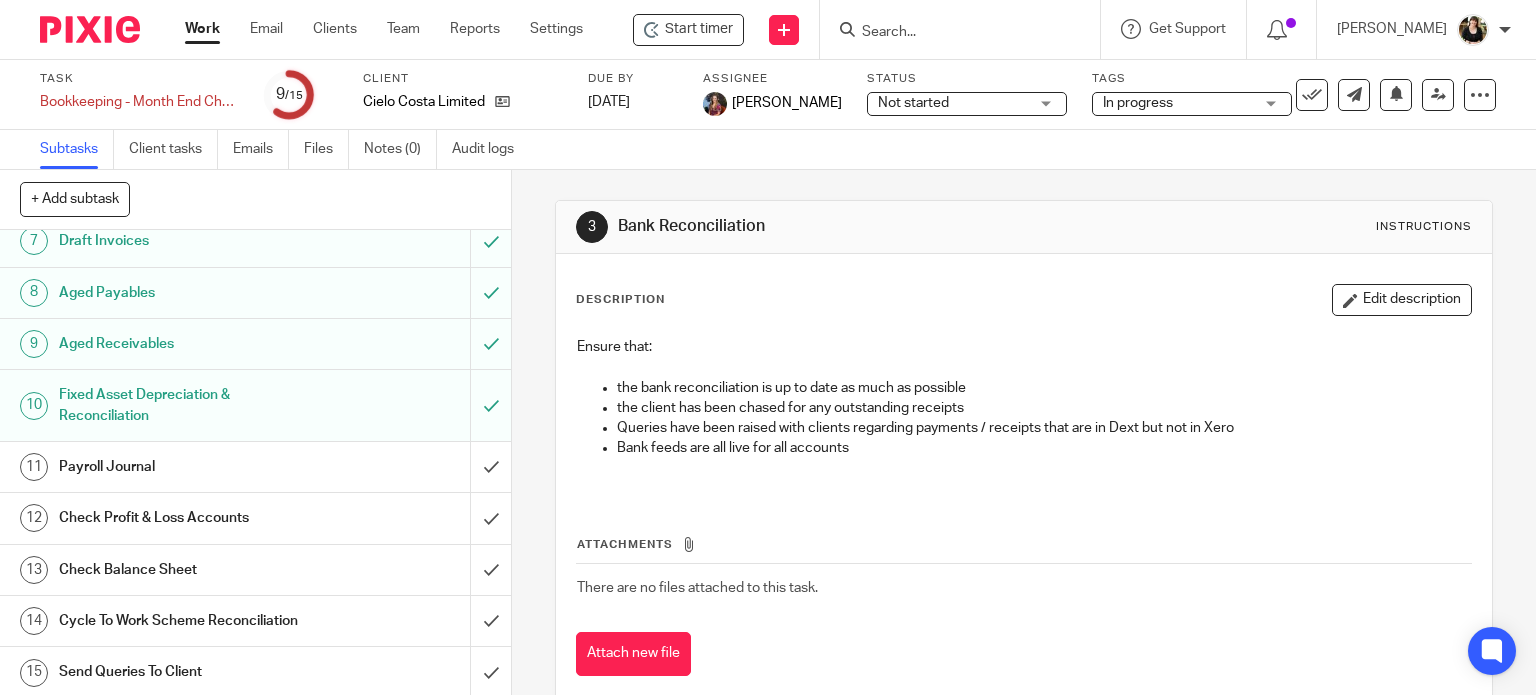 click on "Payroll Journal" at bounding box center (189, 467) 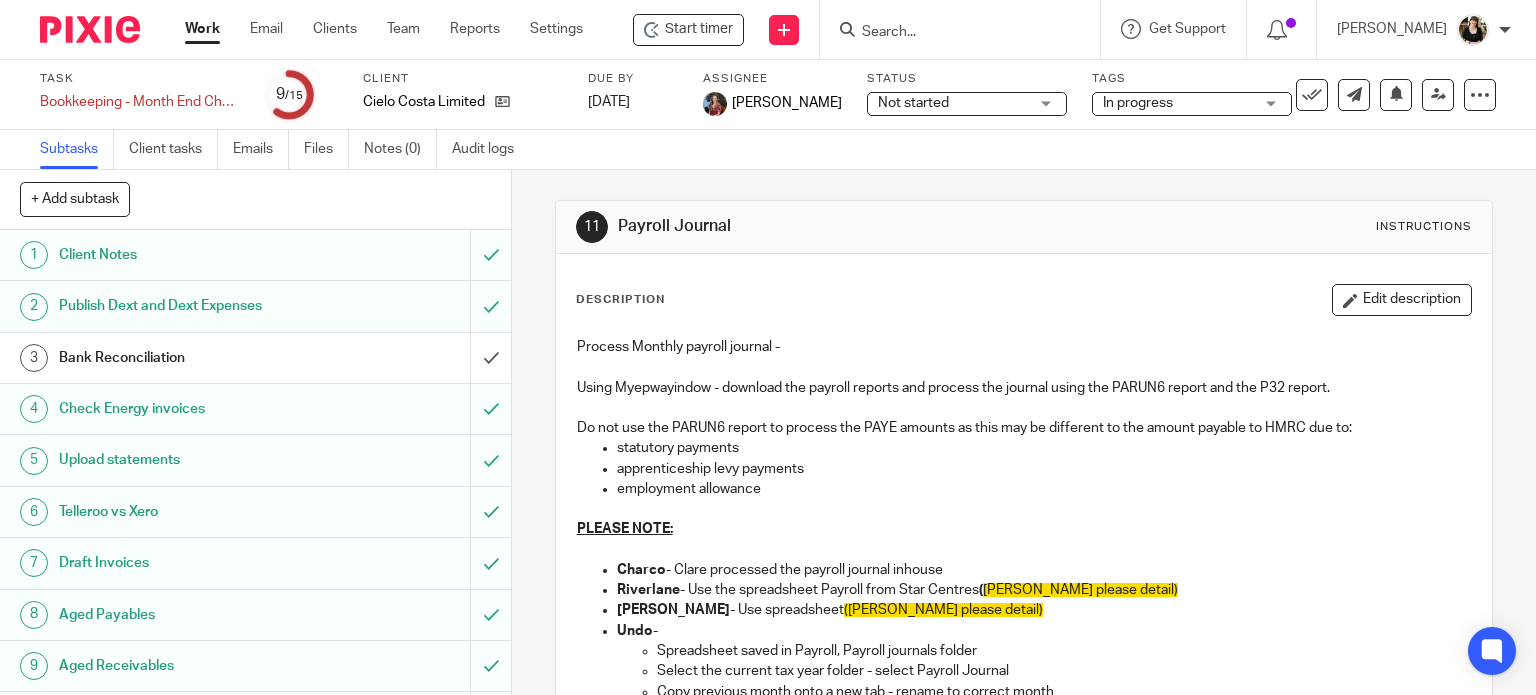 scroll, scrollTop: 0, scrollLeft: 0, axis: both 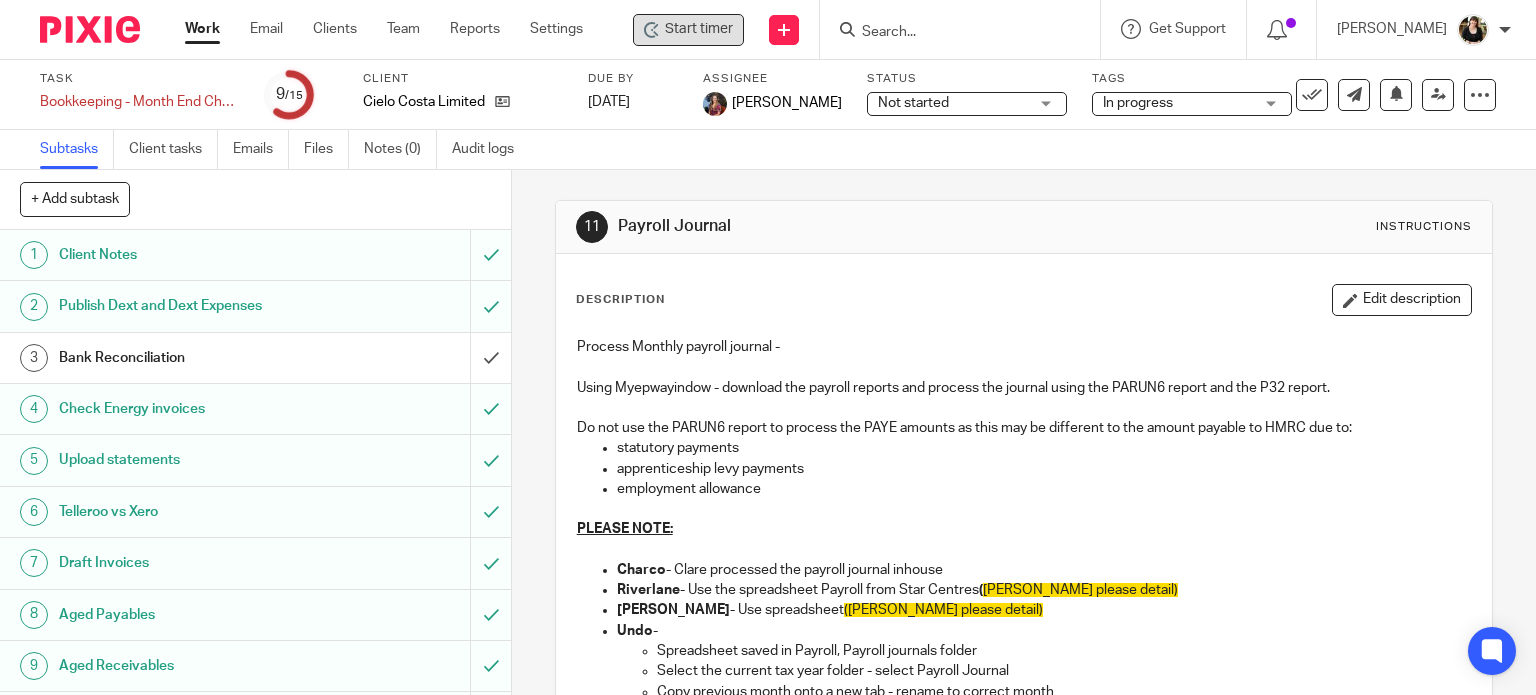 click on "Start timer" at bounding box center [699, 29] 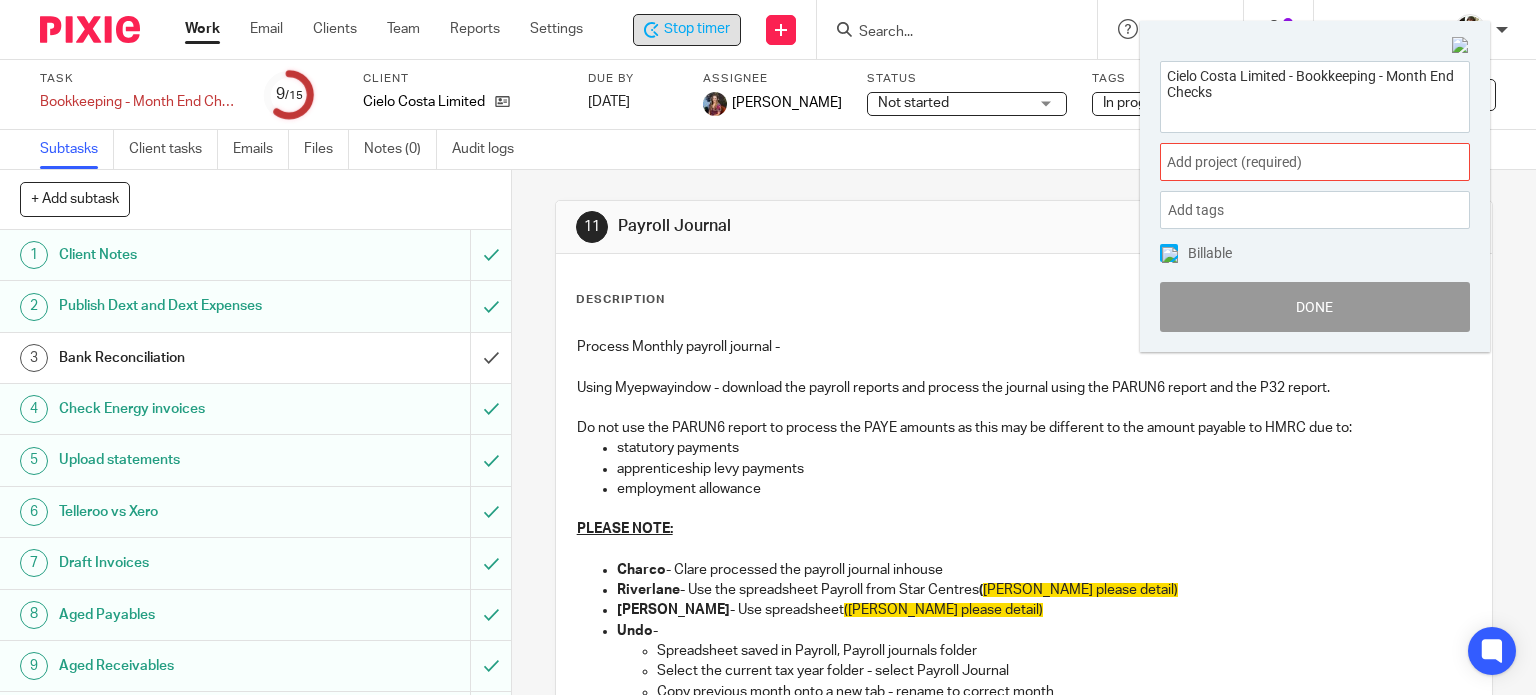 click on "Add project (required) :" at bounding box center (1293, 162) 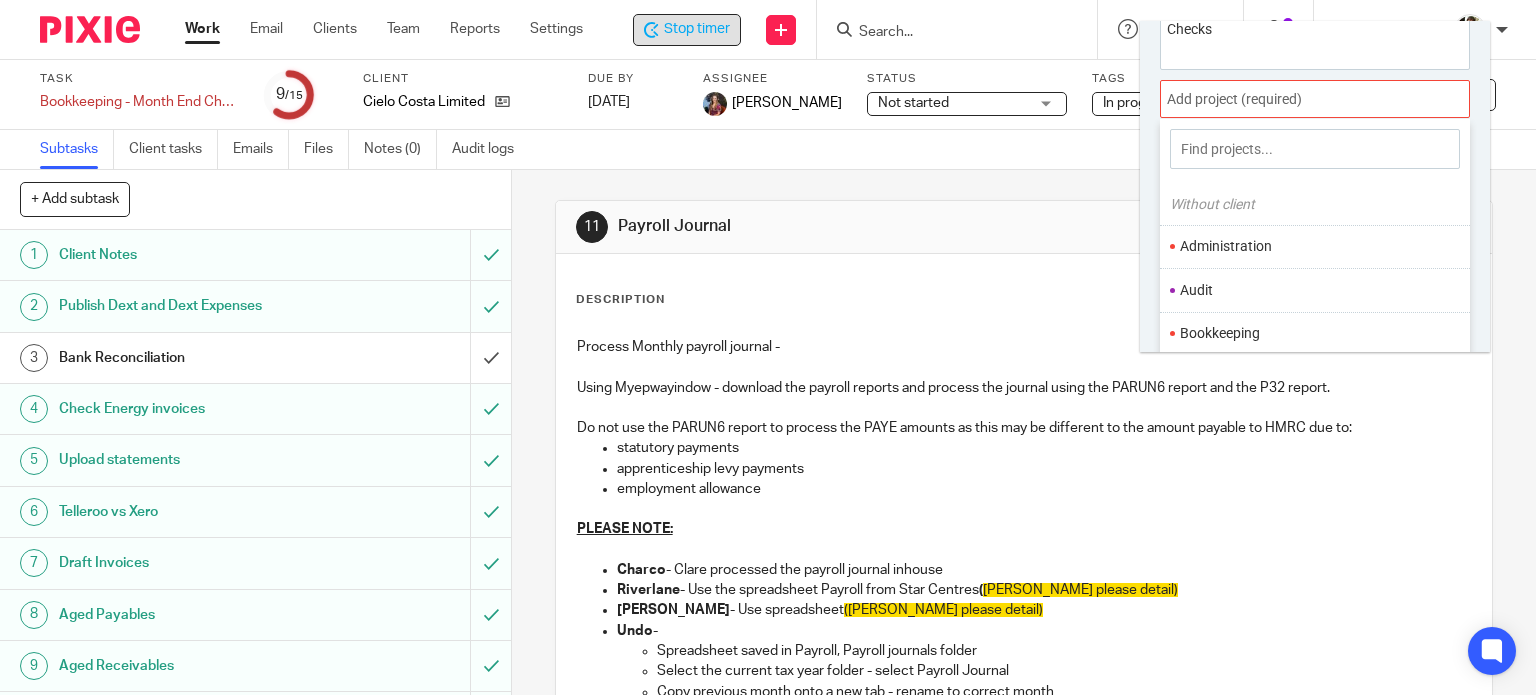 scroll, scrollTop: 98, scrollLeft: 0, axis: vertical 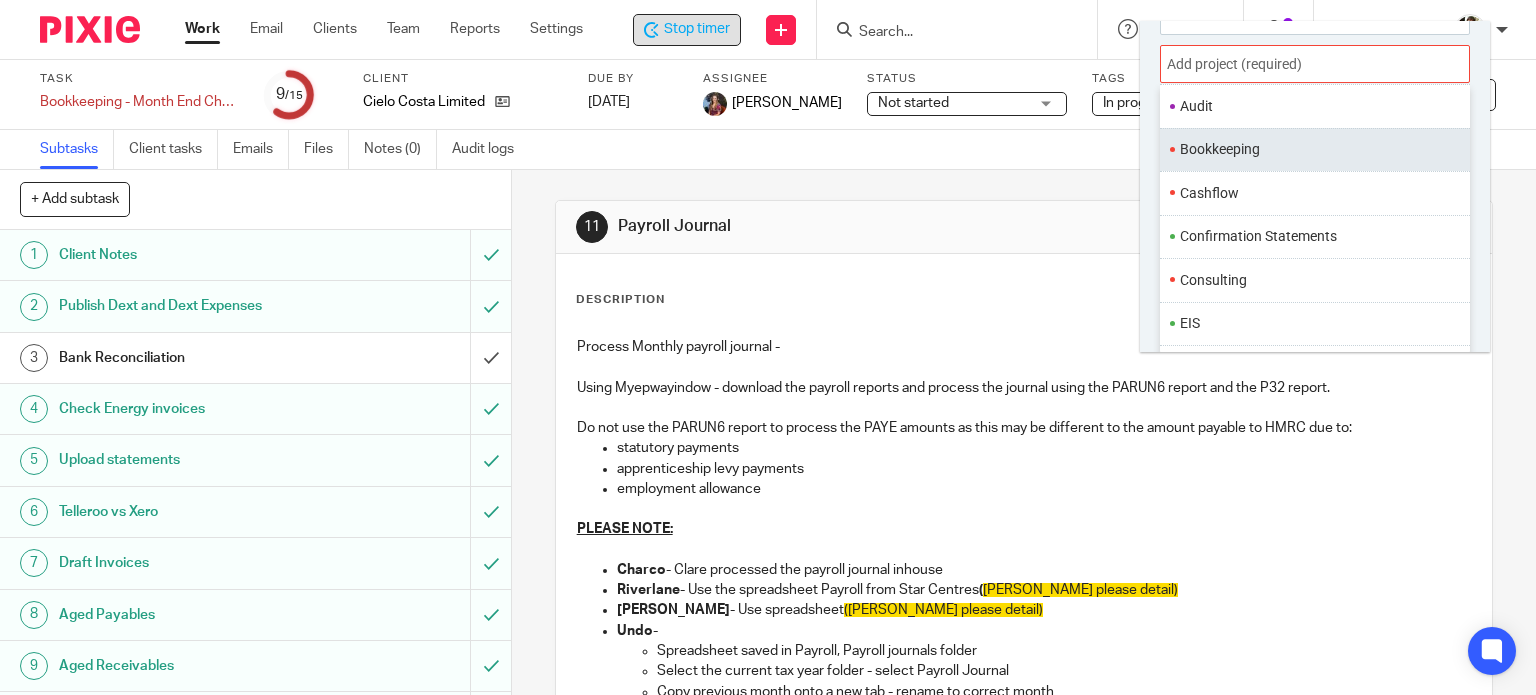click on "Bookkeeping" at bounding box center (1310, 149) 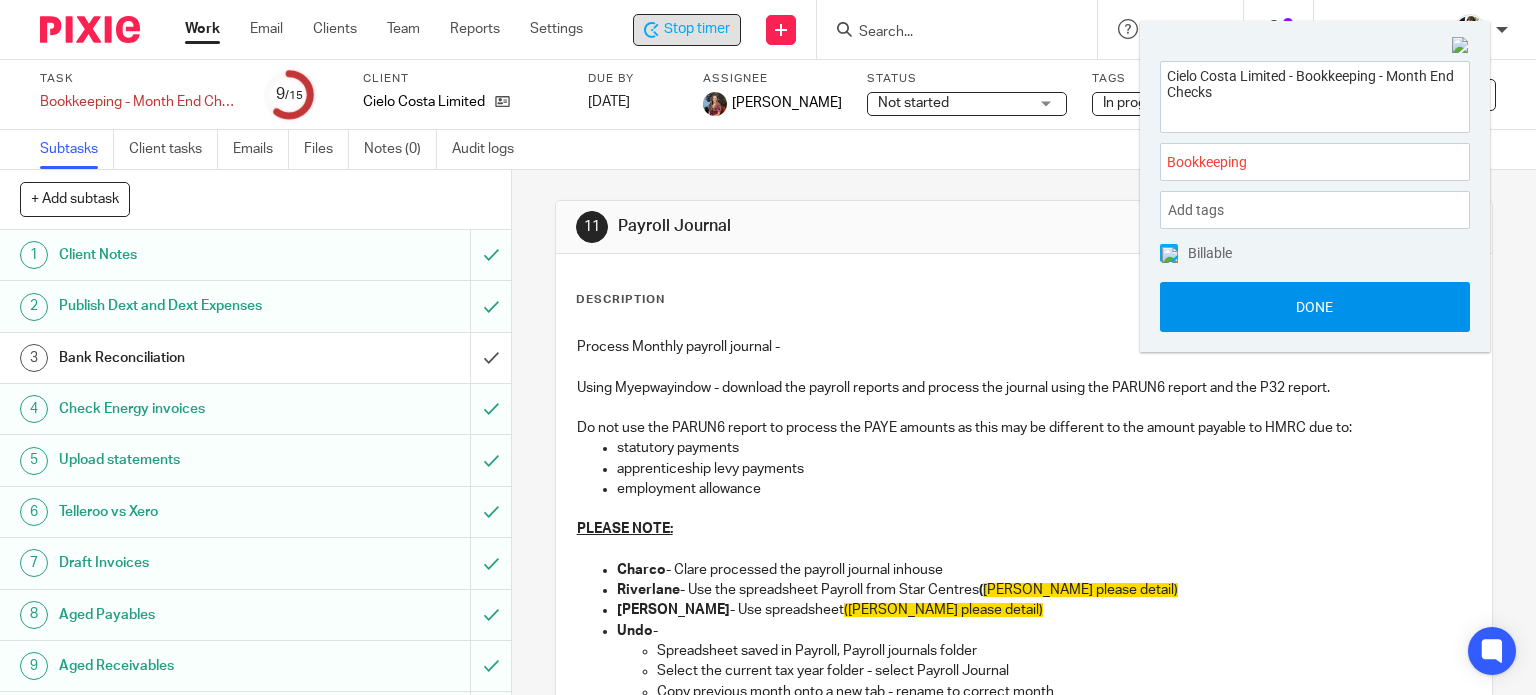 click on "Done" at bounding box center [1315, 307] 